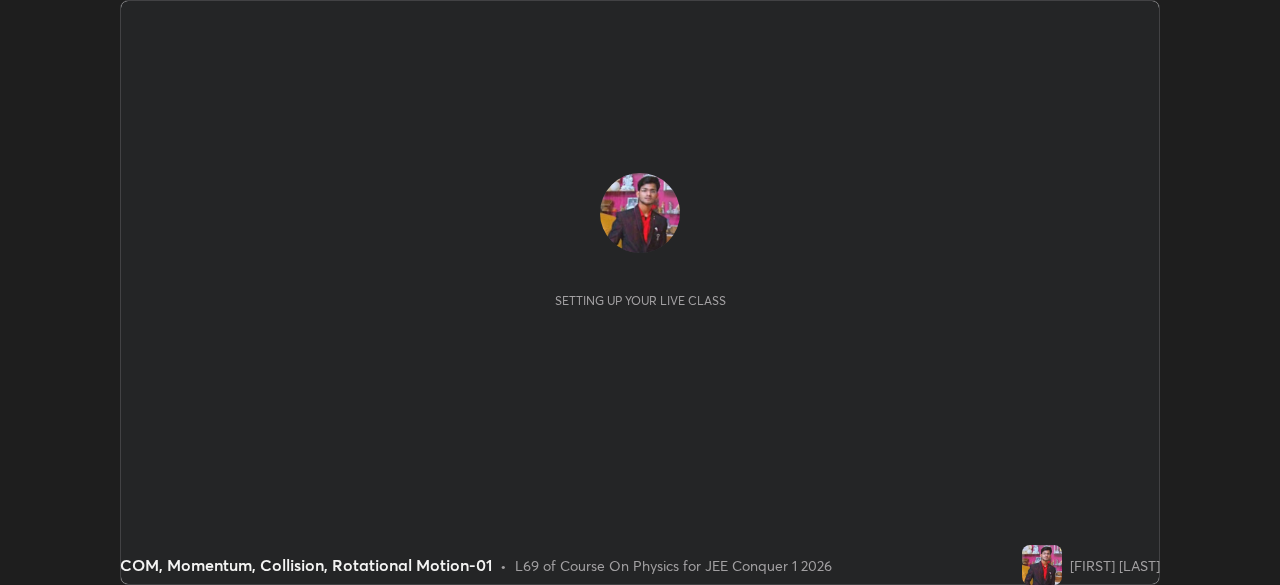 scroll, scrollTop: 0, scrollLeft: 0, axis: both 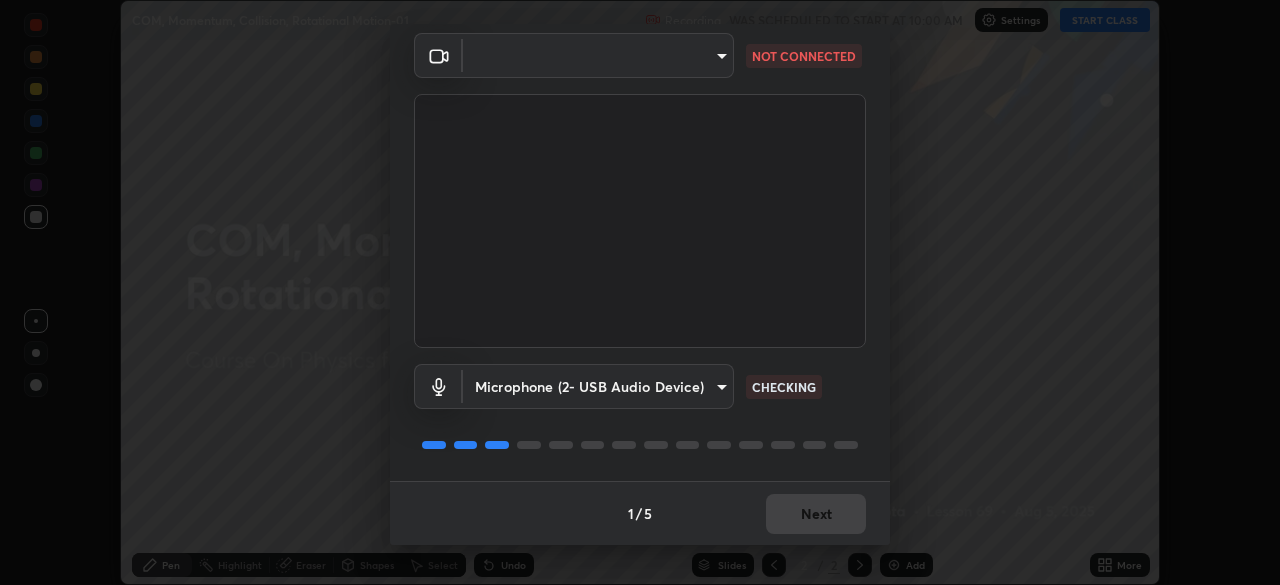 click on "1 / 5 Next" at bounding box center [640, 513] 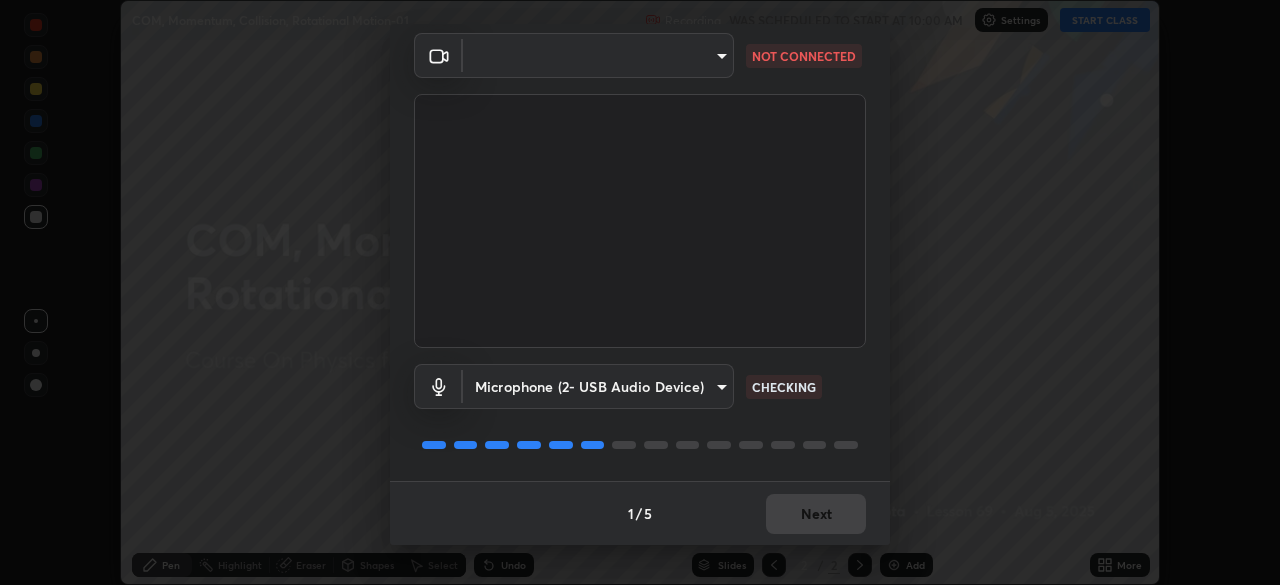 click on "1 / 5 Next" at bounding box center [640, 513] 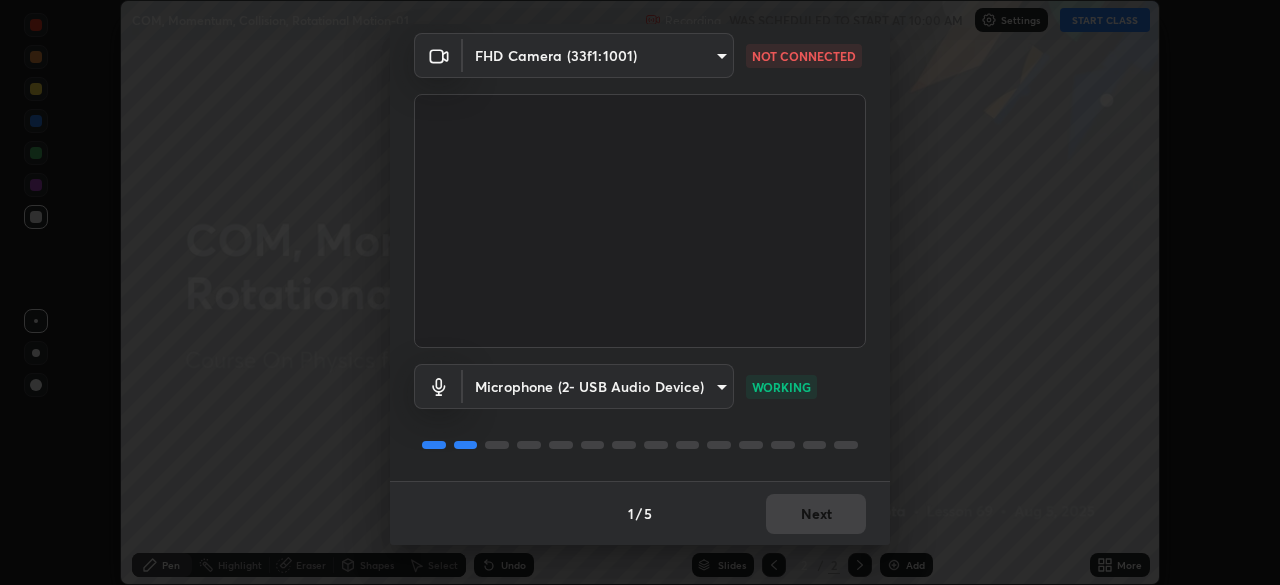 click on "1 / 5 Next" at bounding box center (640, 513) 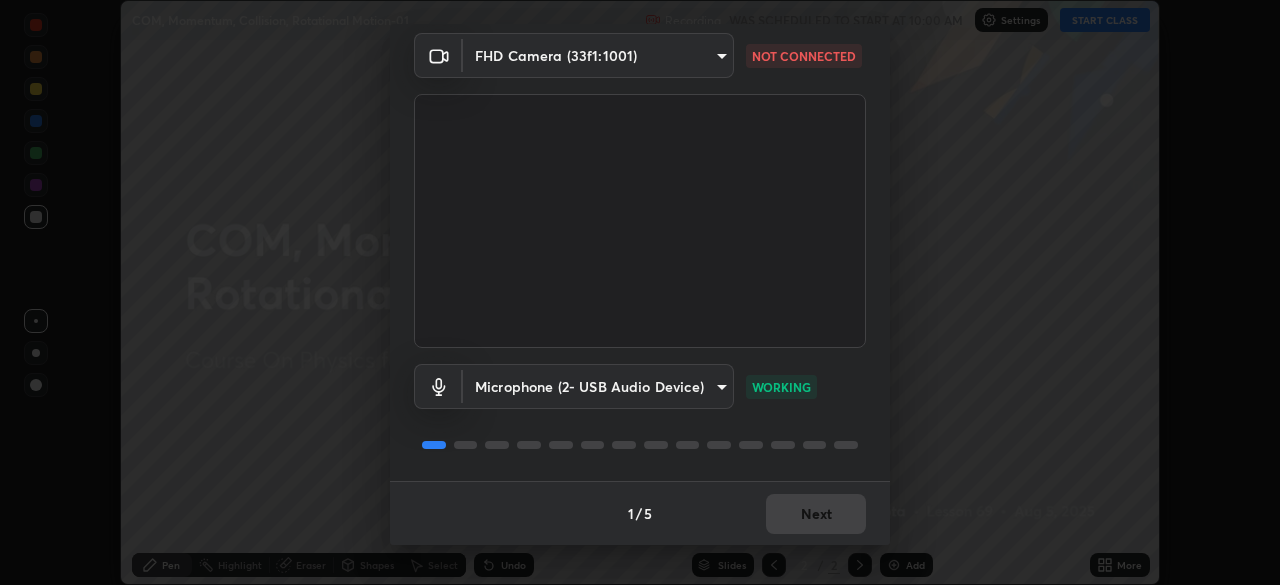 click on "1 / 5 Next" at bounding box center (640, 513) 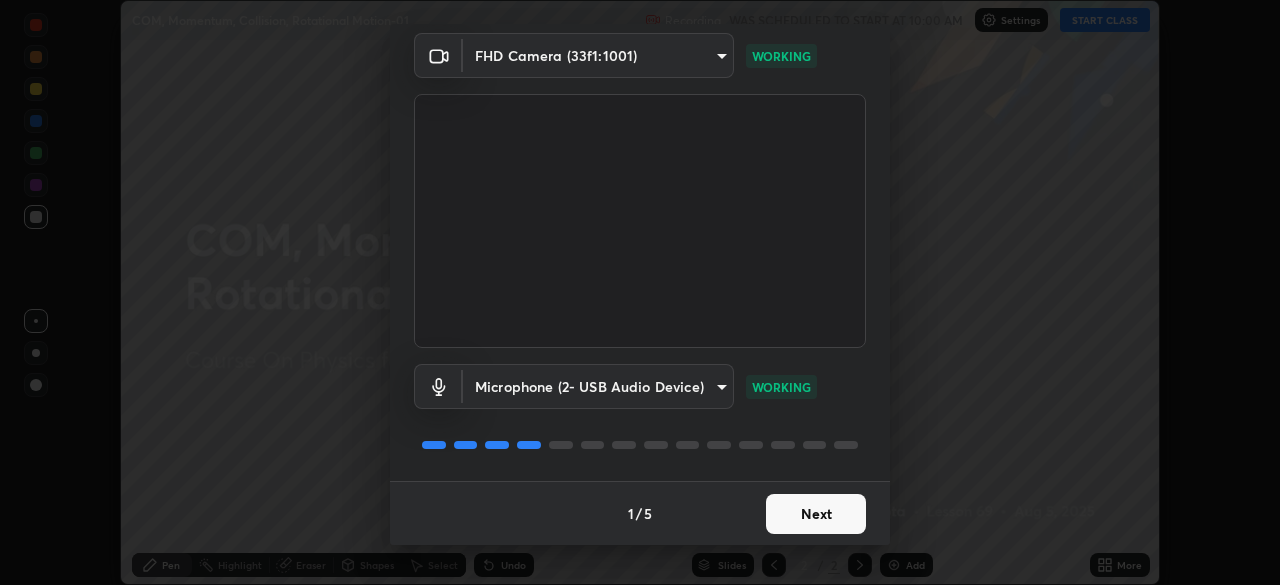 click on "Next" at bounding box center [816, 514] 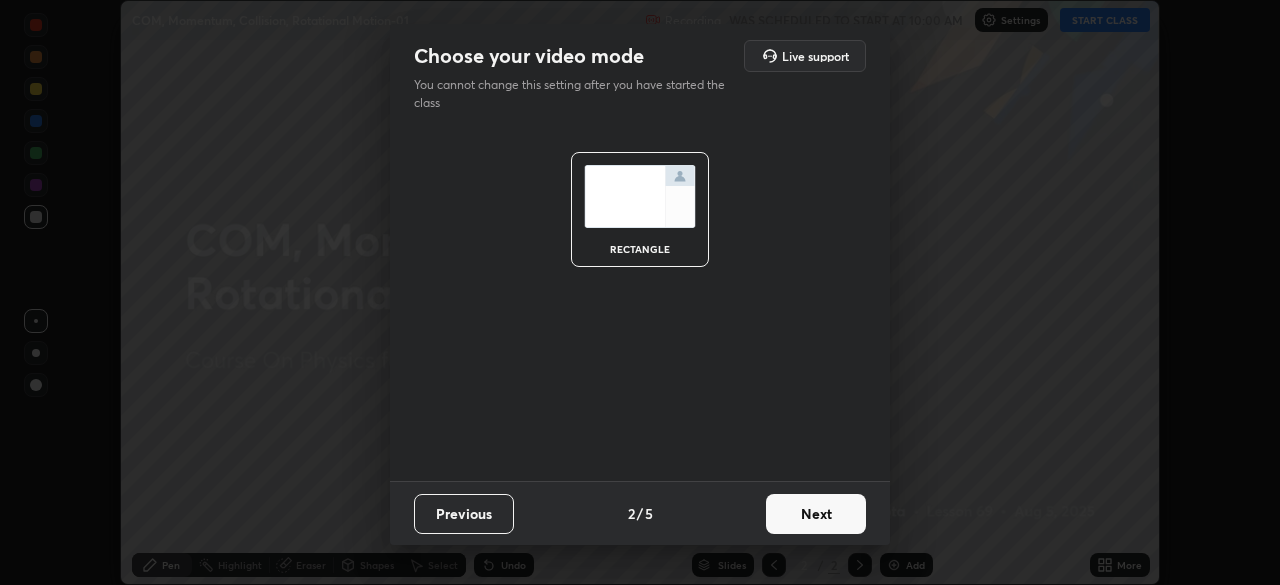 click on "Next" at bounding box center [816, 514] 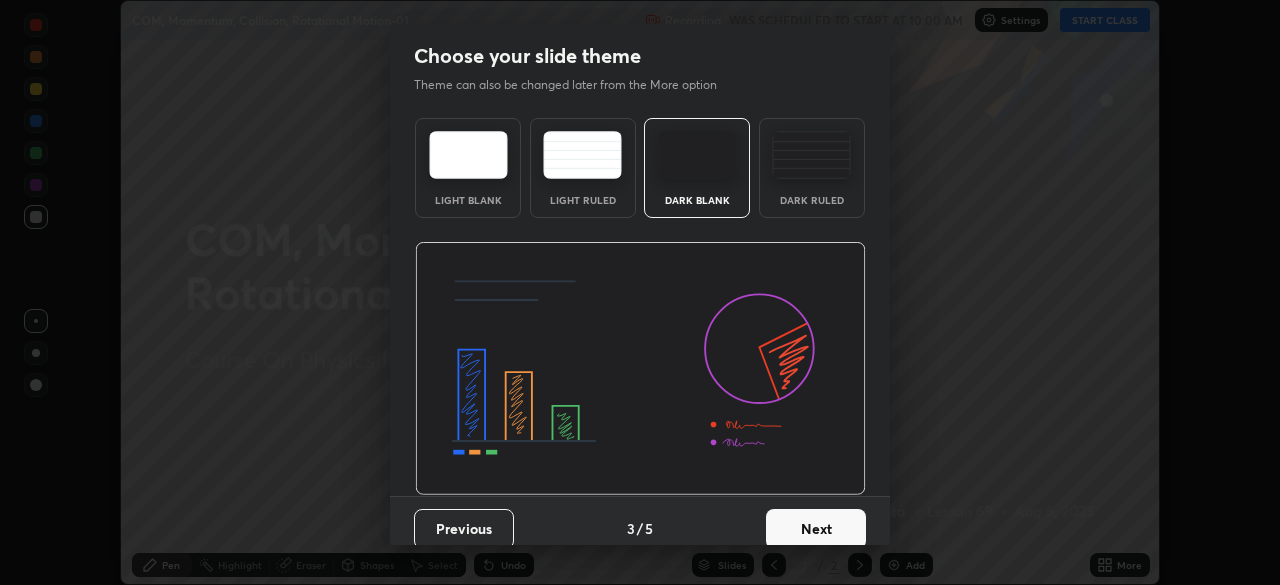 click on "Next" at bounding box center (816, 529) 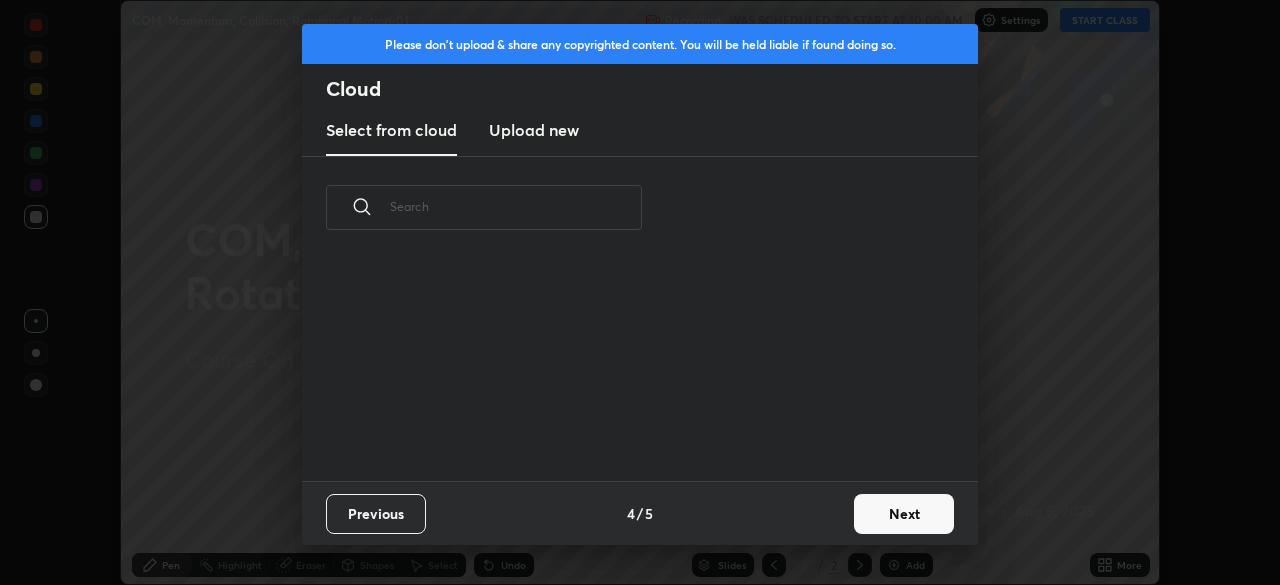 click on "Next" at bounding box center (904, 514) 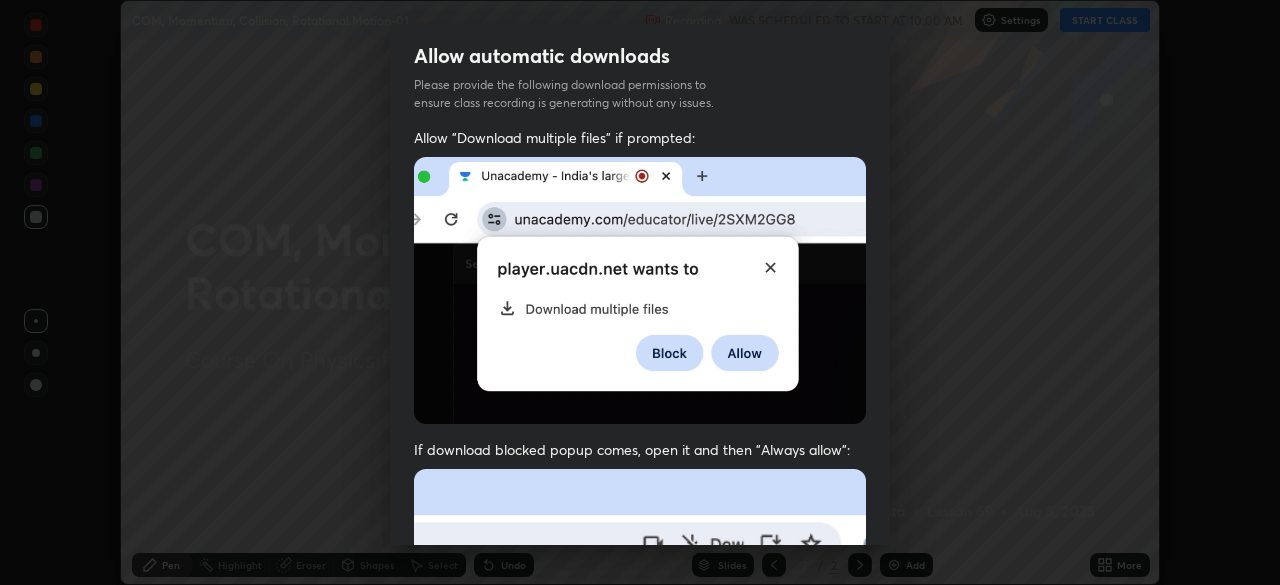 click on "Previous 5 / 5 Done" at bounding box center [640, 1002] 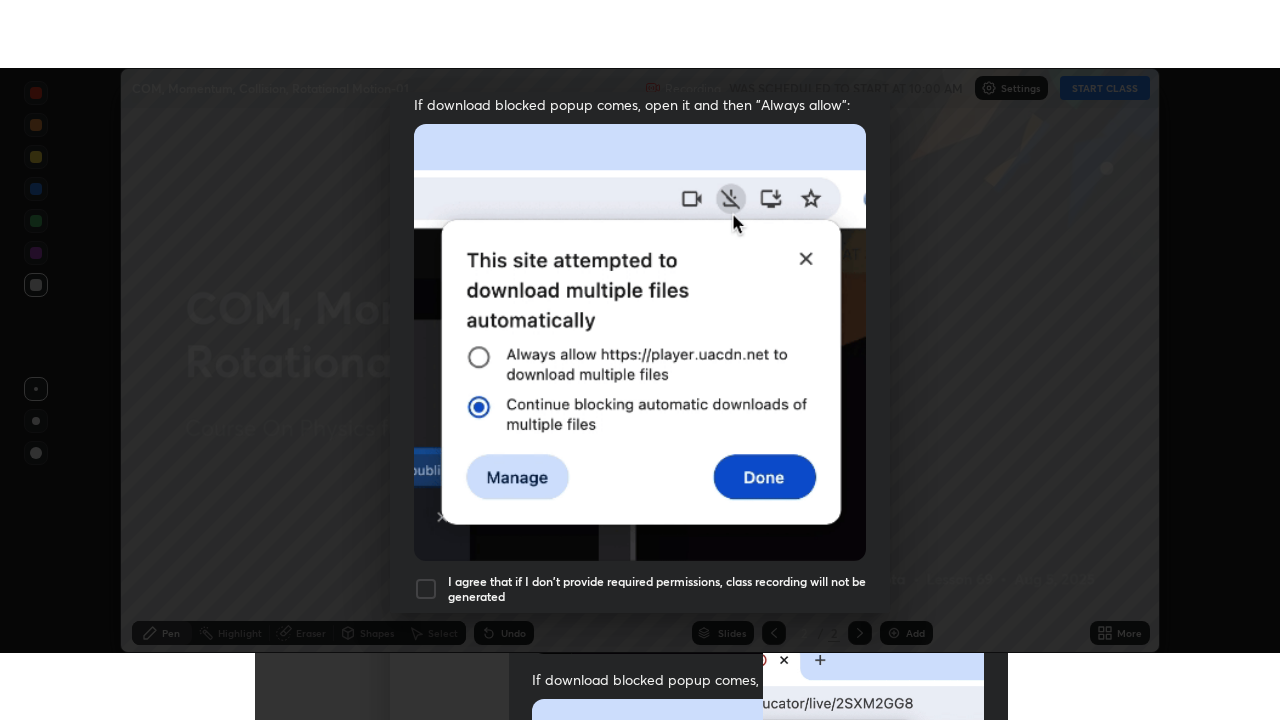 scroll, scrollTop: 479, scrollLeft: 0, axis: vertical 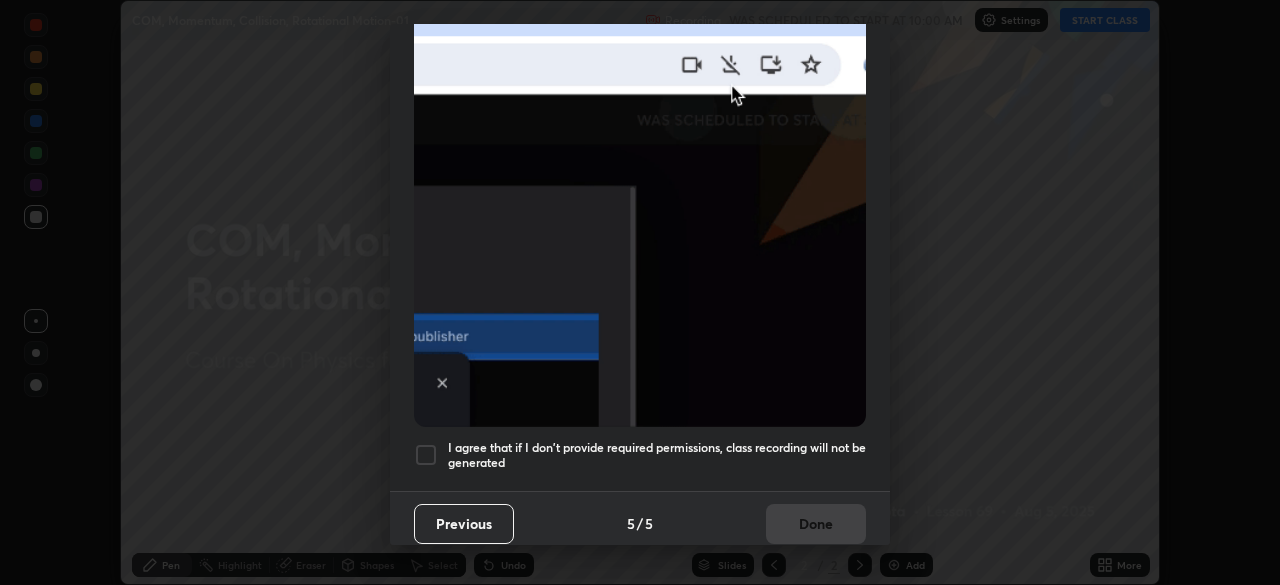 click at bounding box center (426, 455) 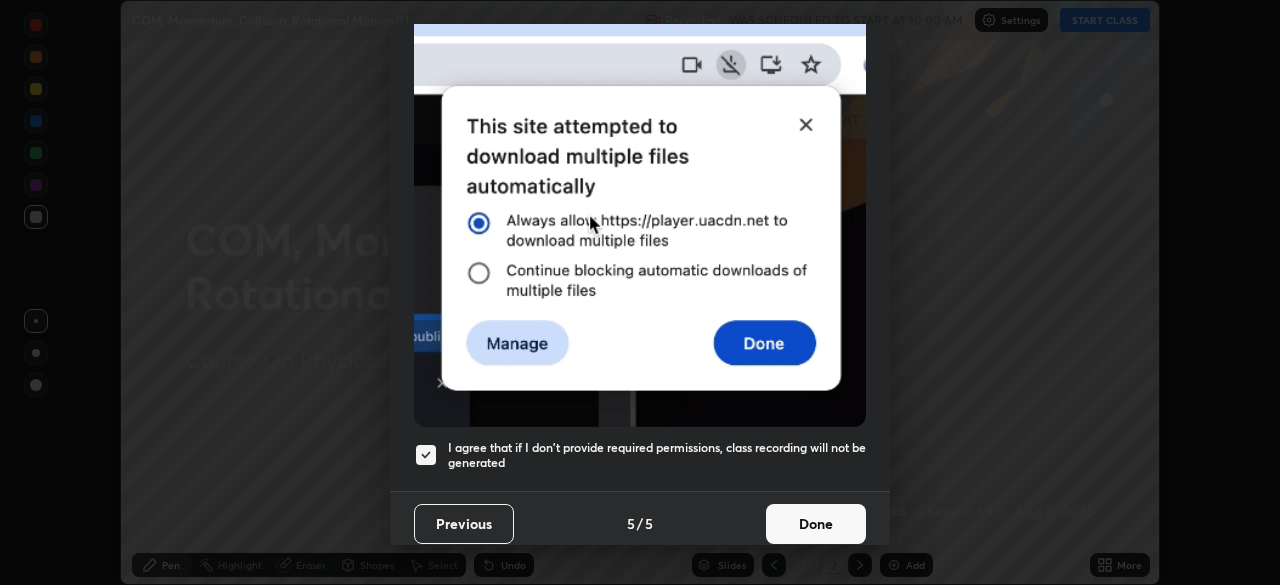 click on "Done" at bounding box center (816, 524) 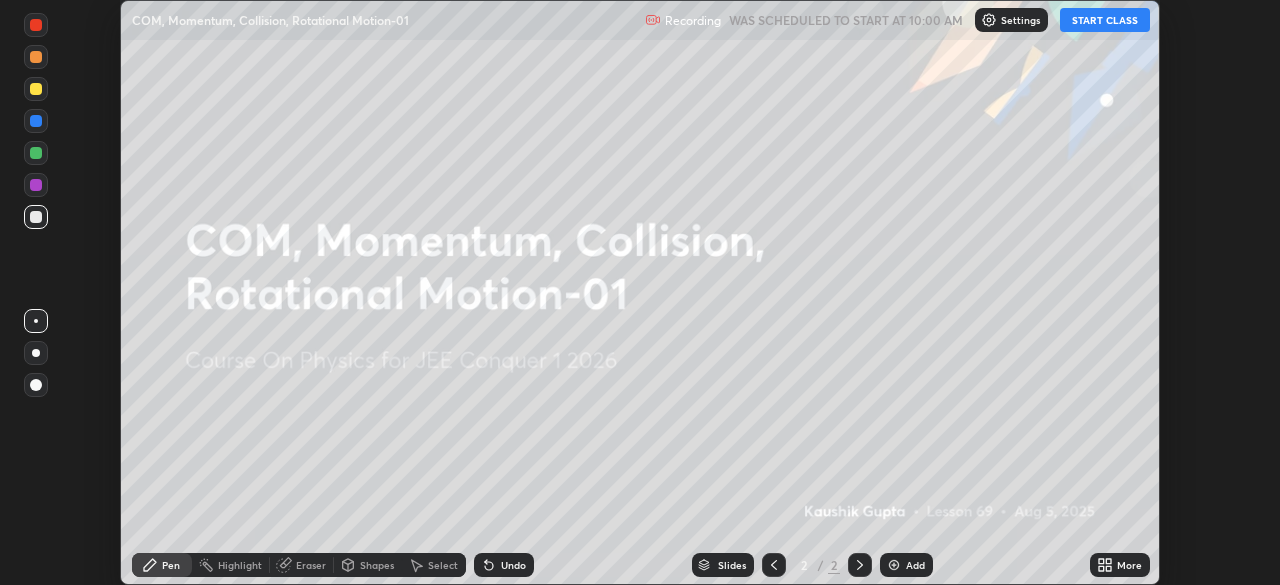 click 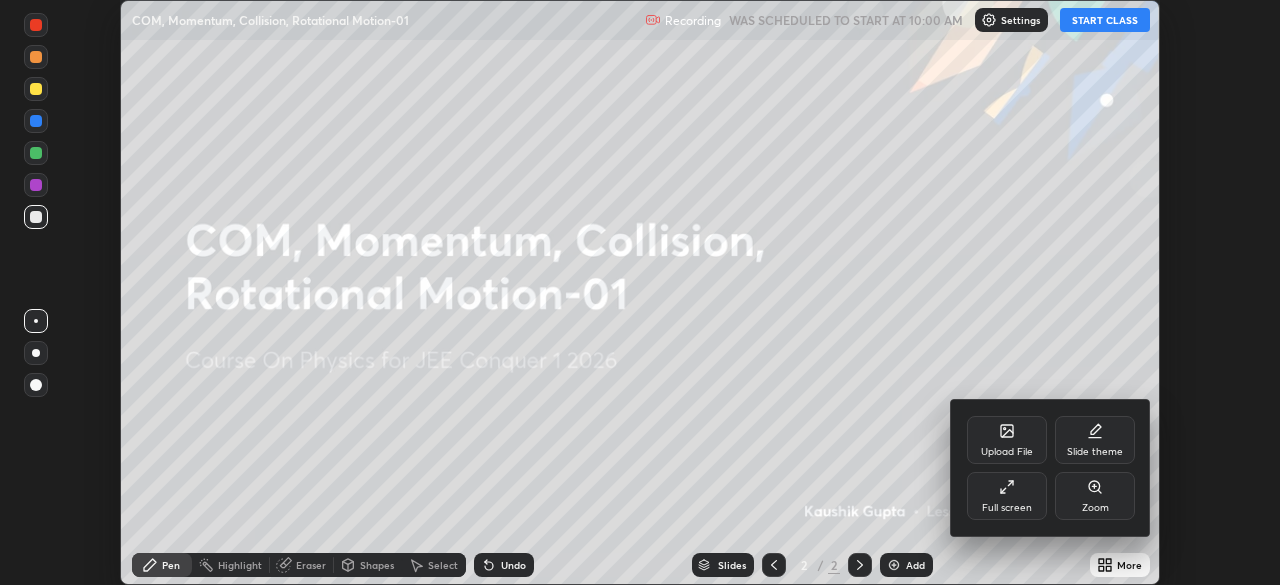 click on "Full screen" at bounding box center [1007, 508] 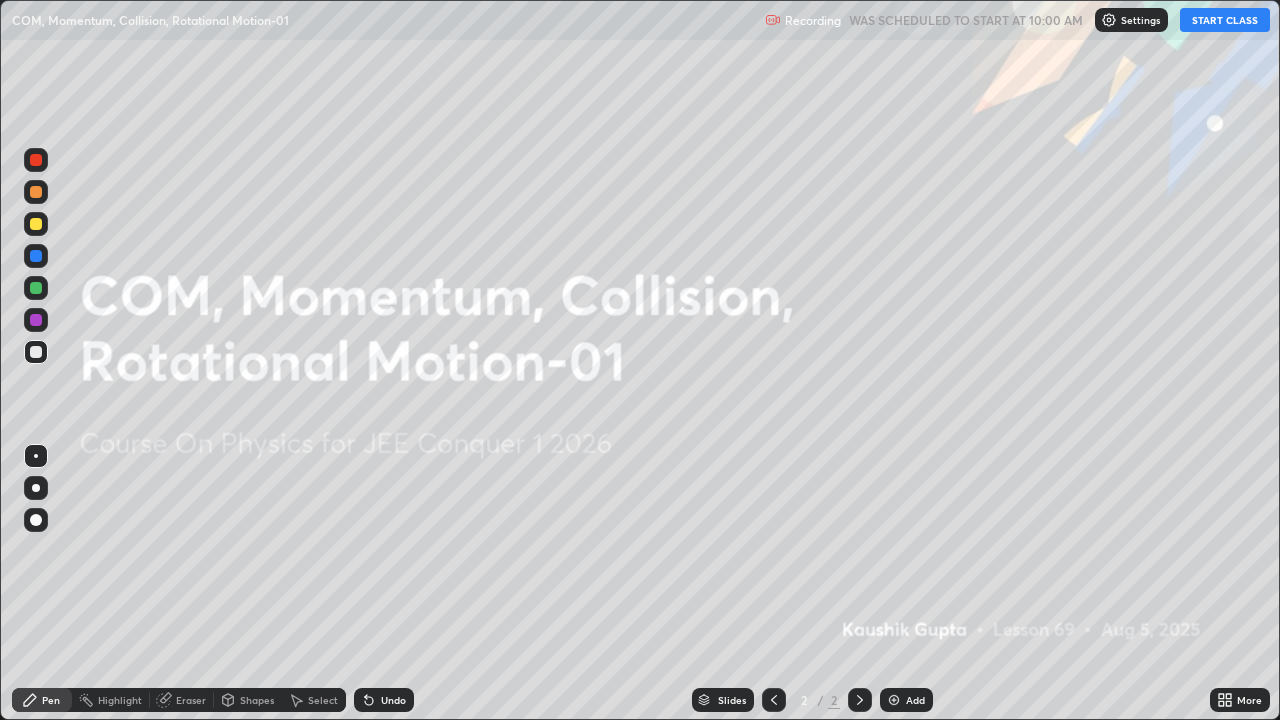 scroll, scrollTop: 99280, scrollLeft: 98720, axis: both 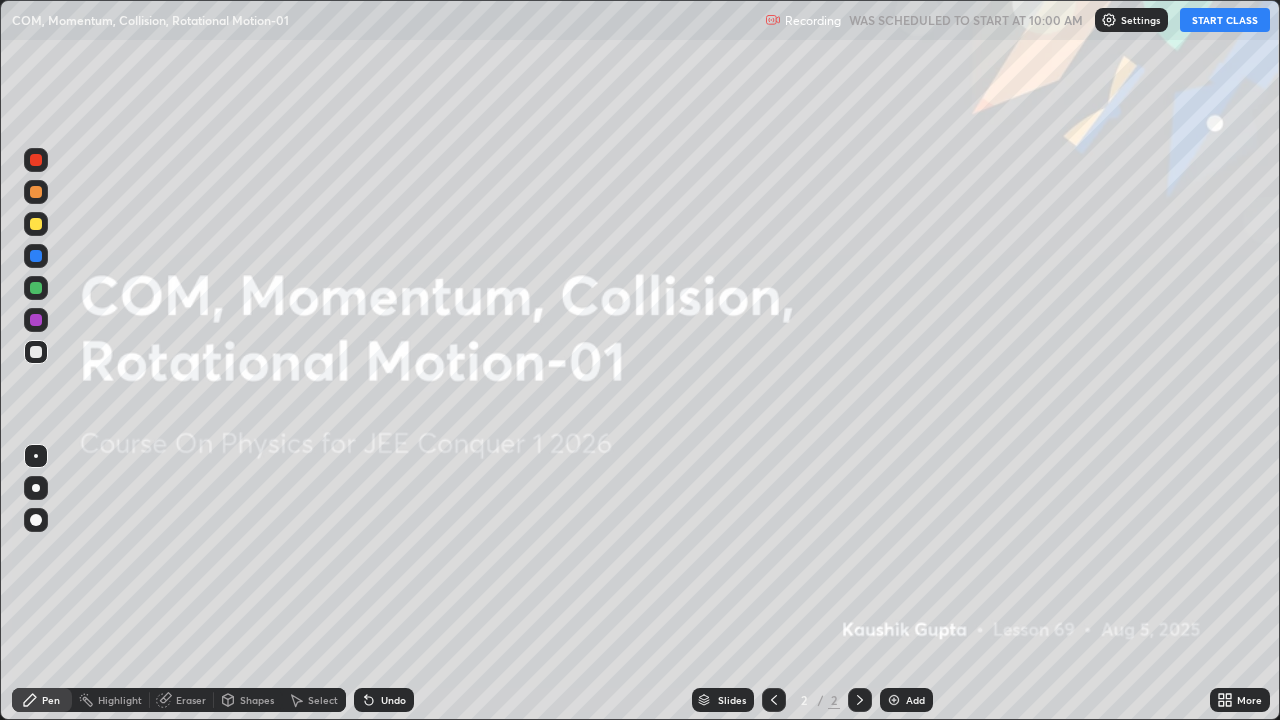 click on "START CLASS" at bounding box center (1225, 20) 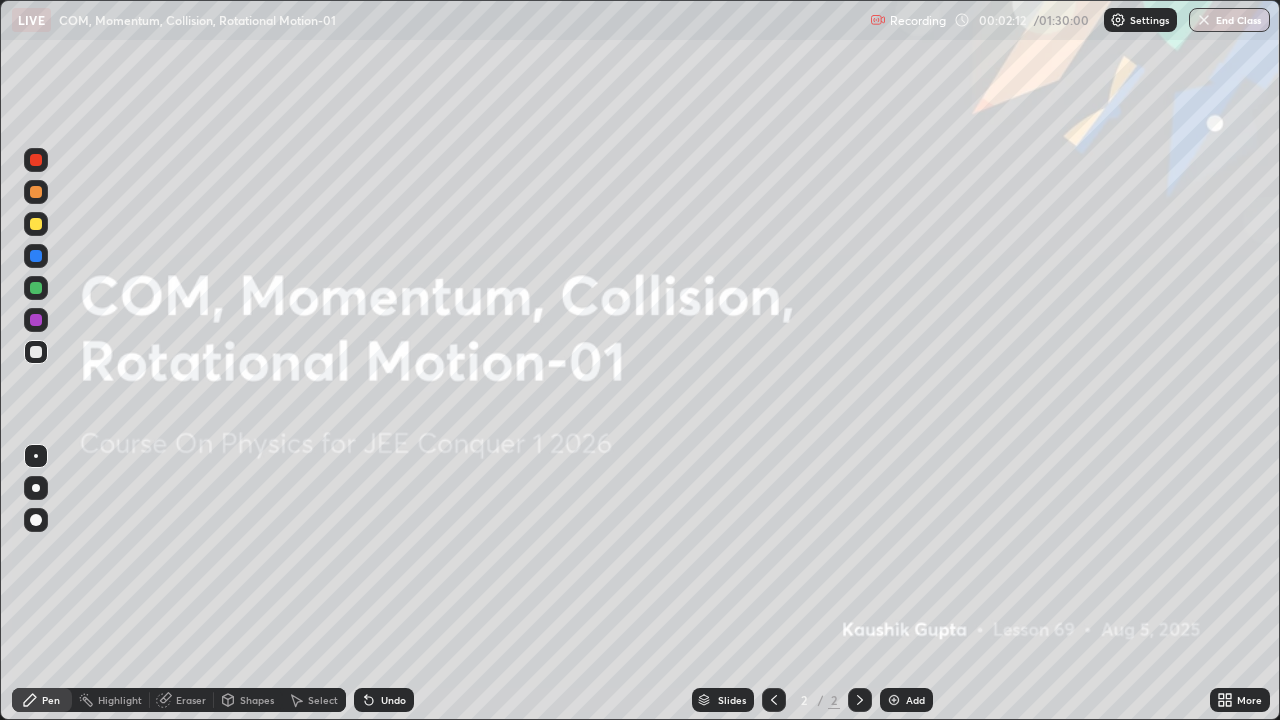 click on "Add" at bounding box center [915, 700] 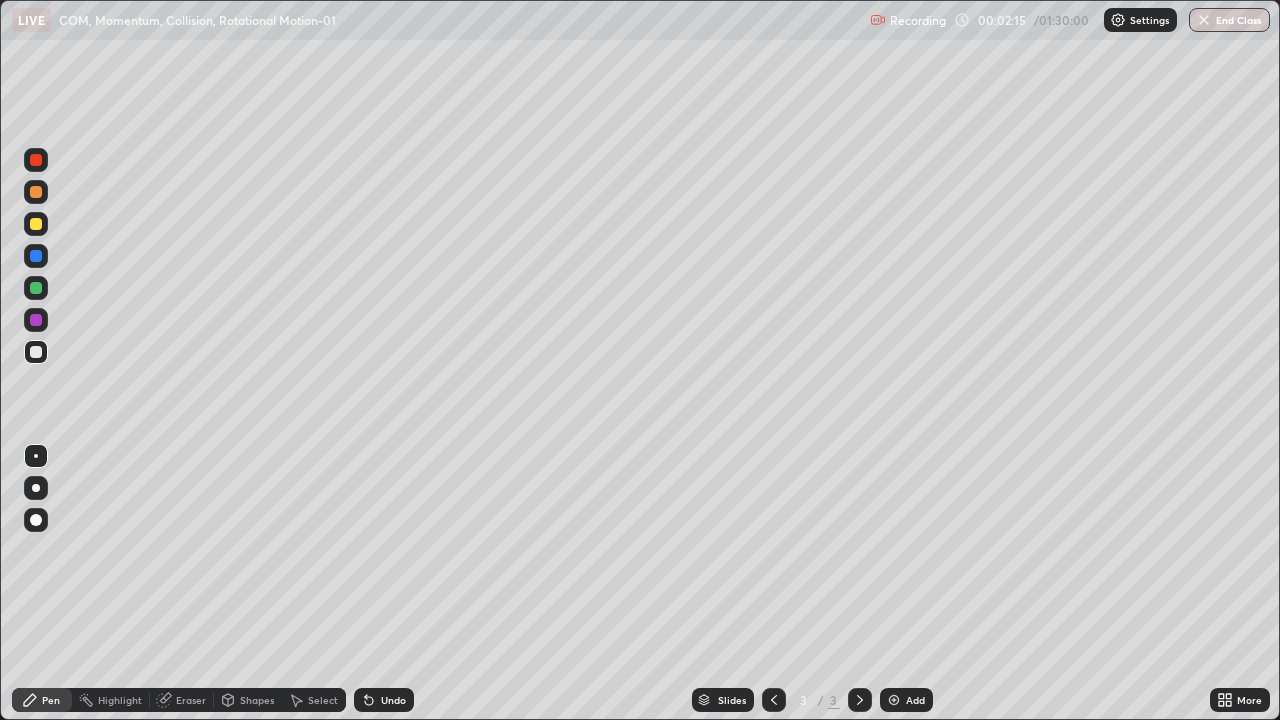 click at bounding box center (36, 192) 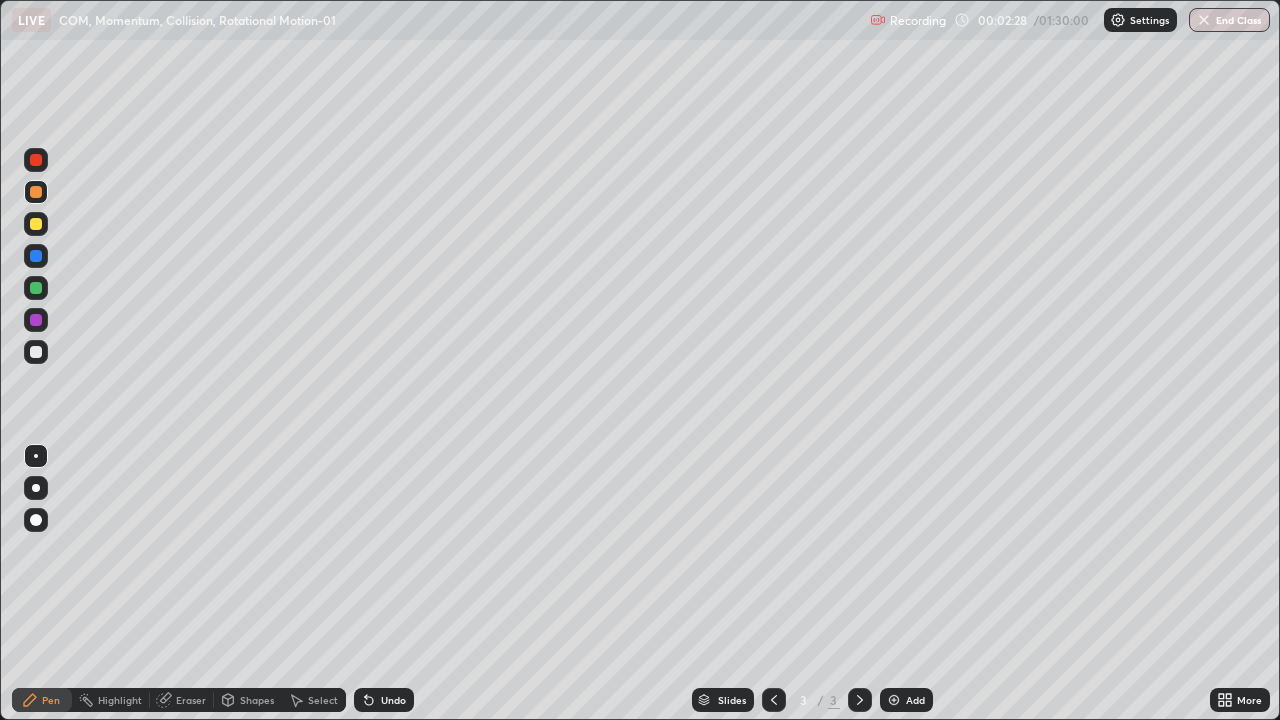 click on "Eraser" at bounding box center (191, 700) 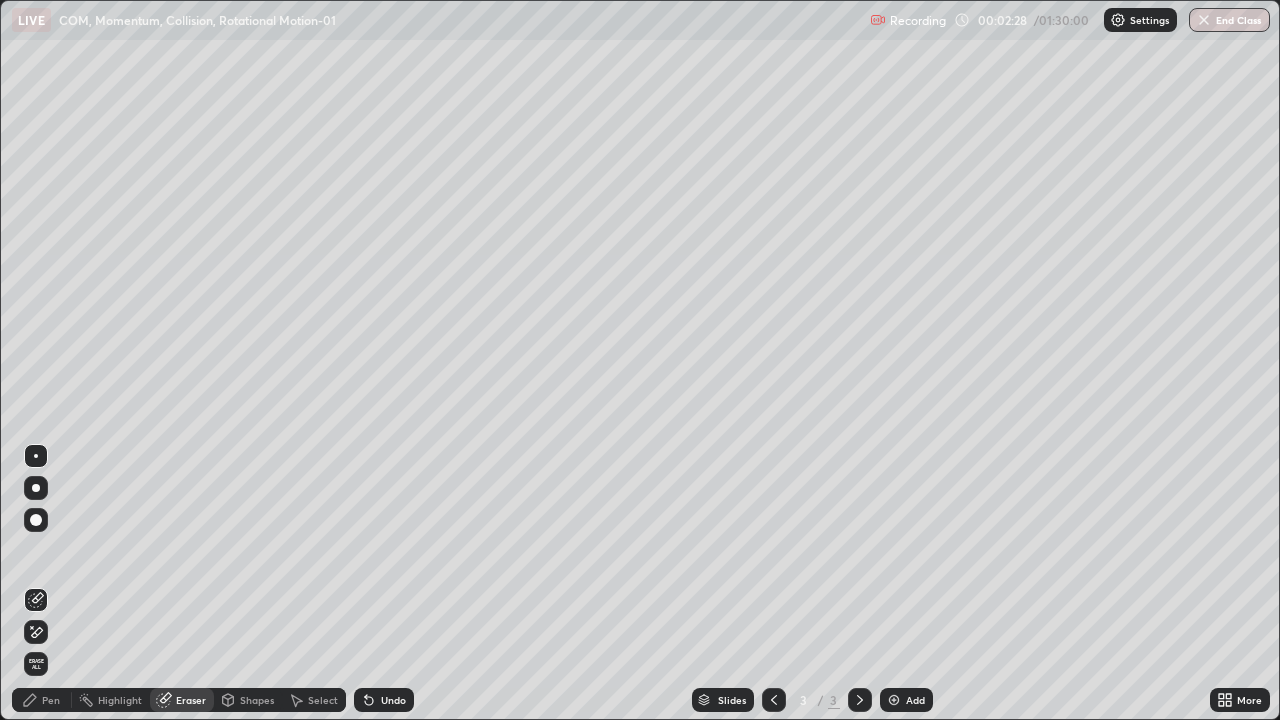 click on "Erase all" at bounding box center [36, 664] 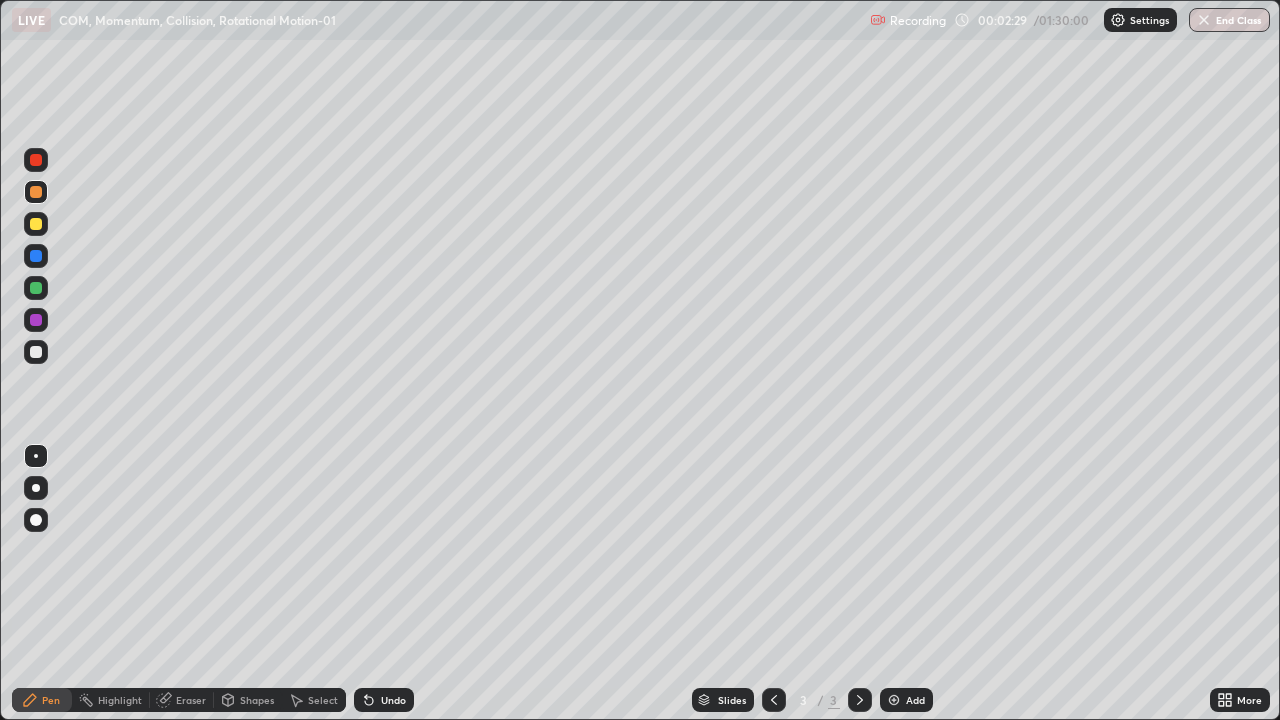 click 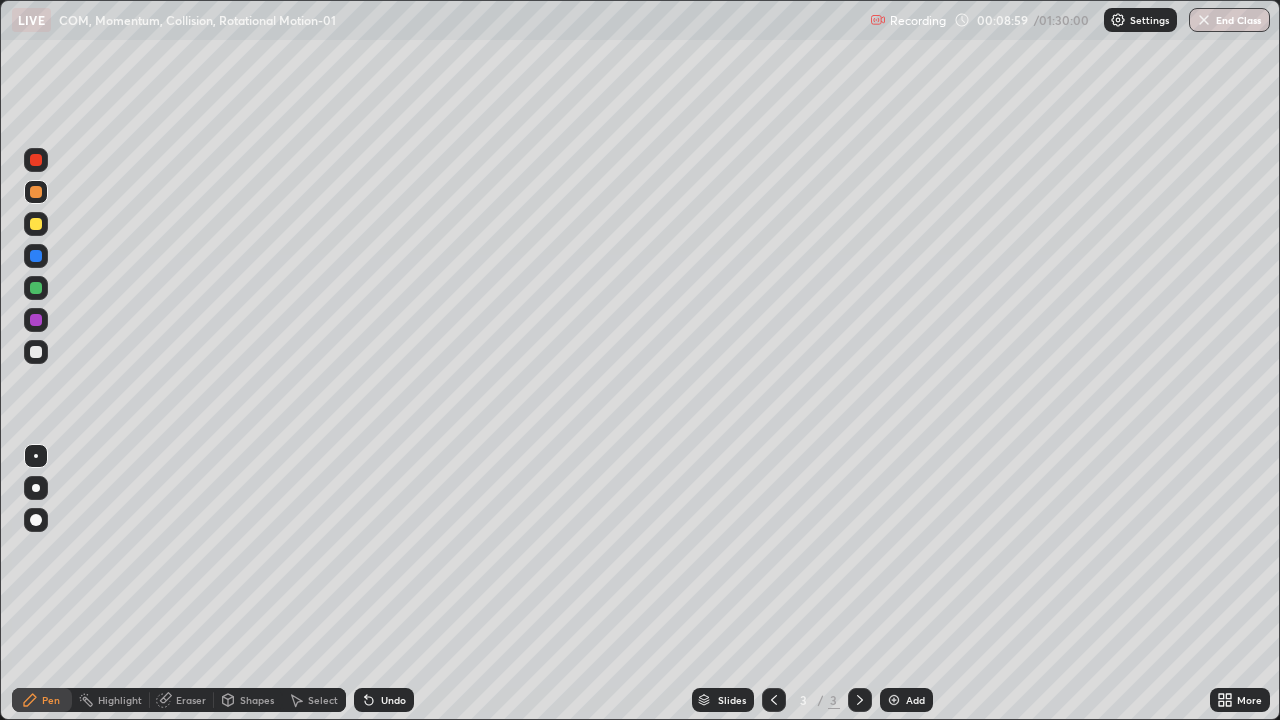 click at bounding box center (36, 352) 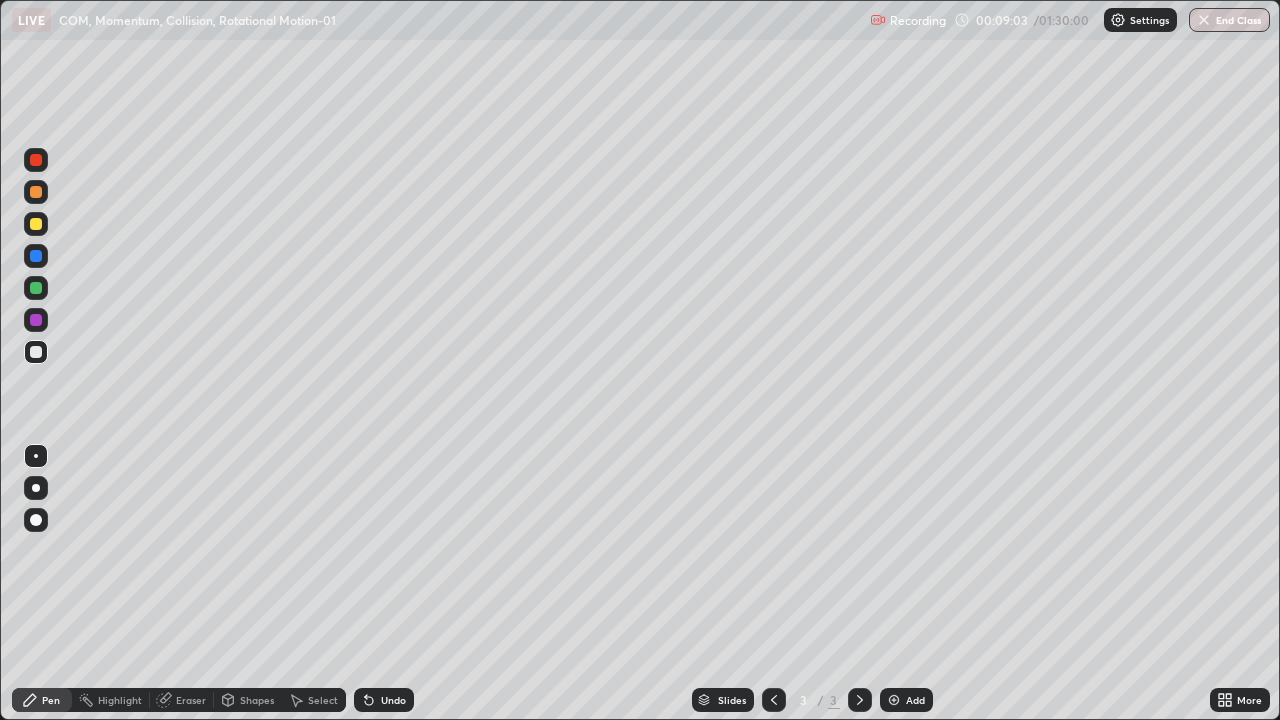 click at bounding box center (36, 224) 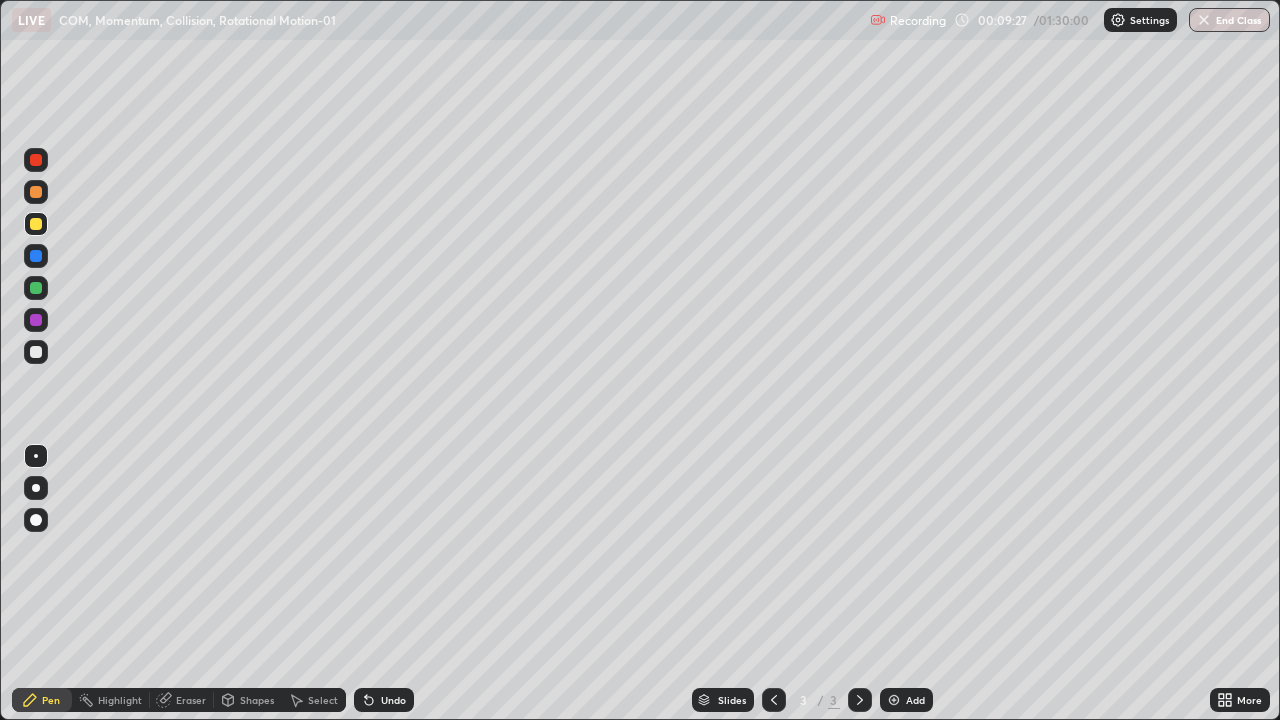 click at bounding box center (36, 256) 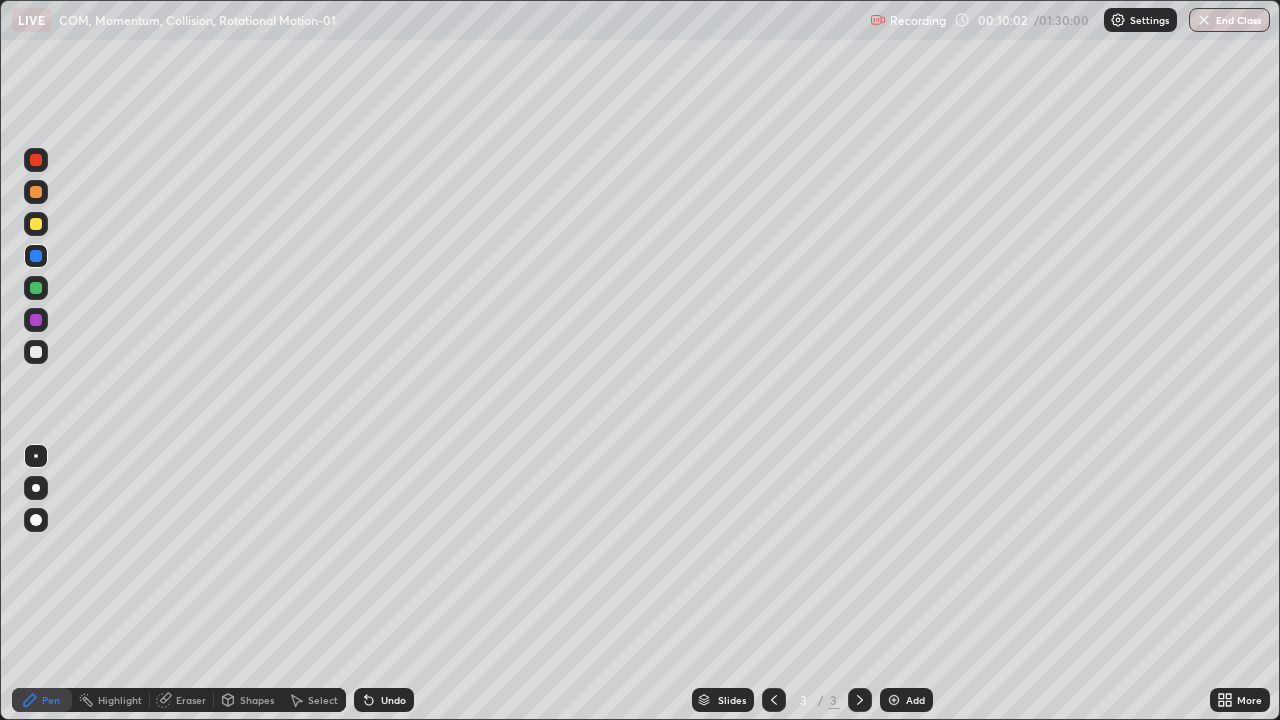 click on "Undo" at bounding box center (384, 700) 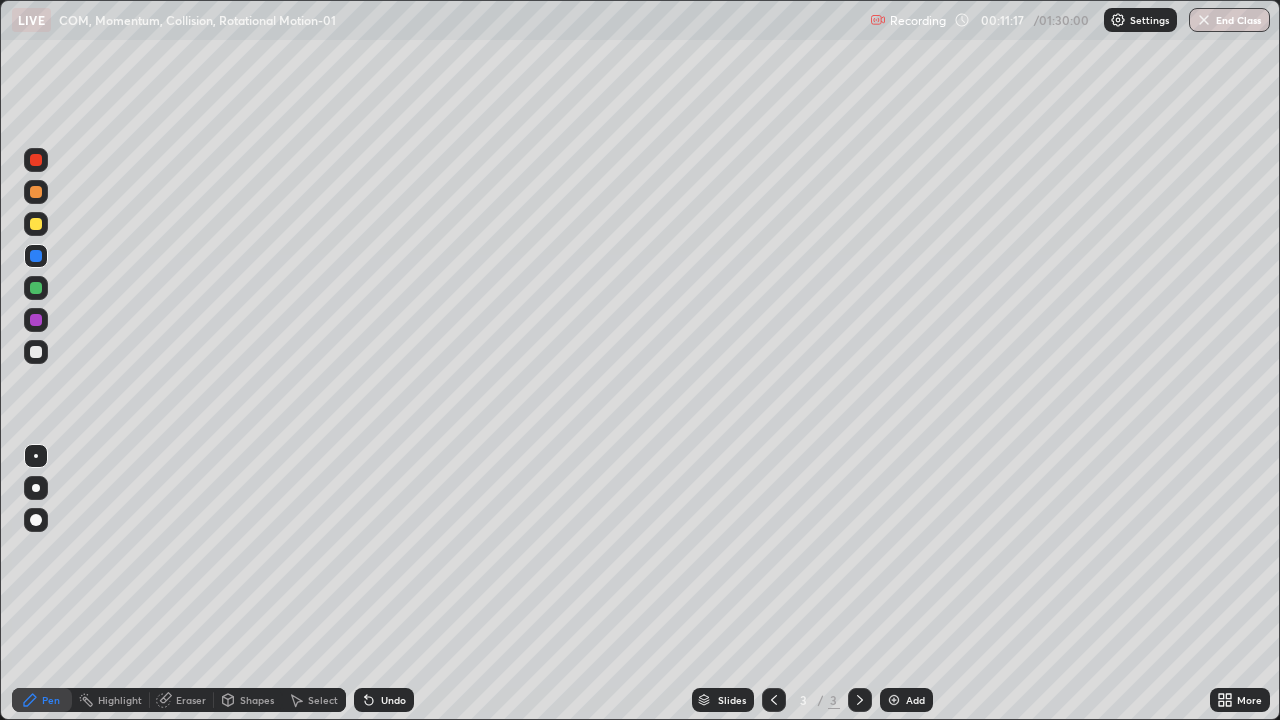 click on "Add" at bounding box center (906, 700) 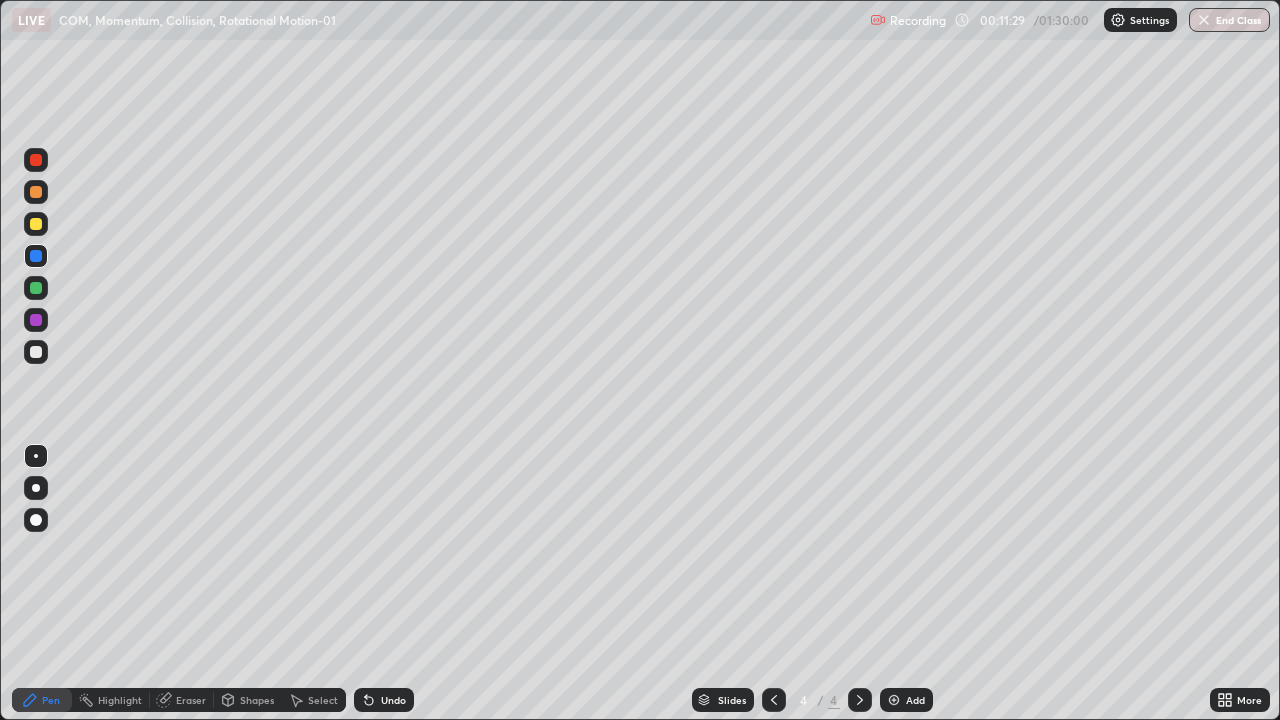 click at bounding box center (36, 288) 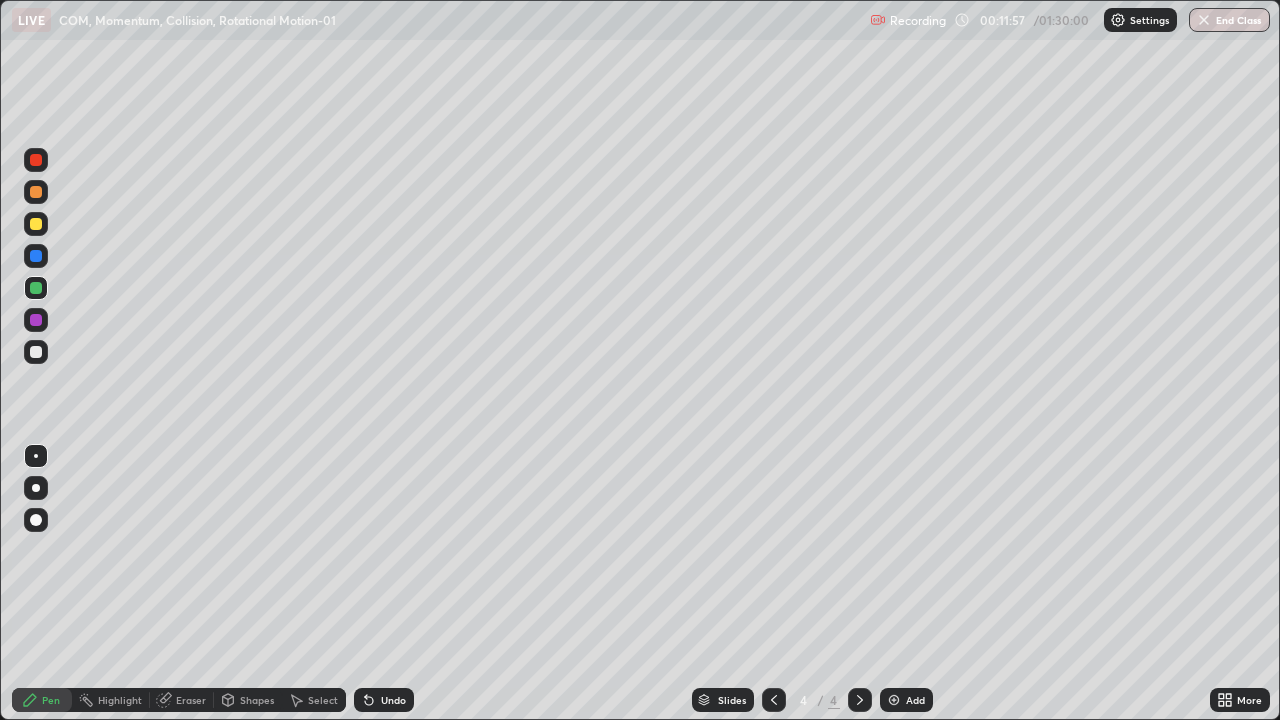 click at bounding box center [36, 160] 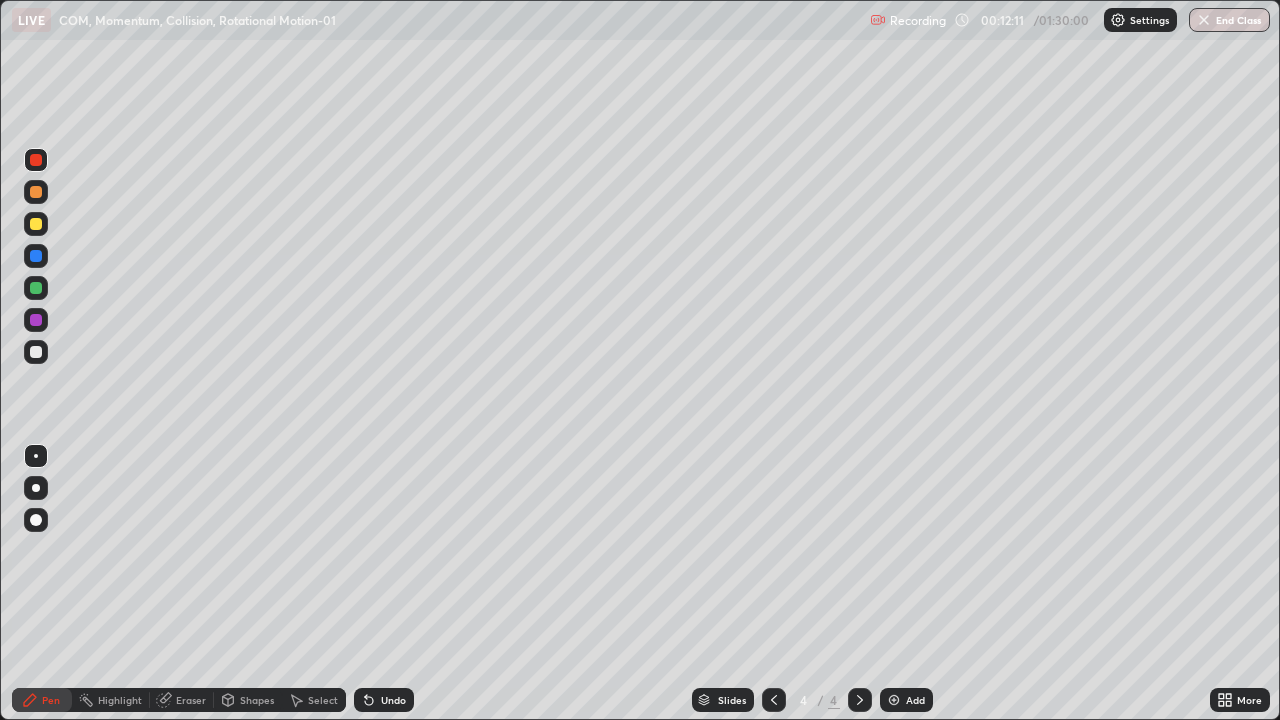 click at bounding box center (36, 192) 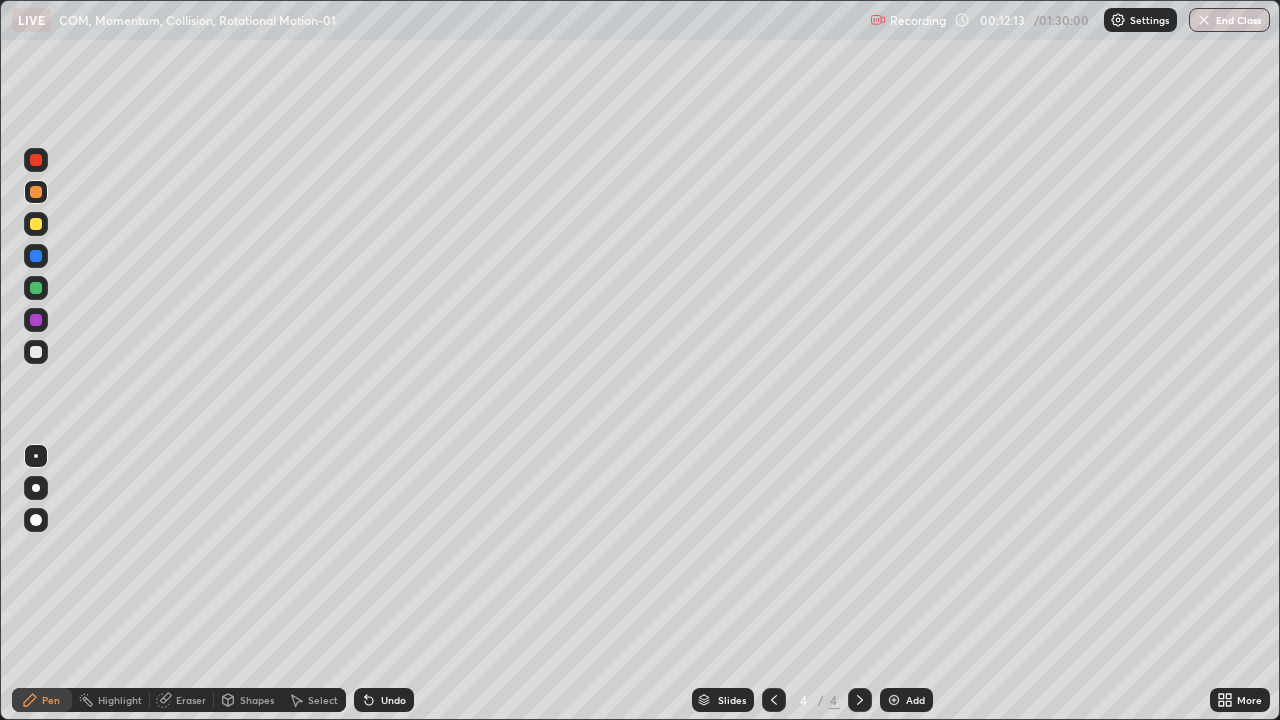 click on "Undo" at bounding box center (384, 700) 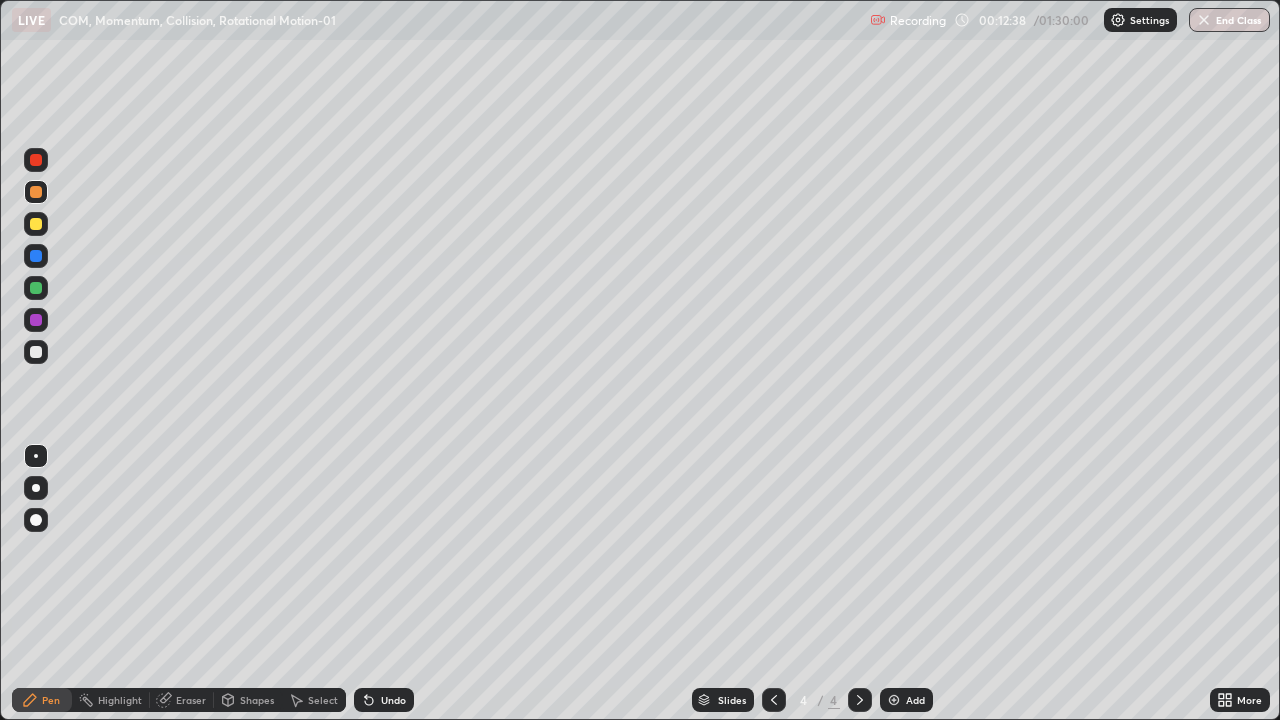 click at bounding box center [36, 352] 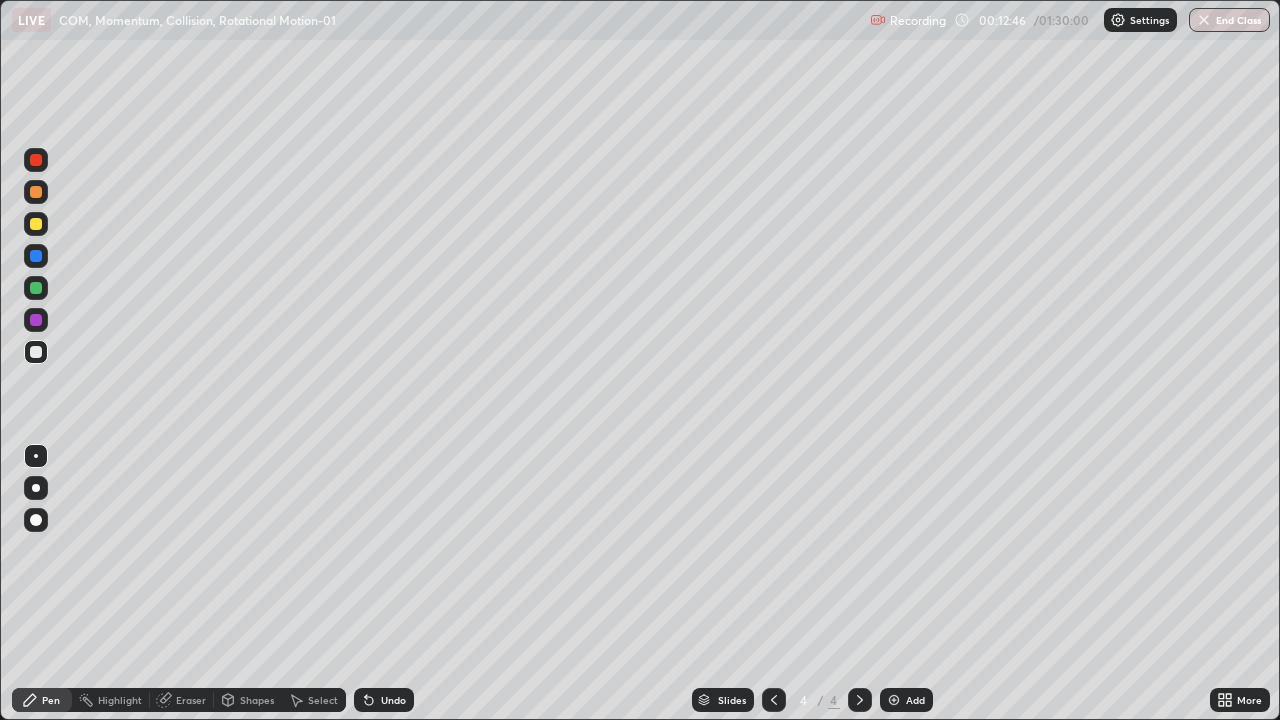 click on "Undo" at bounding box center [393, 700] 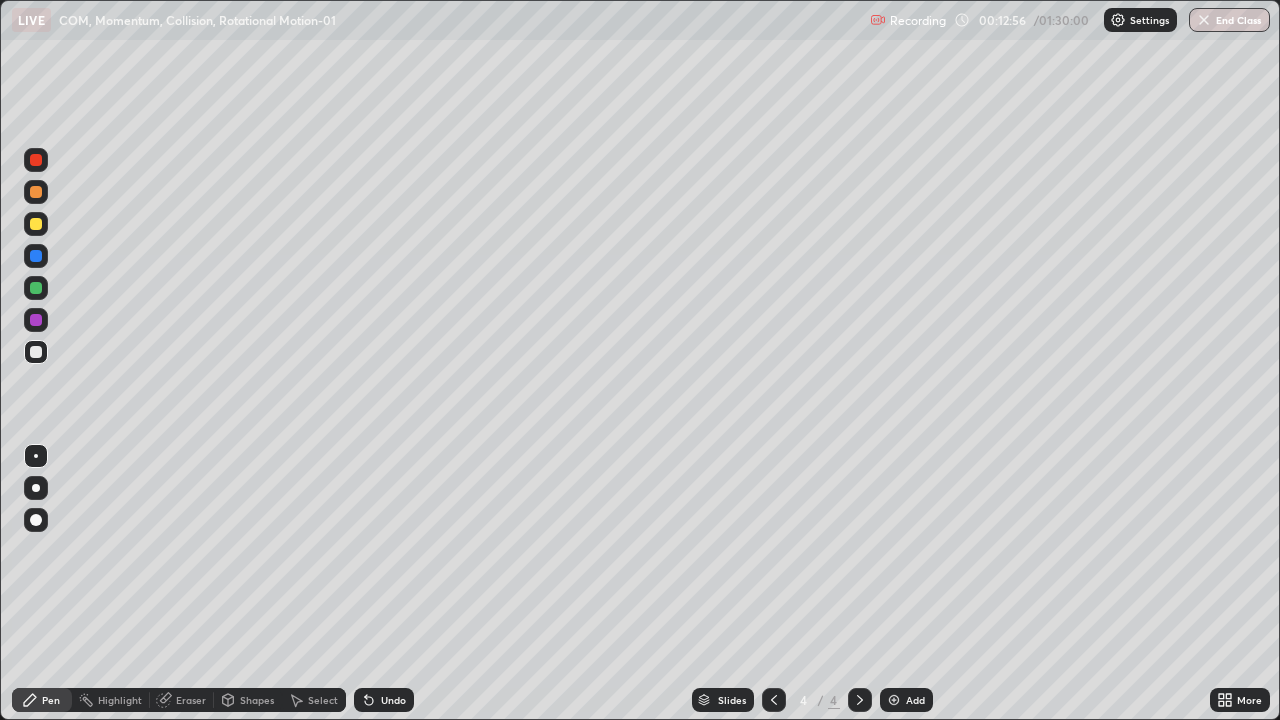 click on "Undo" at bounding box center (384, 700) 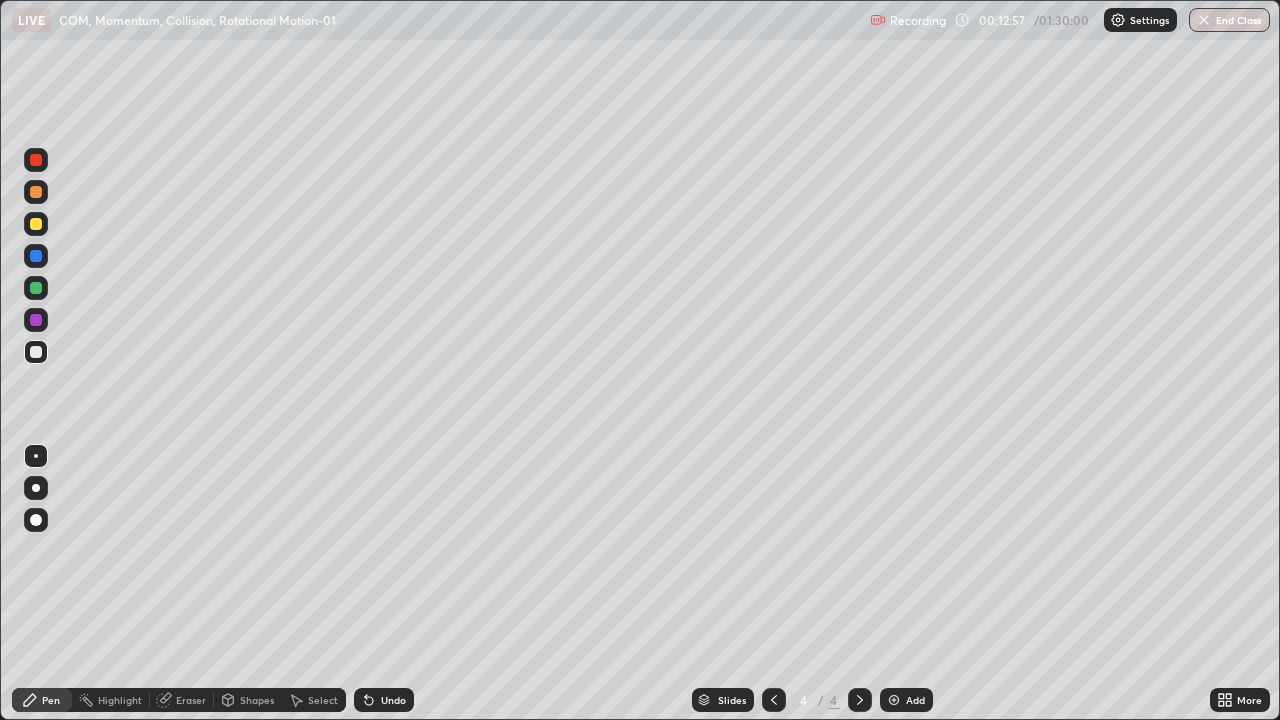 click 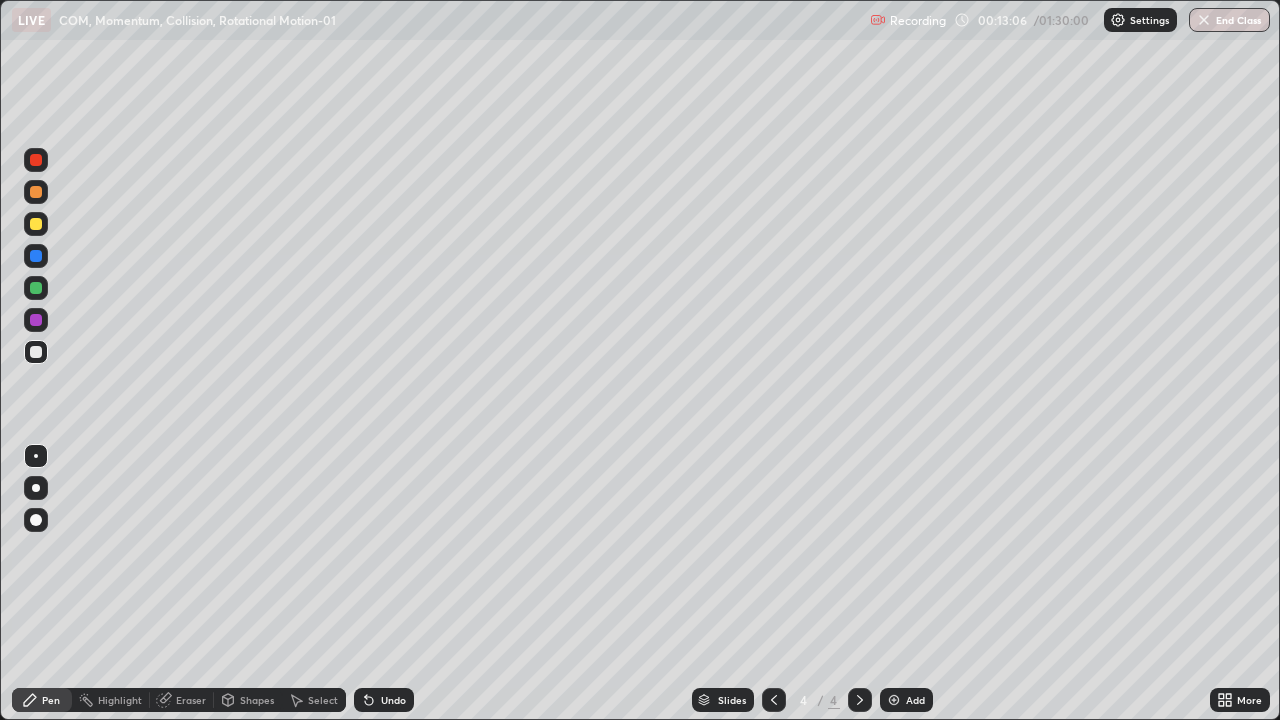 click at bounding box center (36, 352) 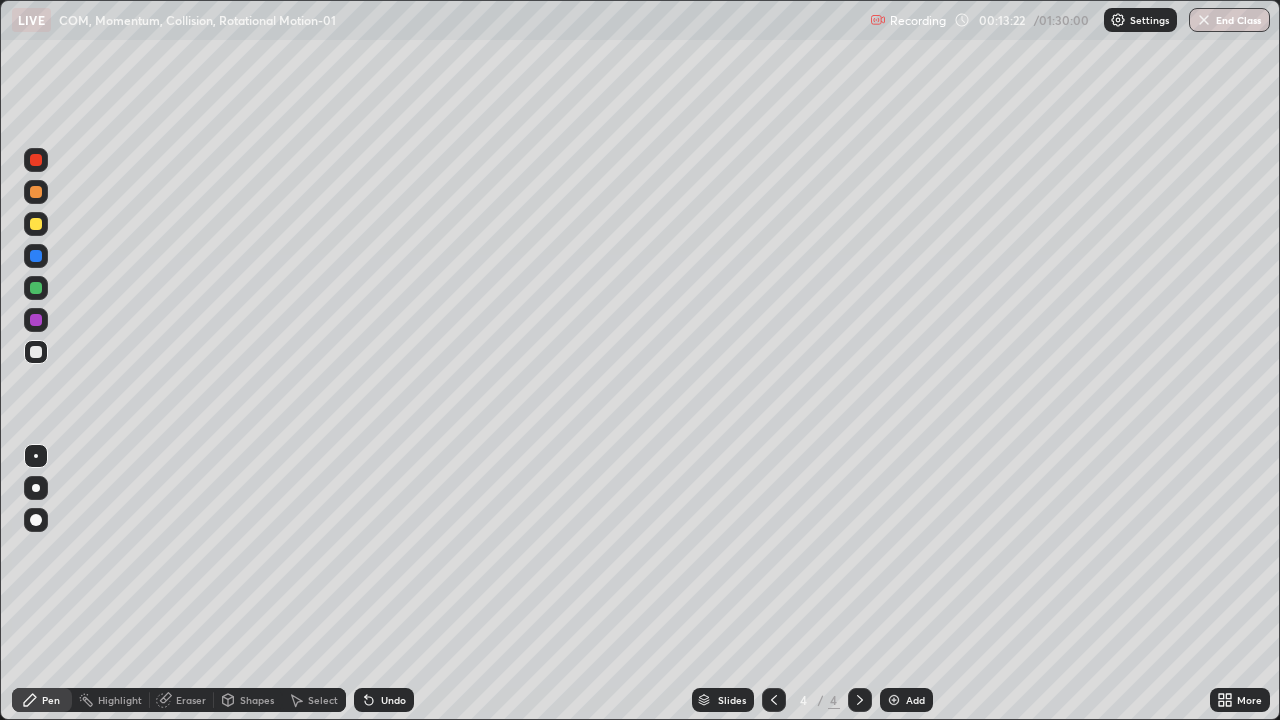 click on "Undo" at bounding box center [384, 700] 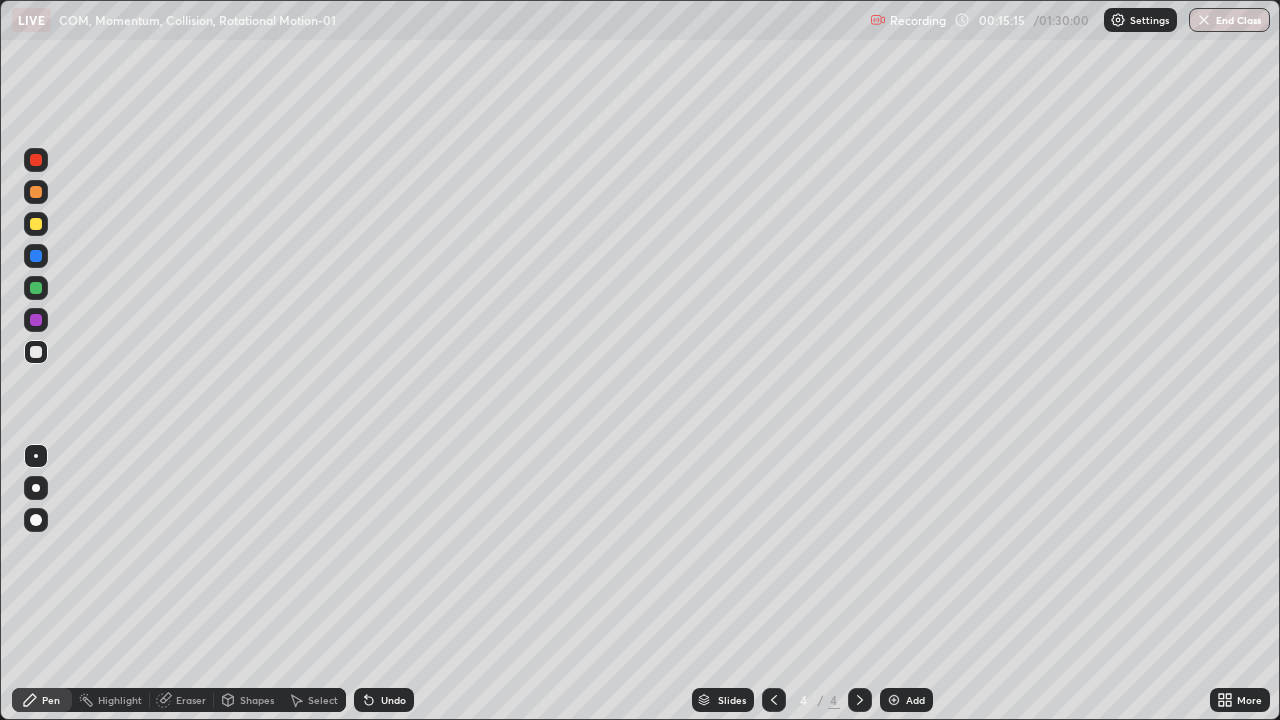 click at bounding box center [36, 320] 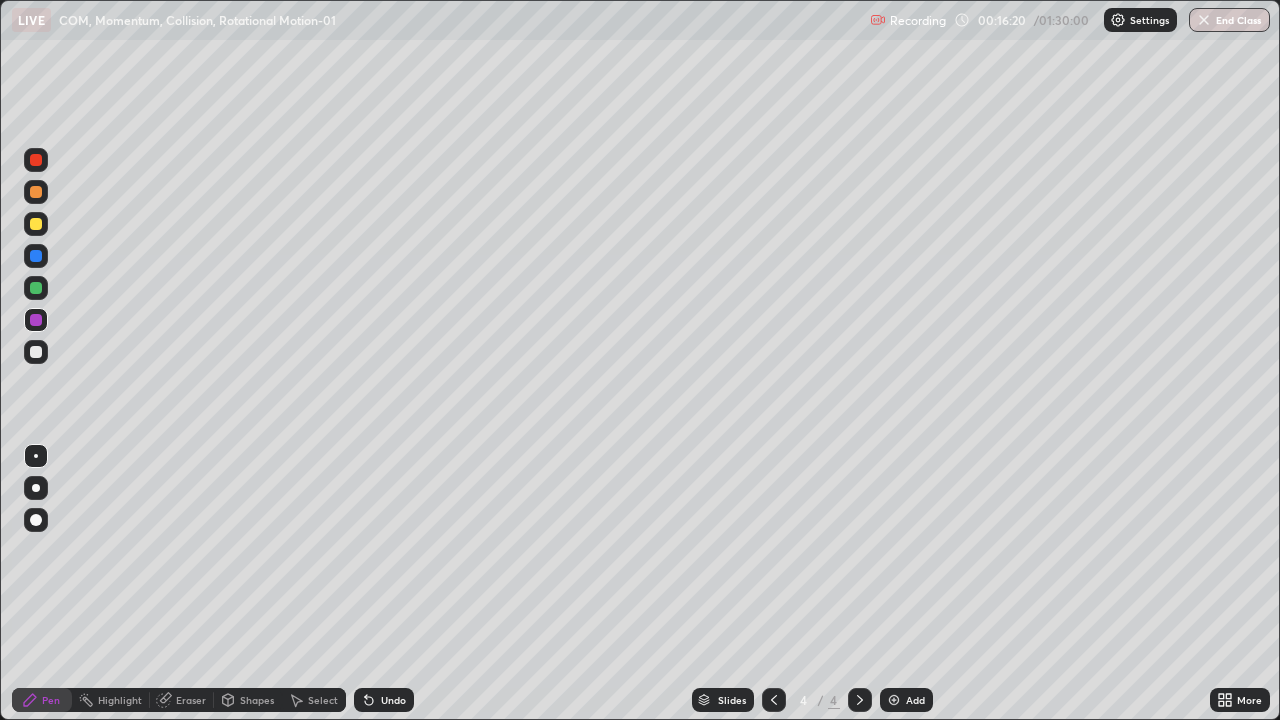 click 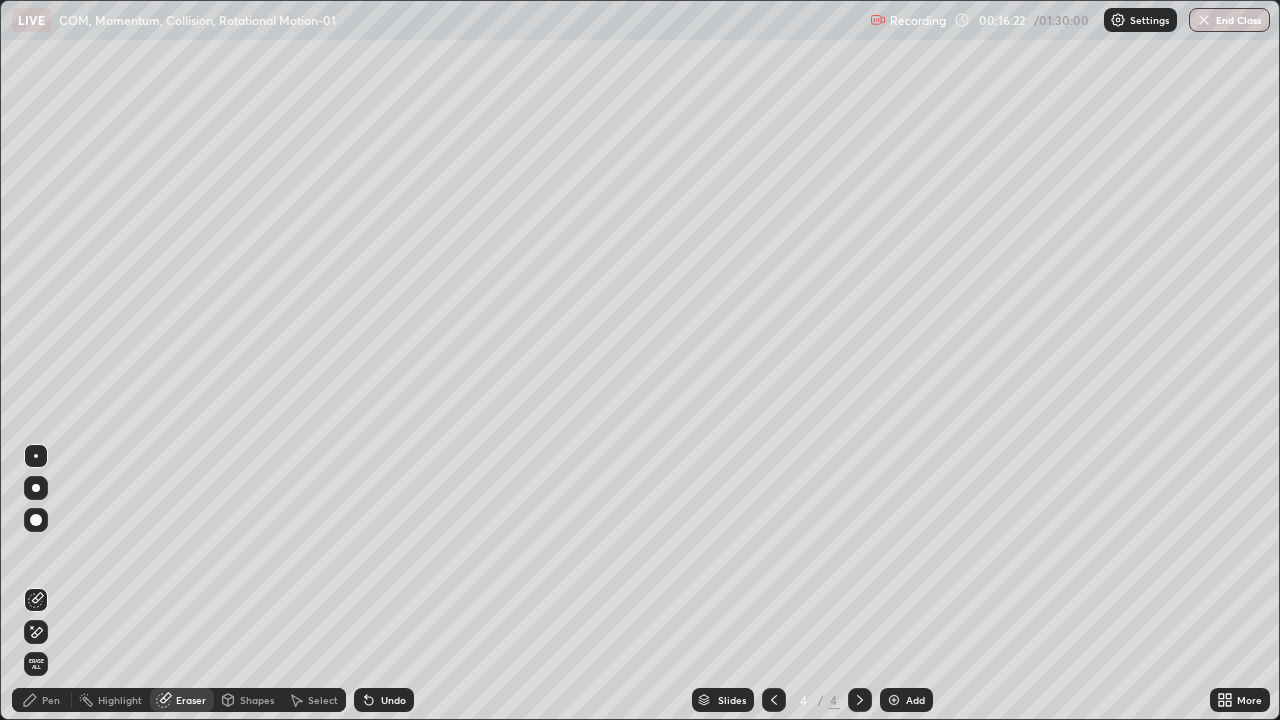 click 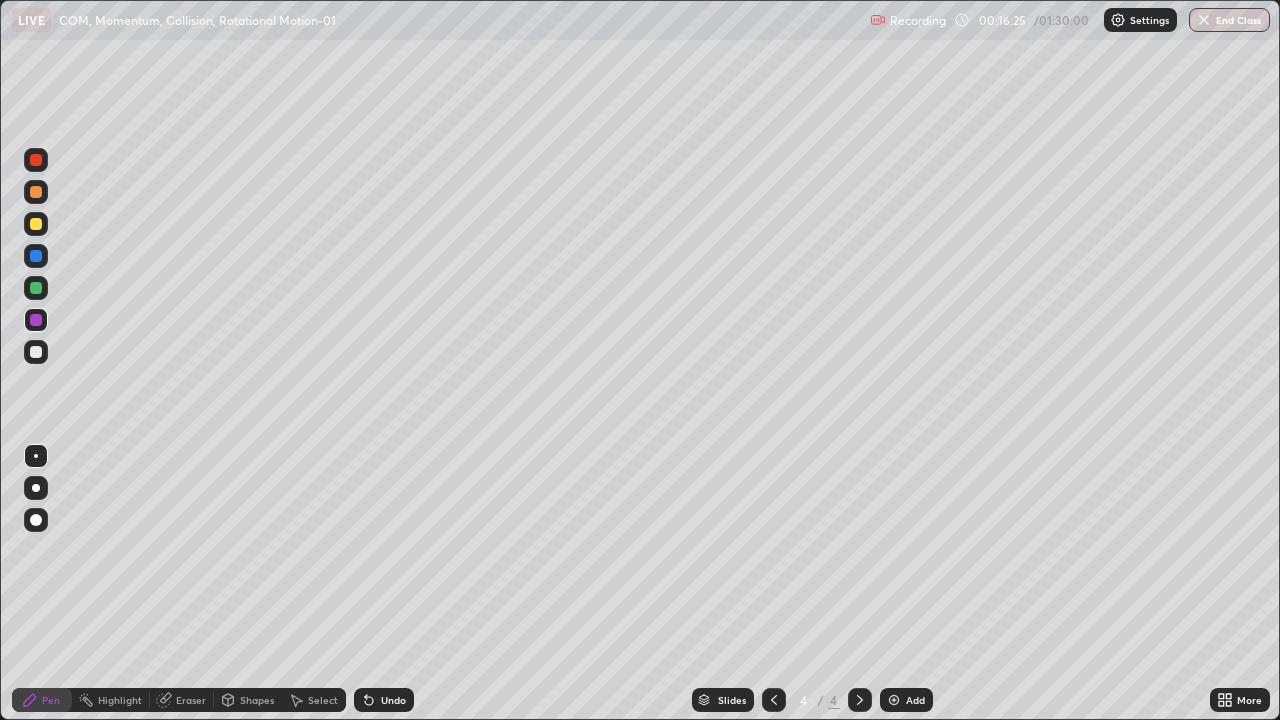 click 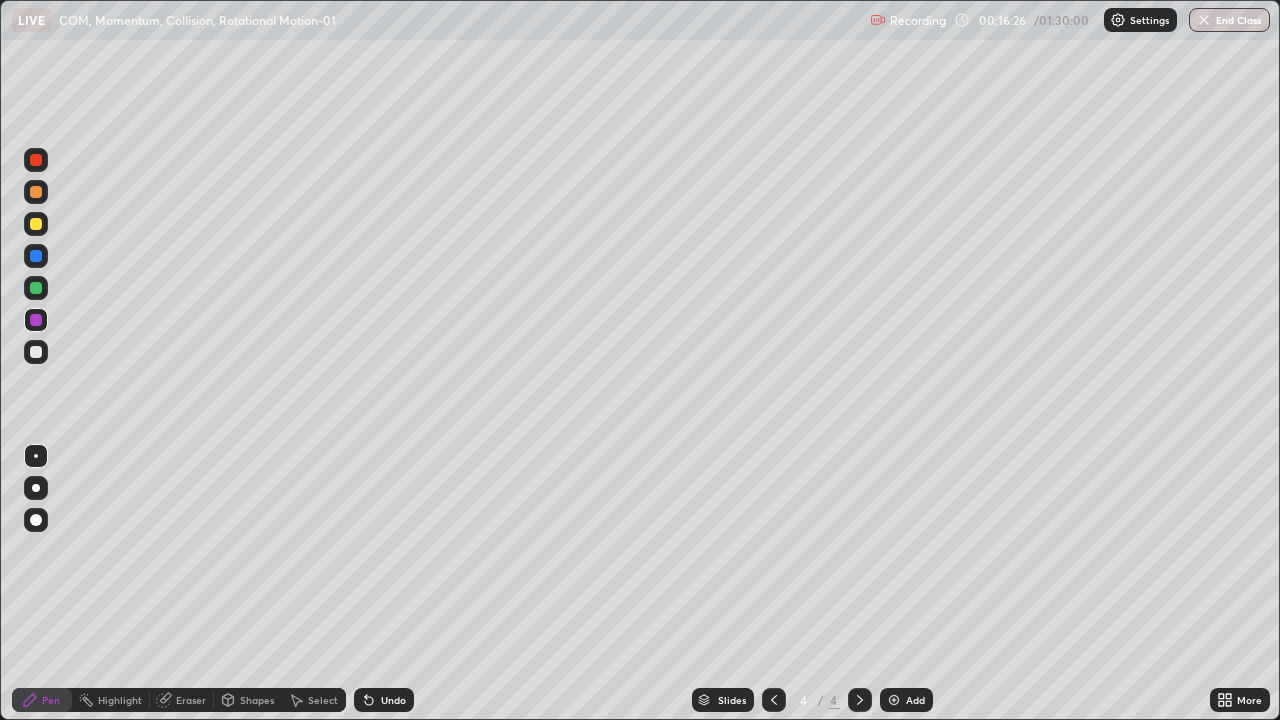 click on "Undo" at bounding box center (384, 700) 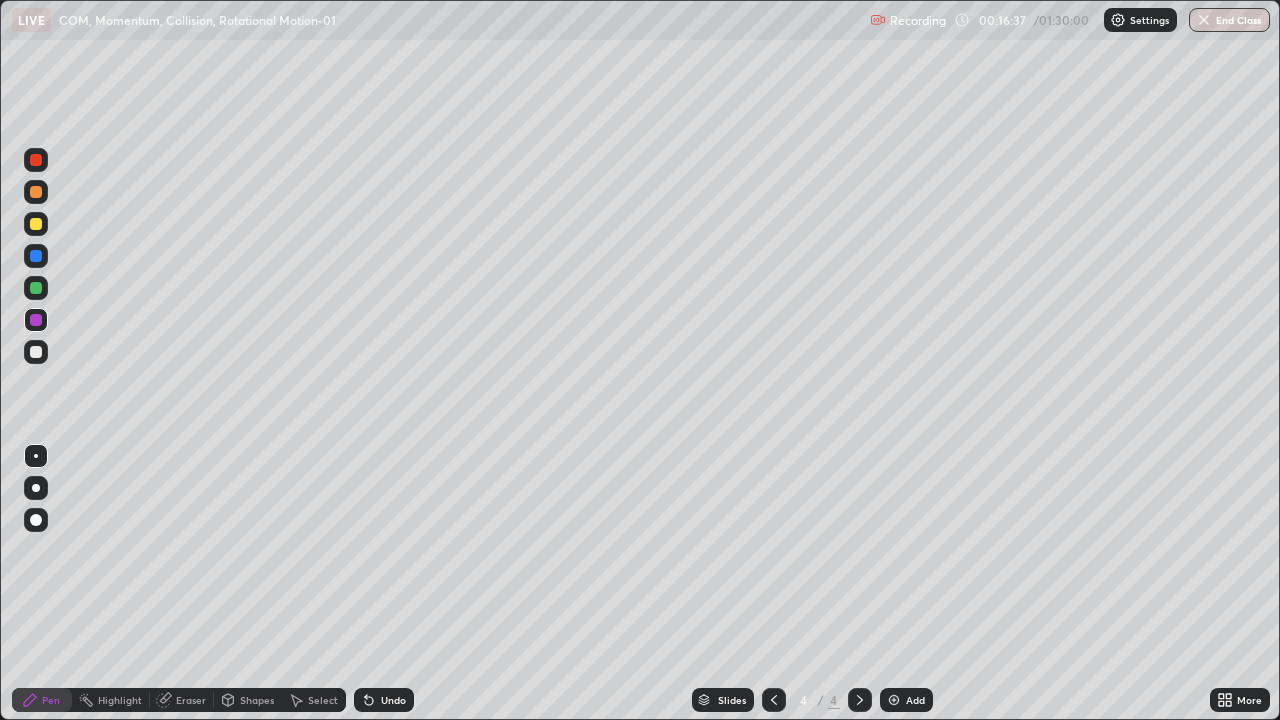 click at bounding box center (36, 224) 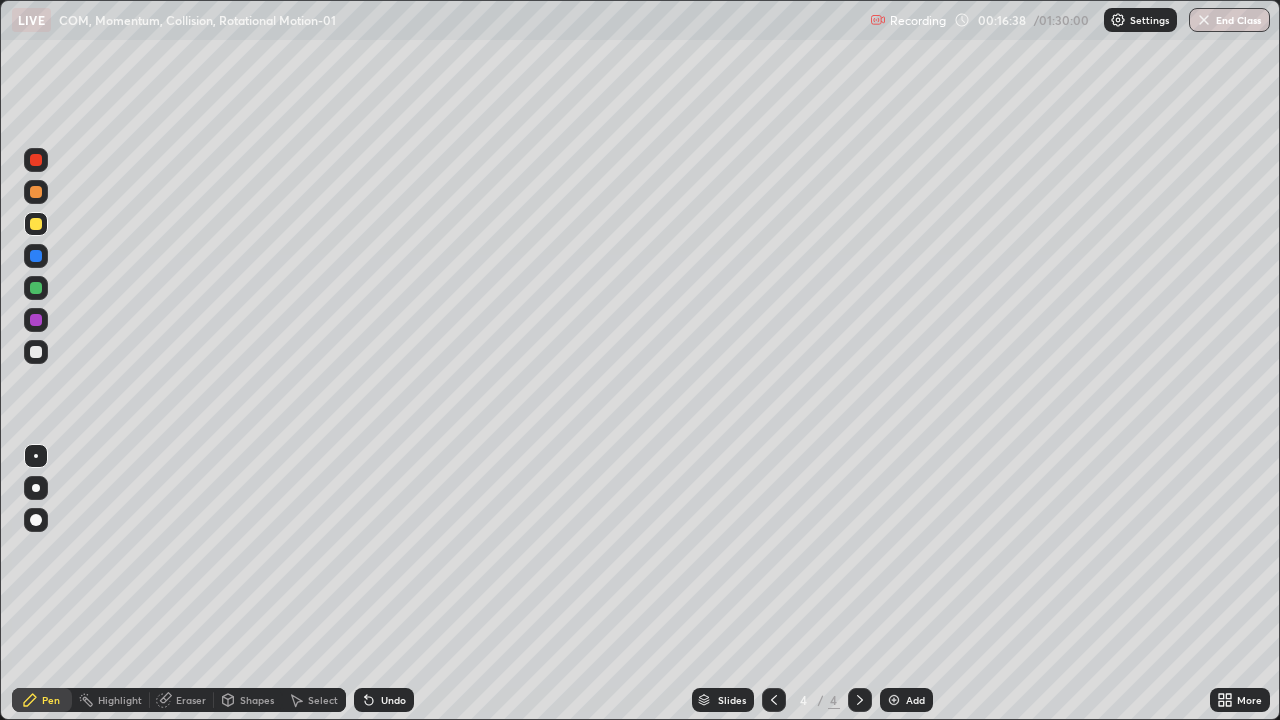 click on "Add" at bounding box center (906, 700) 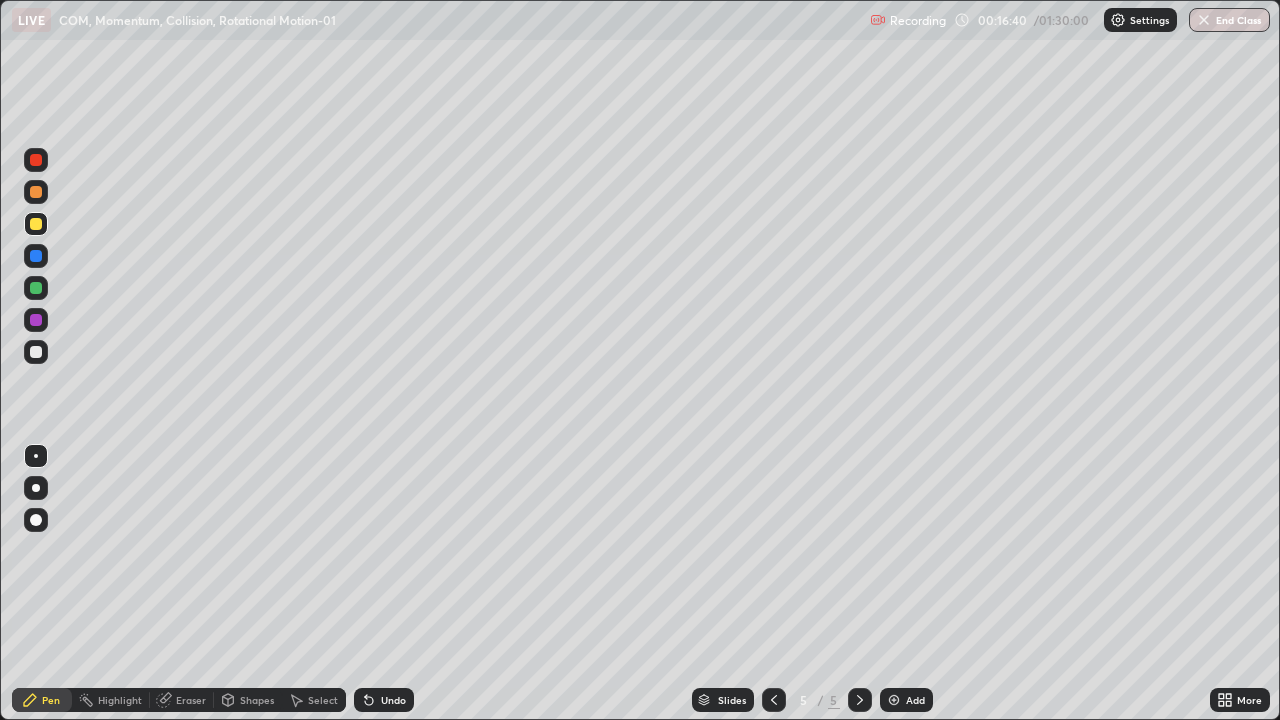 click at bounding box center (36, 352) 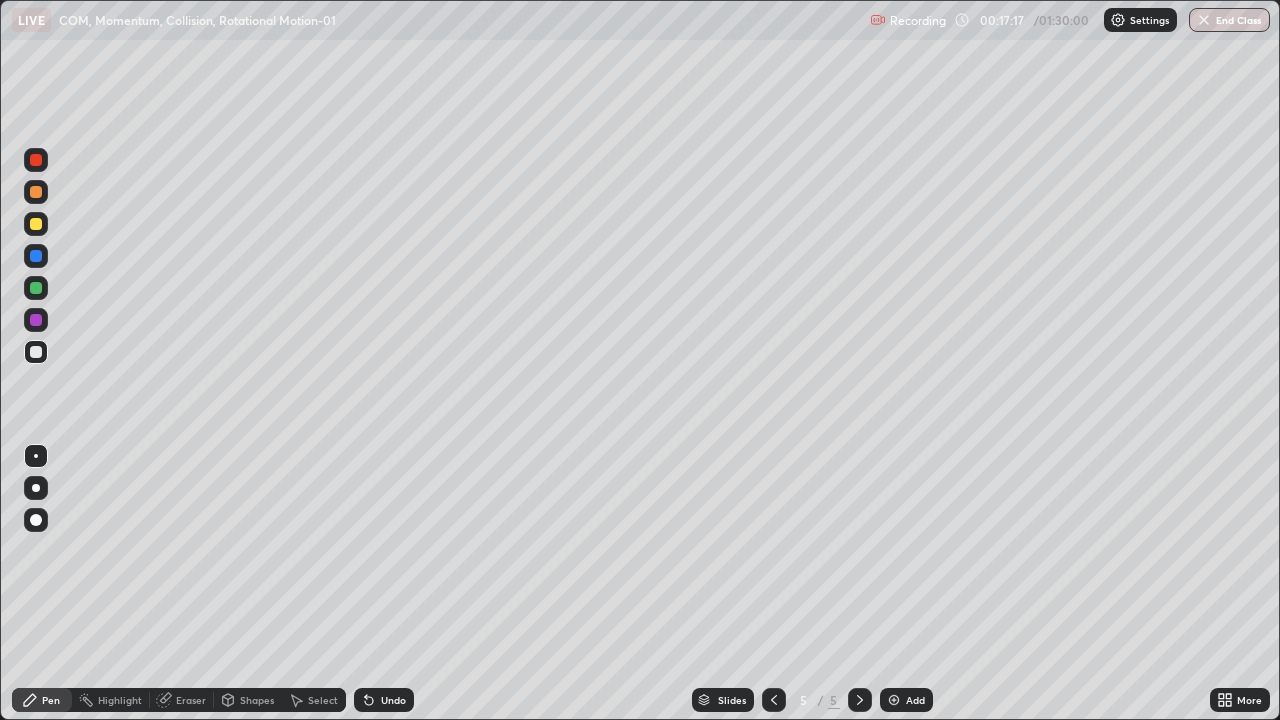 click at bounding box center [36, 352] 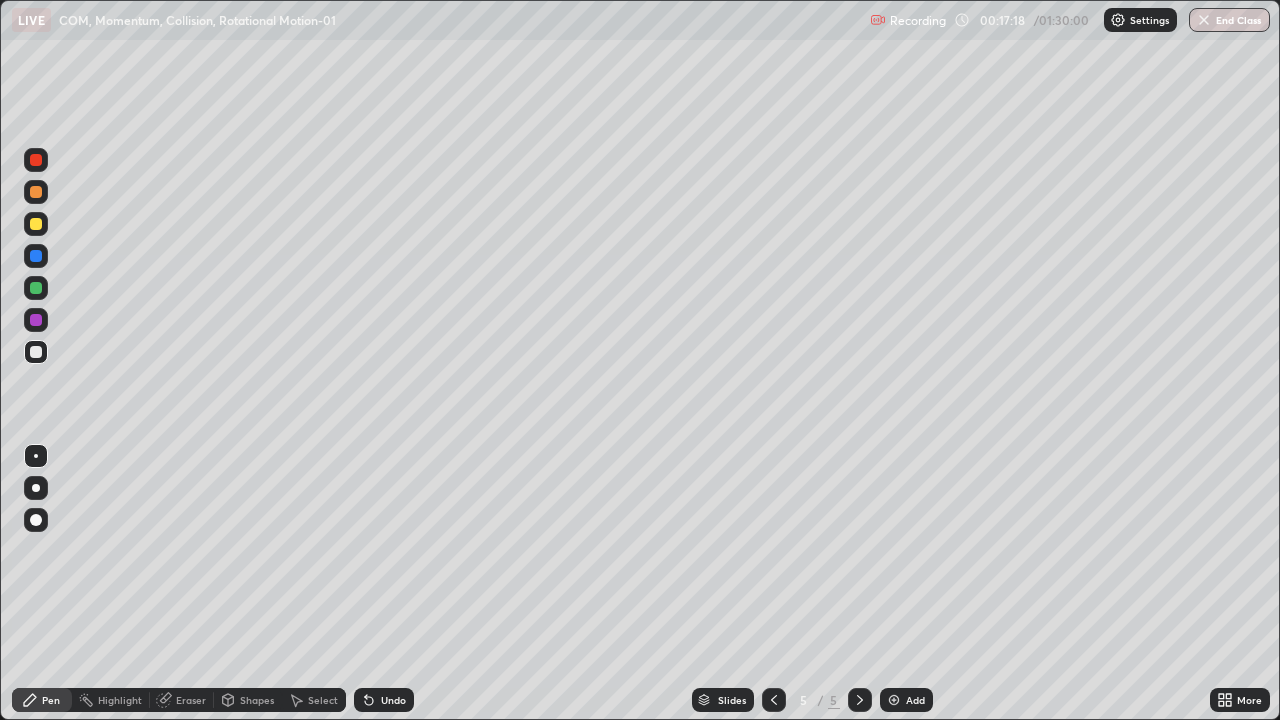 click at bounding box center (36, 224) 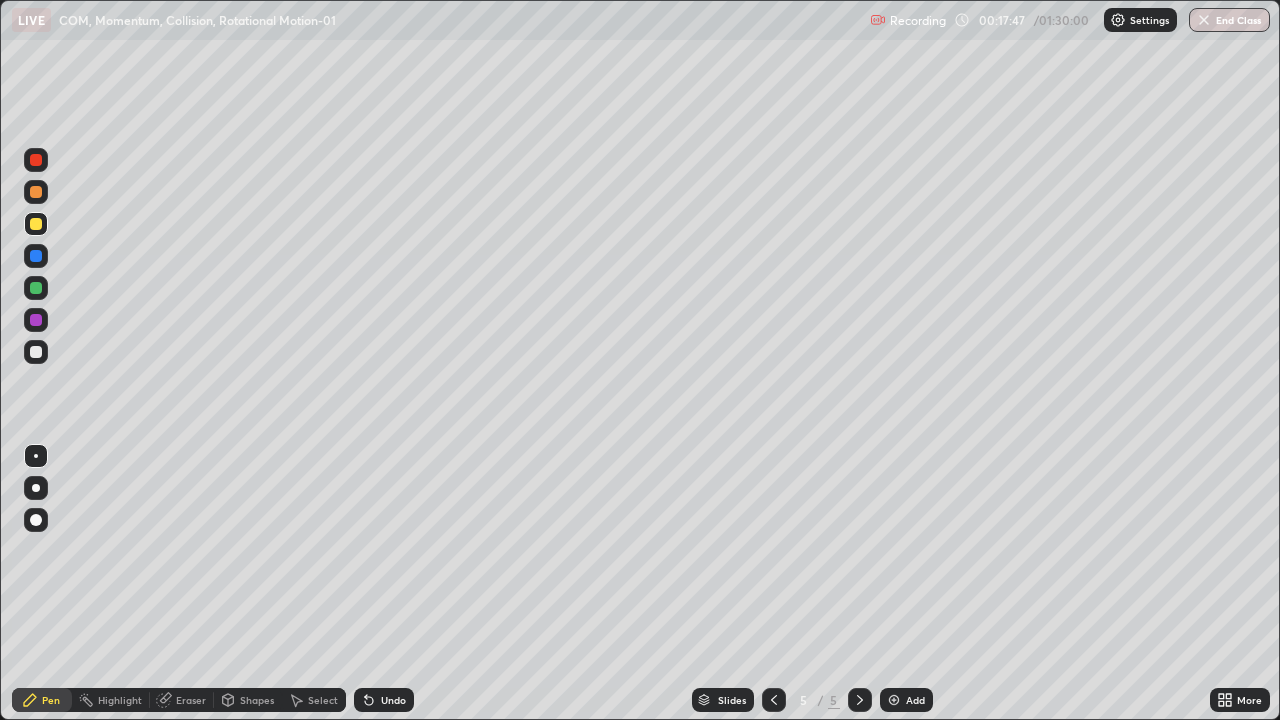 click at bounding box center [36, 160] 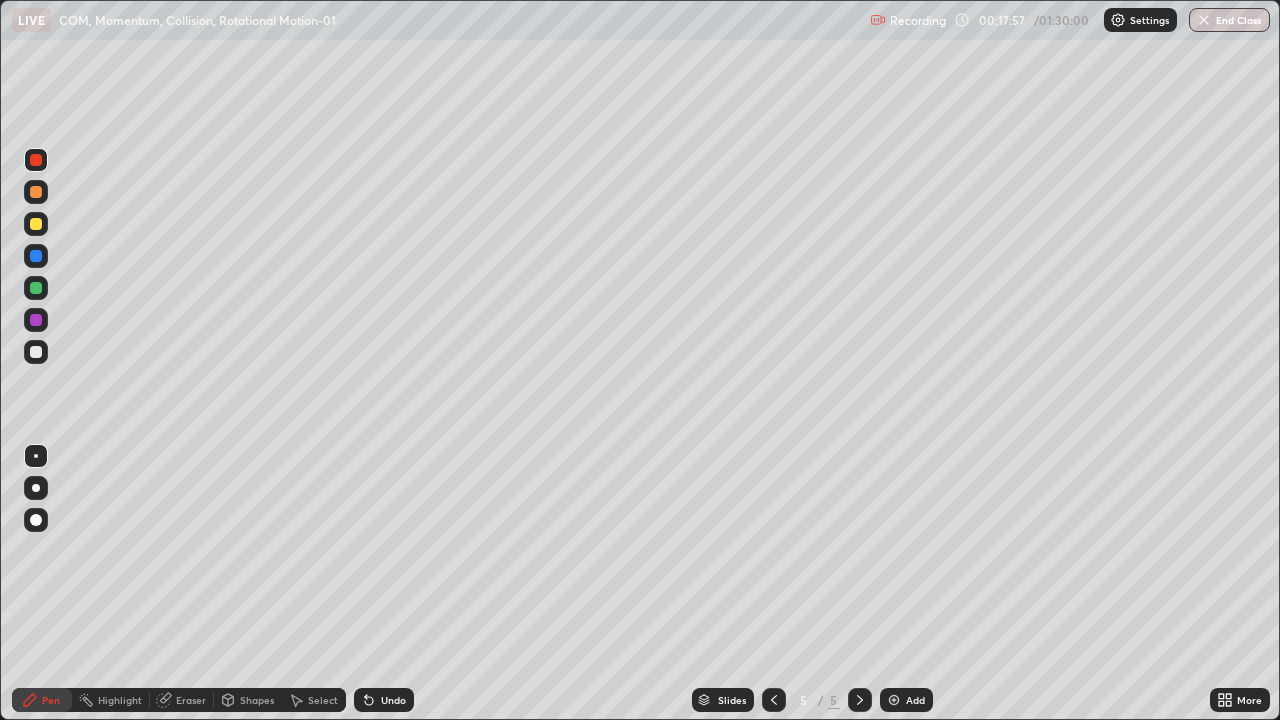 click at bounding box center [36, 320] 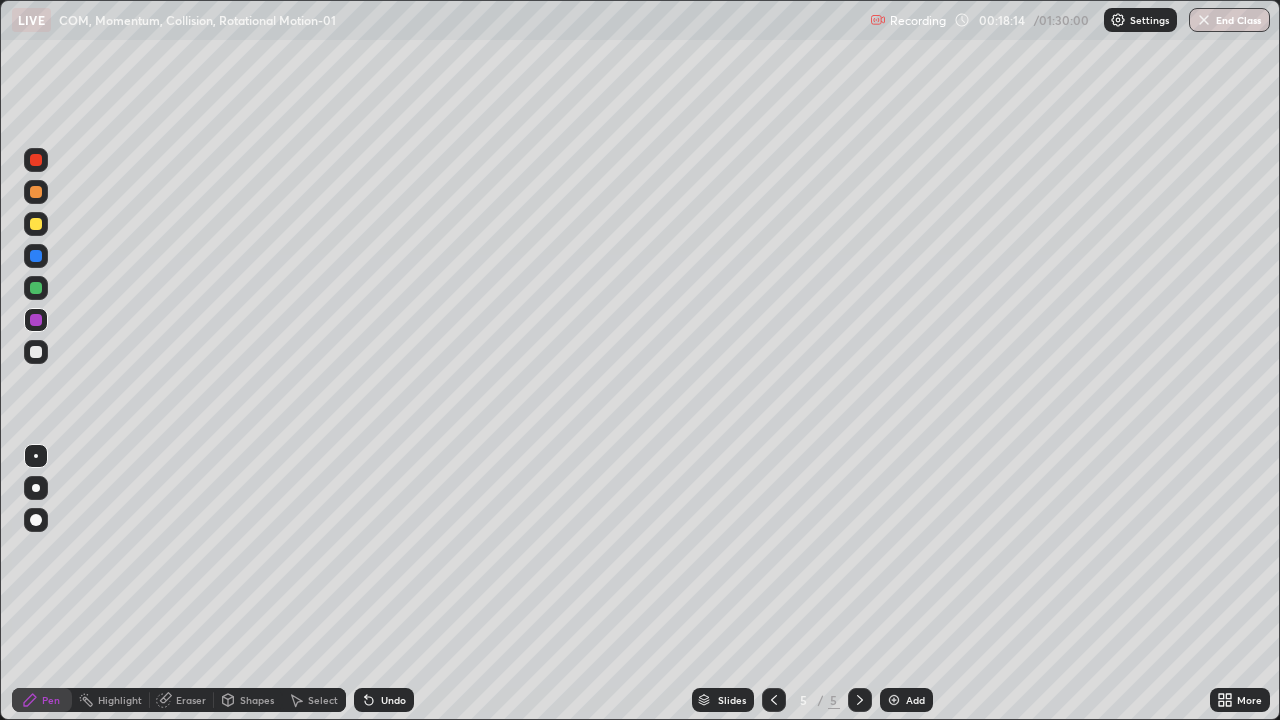click 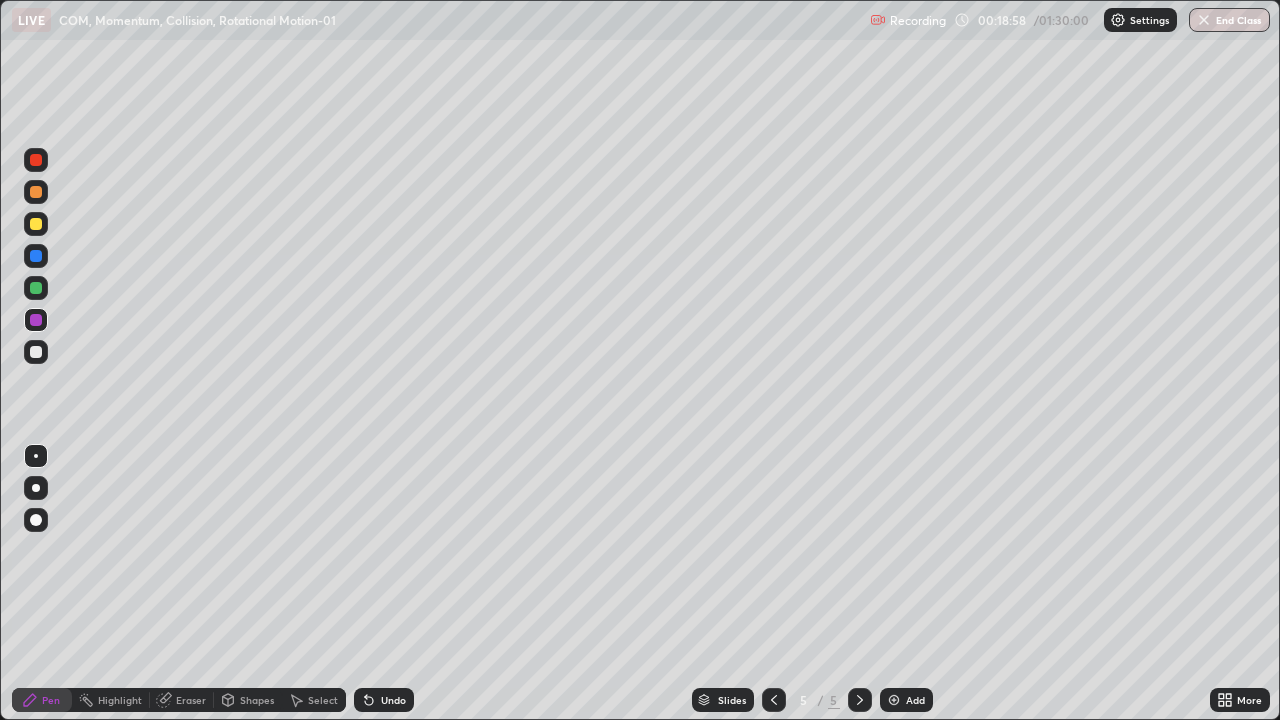 click at bounding box center (36, 288) 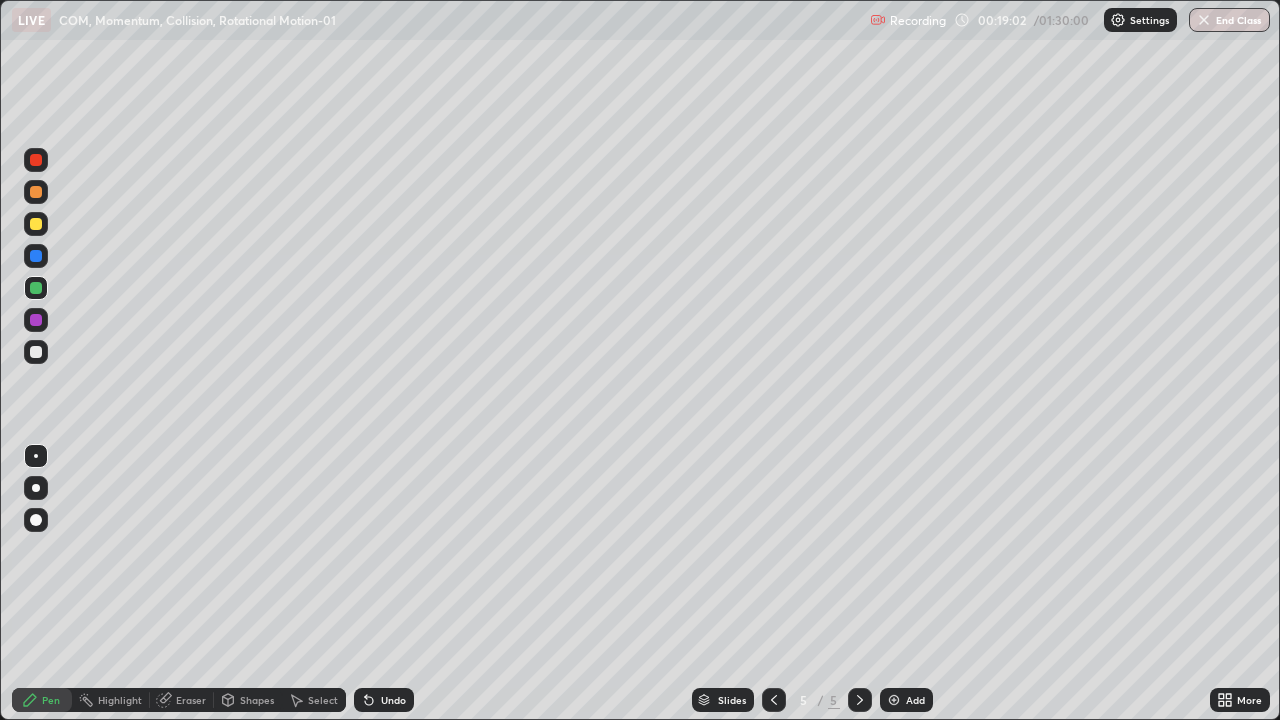 click at bounding box center (36, 352) 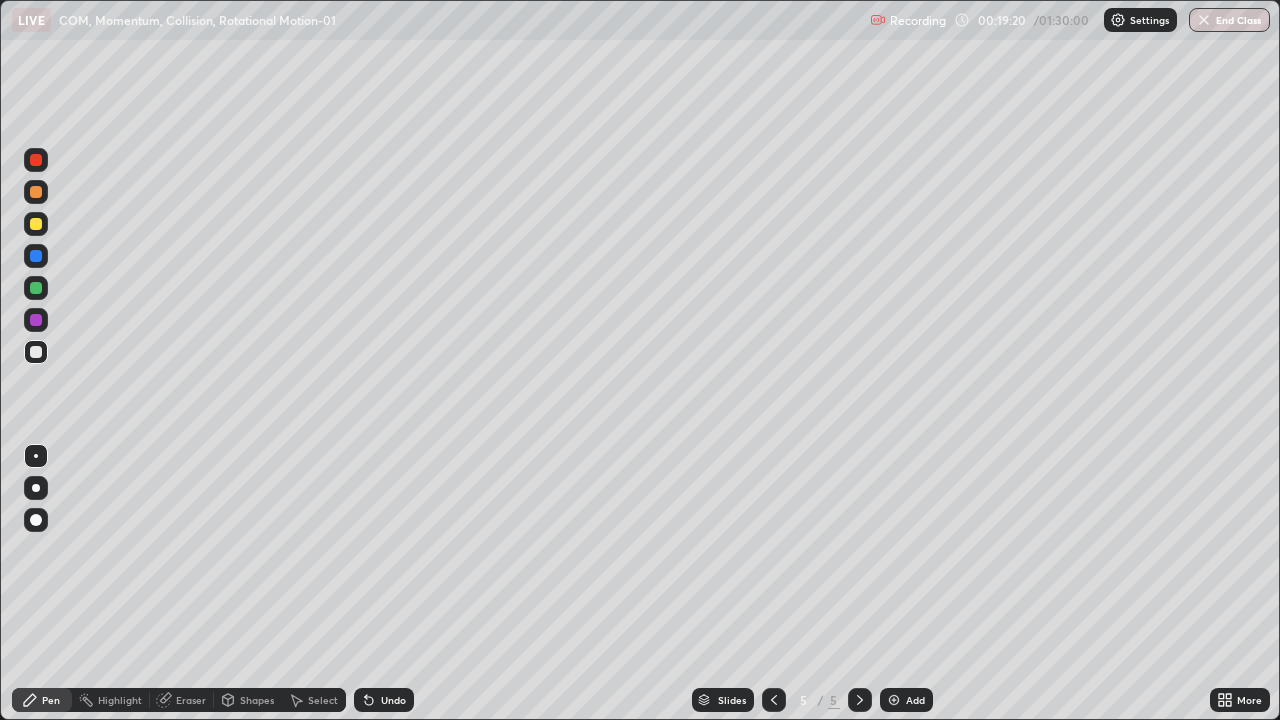 click on "Undo" at bounding box center [384, 700] 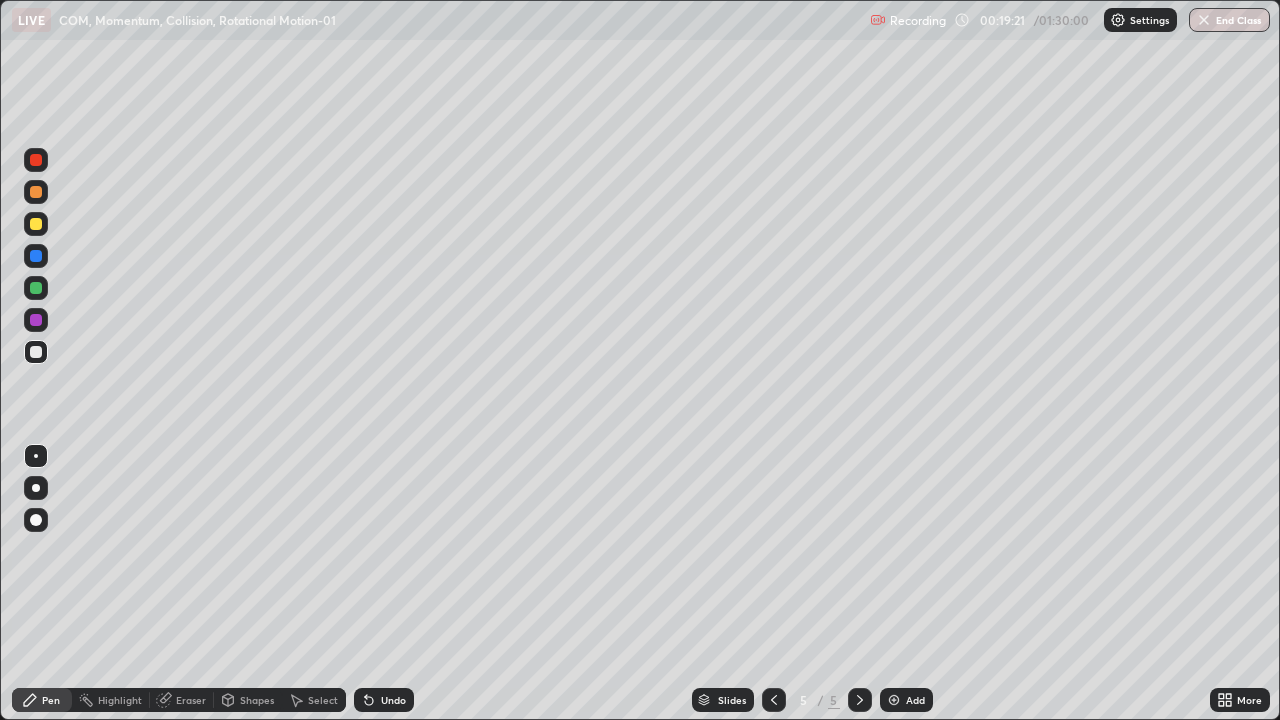 click on "Shapes" at bounding box center [257, 700] 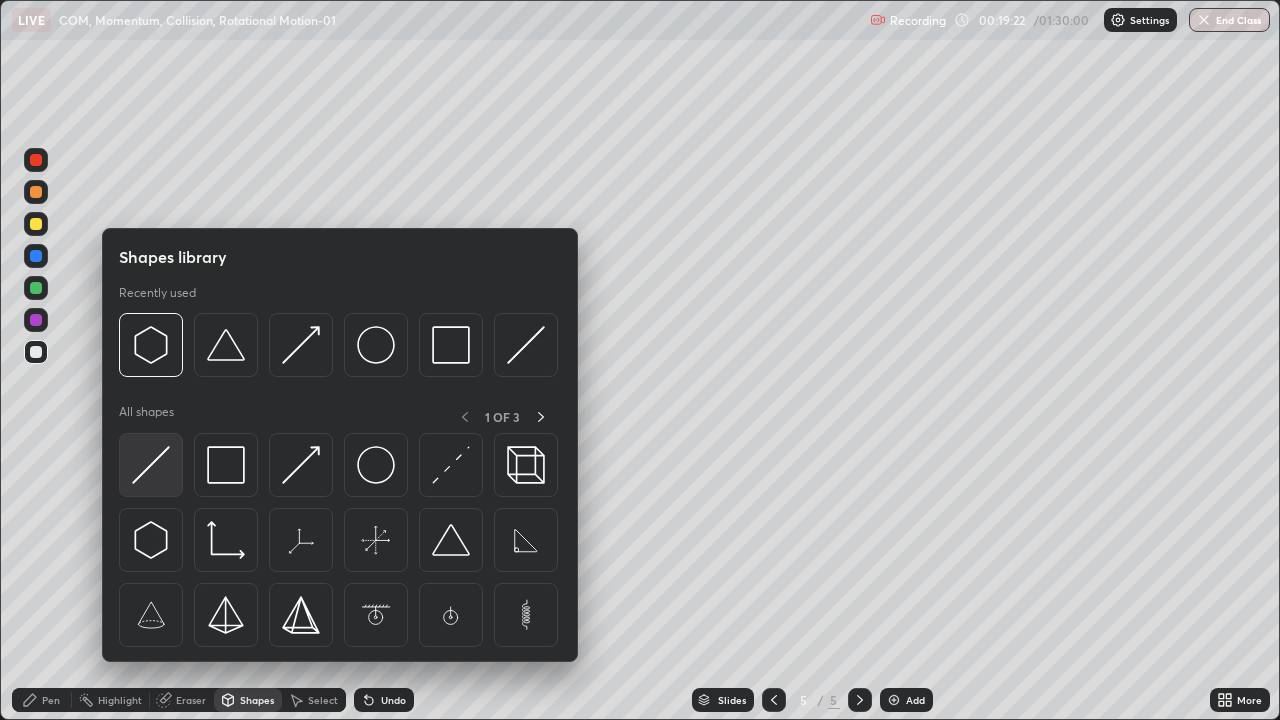 click at bounding box center [151, 465] 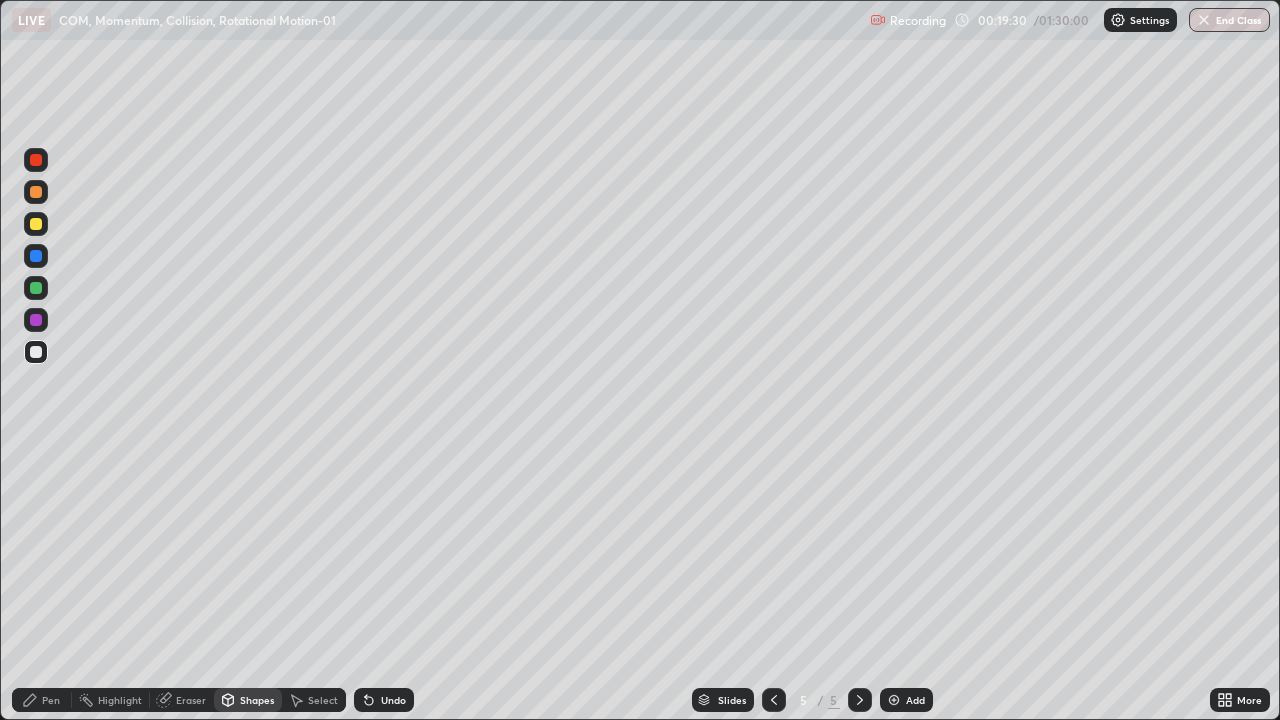 click on "Pen" at bounding box center (42, 700) 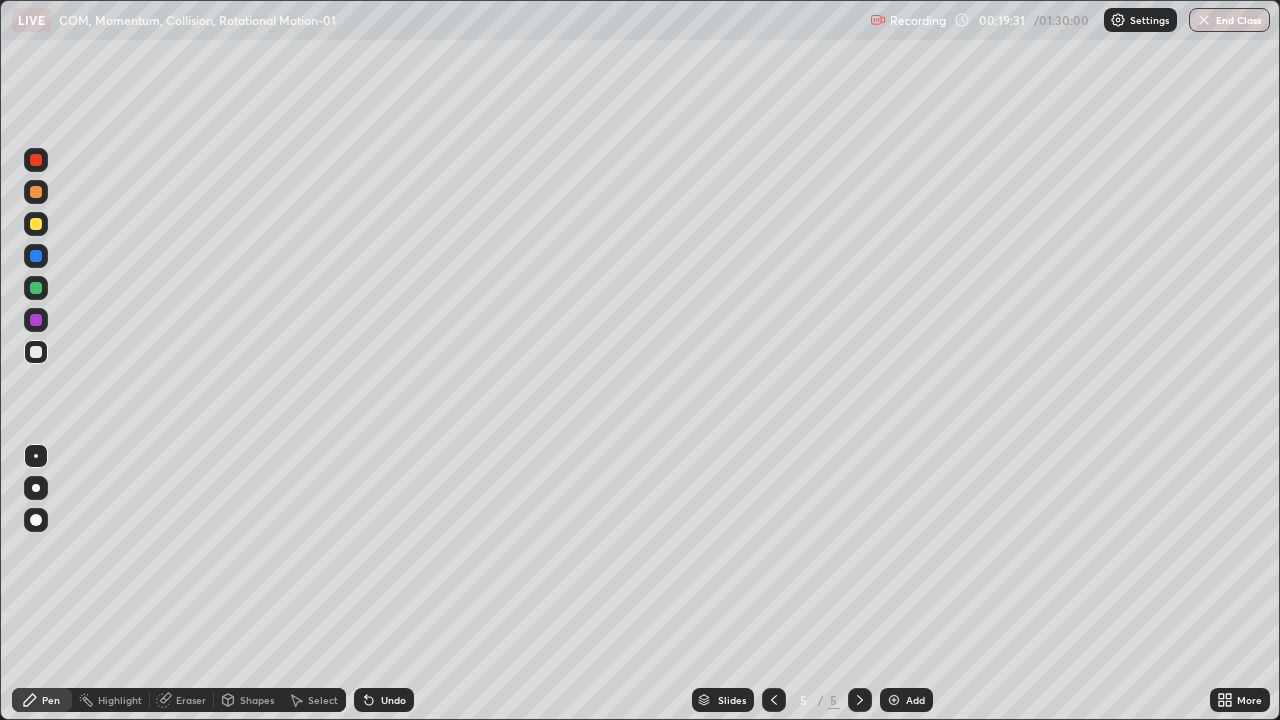 click at bounding box center [36, 256] 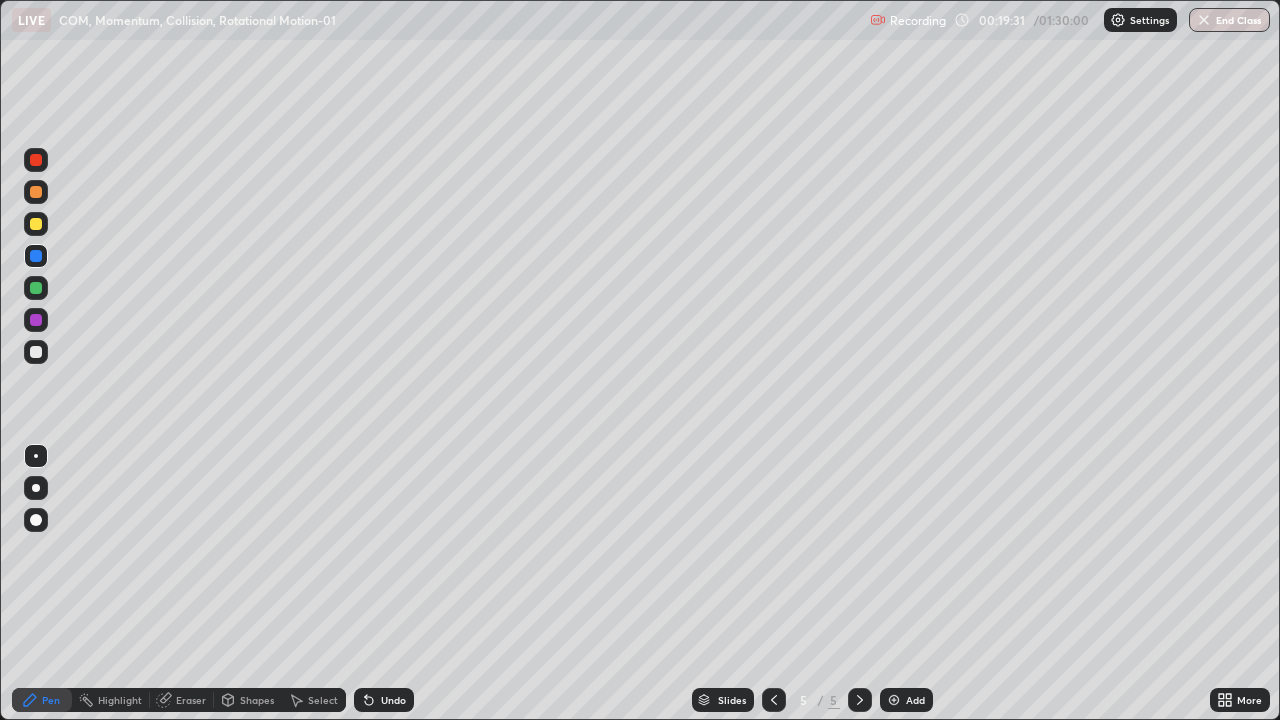 click at bounding box center [36, 192] 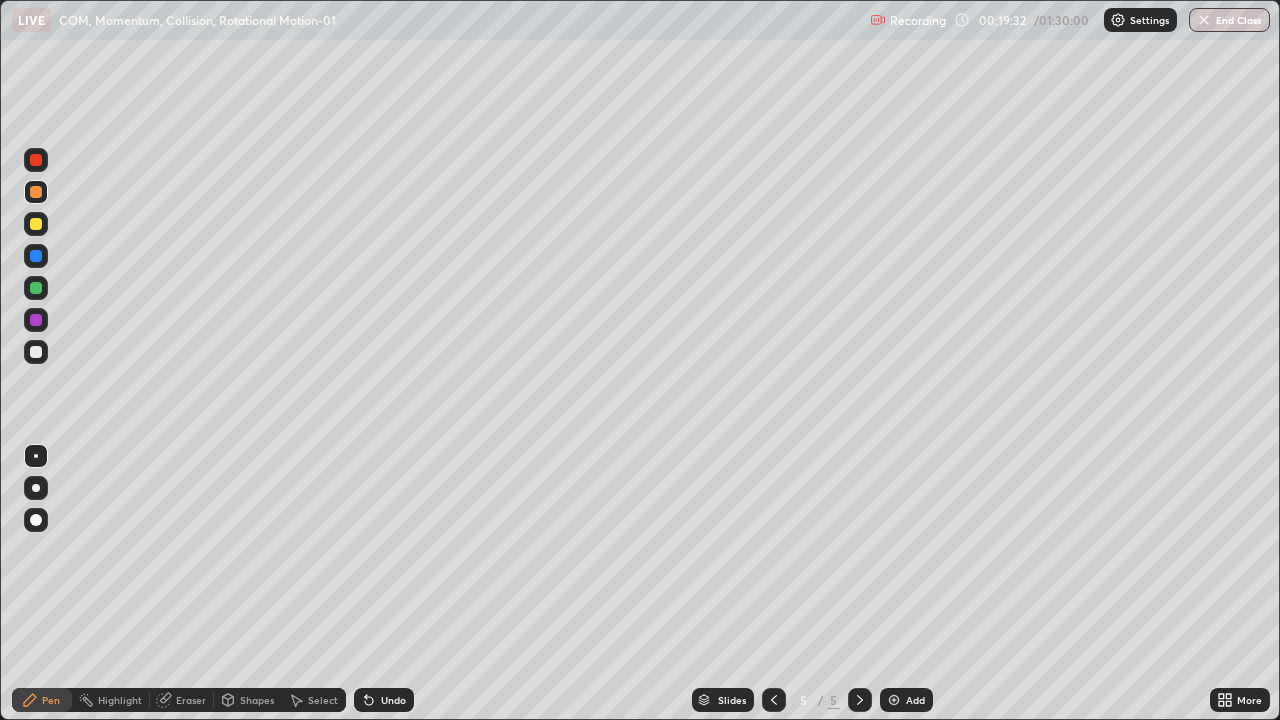 click at bounding box center (36, 160) 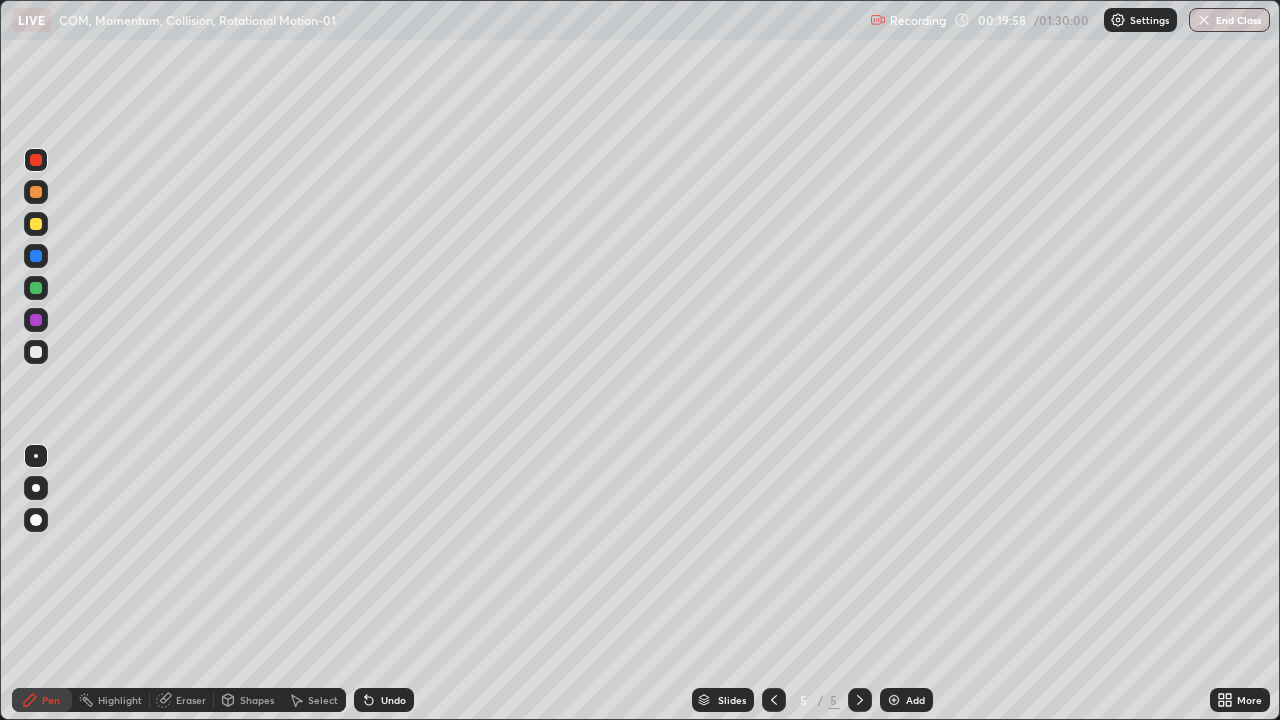 click on "Undo" at bounding box center [393, 700] 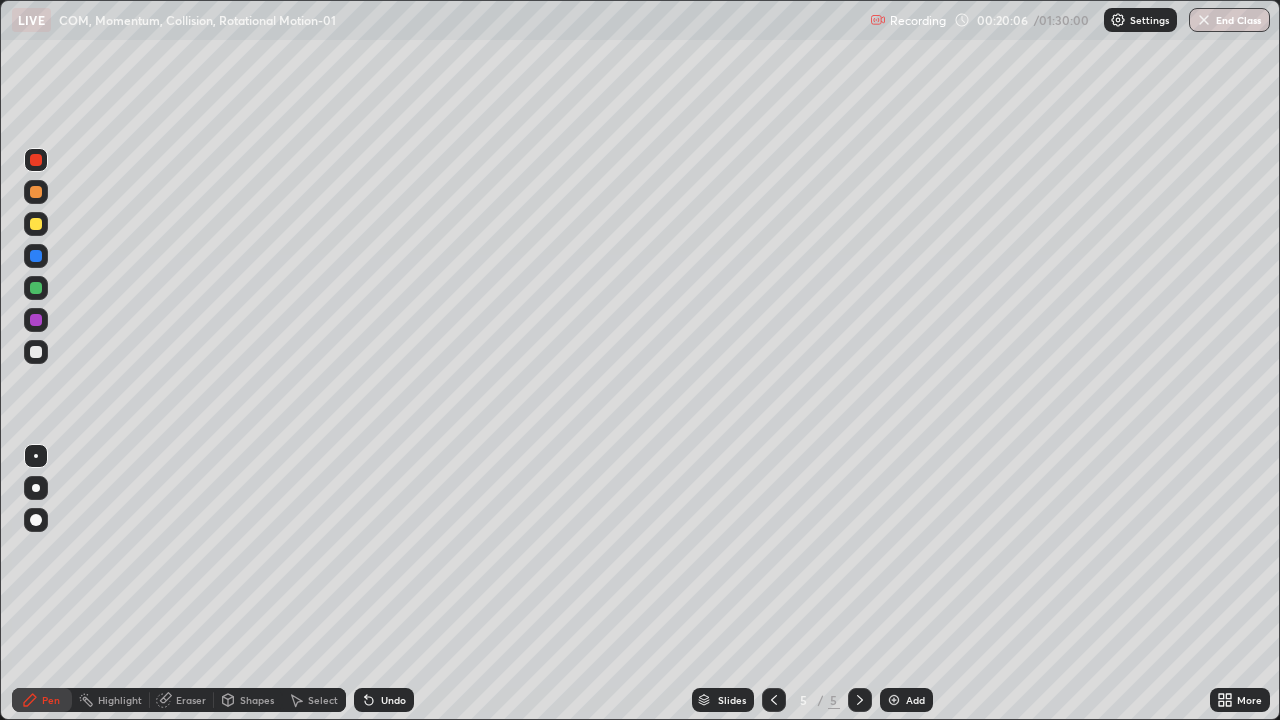 click 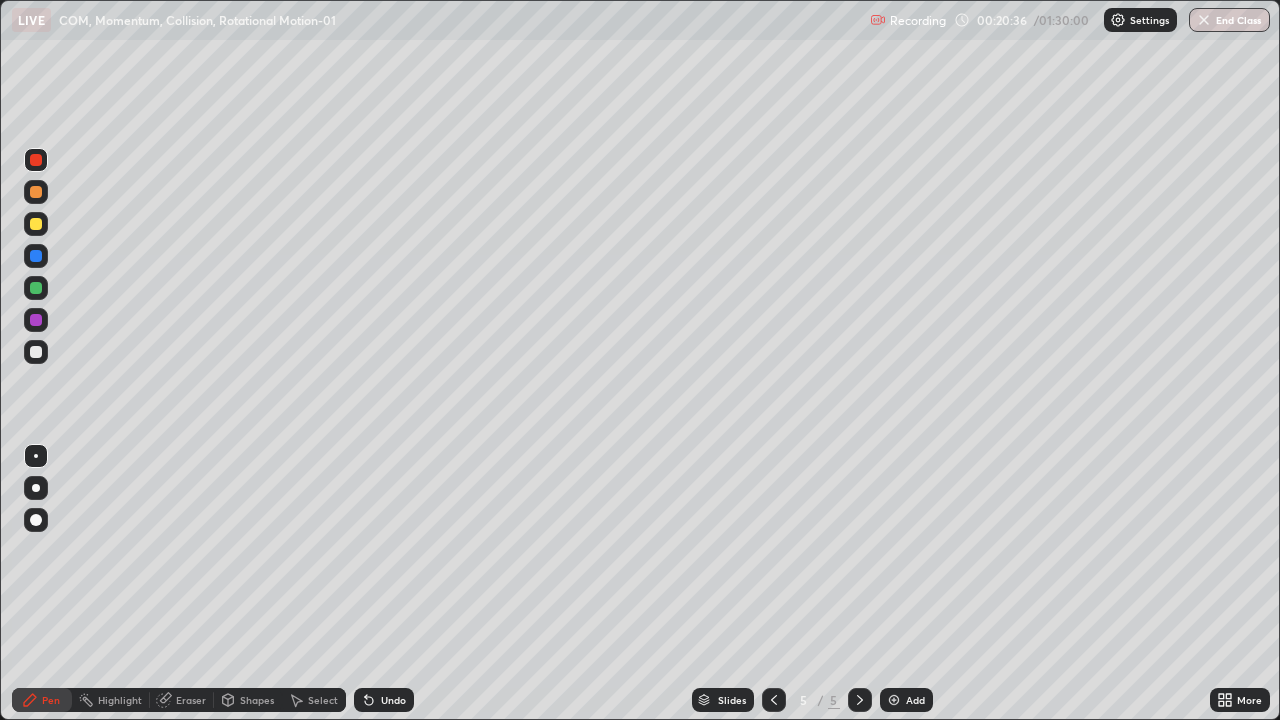 click on "Eraser" at bounding box center (191, 700) 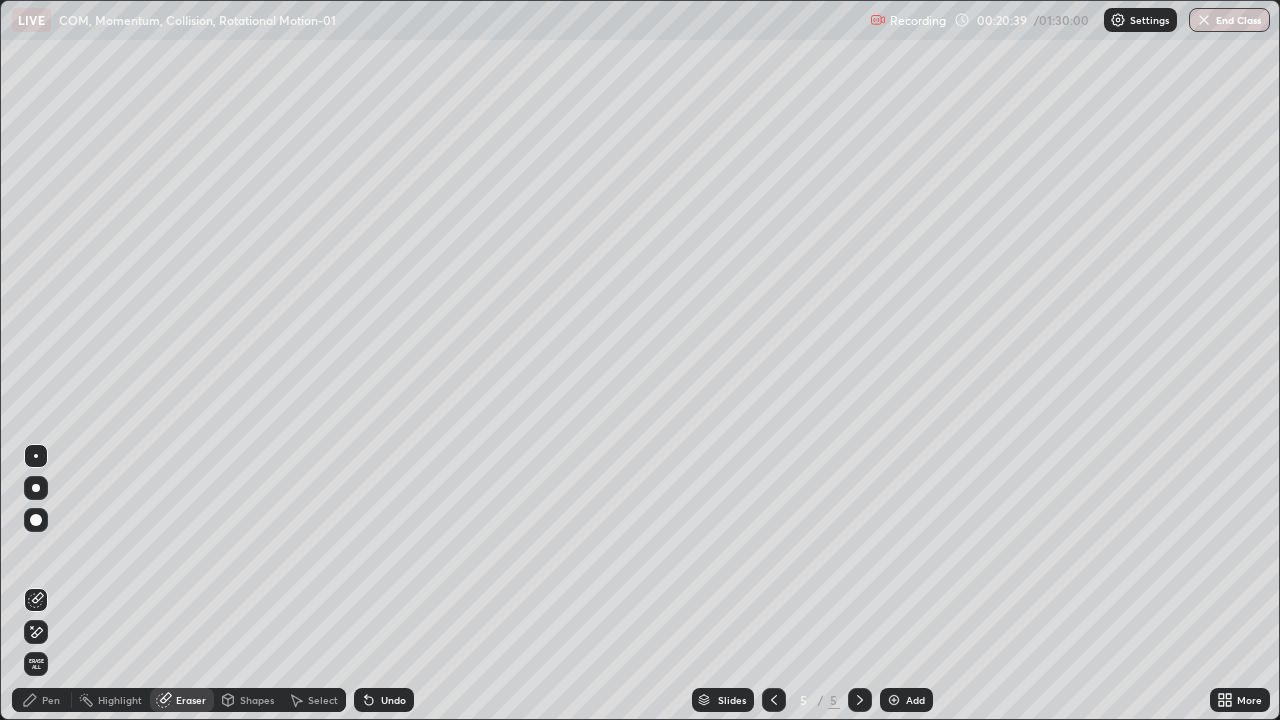 click on "Pen" at bounding box center (51, 700) 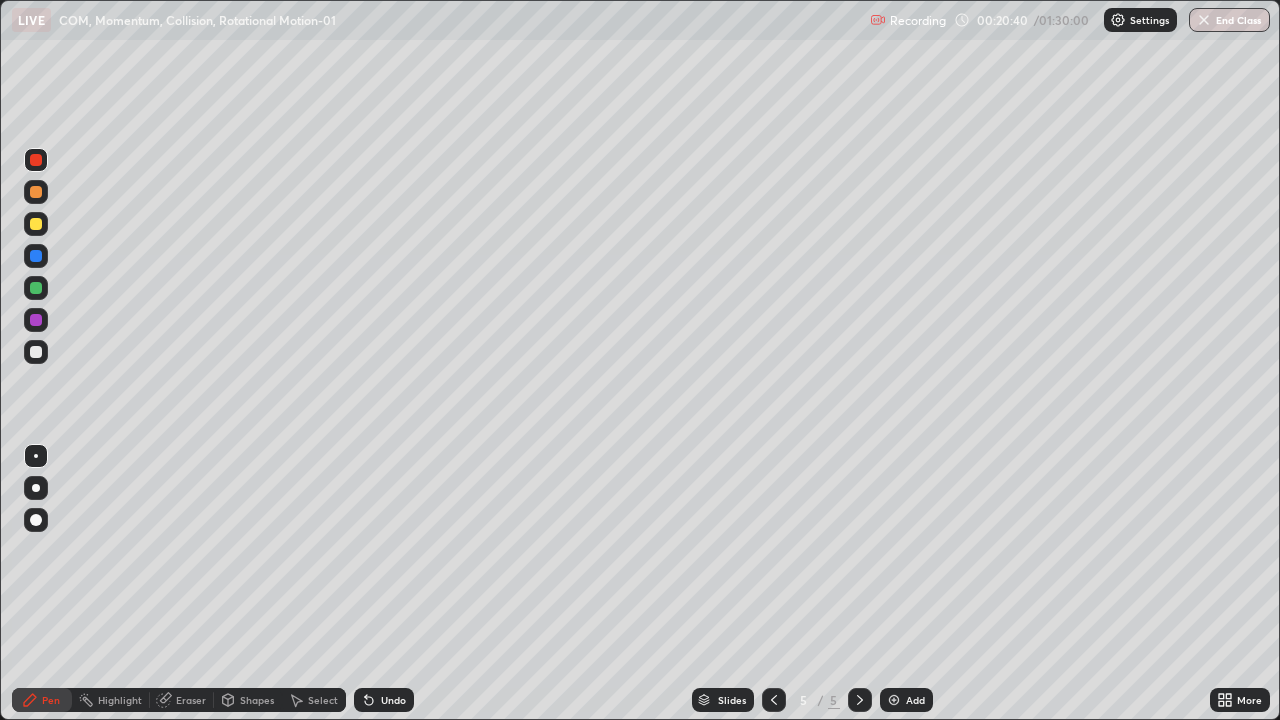 click at bounding box center [36, 352] 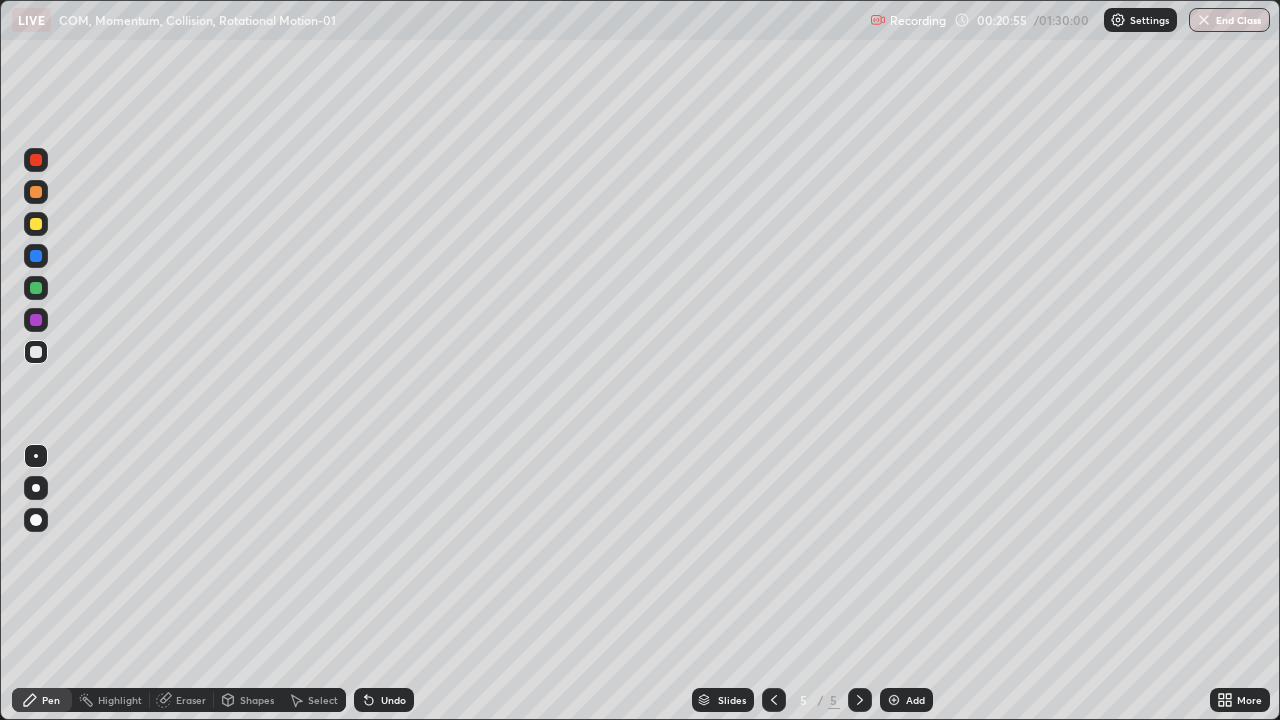 click on "Pen" at bounding box center [51, 700] 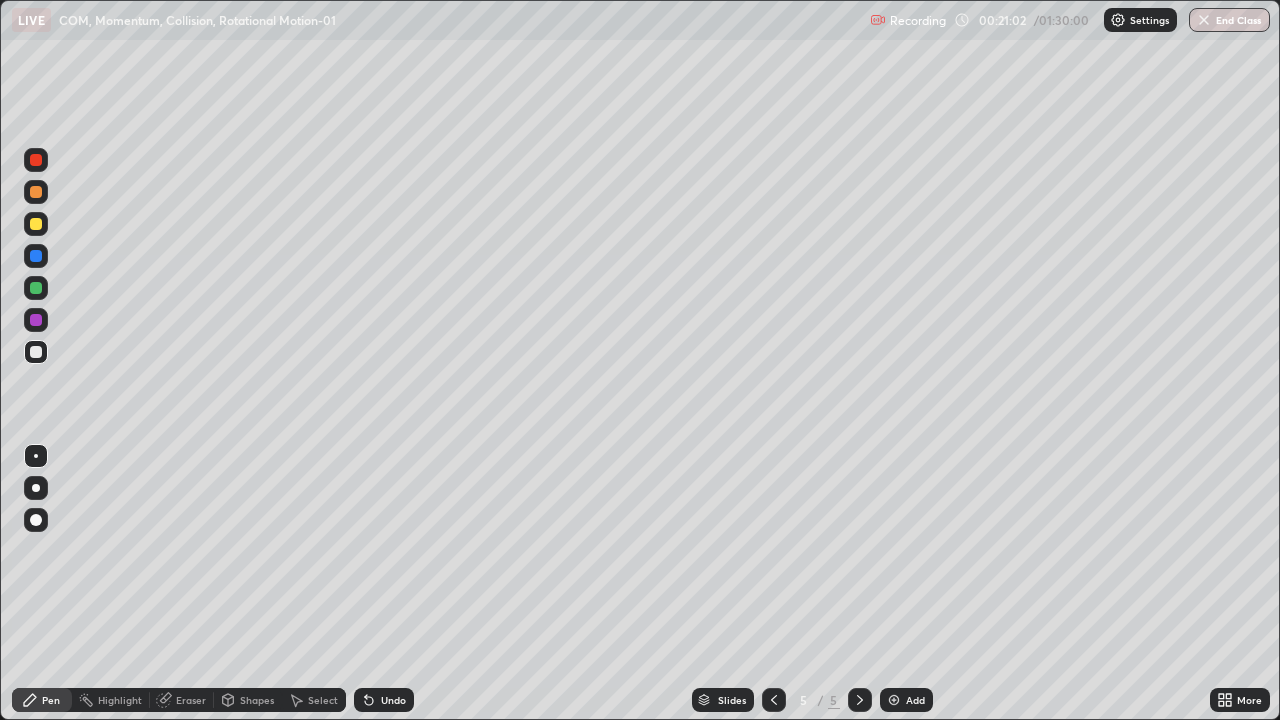 click on "Undo" at bounding box center (384, 700) 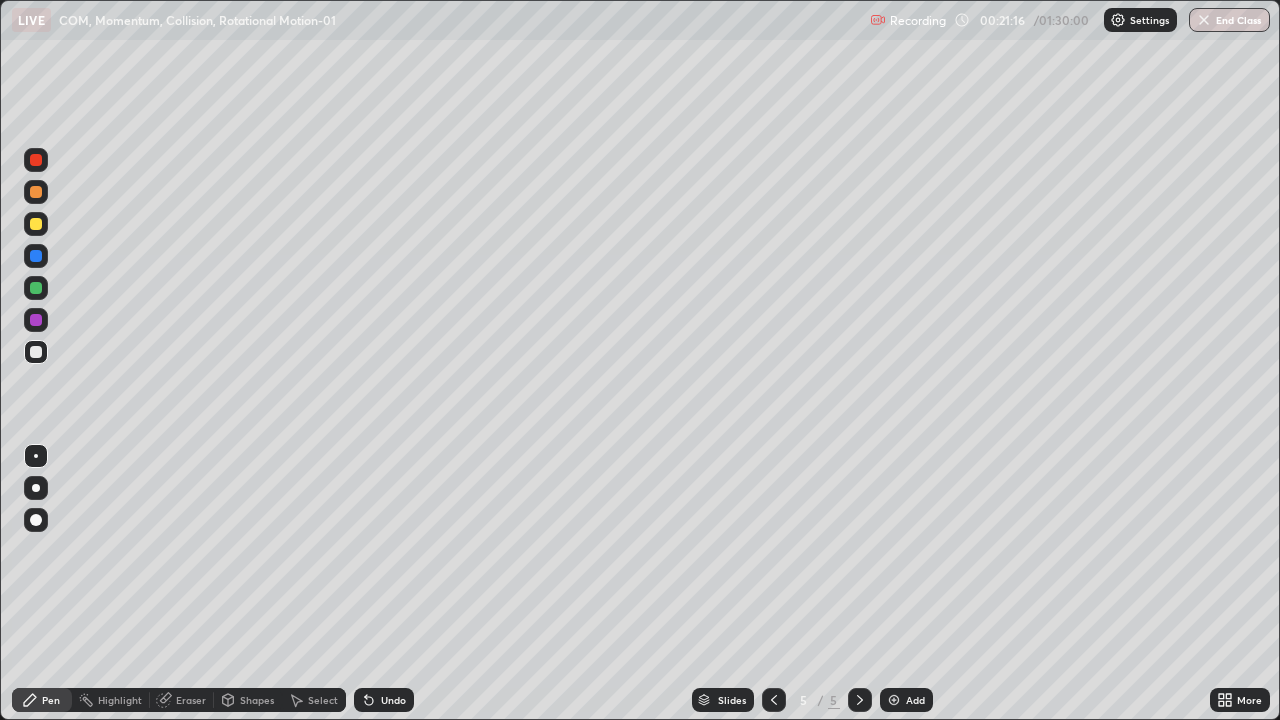 click at bounding box center (36, 288) 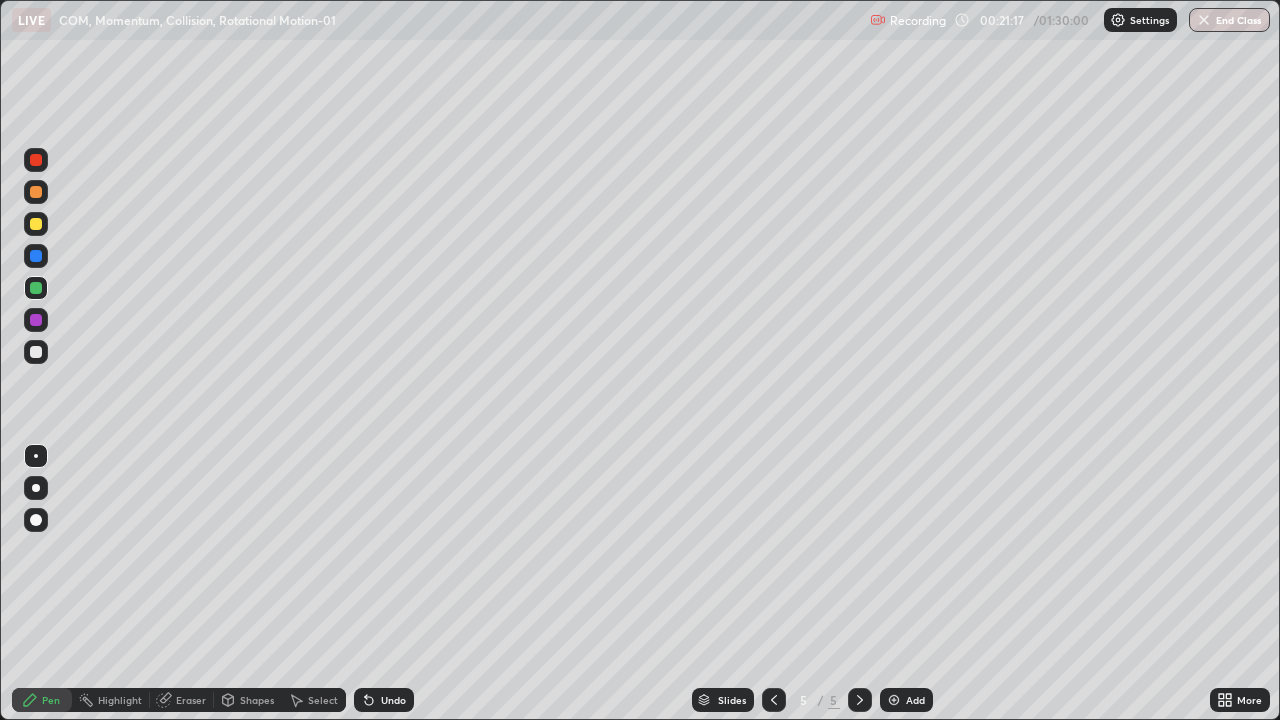 click at bounding box center (36, 352) 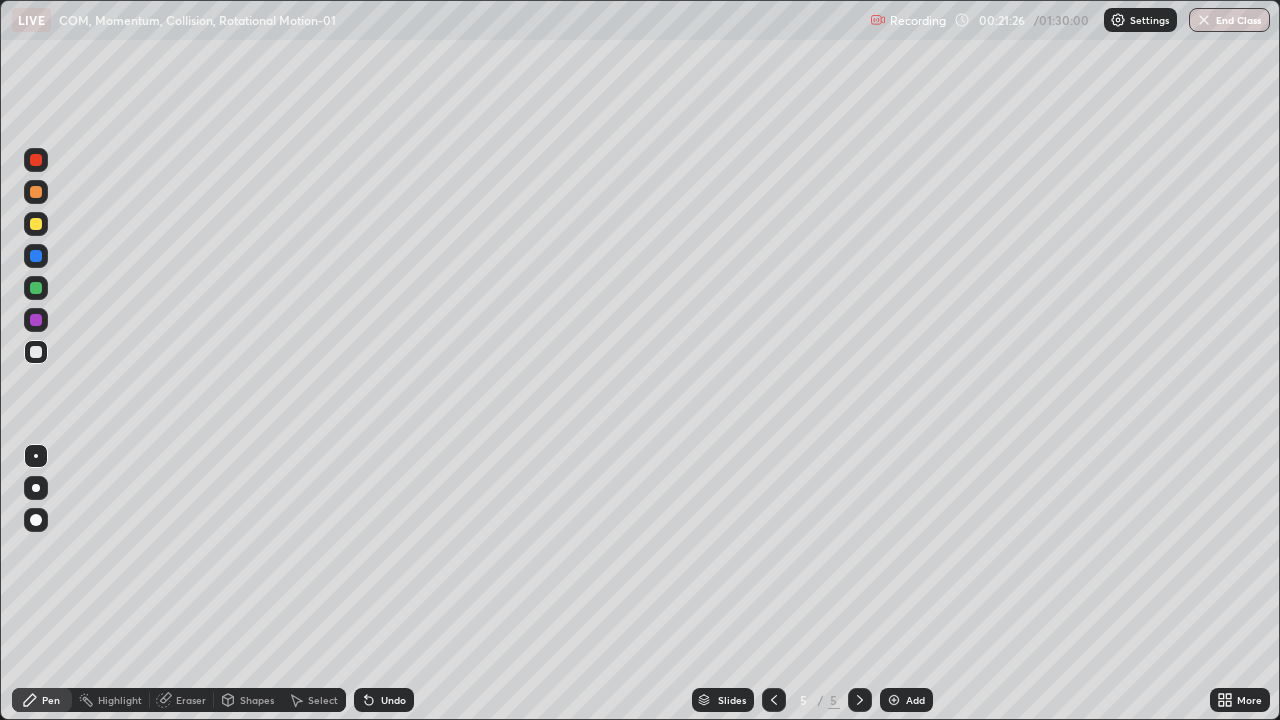 click on "Undo" at bounding box center (384, 700) 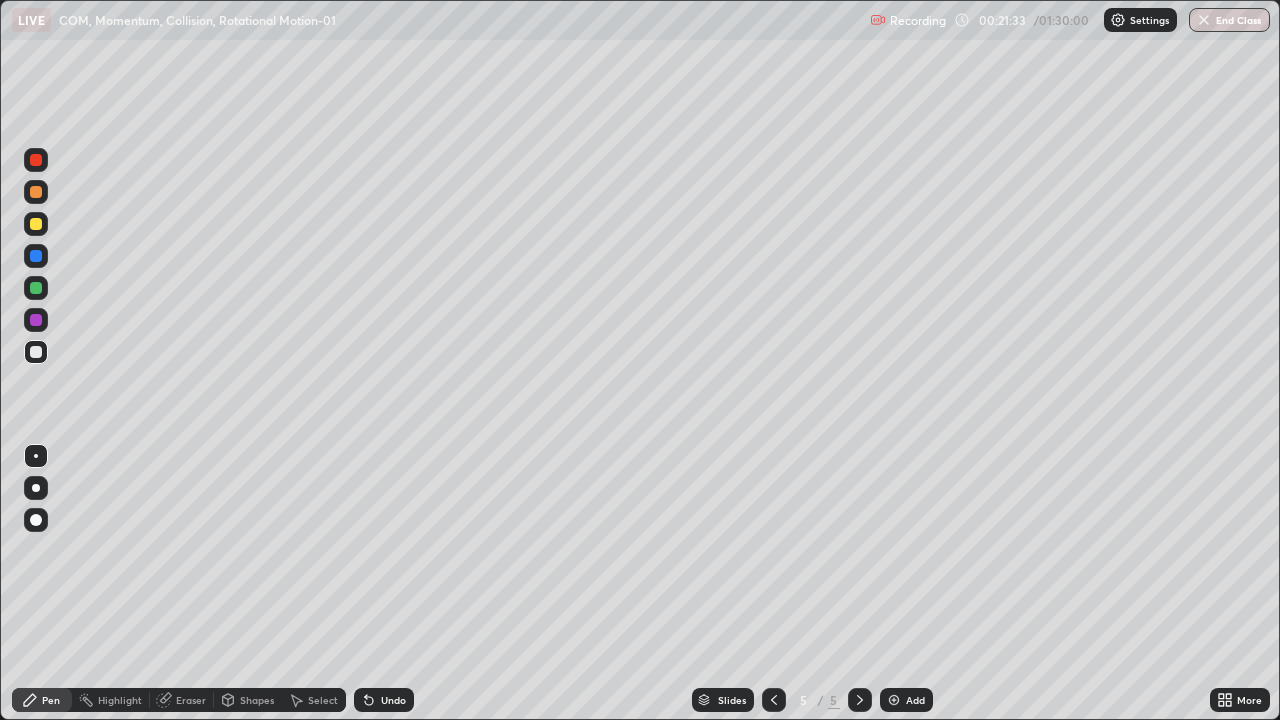 click on "Undo" at bounding box center (384, 700) 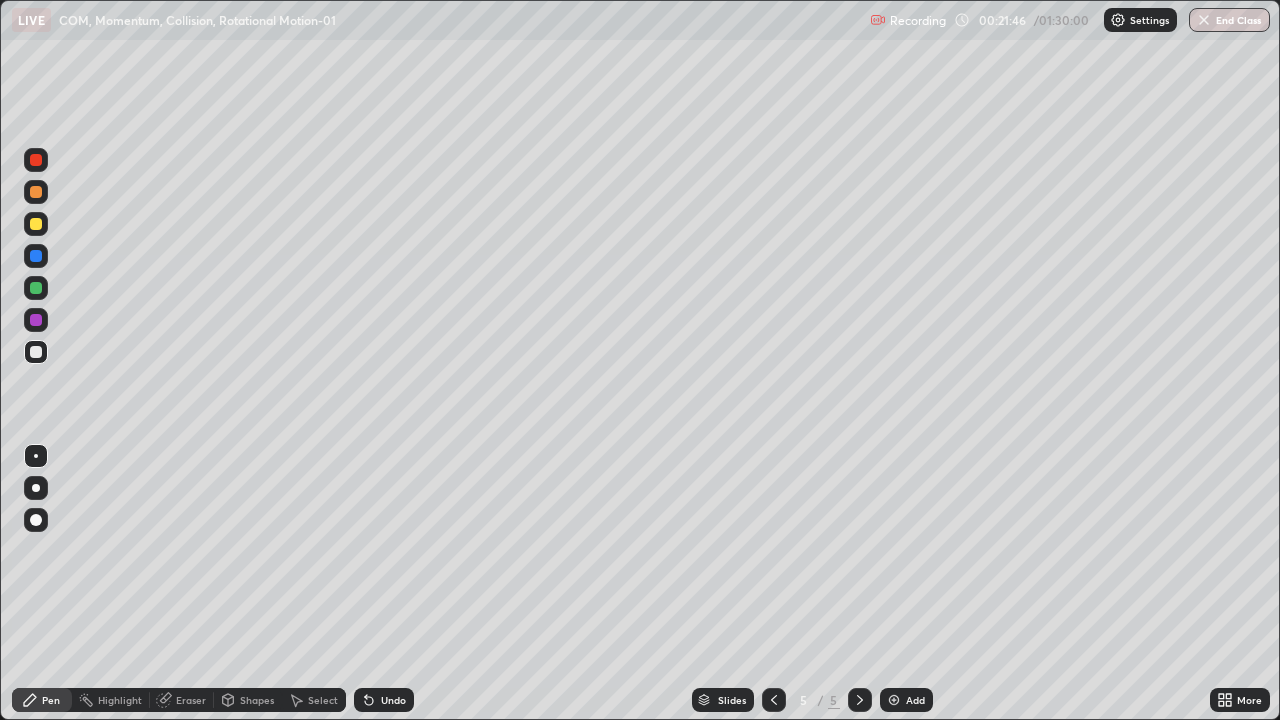 click on "Eraser" at bounding box center (191, 700) 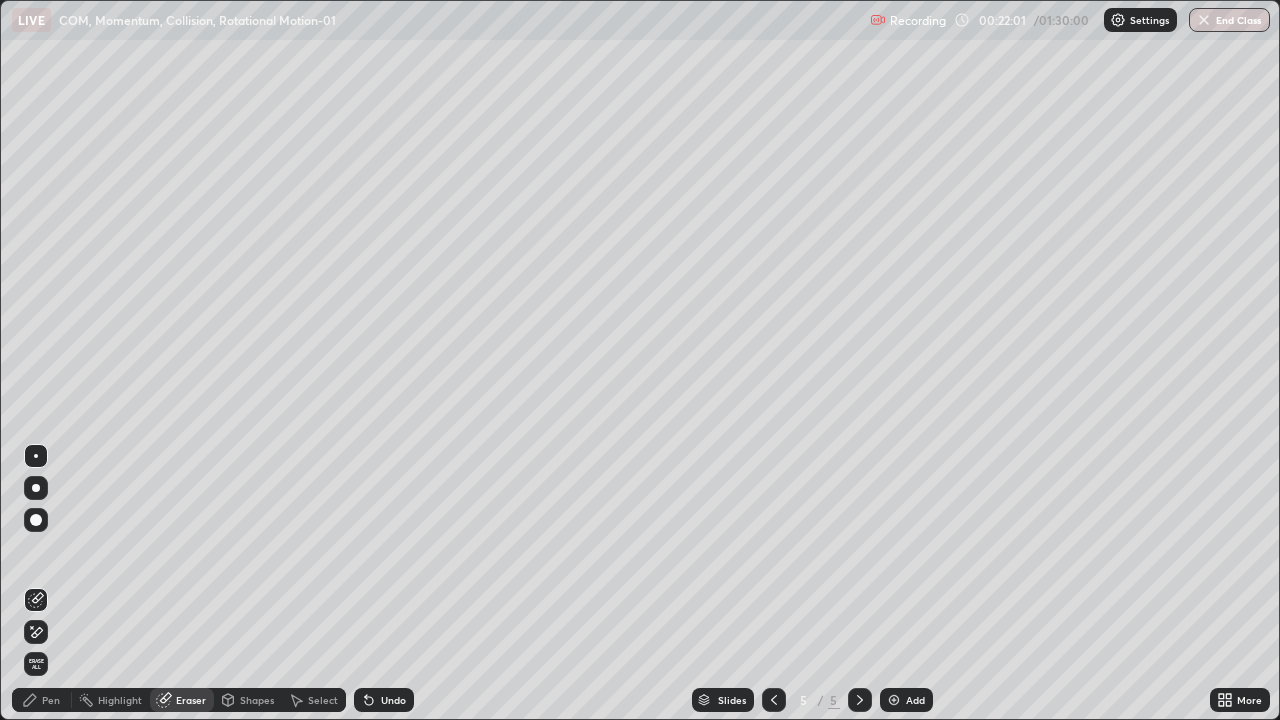 click on "Pen" at bounding box center [42, 700] 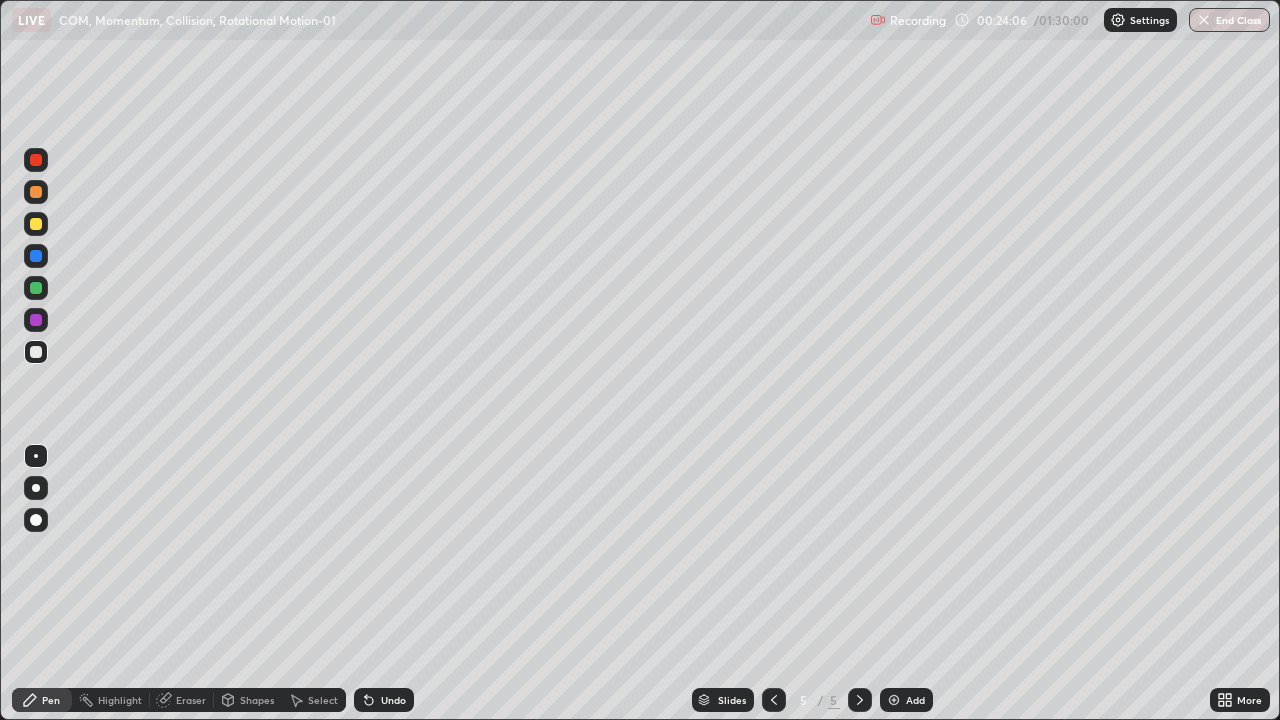 click at bounding box center (36, 224) 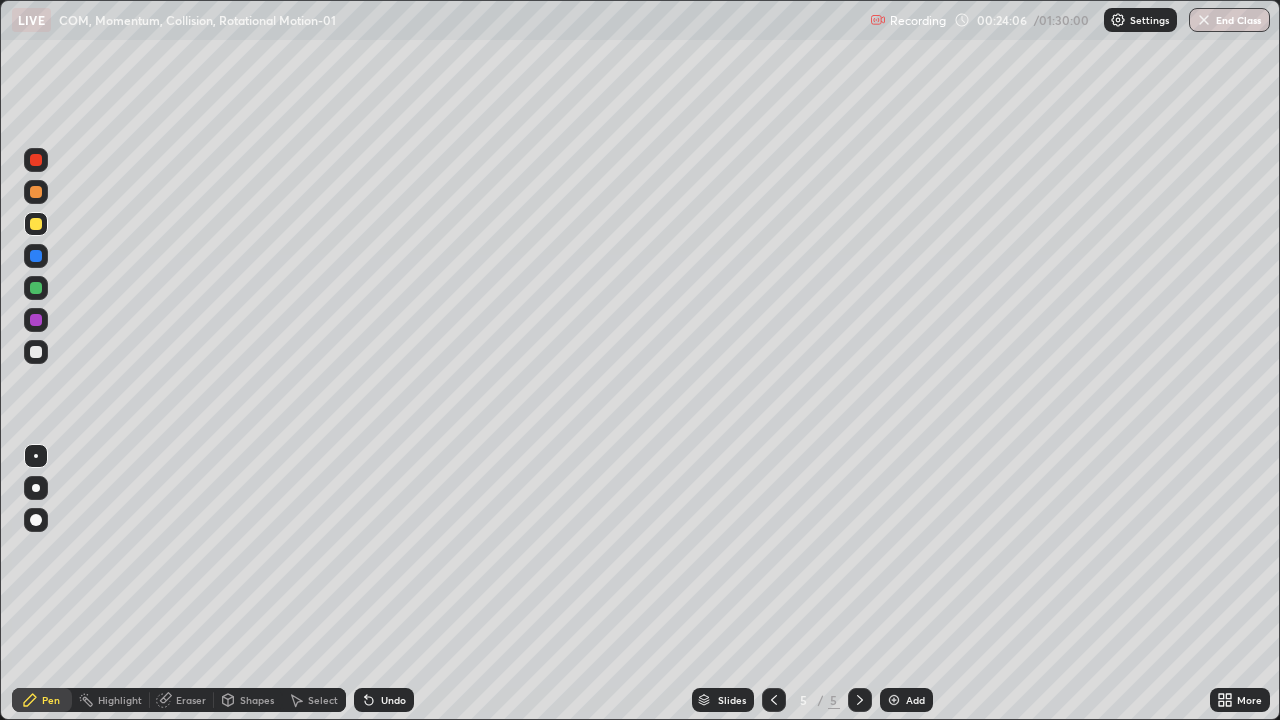 click at bounding box center (36, 192) 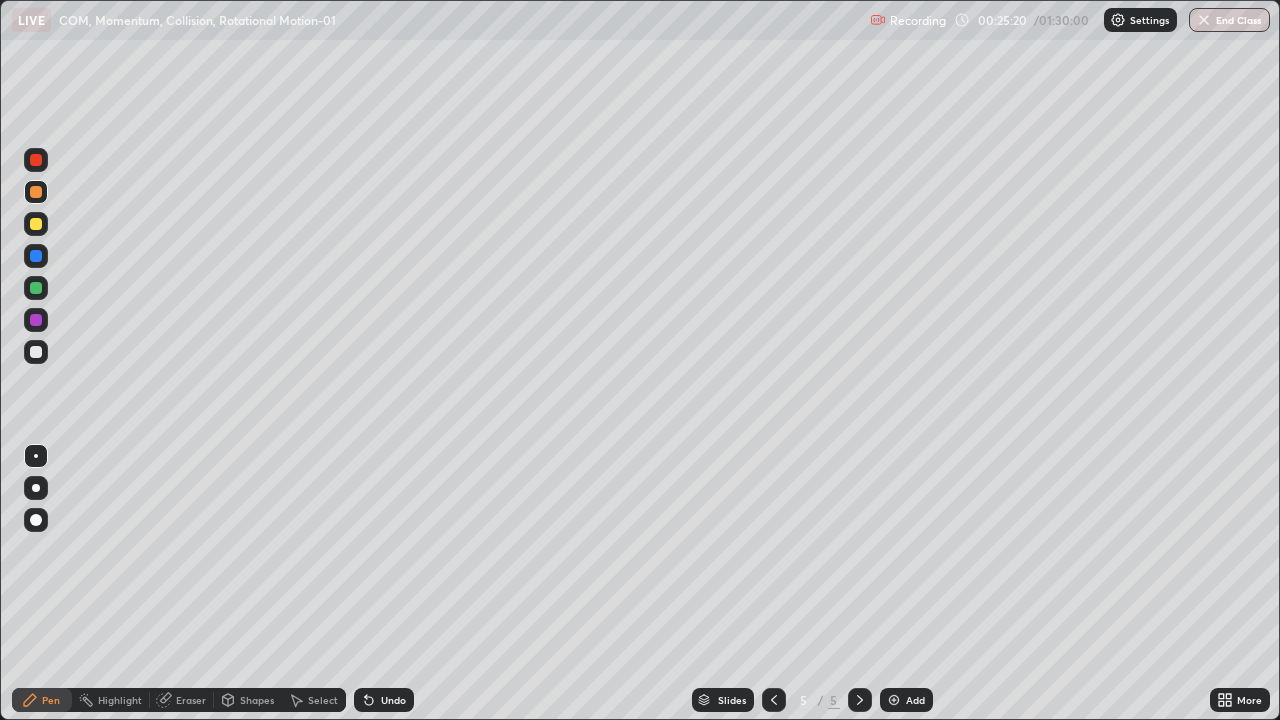 click on "Undo" at bounding box center (393, 700) 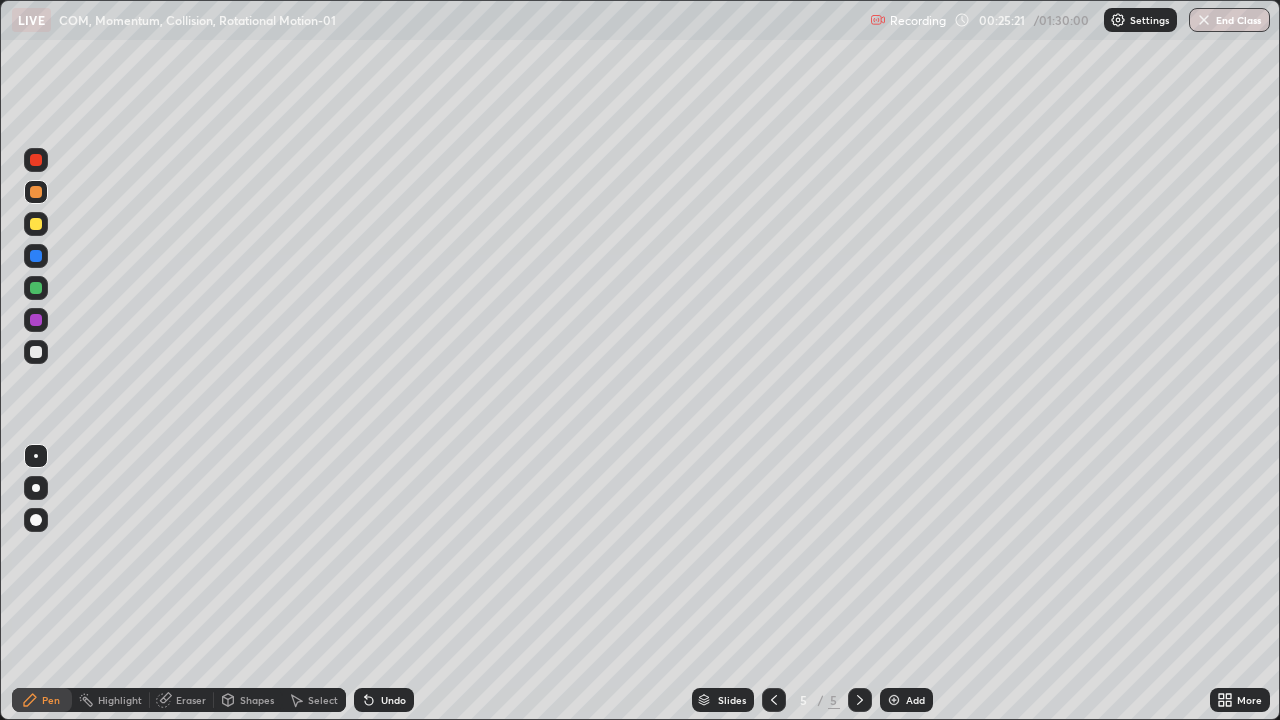 click on "Undo" at bounding box center [384, 700] 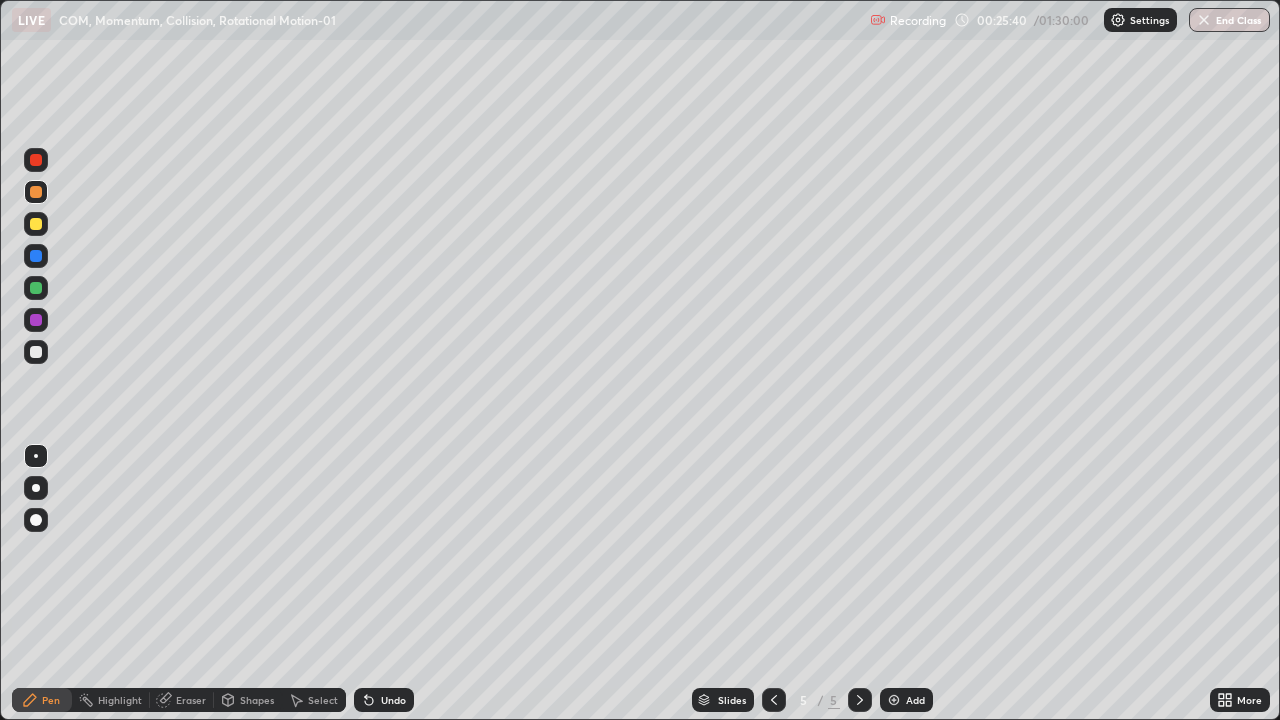 click on "Add" at bounding box center [906, 700] 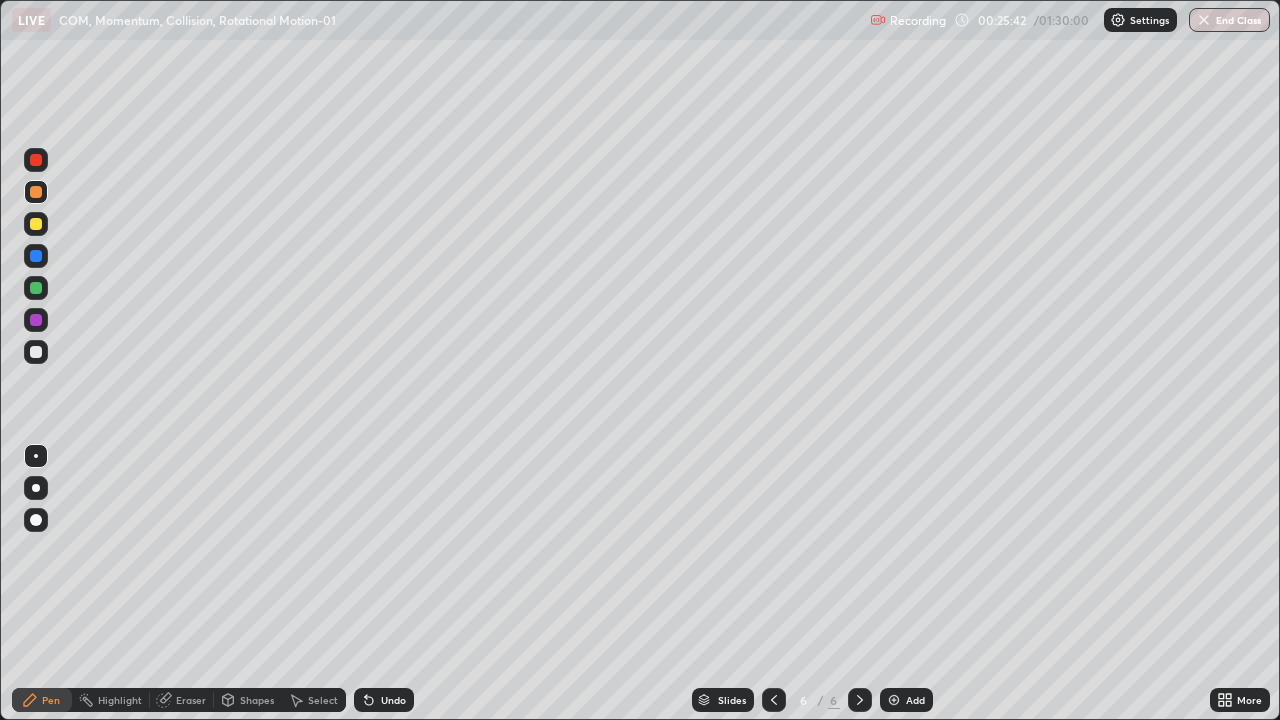 click at bounding box center [36, 288] 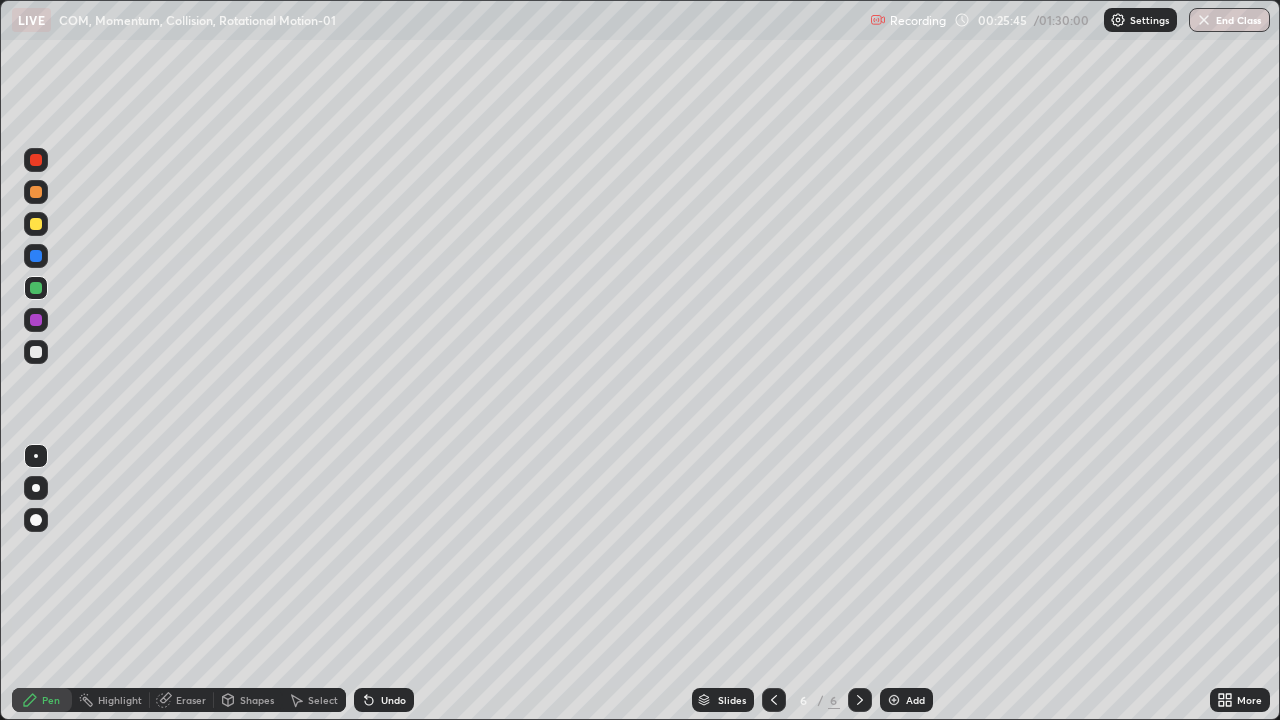 click at bounding box center [36, 160] 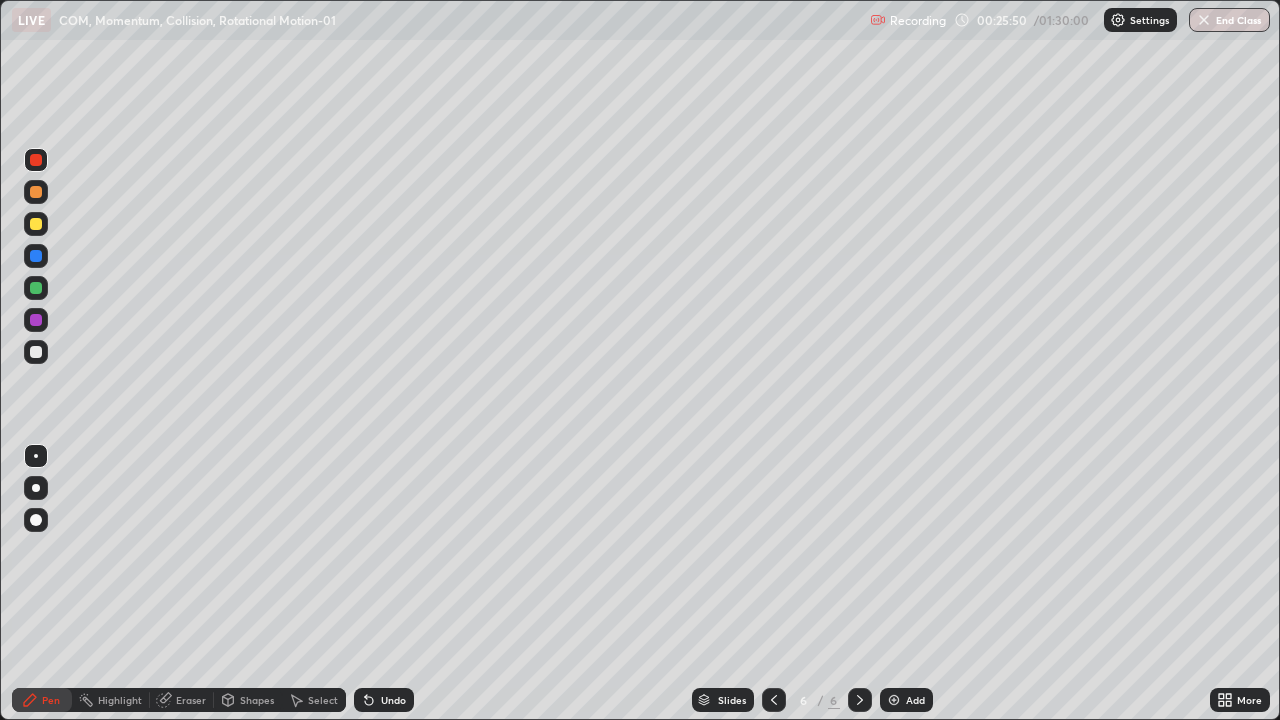 click on "Undo" at bounding box center [384, 700] 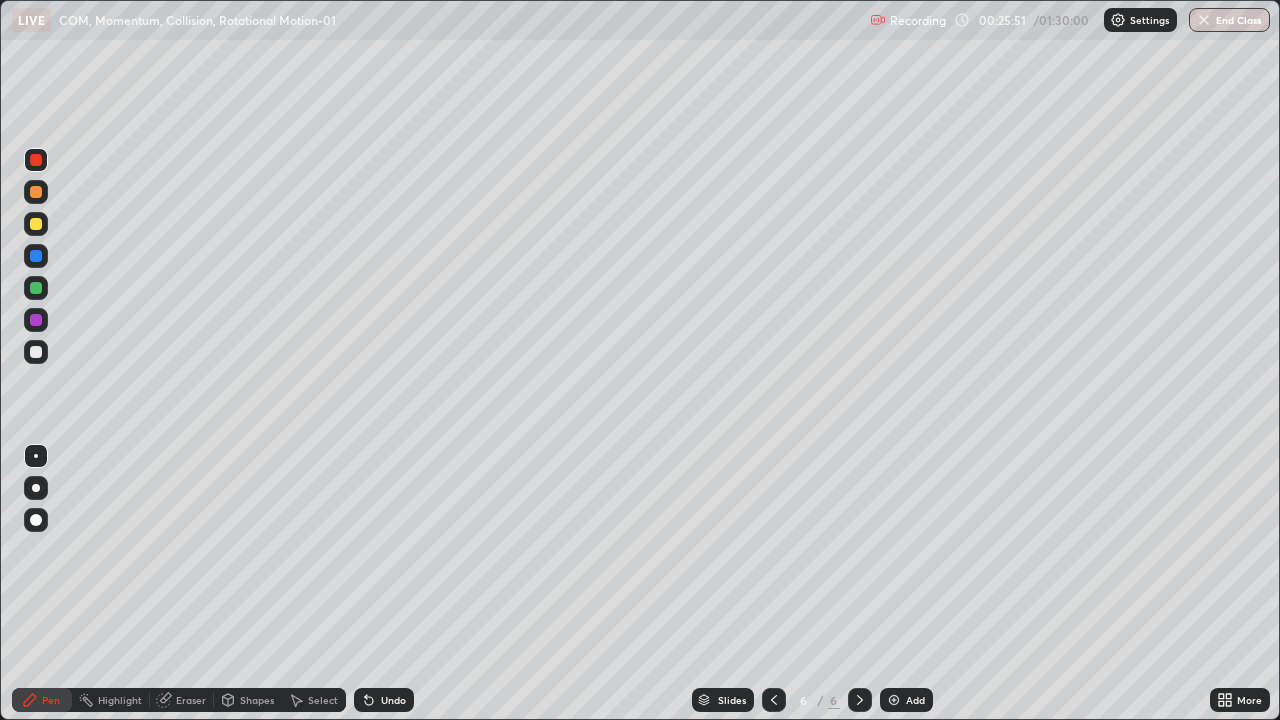 click on "Undo" at bounding box center (393, 700) 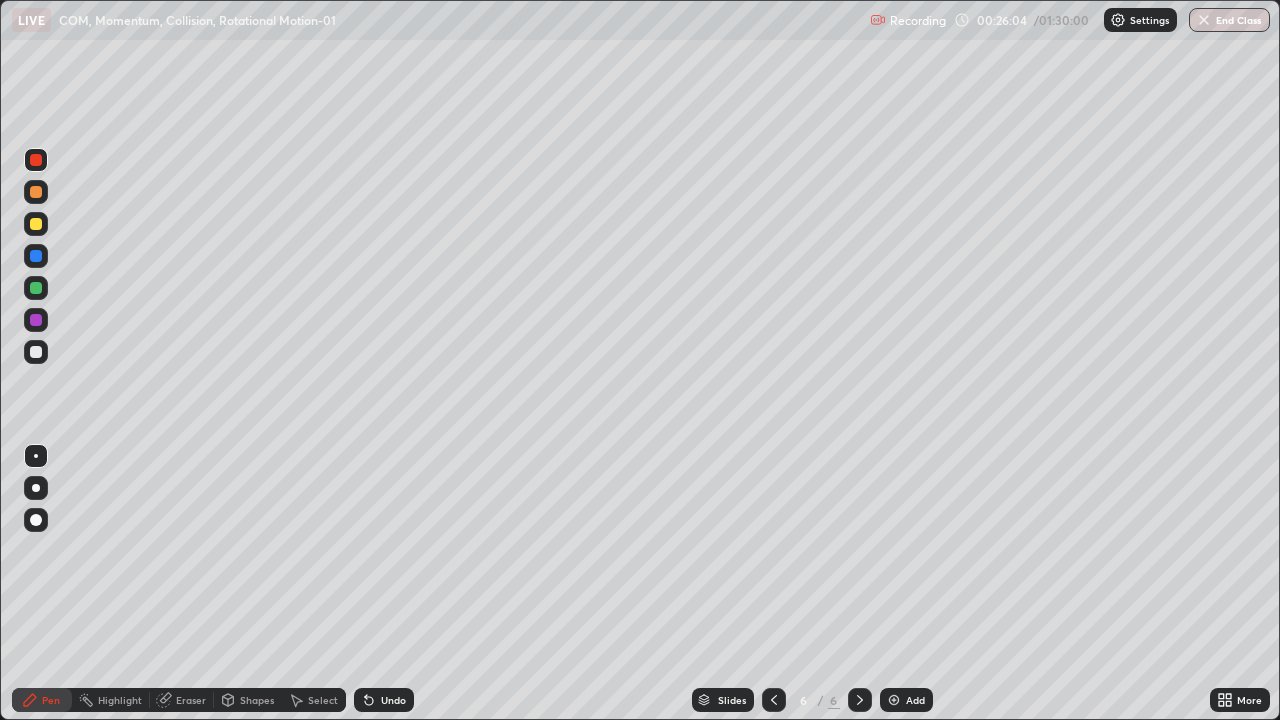 click on "Undo" at bounding box center [393, 700] 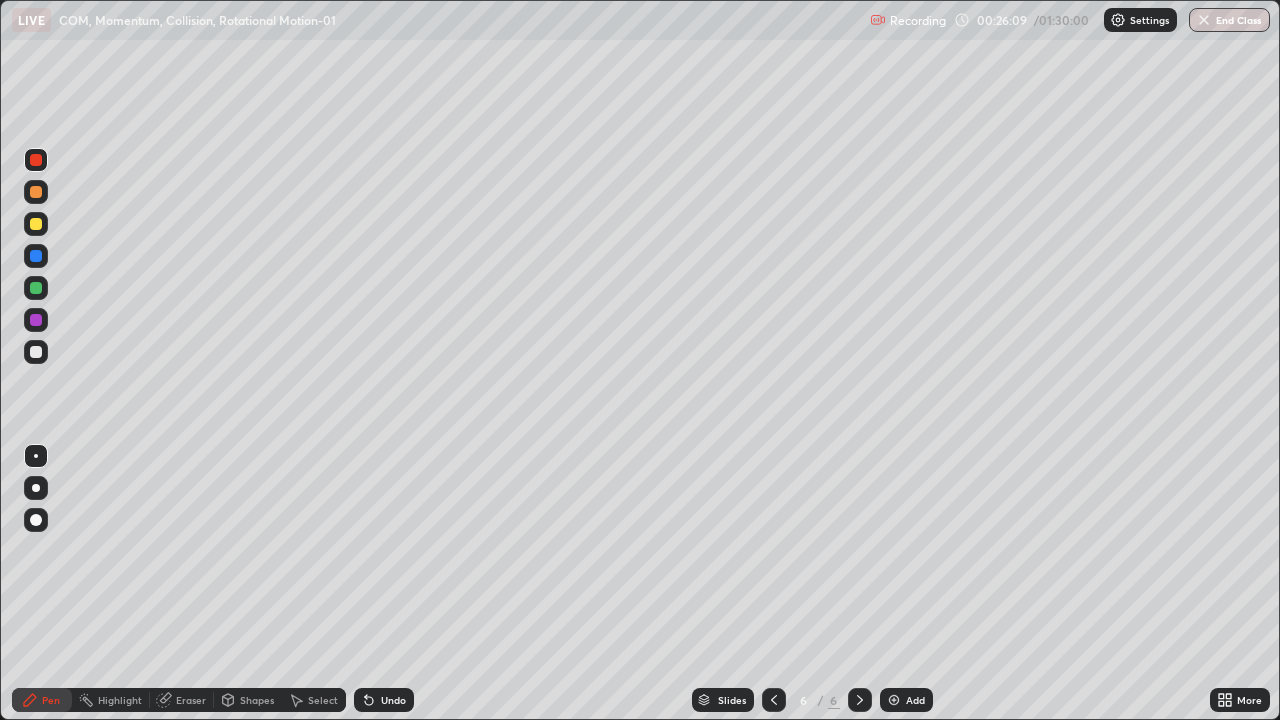 click at bounding box center (36, 192) 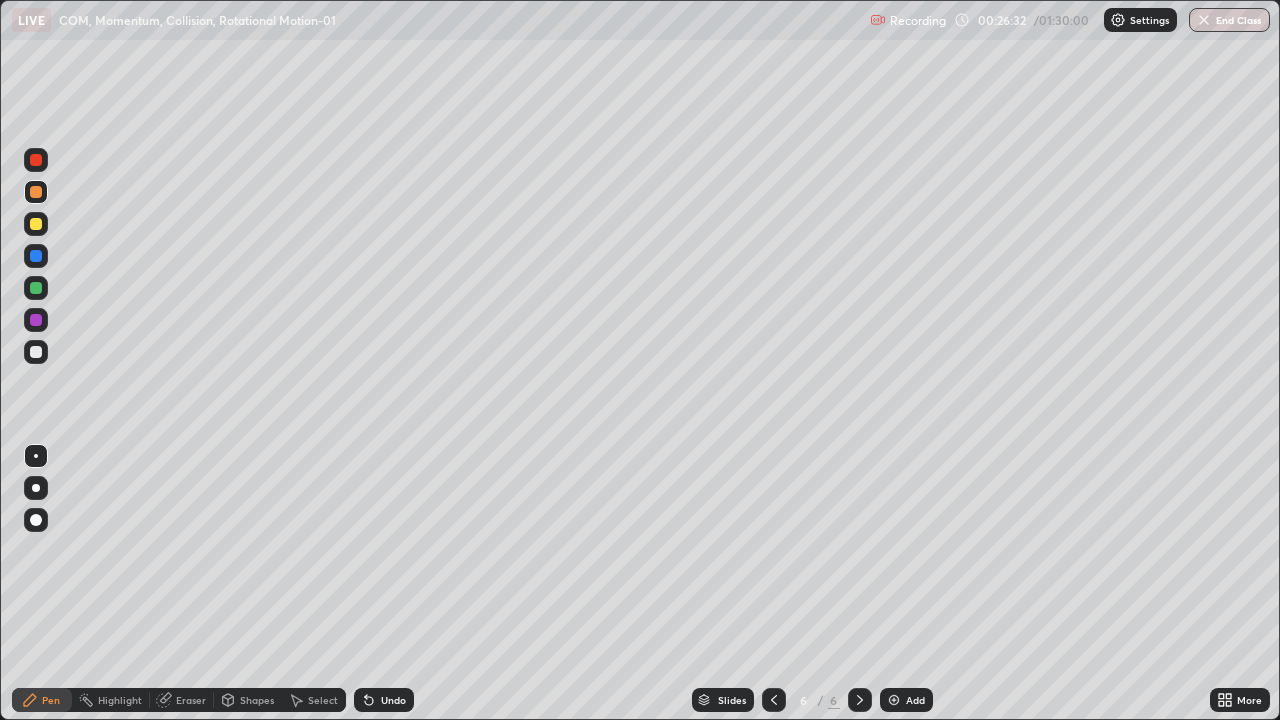 click on "Undo" at bounding box center [384, 700] 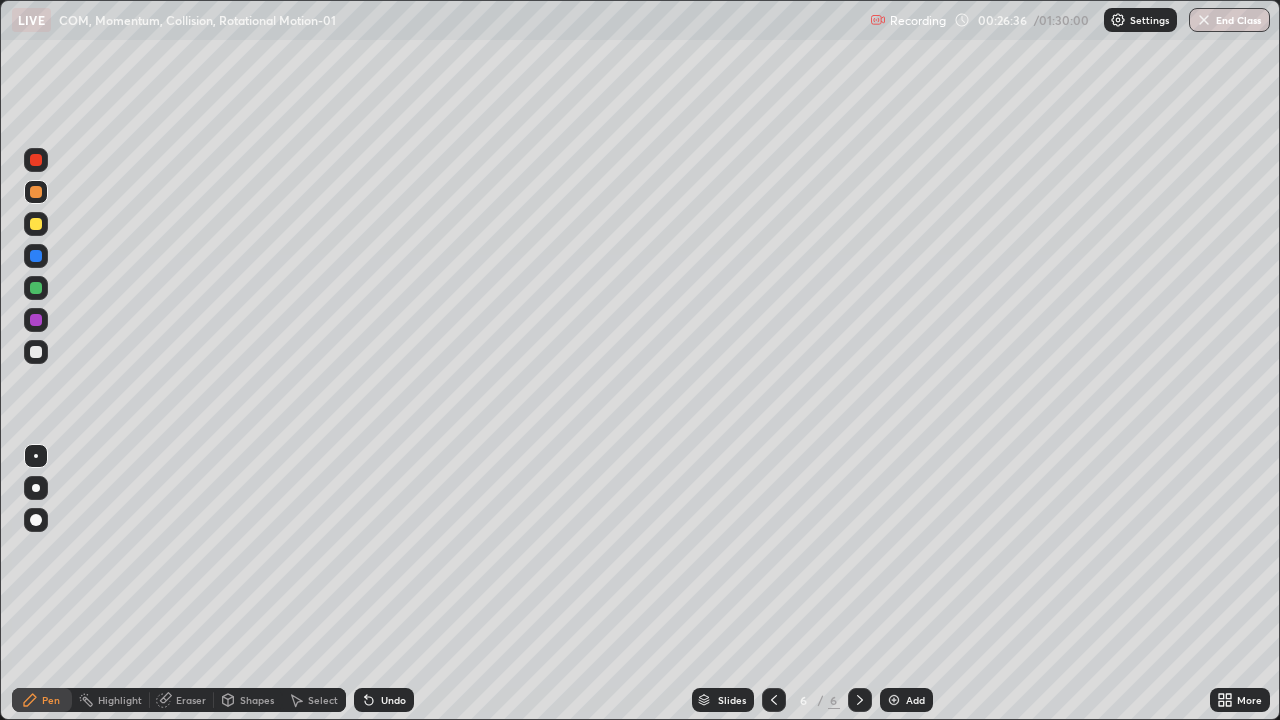 click at bounding box center [36, 288] 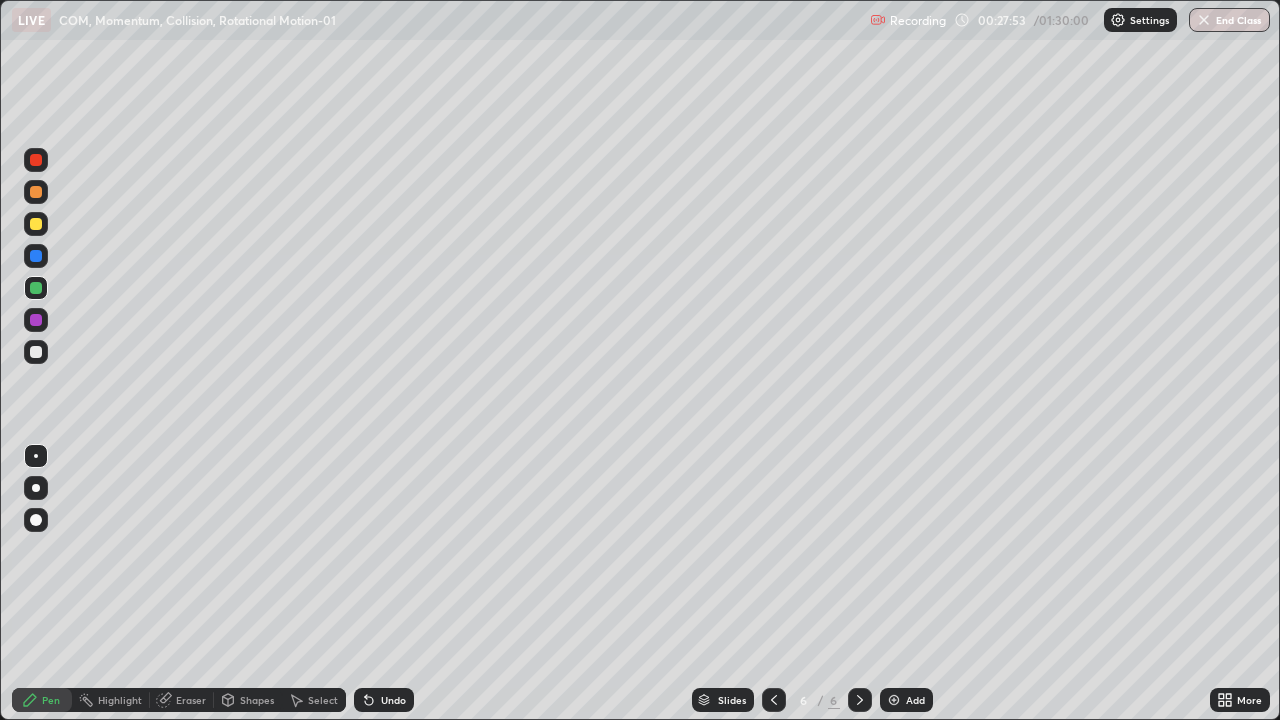 click at bounding box center (36, 160) 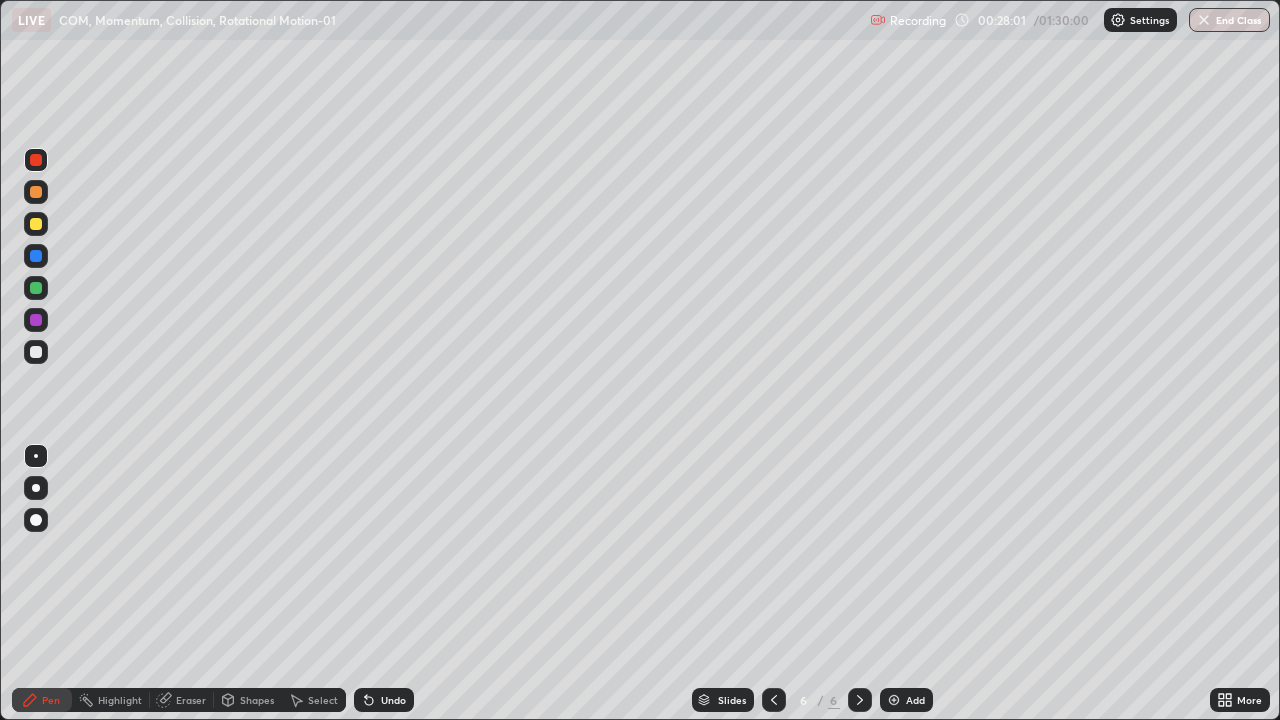 click 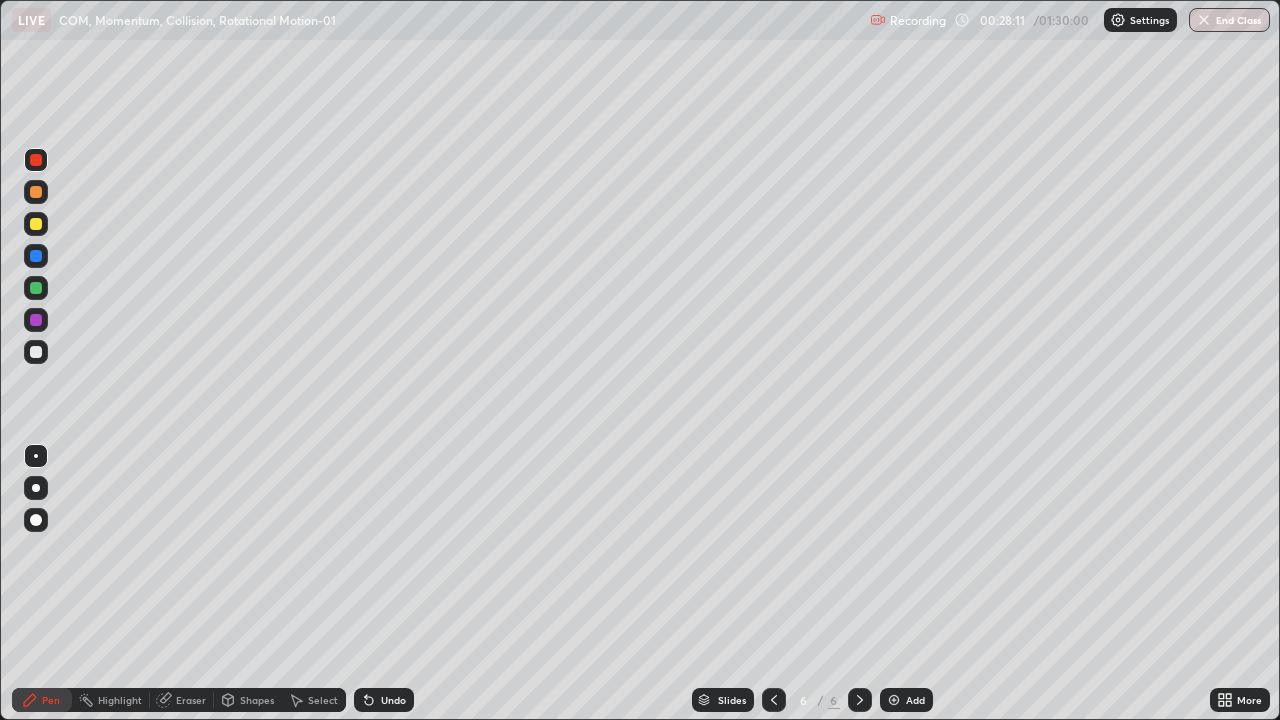 click at bounding box center (36, 224) 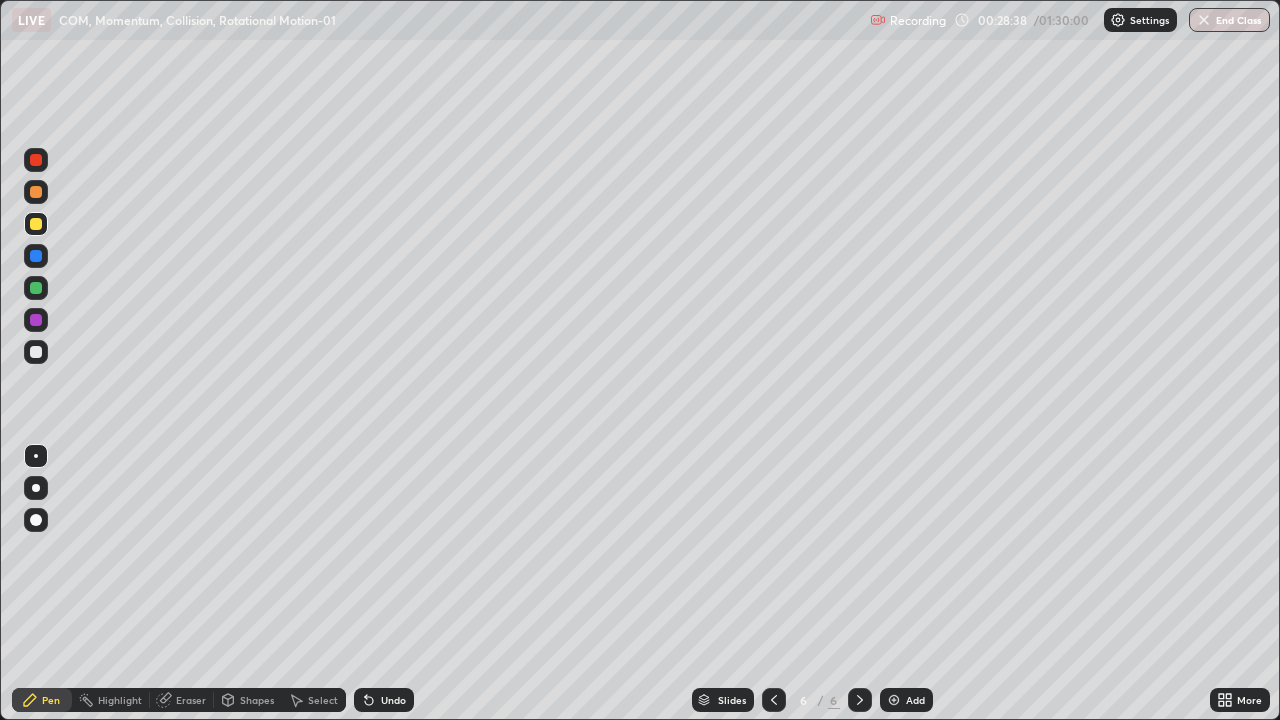 click on "Undo" at bounding box center [393, 700] 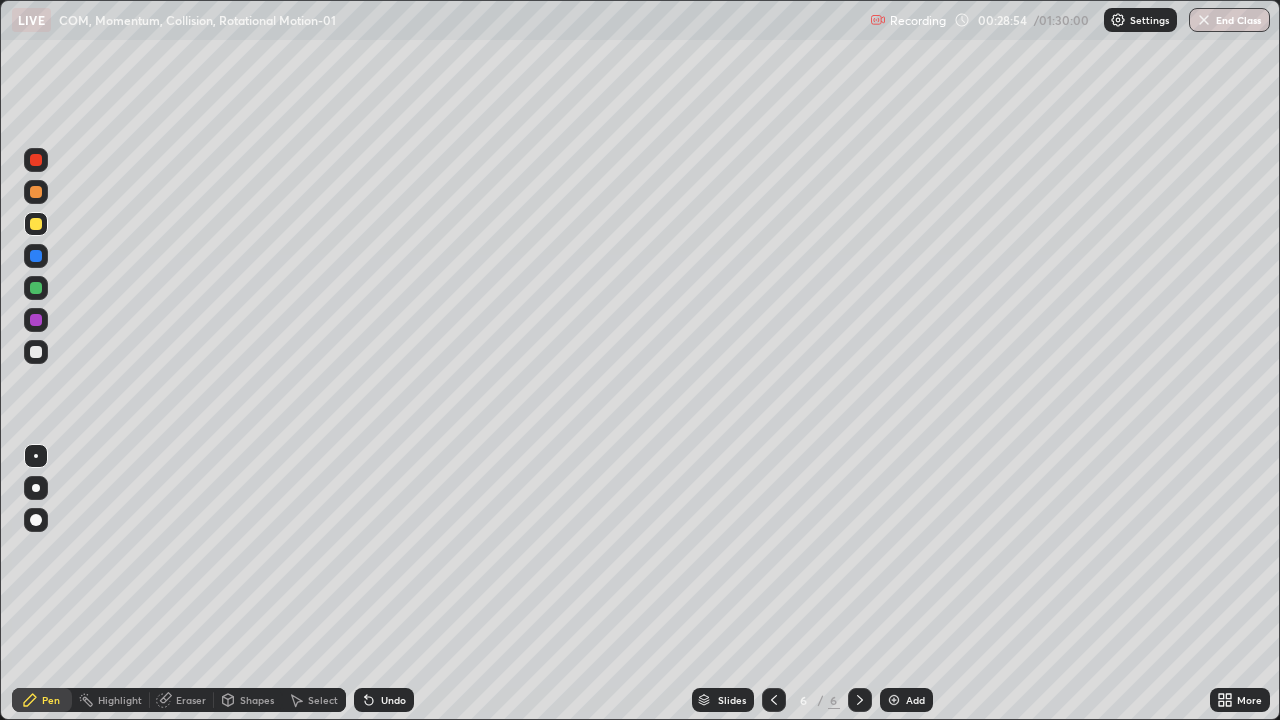 click 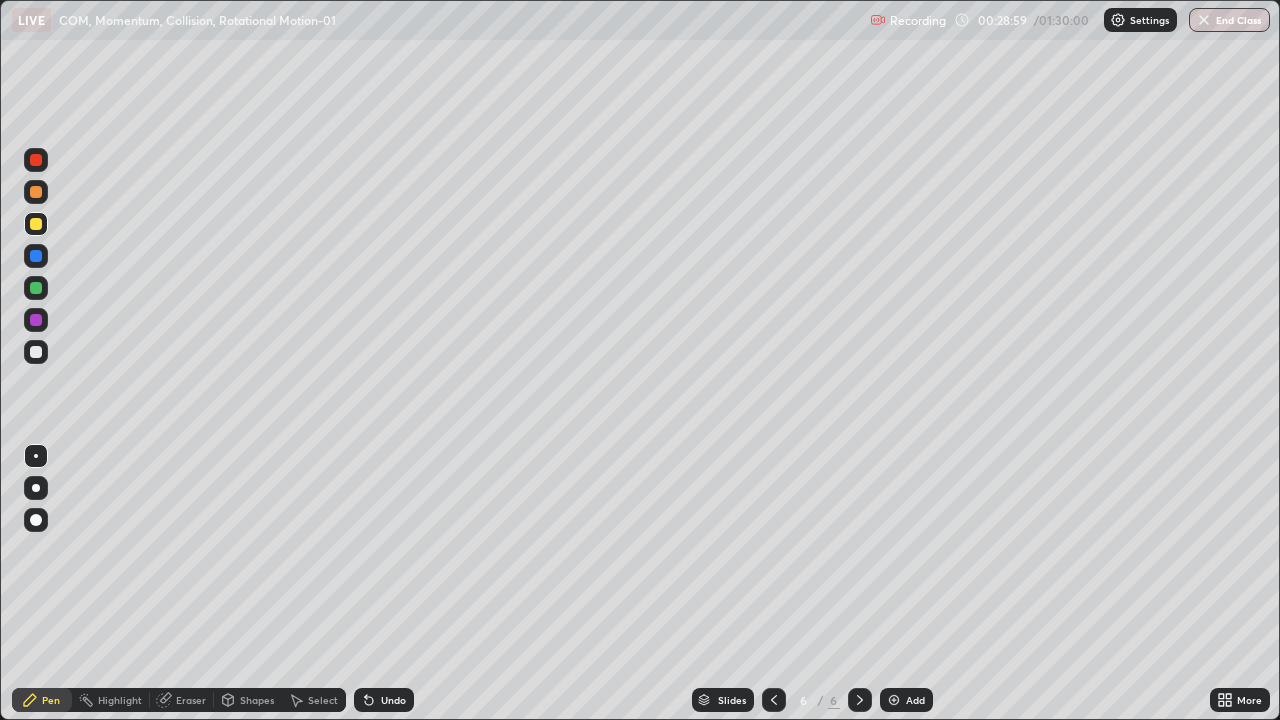 click on "Eraser" at bounding box center (182, 700) 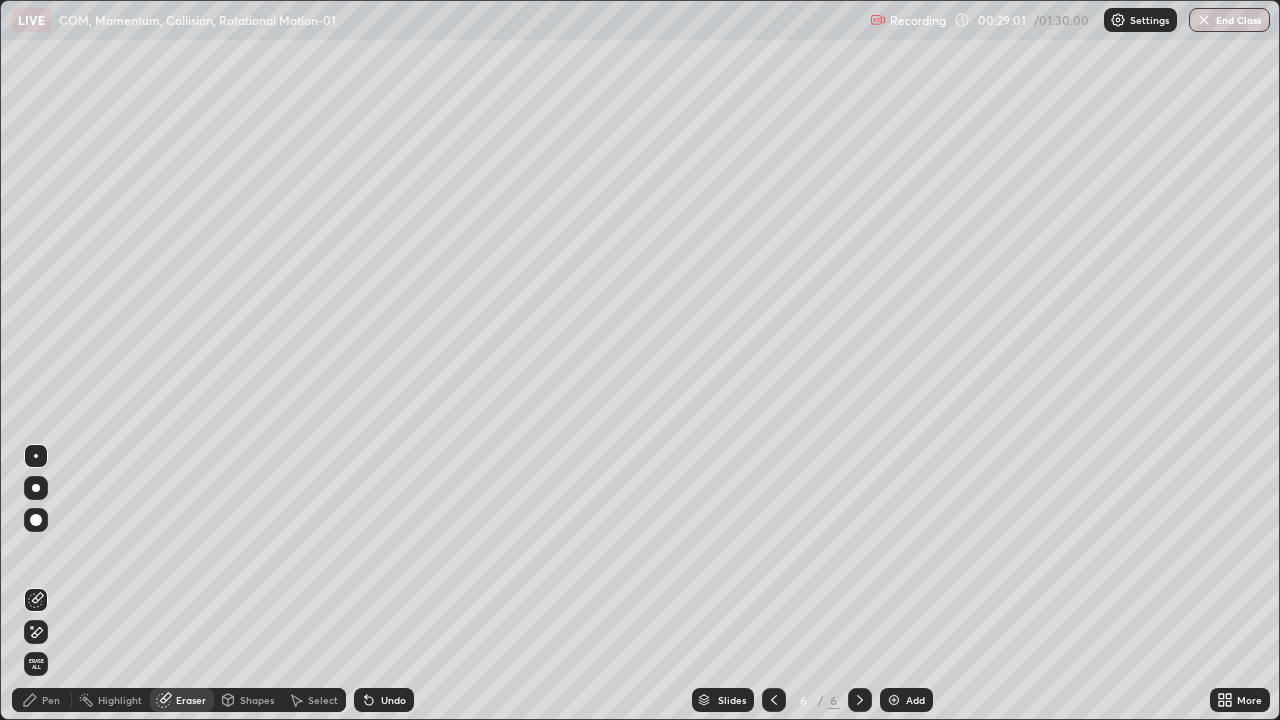 click on "Pen" at bounding box center (42, 700) 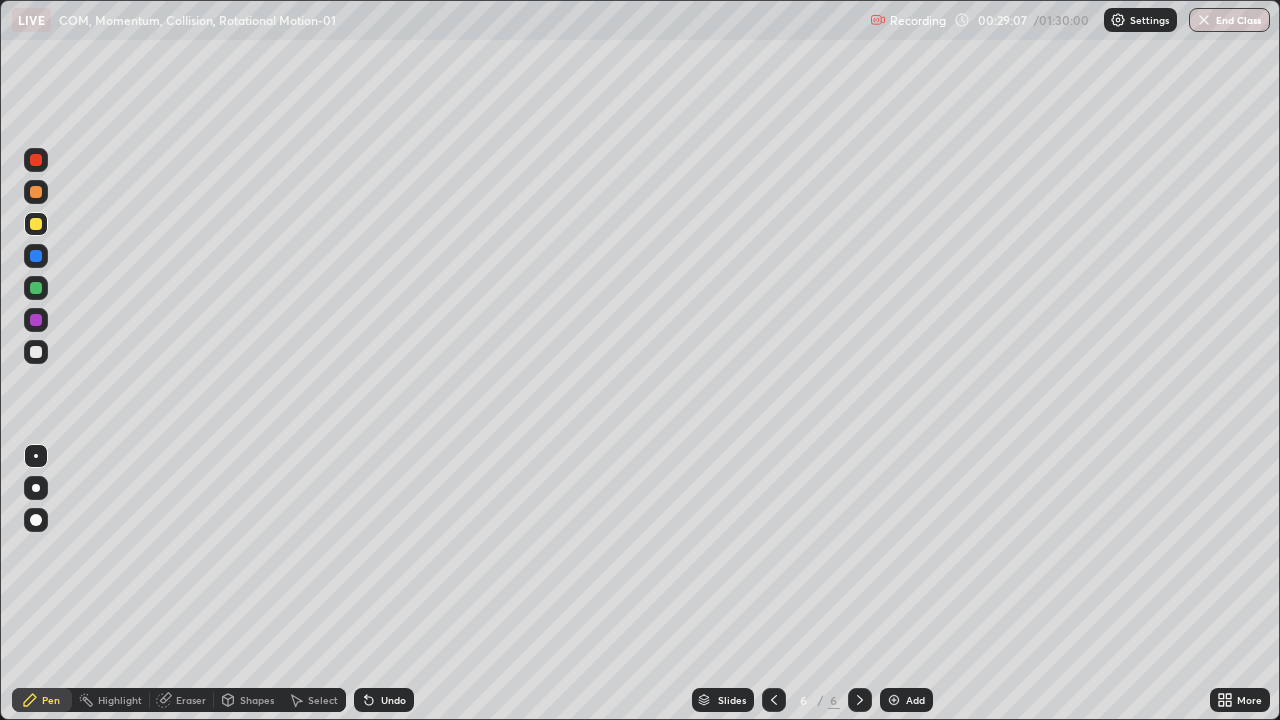 click 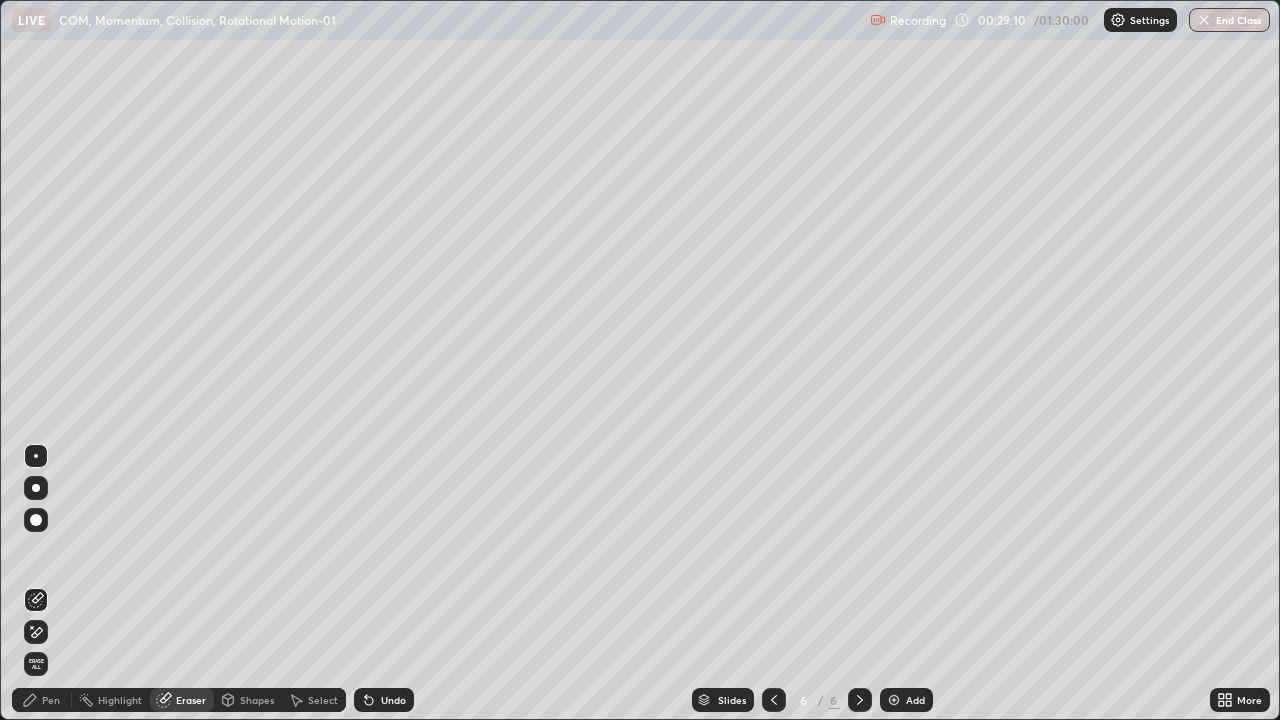 click on "Pen" at bounding box center [42, 700] 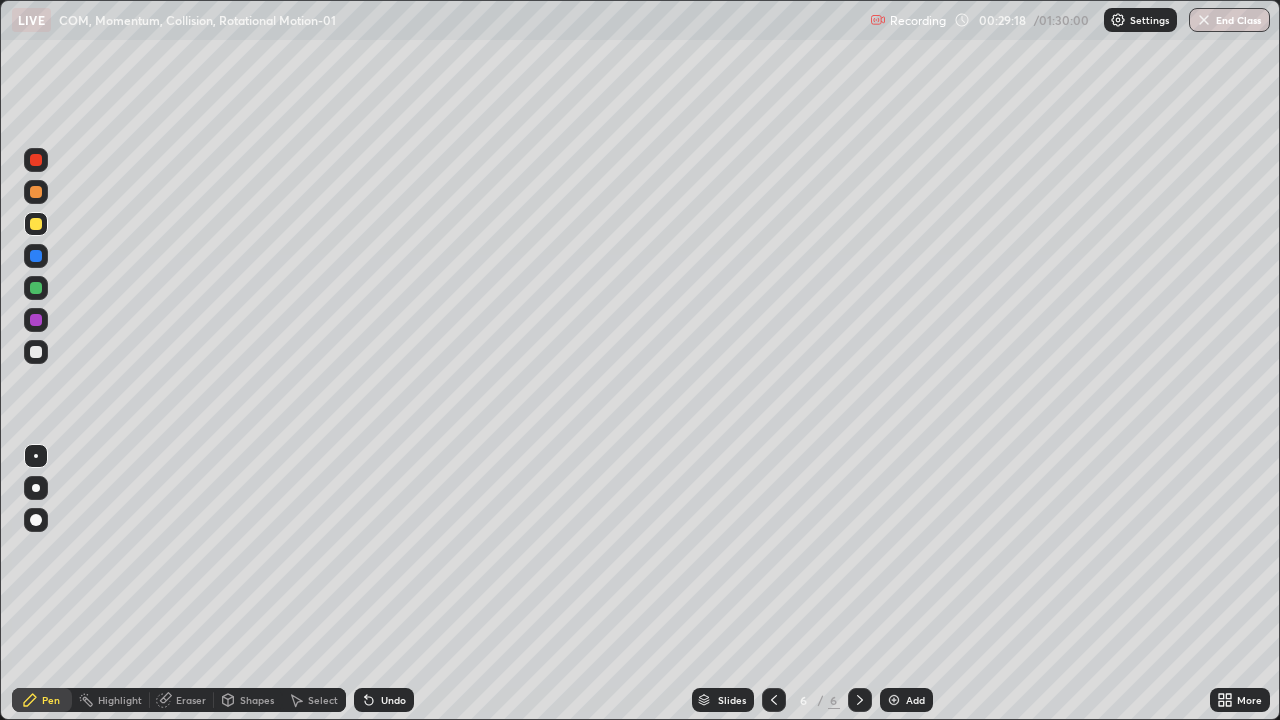 click at bounding box center [36, 288] 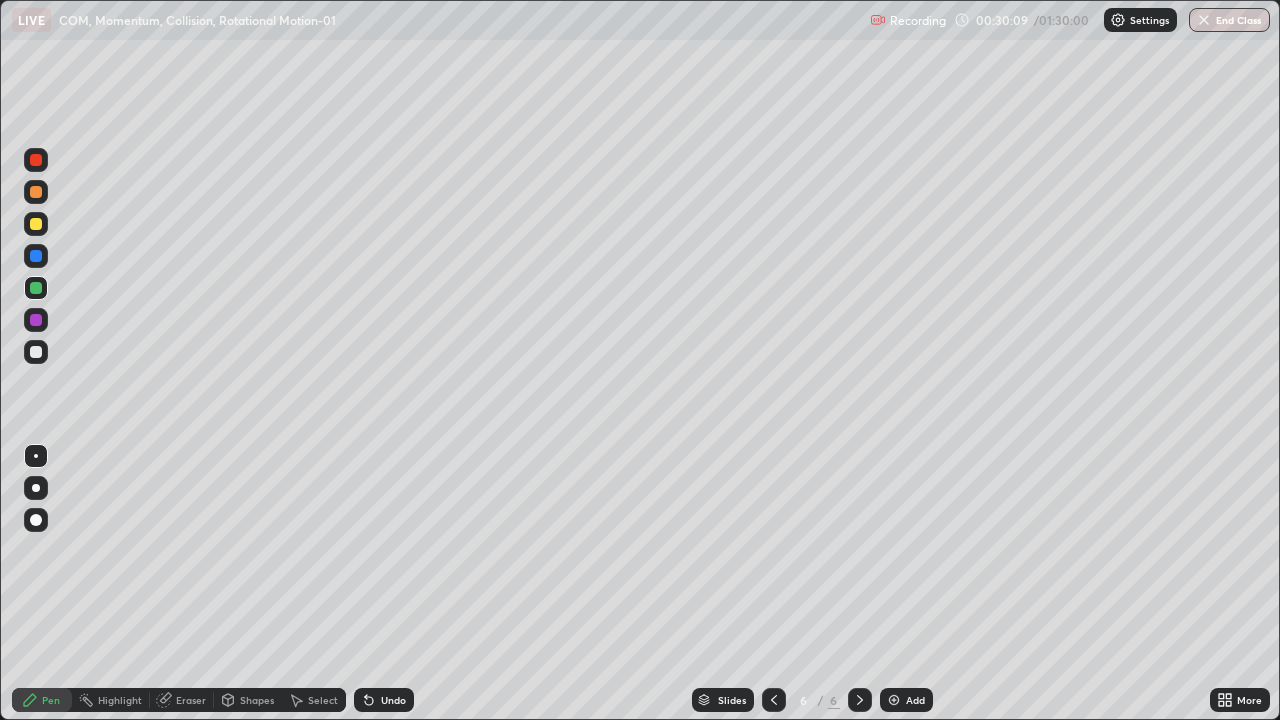 click on "Add" at bounding box center (915, 700) 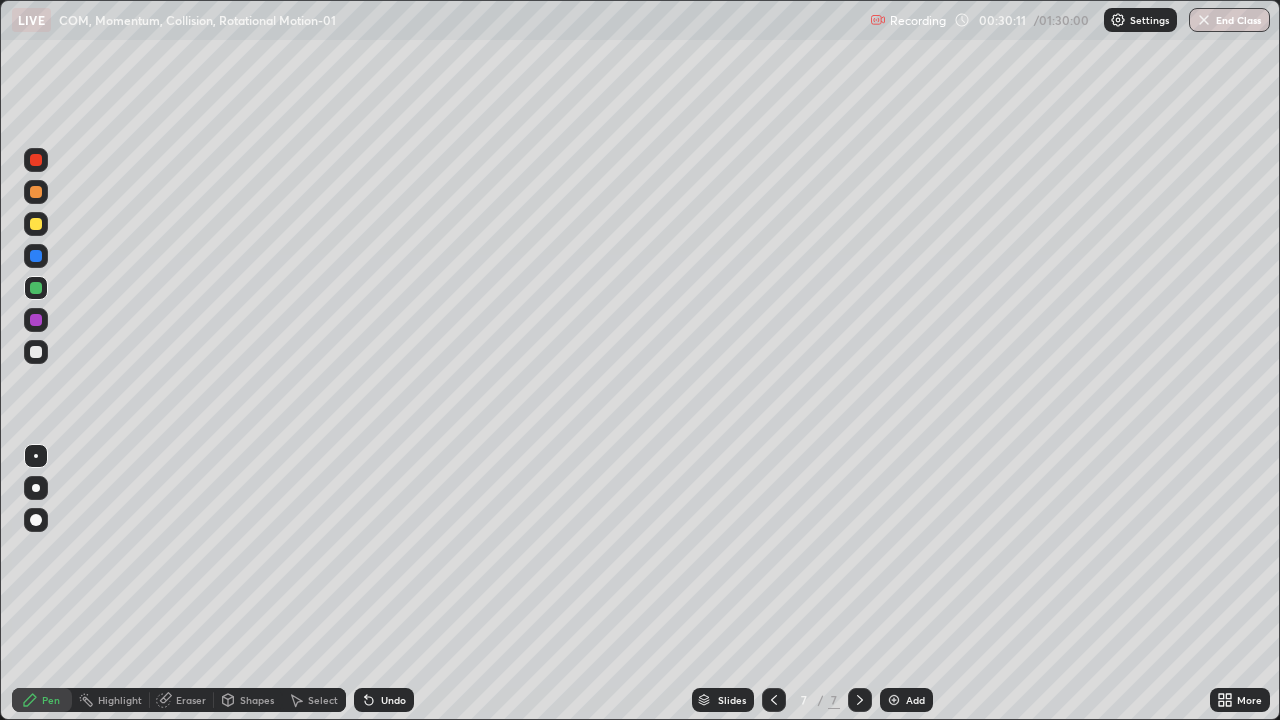 click at bounding box center (36, 320) 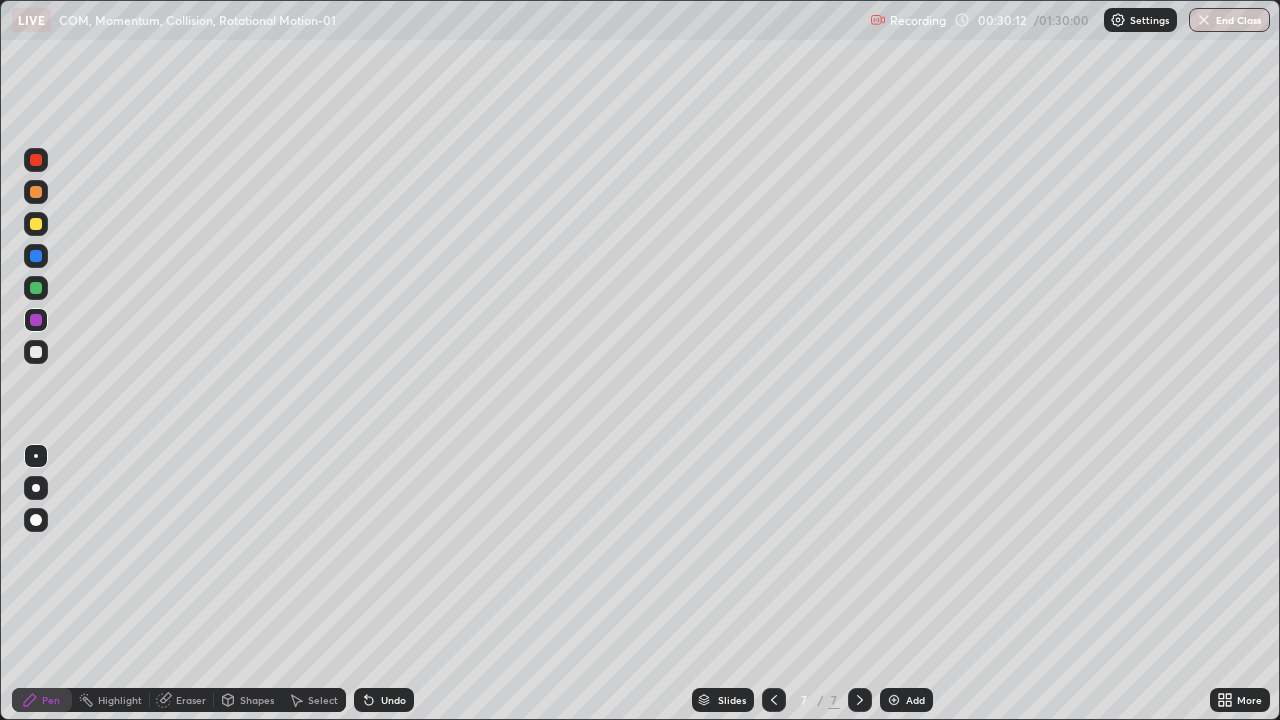 click at bounding box center (36, 160) 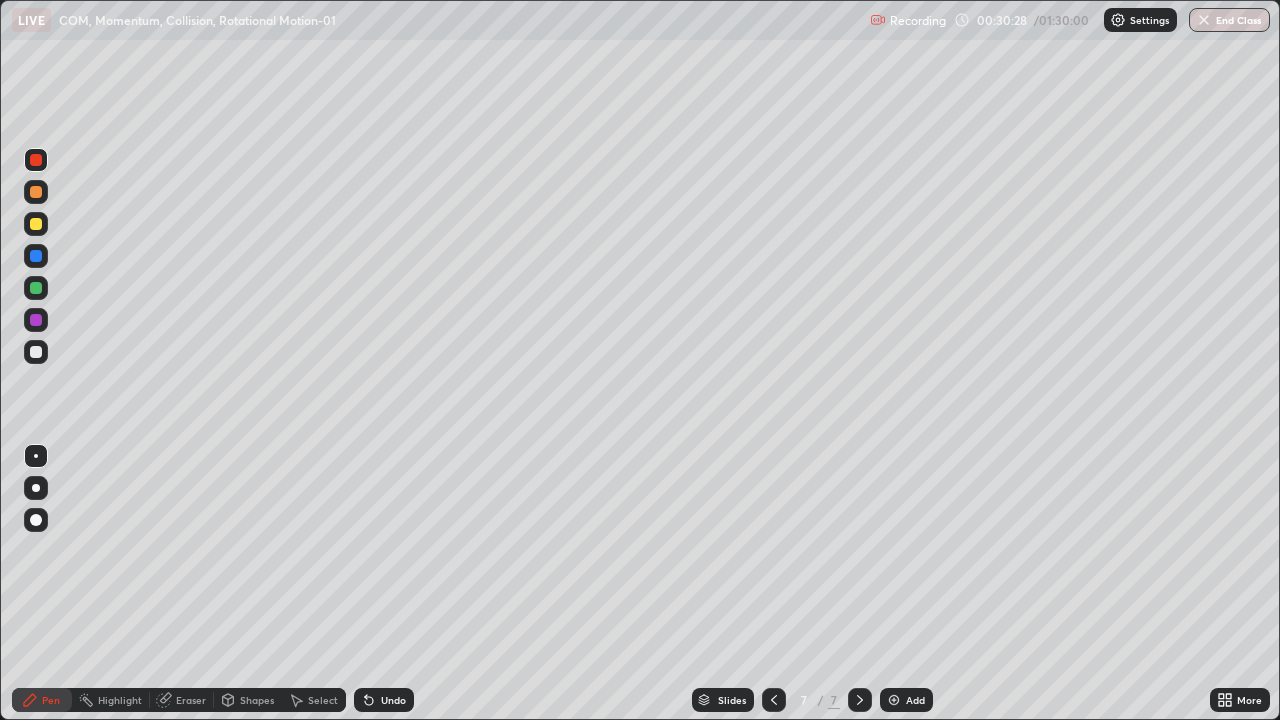 click on "Shapes" at bounding box center (257, 700) 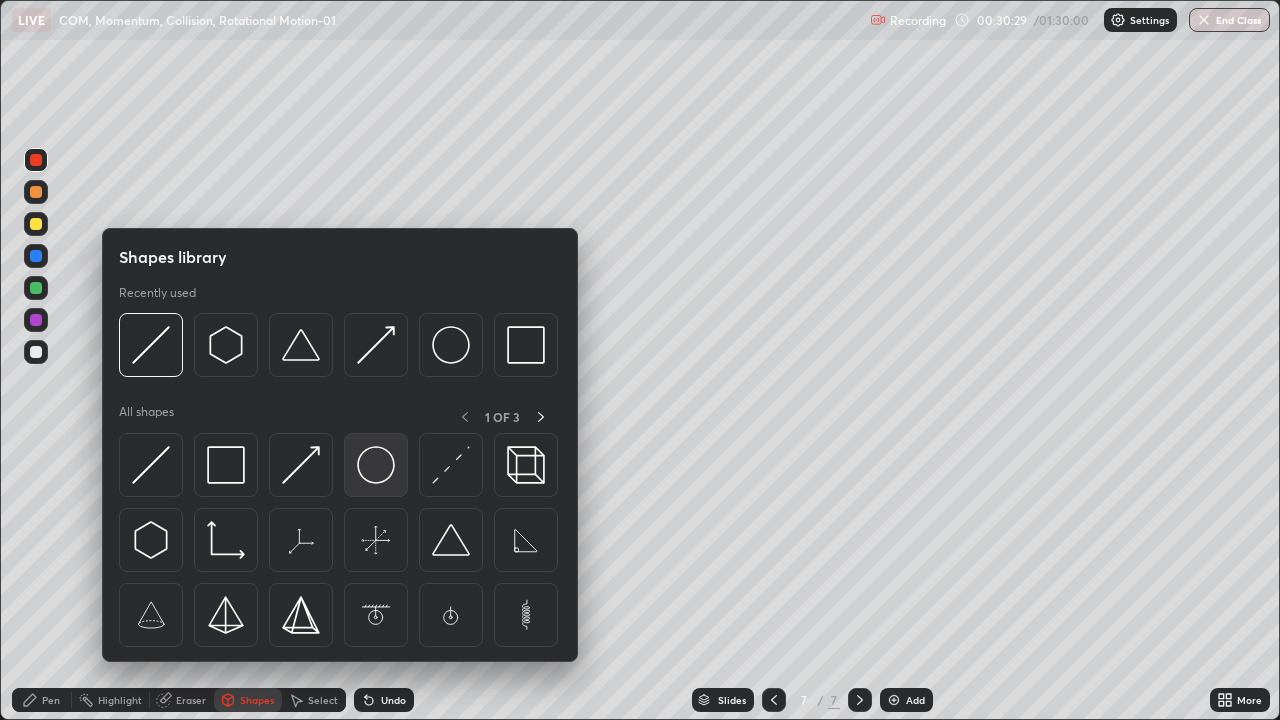 click at bounding box center [376, 465] 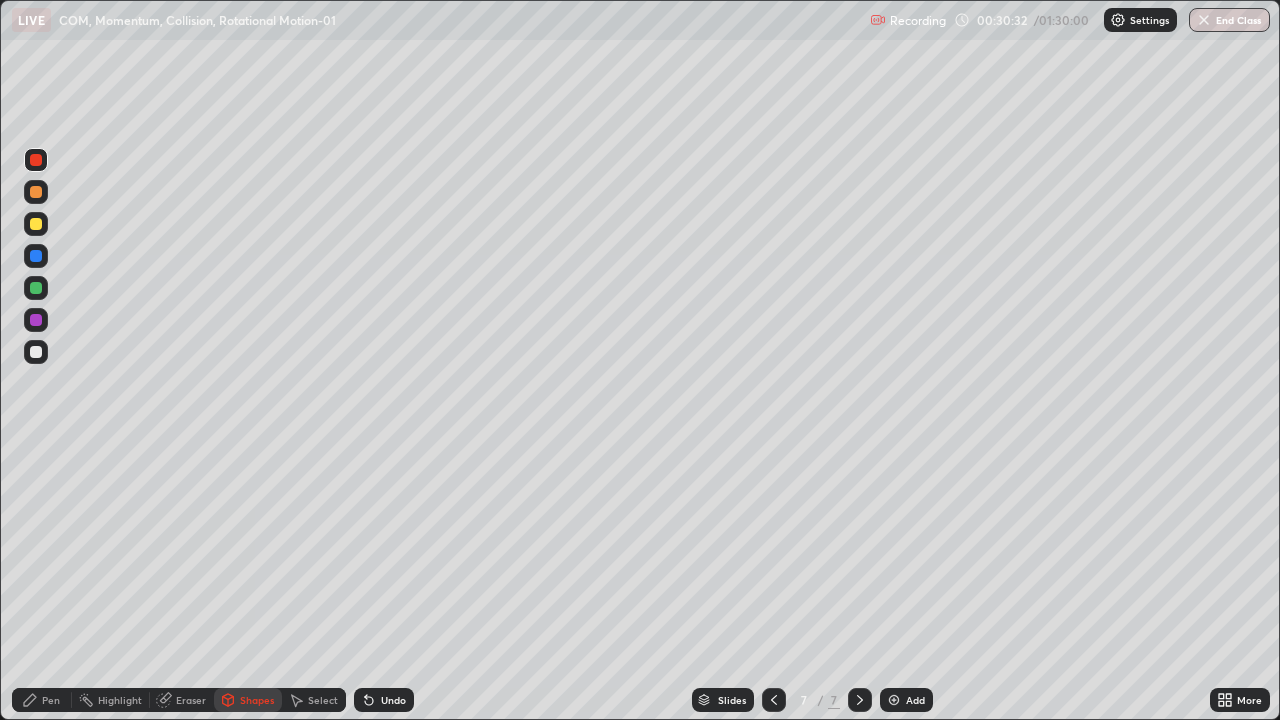 click on "Pen" at bounding box center (51, 700) 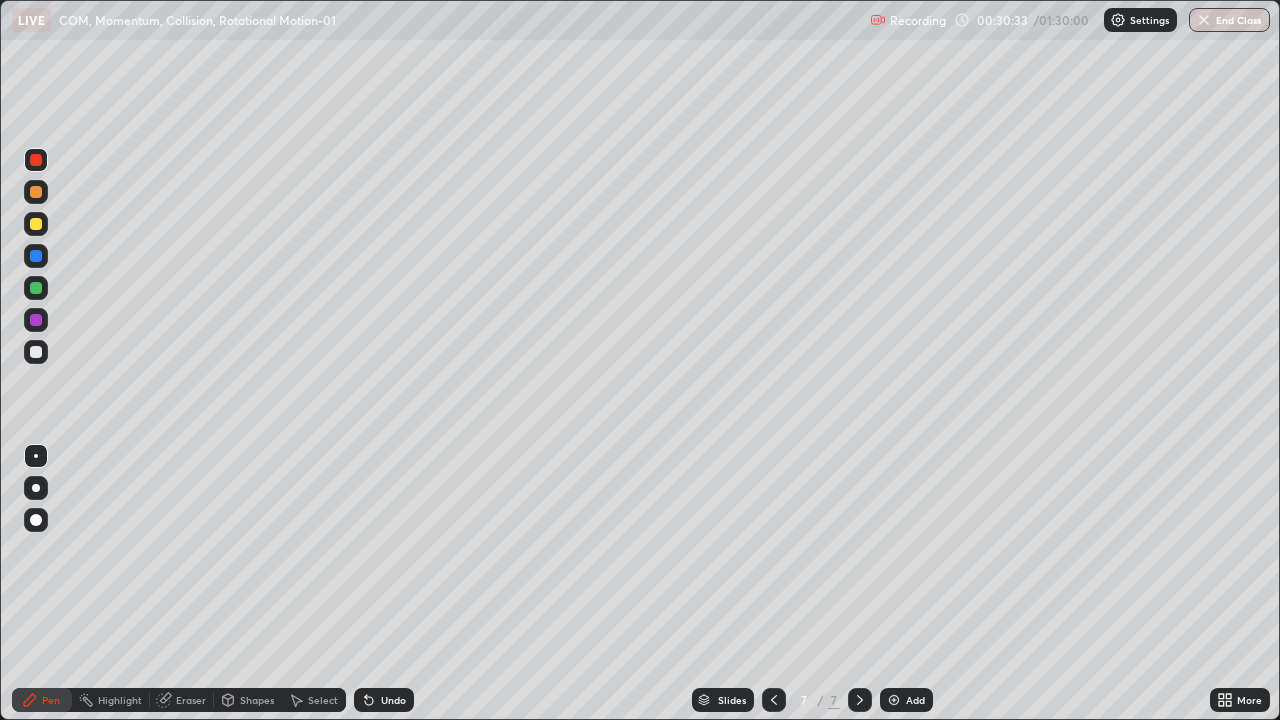 click at bounding box center [36, 352] 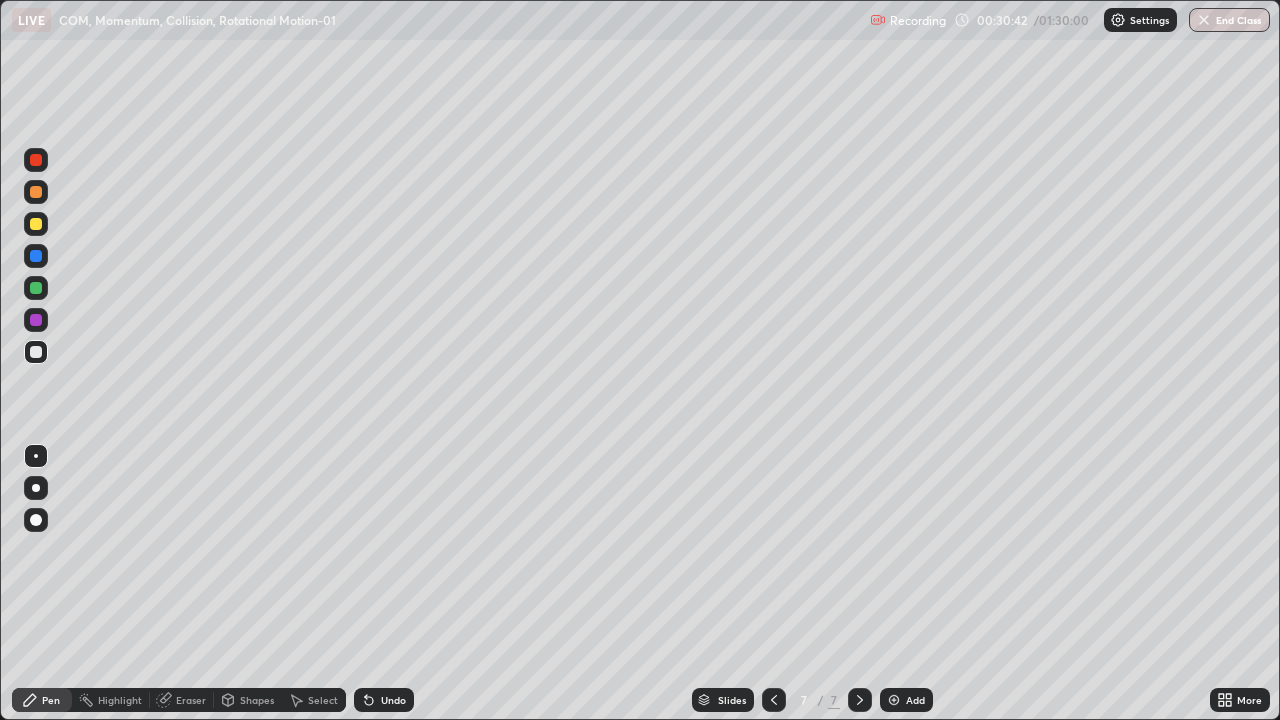 click at bounding box center [36, 320] 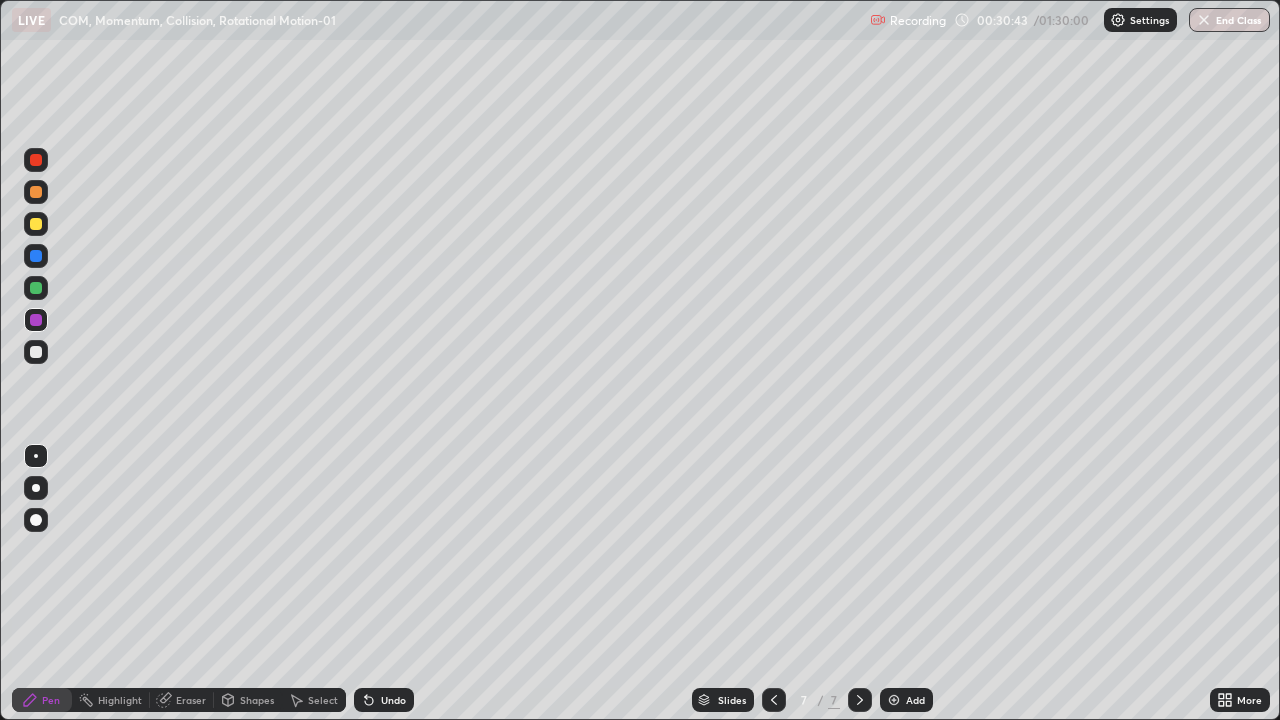 click 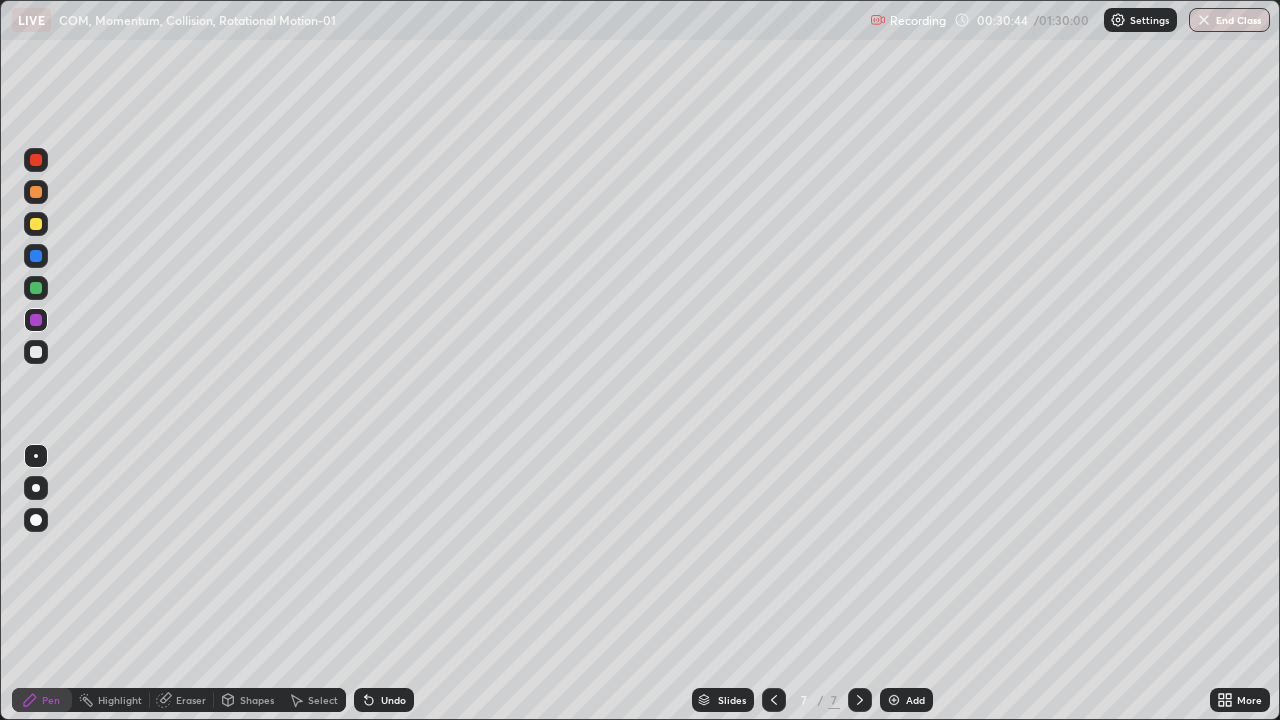 click 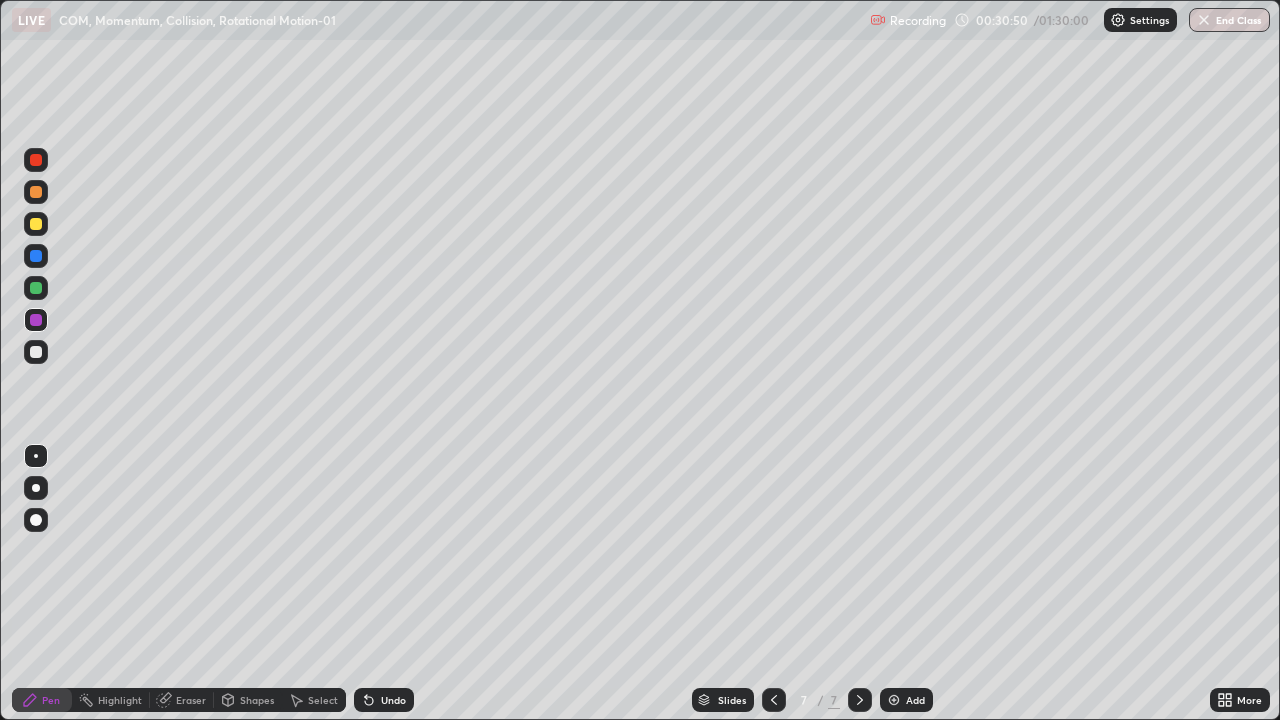 click at bounding box center (36, 256) 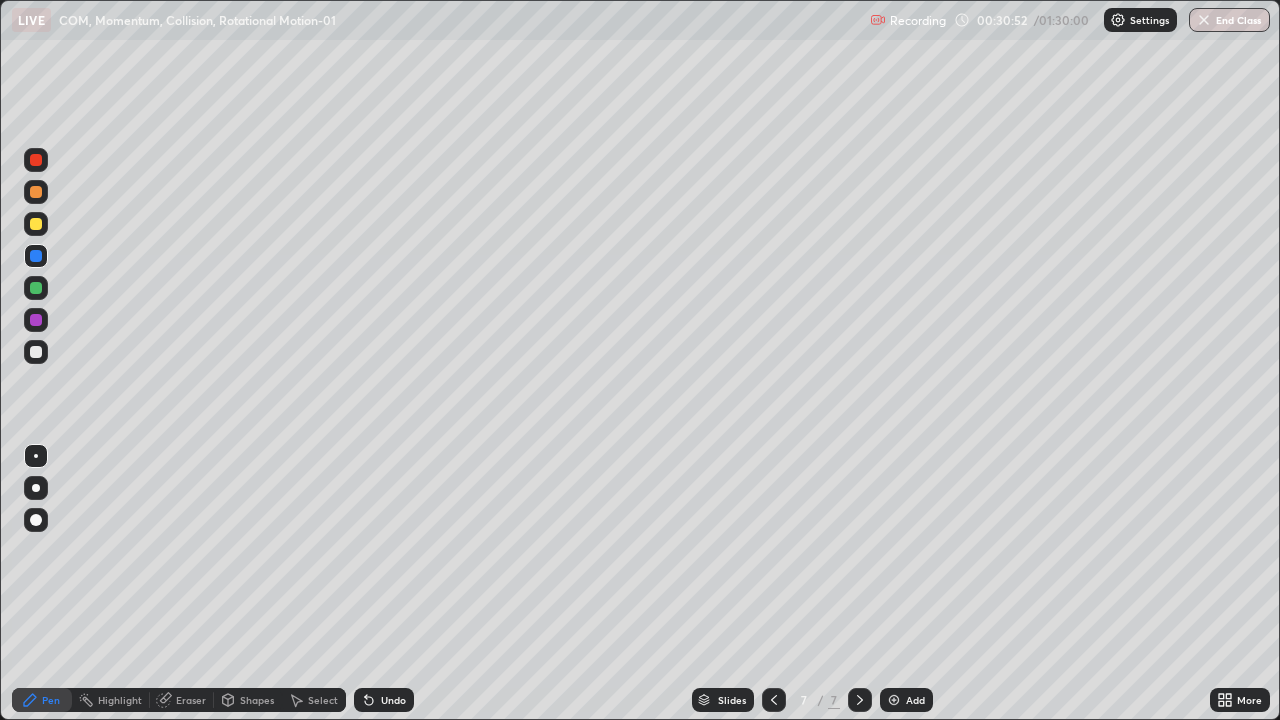 click on "Undo" at bounding box center [384, 700] 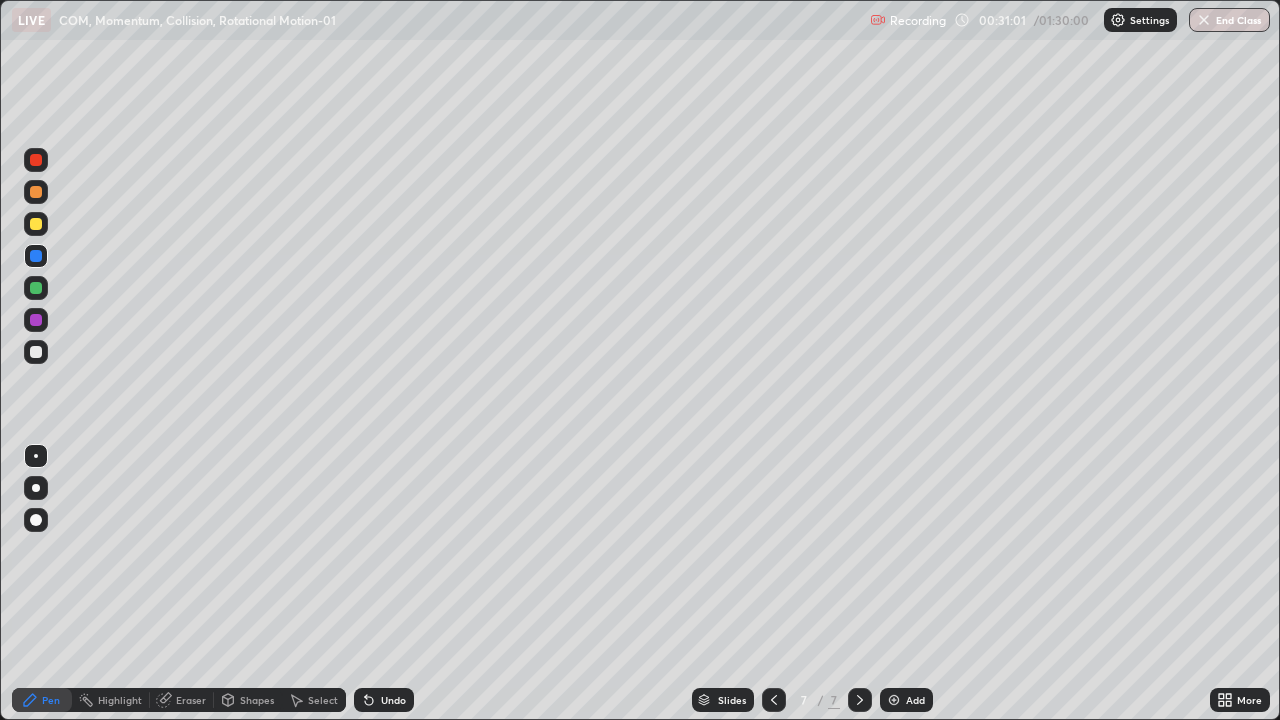 click 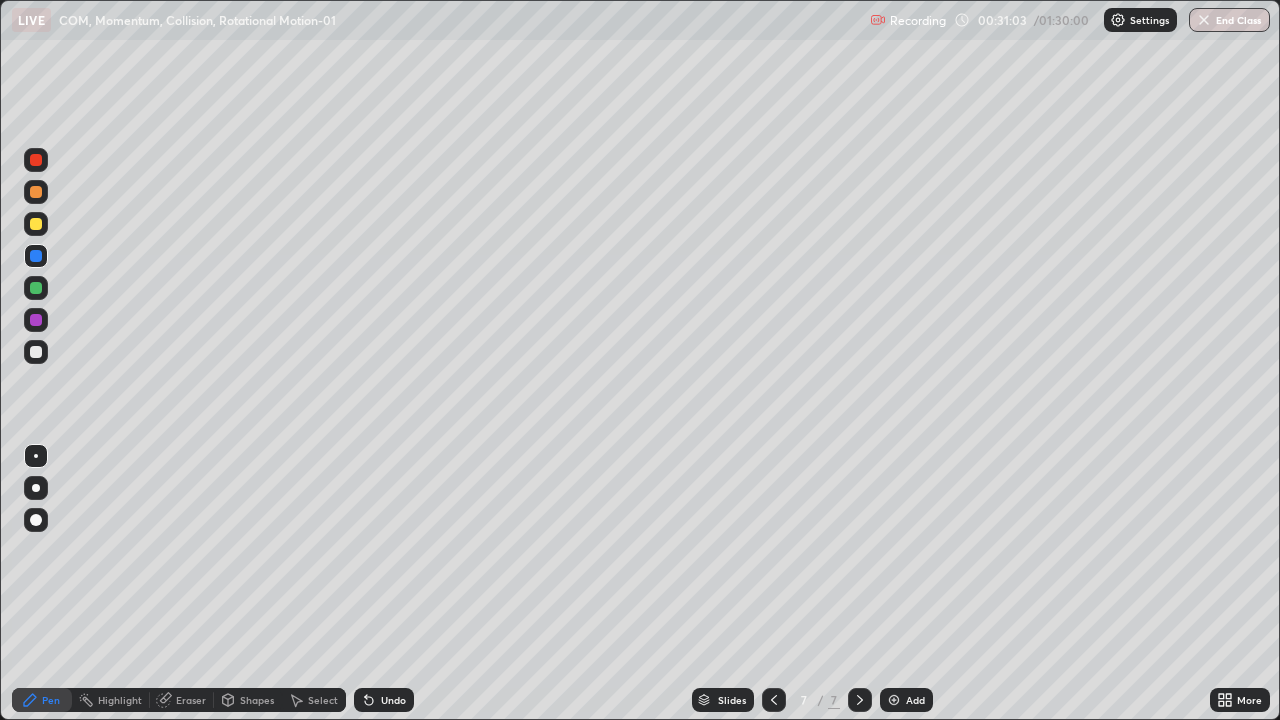 click 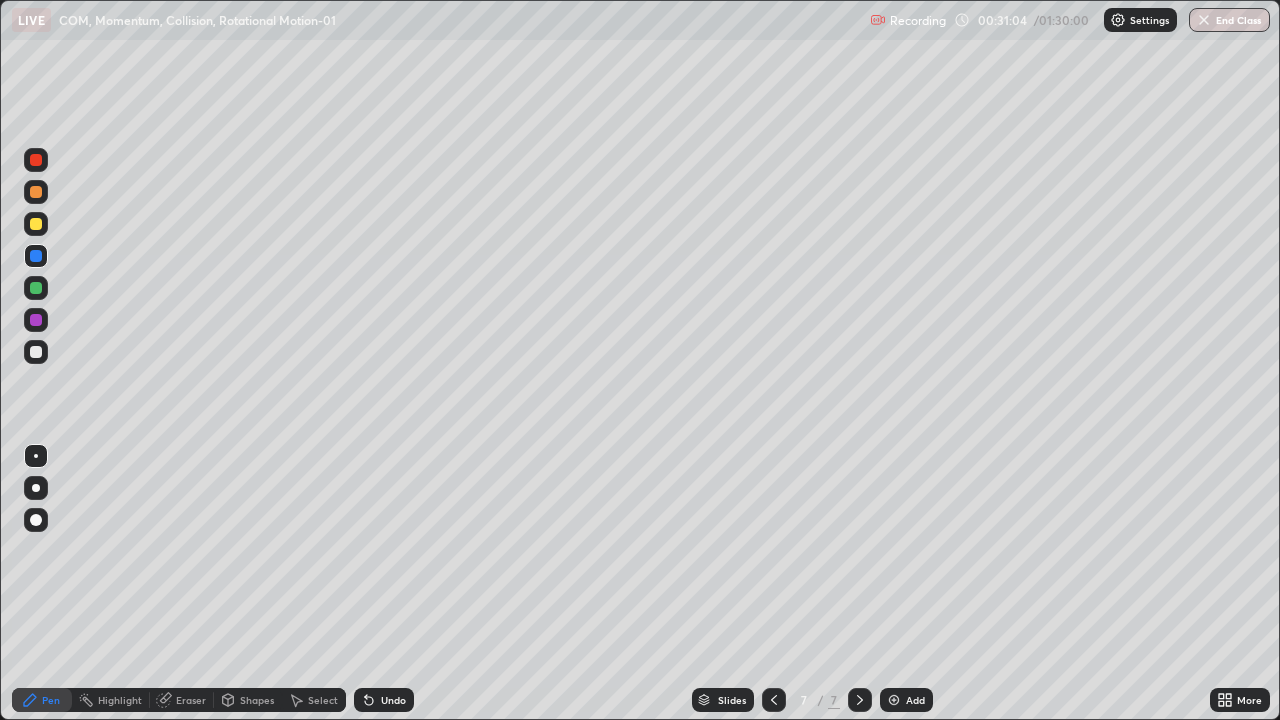 click on "Undo" at bounding box center (384, 700) 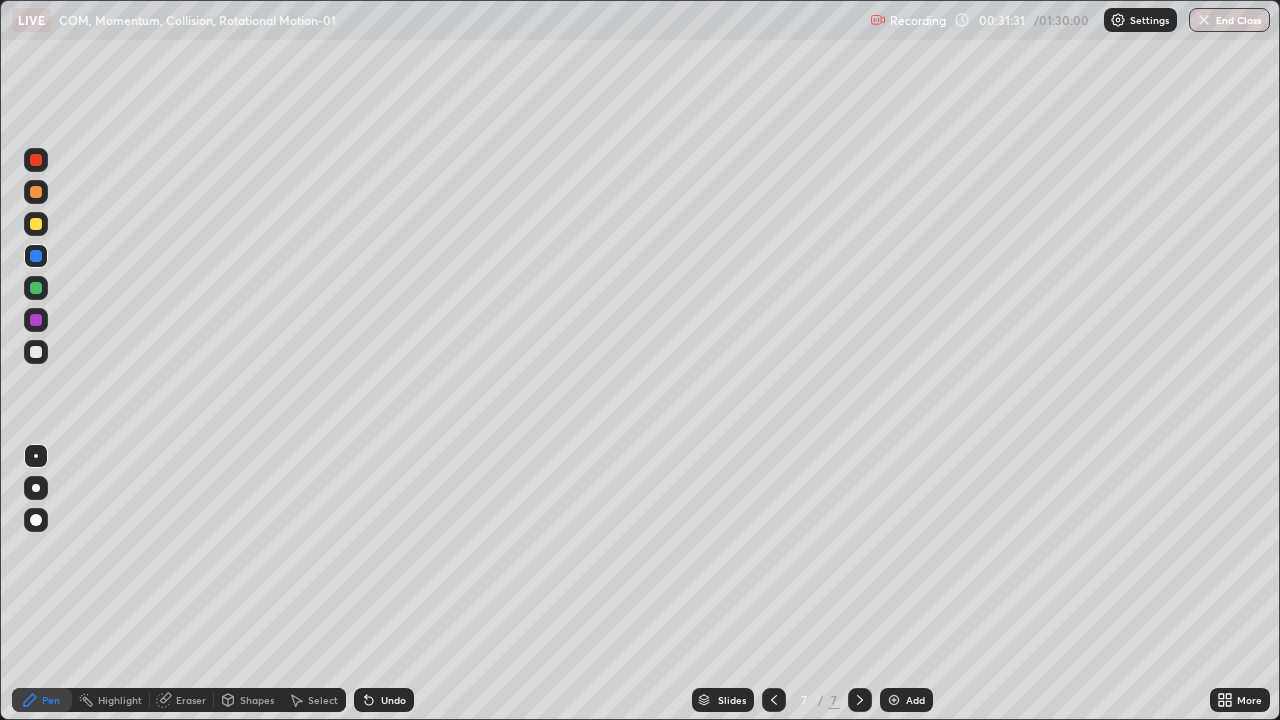 click at bounding box center [36, 352] 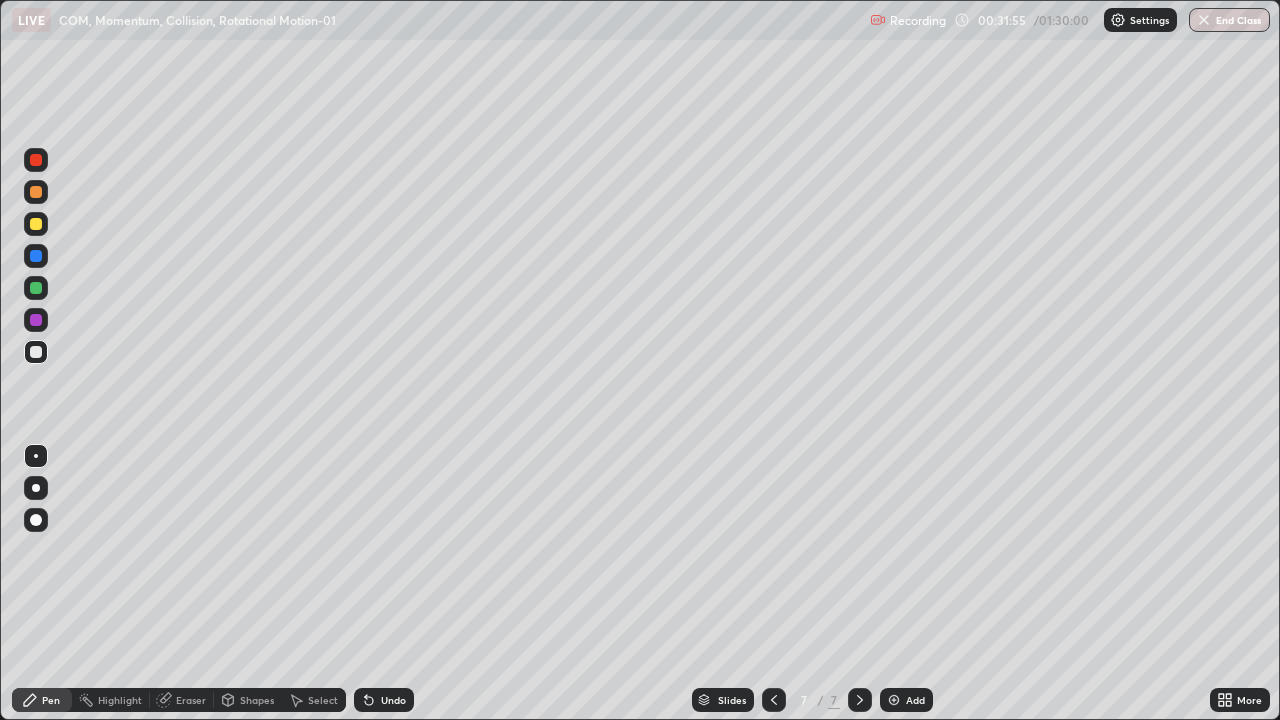 click at bounding box center (36, 288) 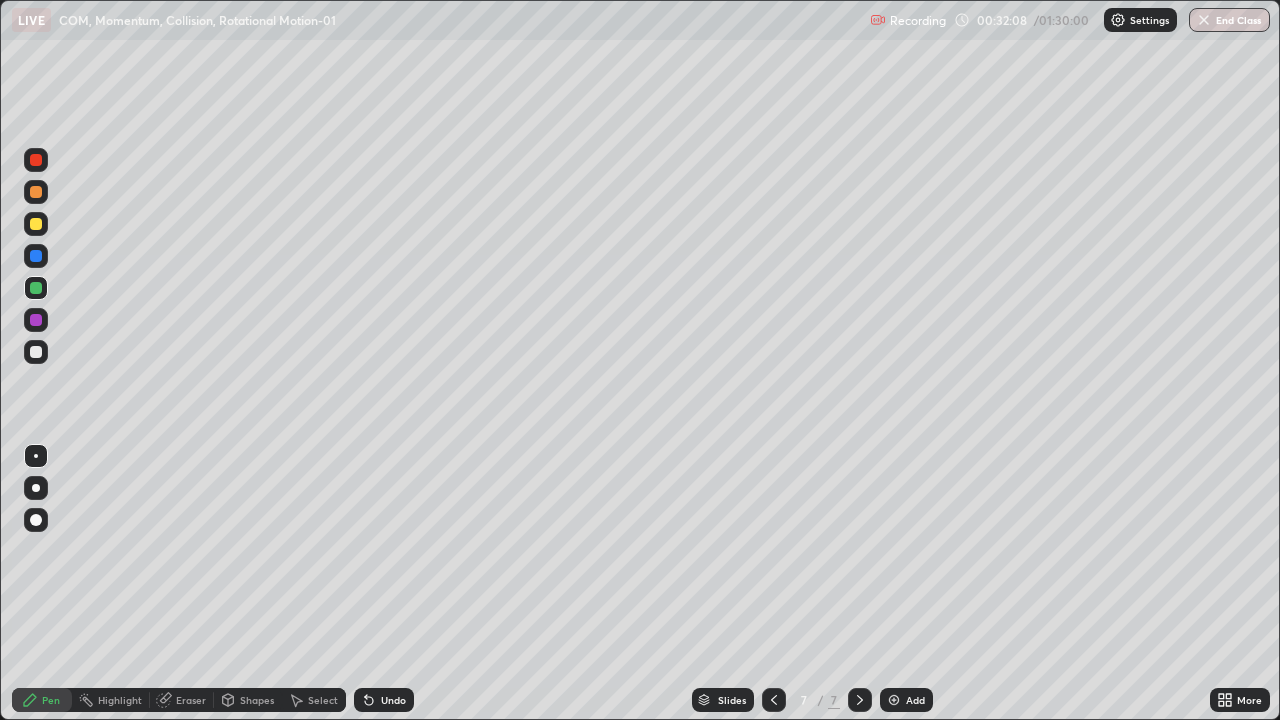 click on "Undo" at bounding box center (384, 700) 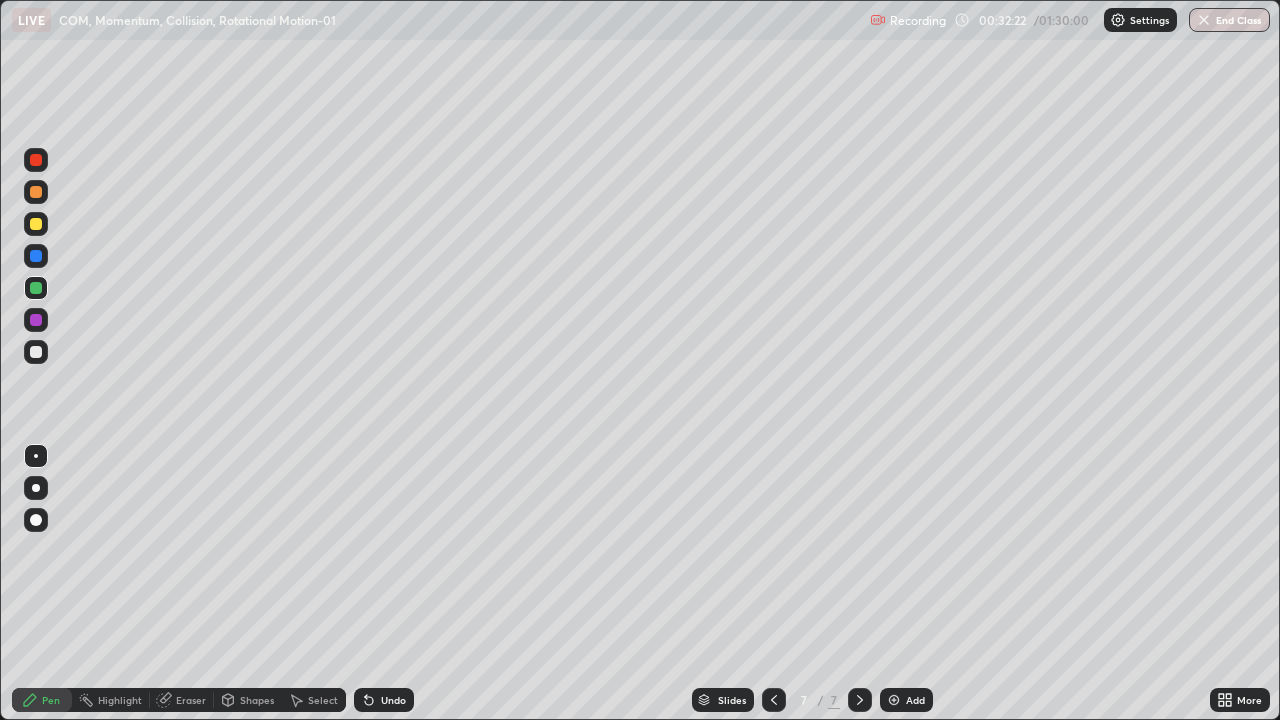 click on "Shapes" at bounding box center (248, 700) 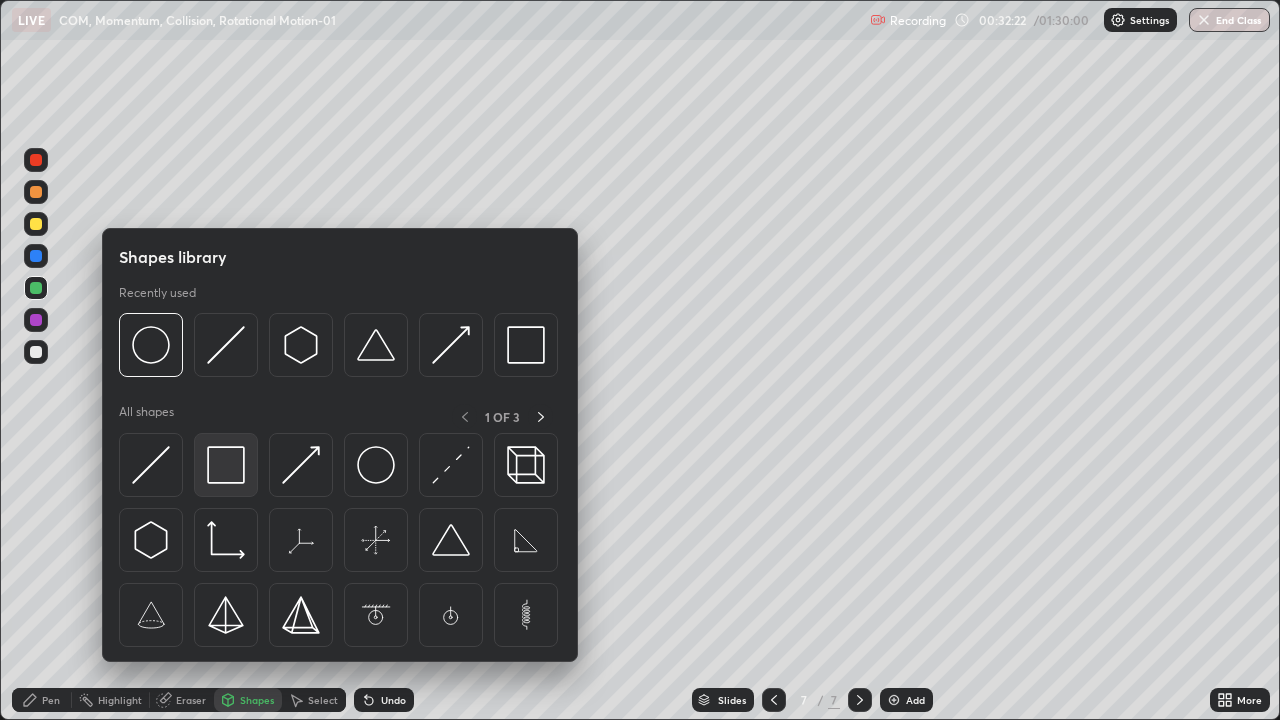 click at bounding box center (226, 465) 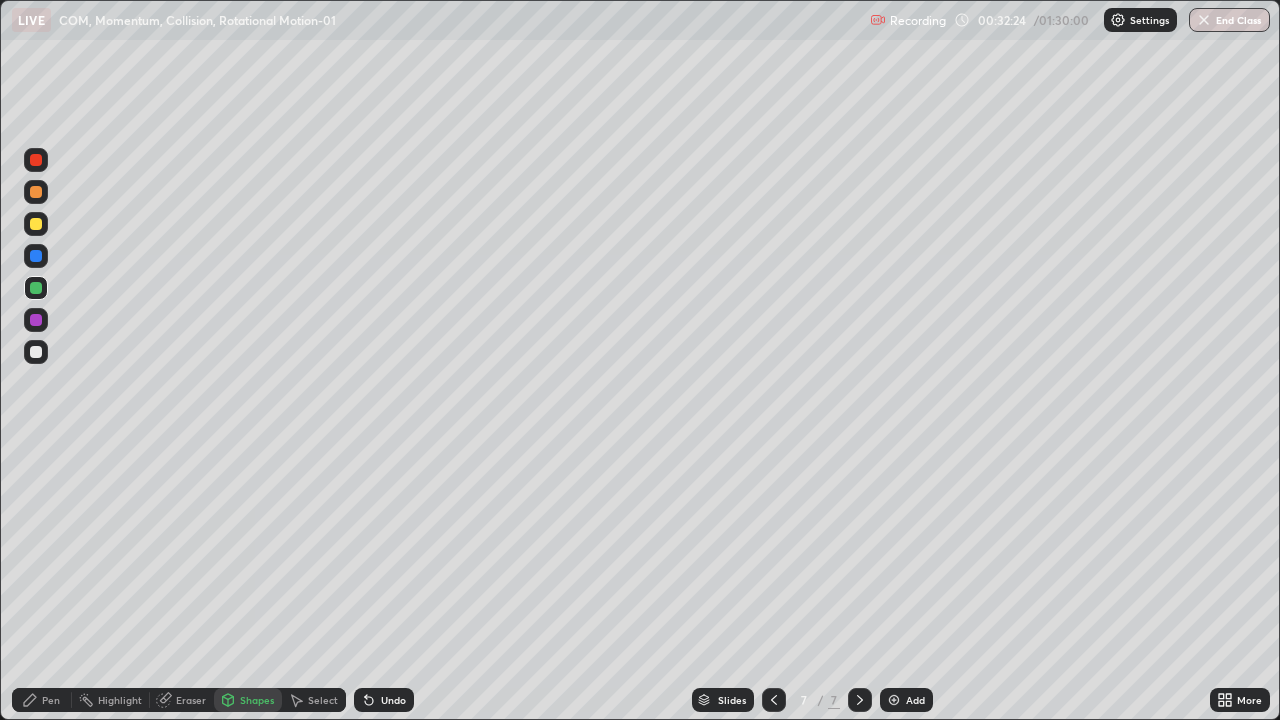 click at bounding box center [36, 352] 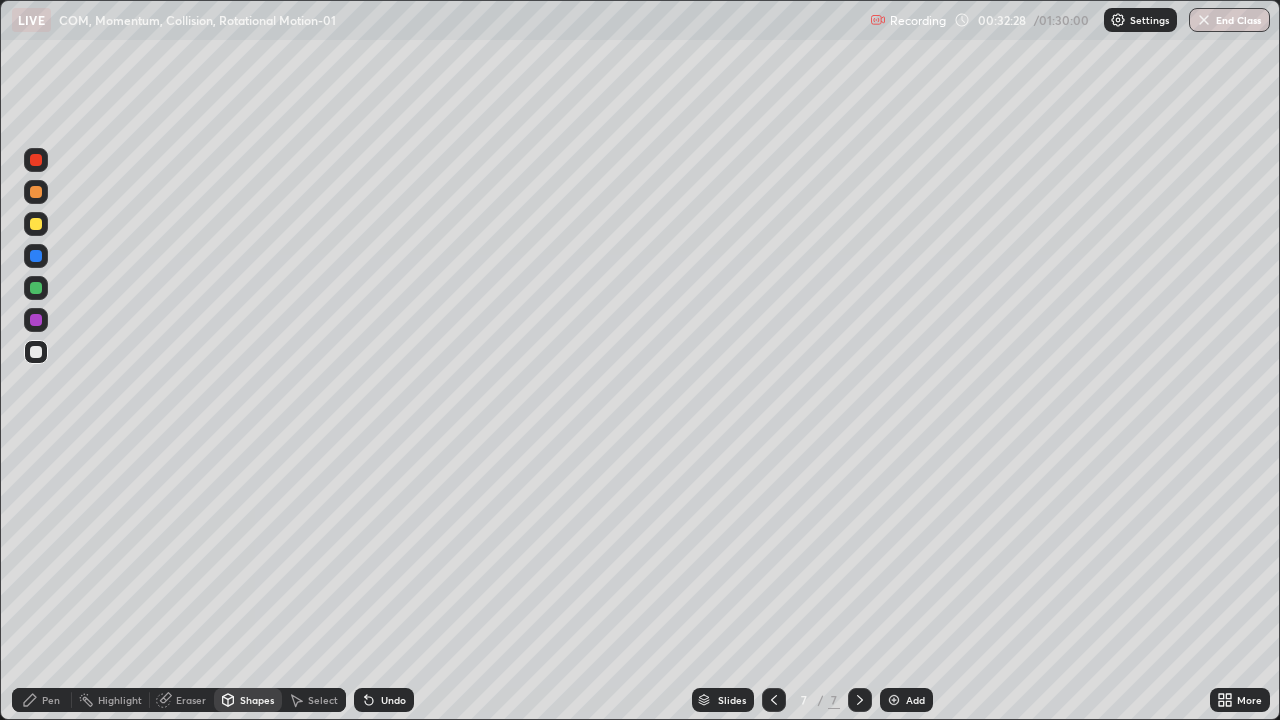 click 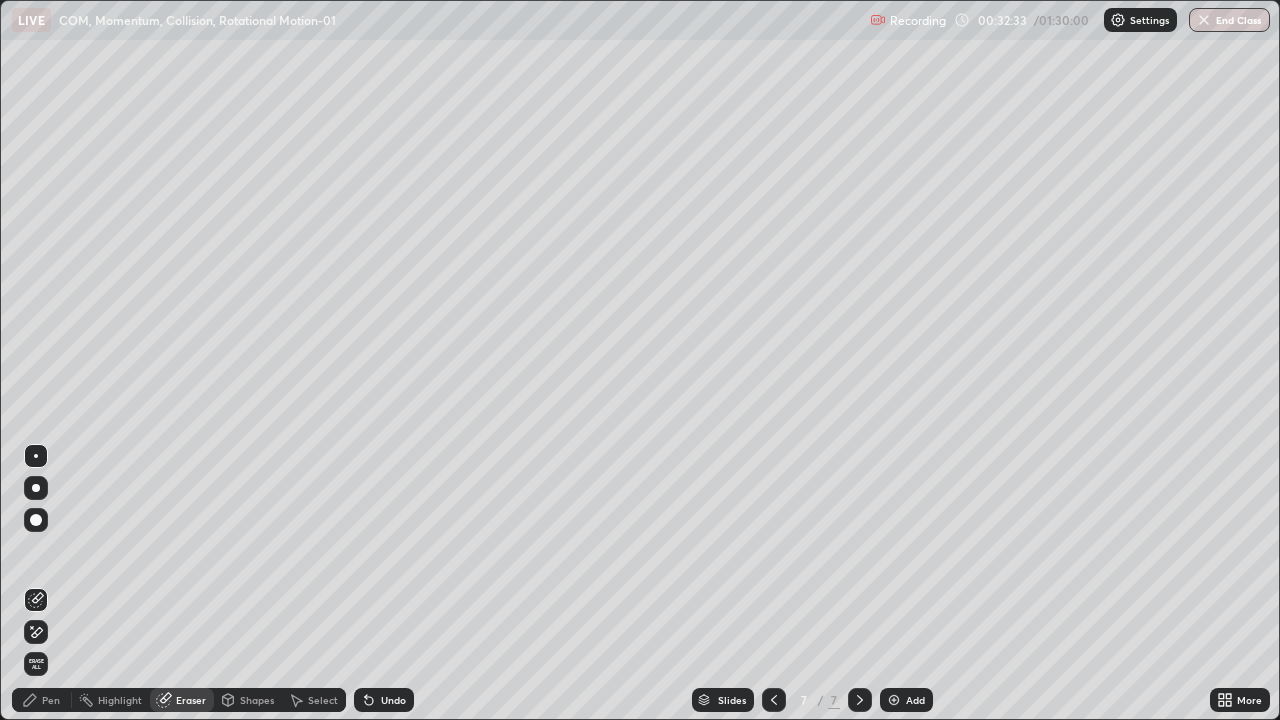 click on "Pen" at bounding box center [51, 700] 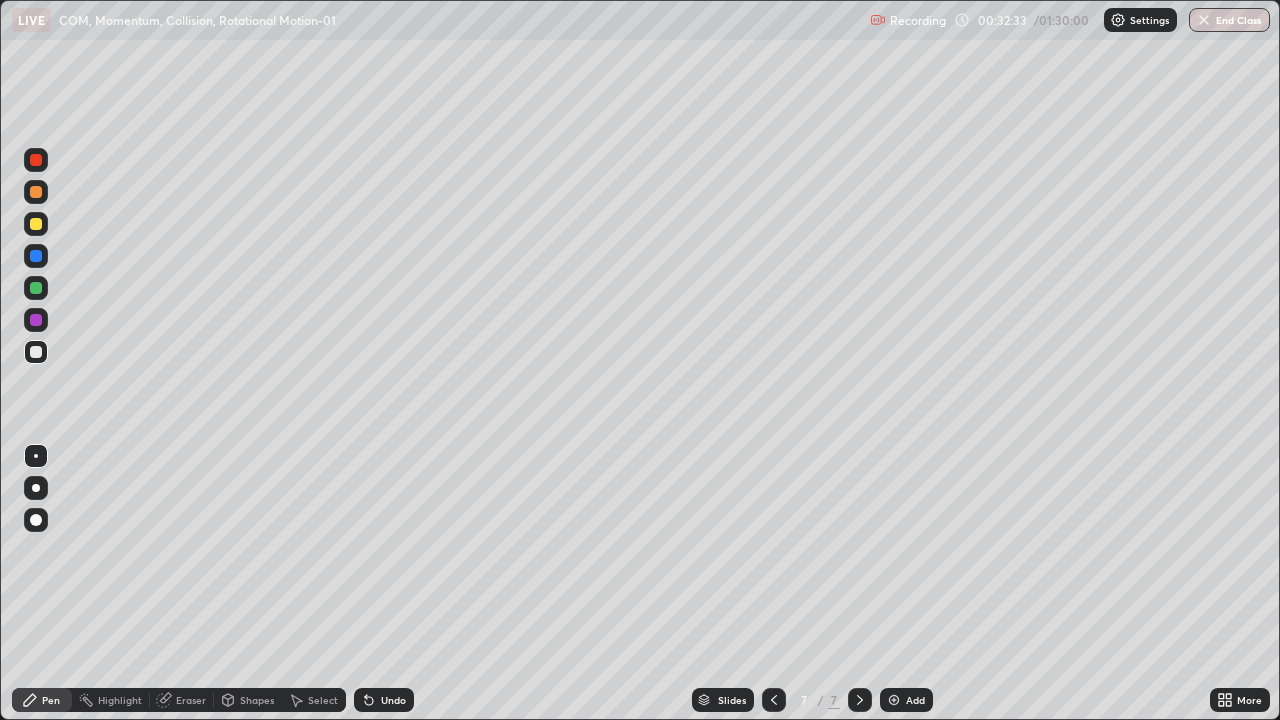 click on "Shapes" at bounding box center [257, 700] 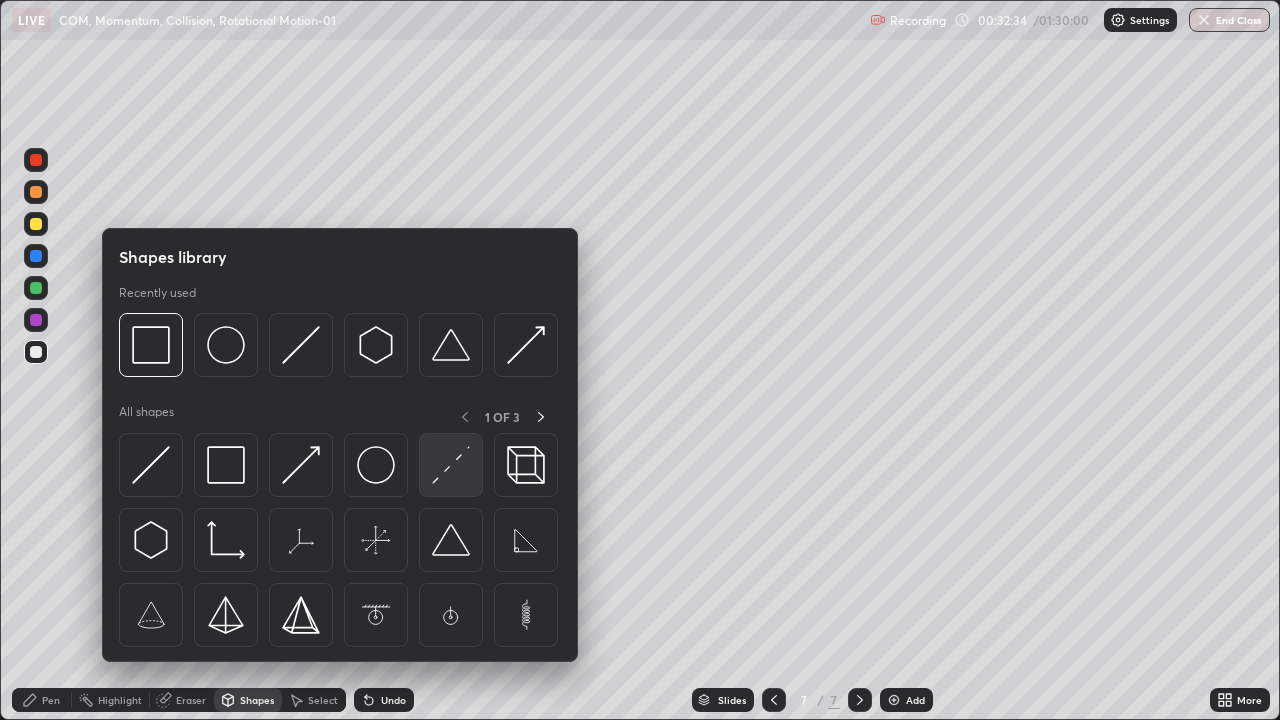 click at bounding box center [451, 465] 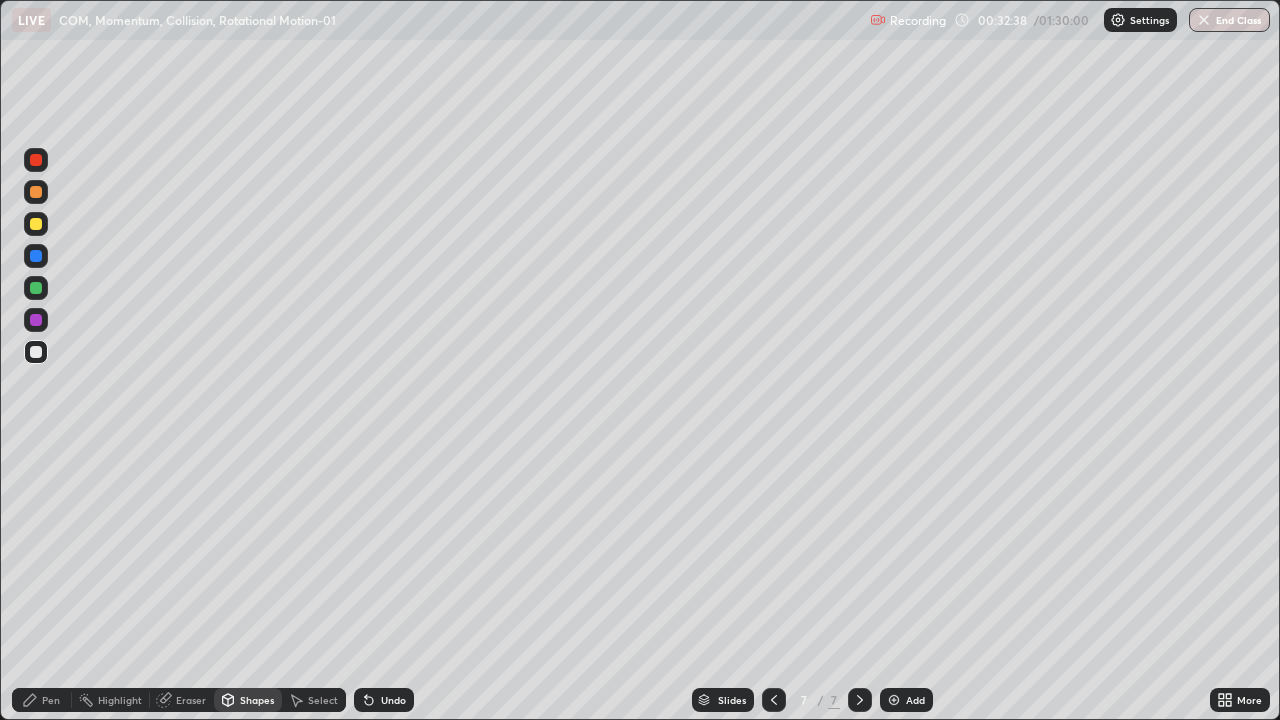 click on "Pen" at bounding box center (42, 700) 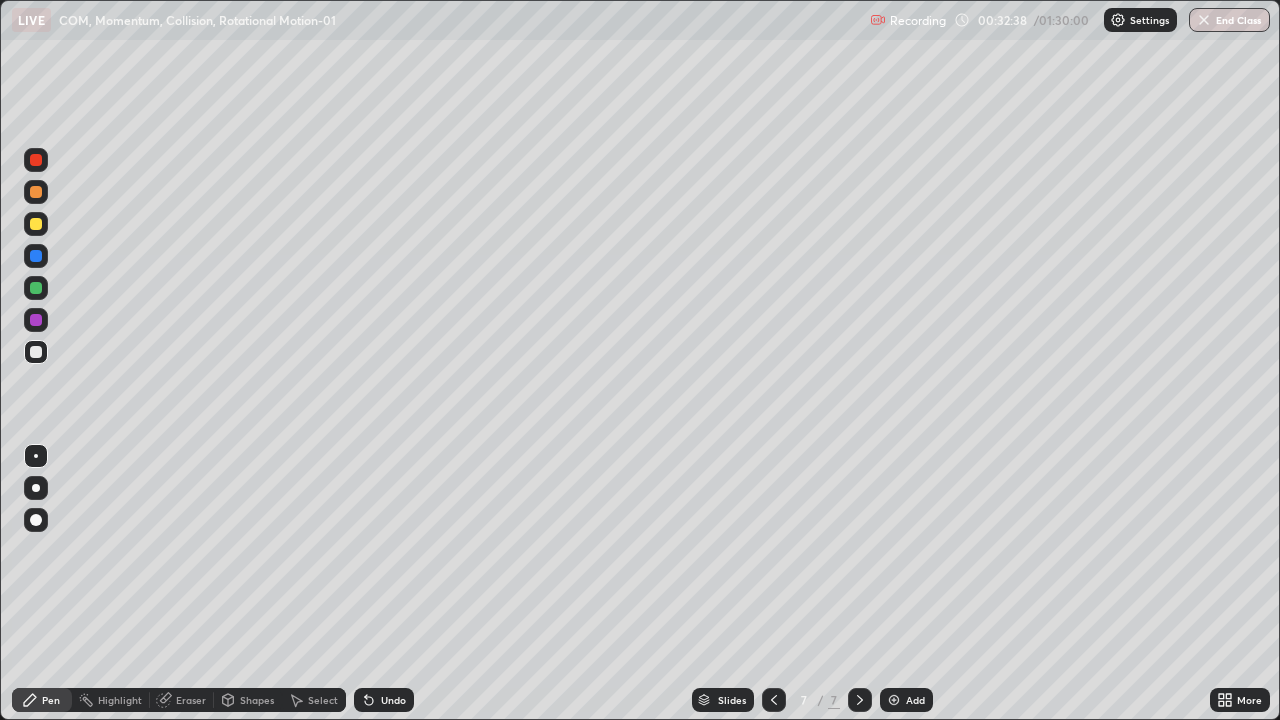 click on "Pen" at bounding box center (42, 700) 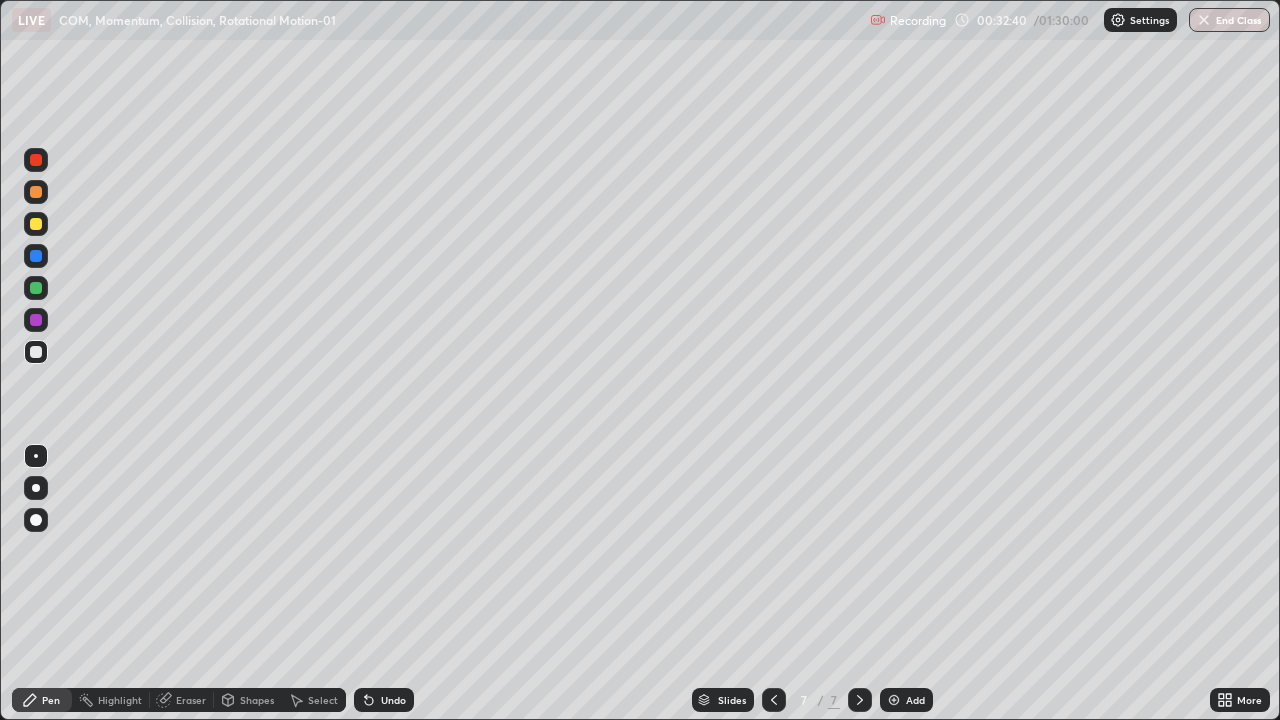 click at bounding box center (36, 160) 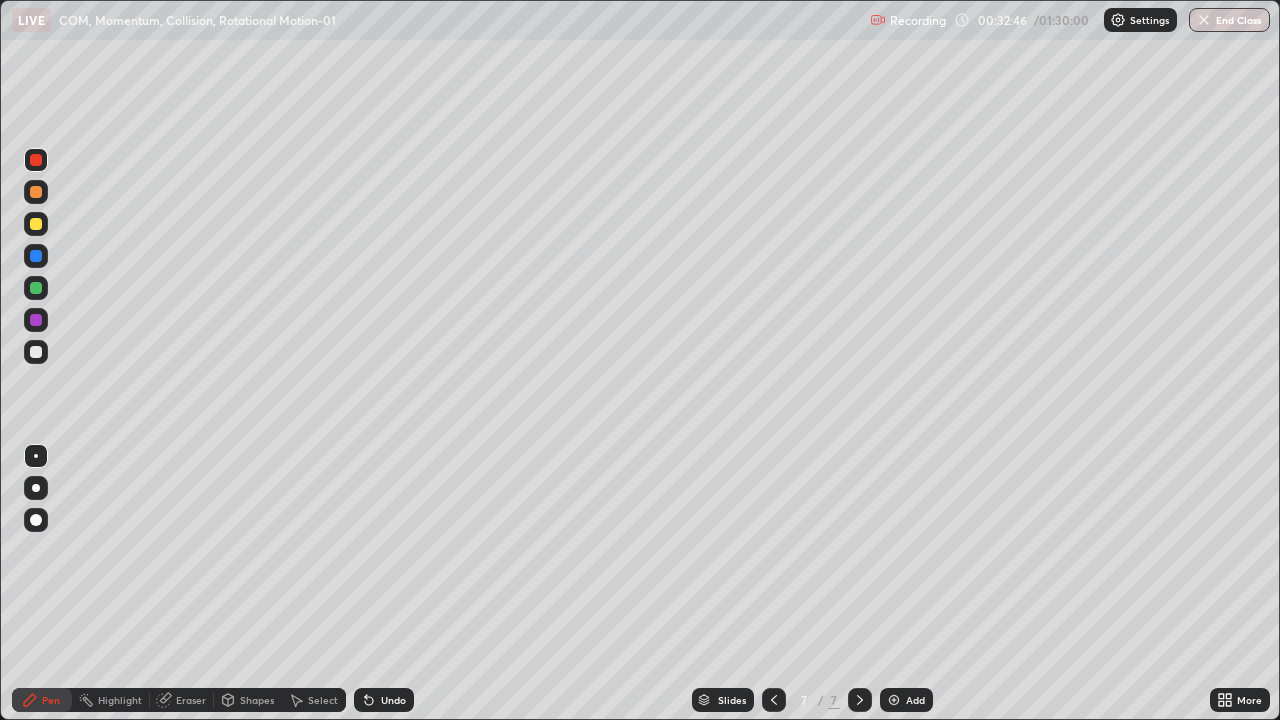 click on "Pen" at bounding box center (42, 700) 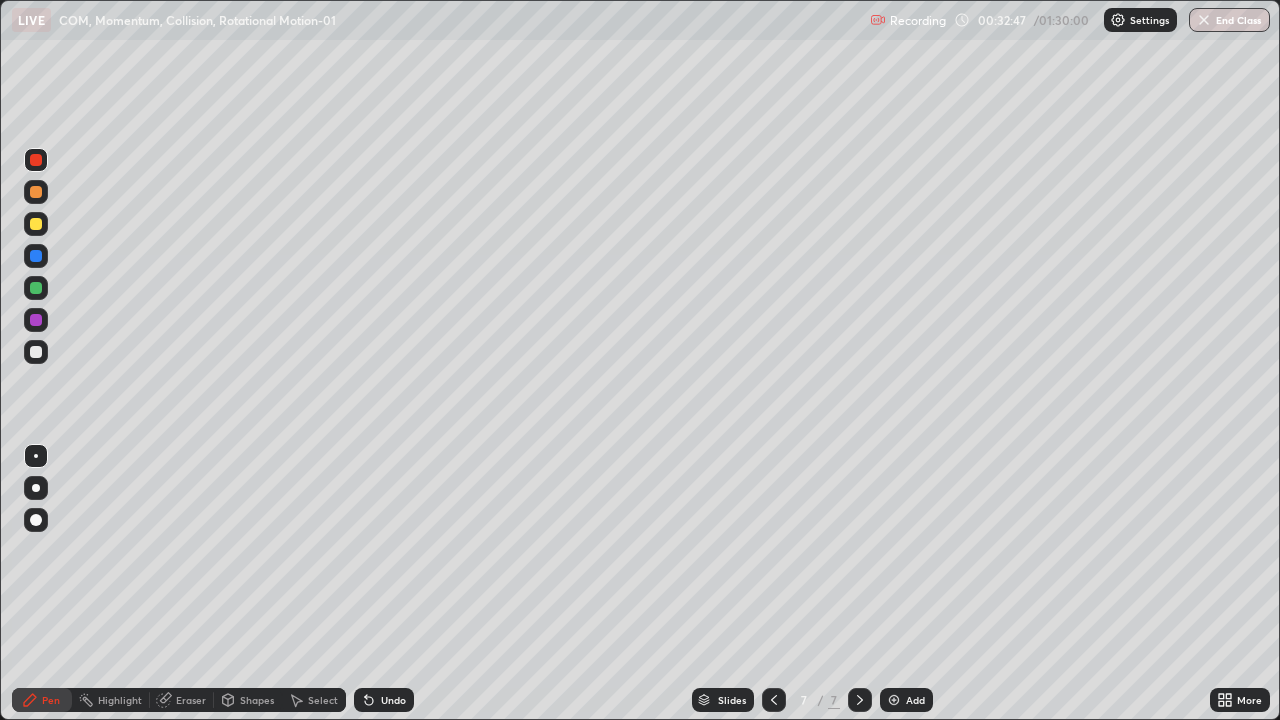 click at bounding box center (36, 352) 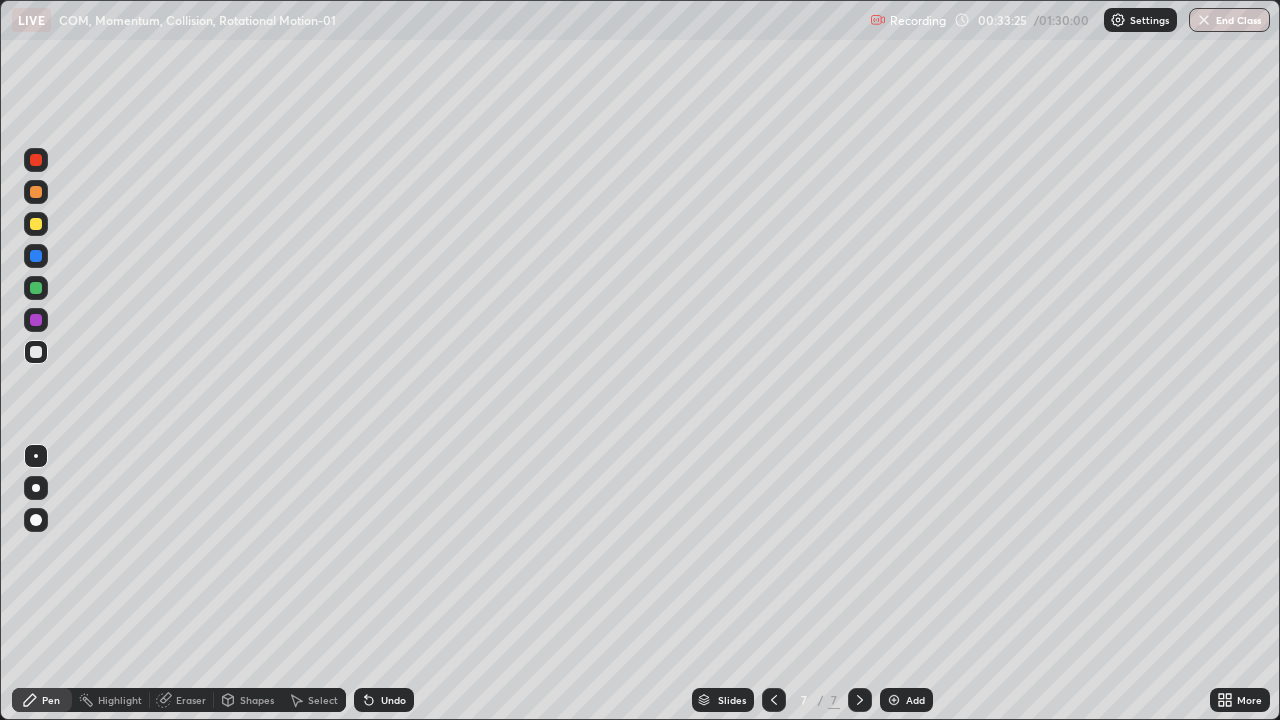 click 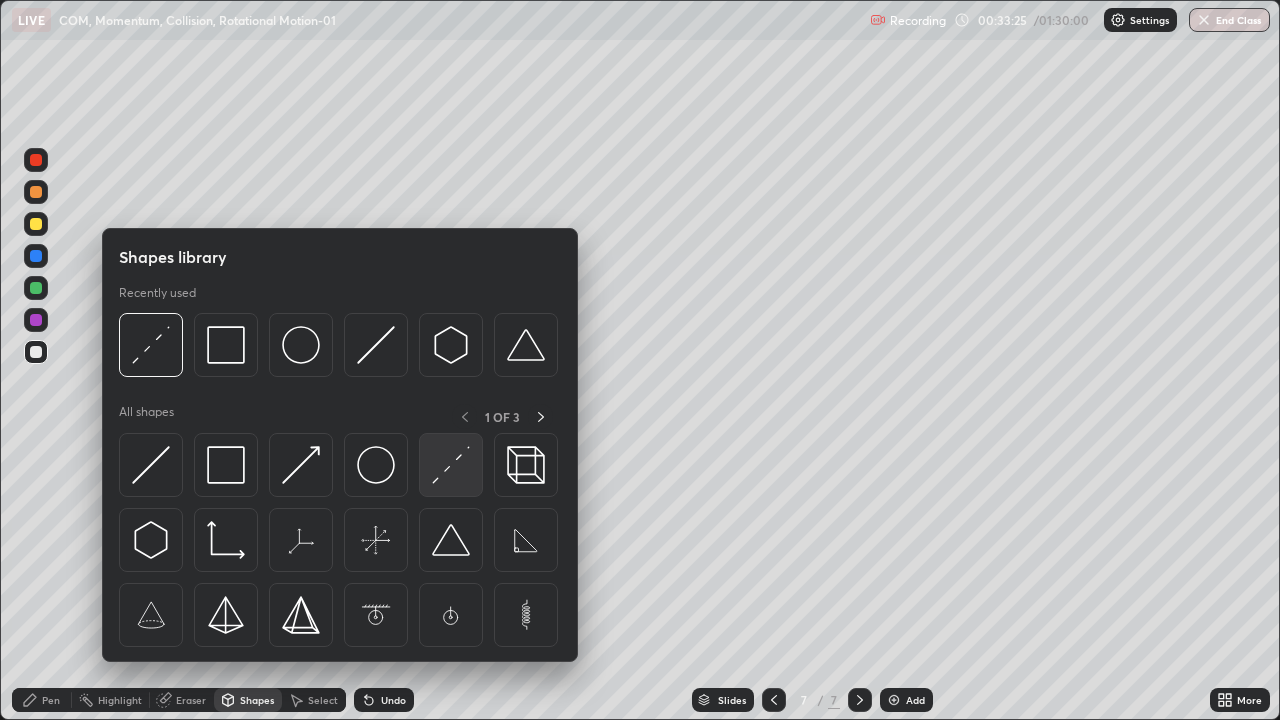 click at bounding box center (451, 465) 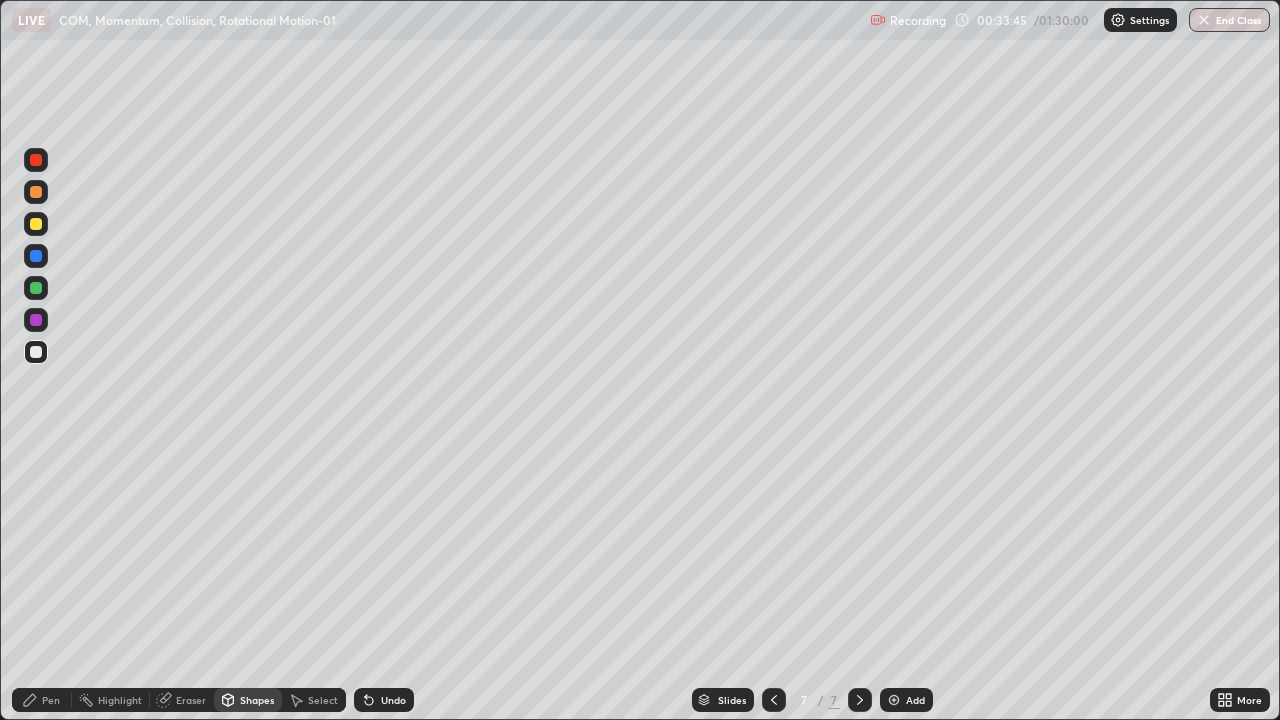 click on "Undo" at bounding box center [384, 700] 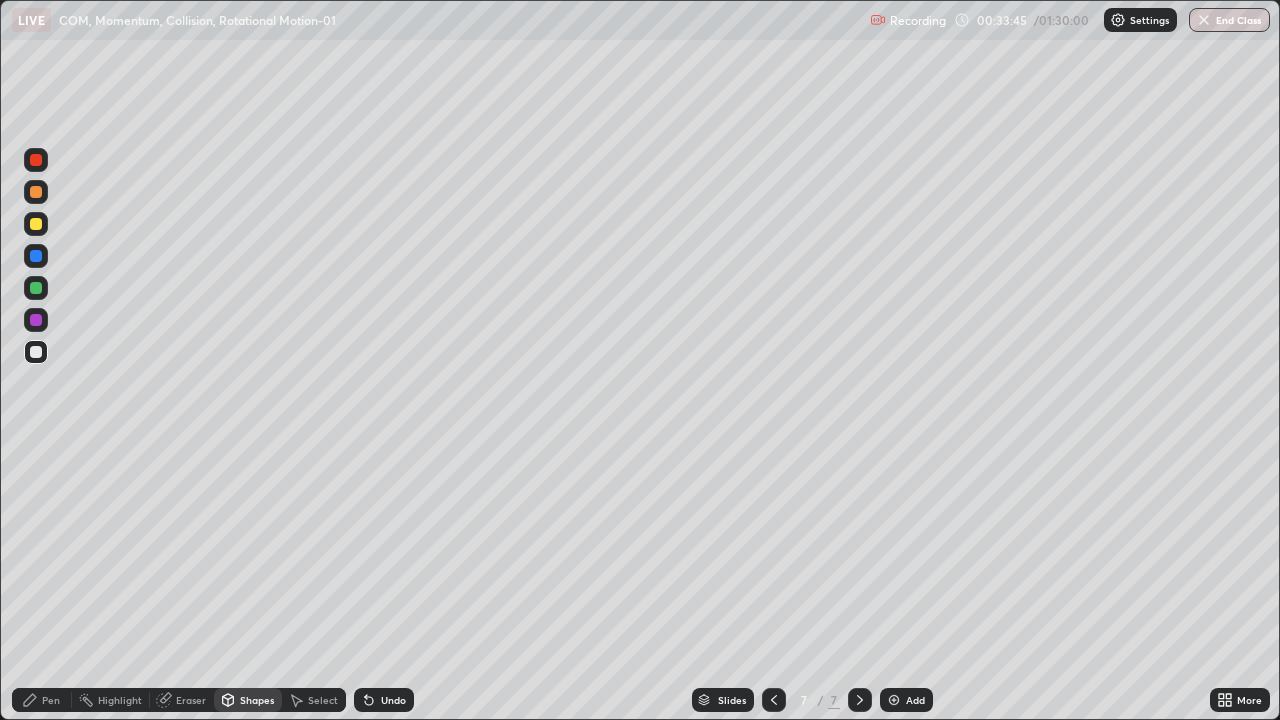 click on "Pen" at bounding box center (51, 700) 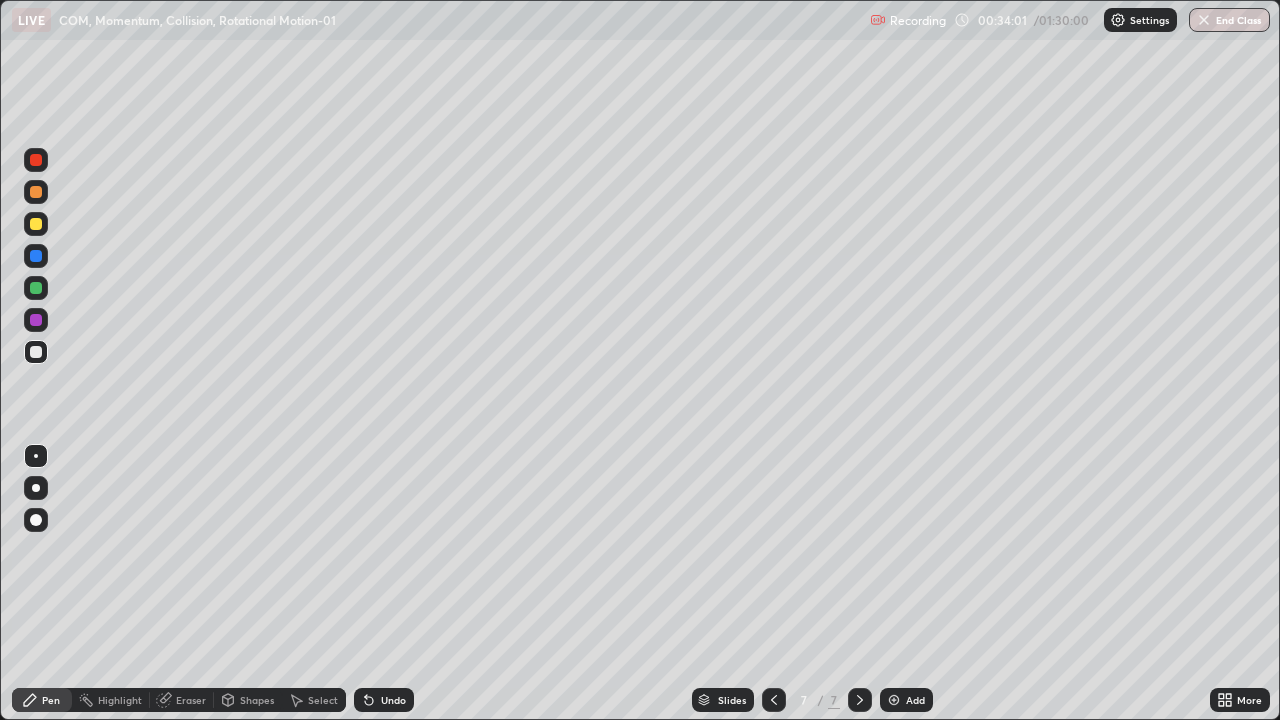 click on "Undo" at bounding box center [393, 700] 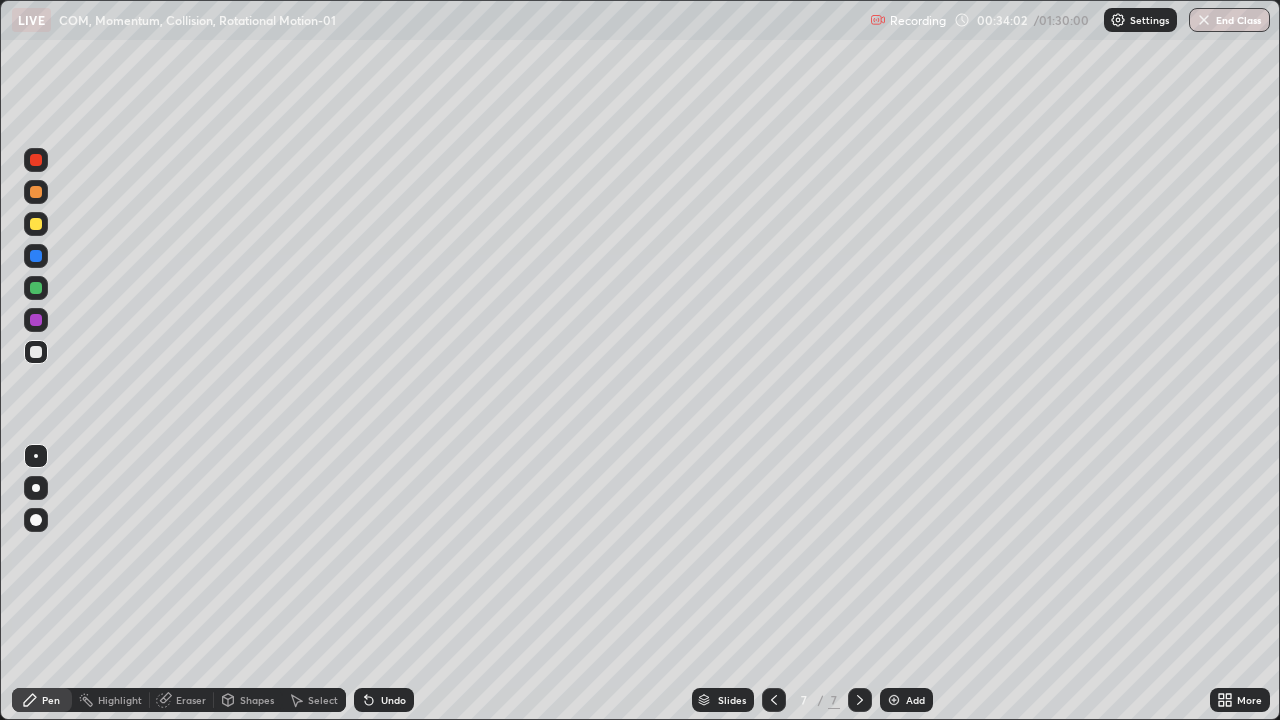 click on "Undo" at bounding box center [393, 700] 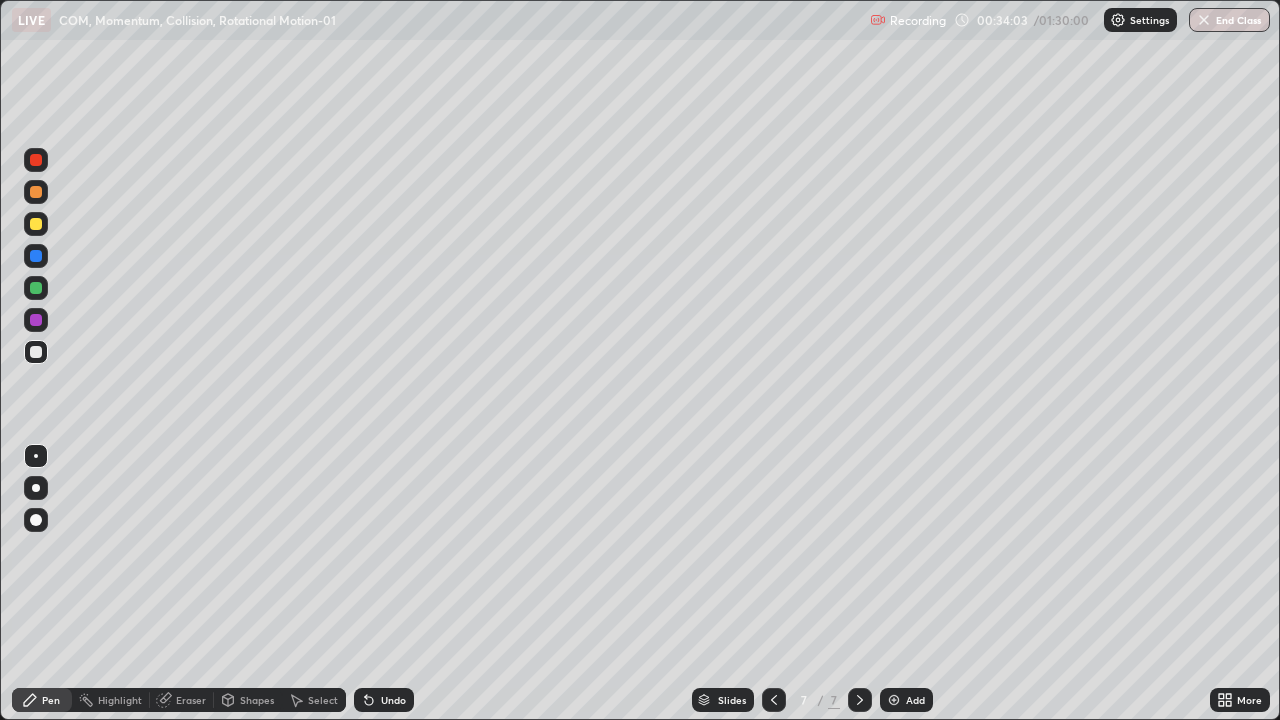 click 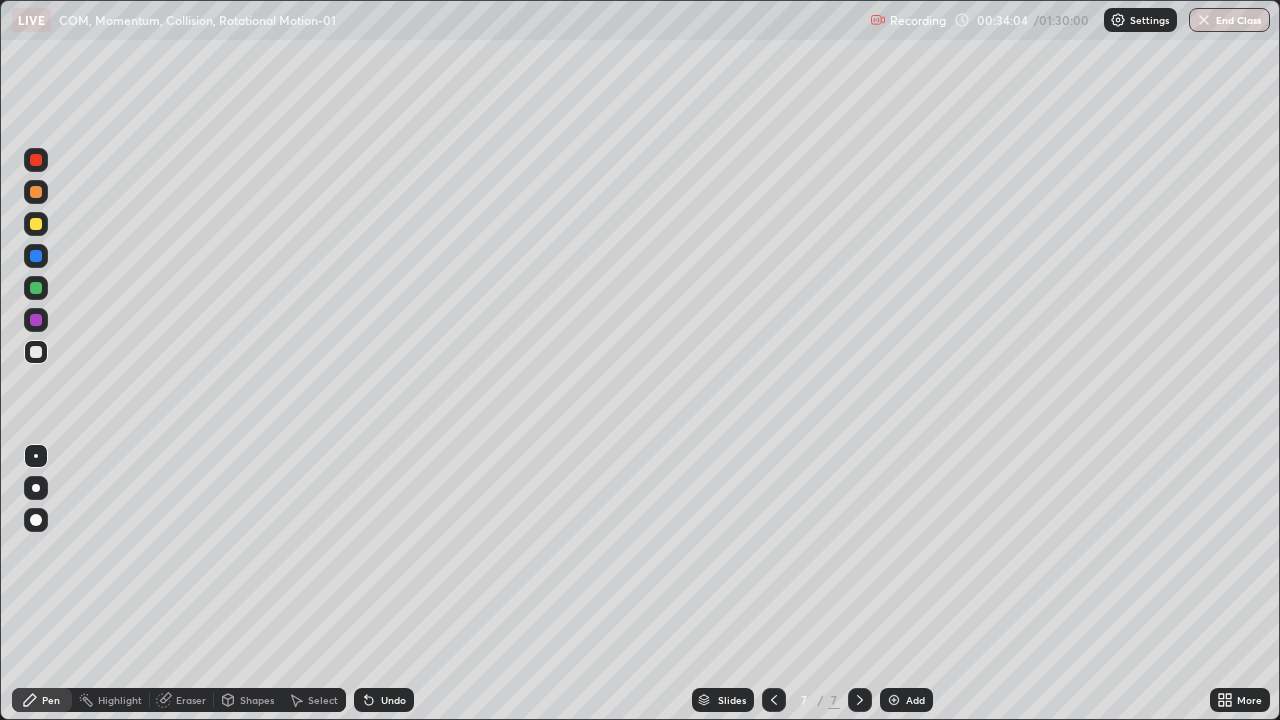 click on "Eraser" at bounding box center (182, 700) 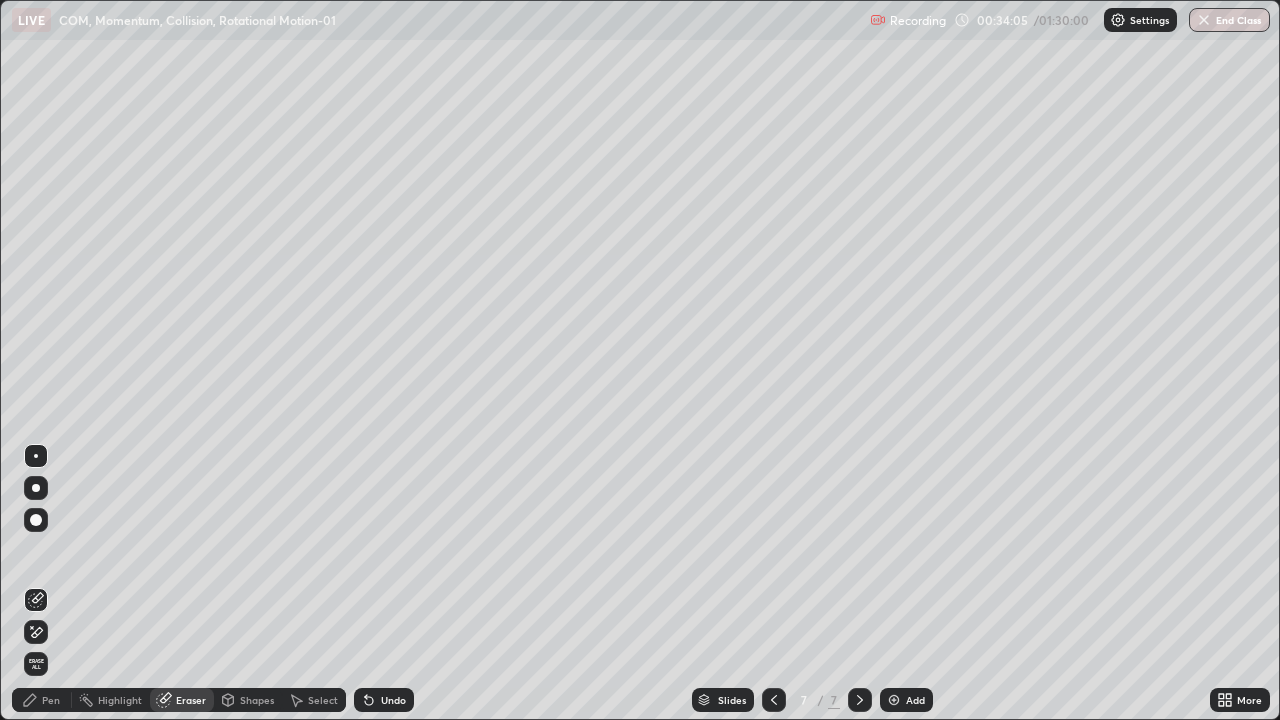 click 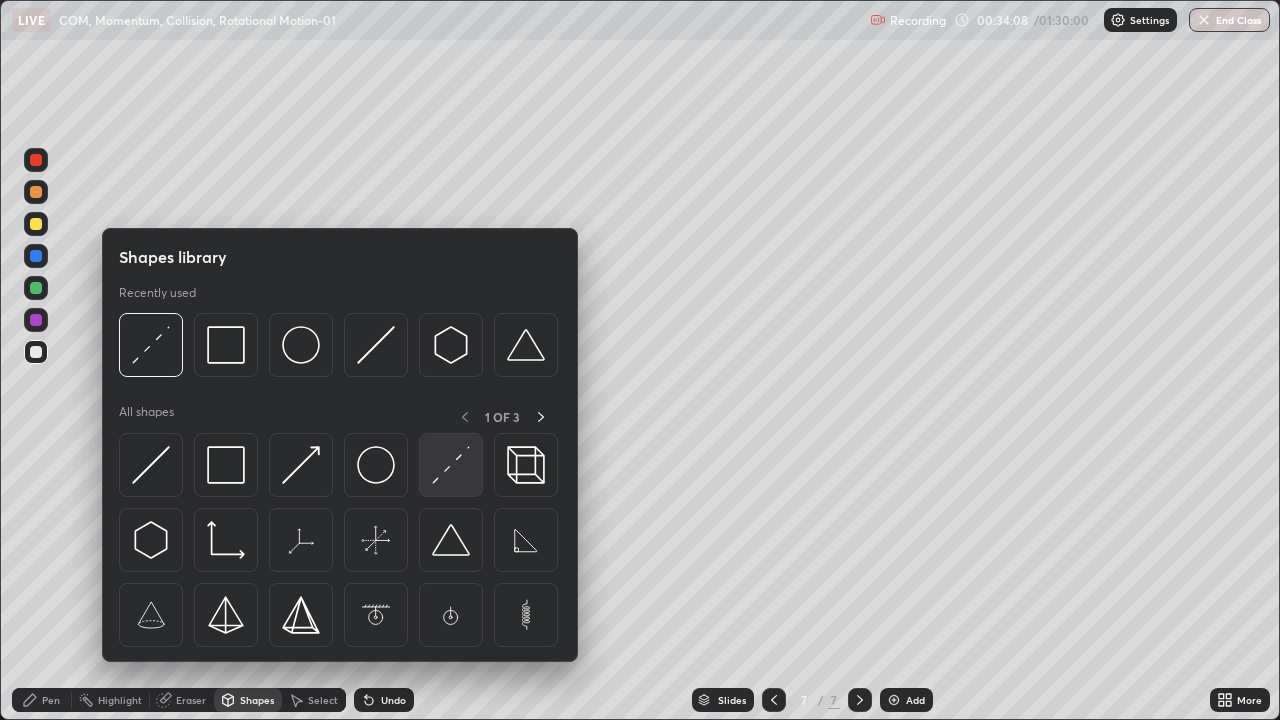 click at bounding box center (451, 465) 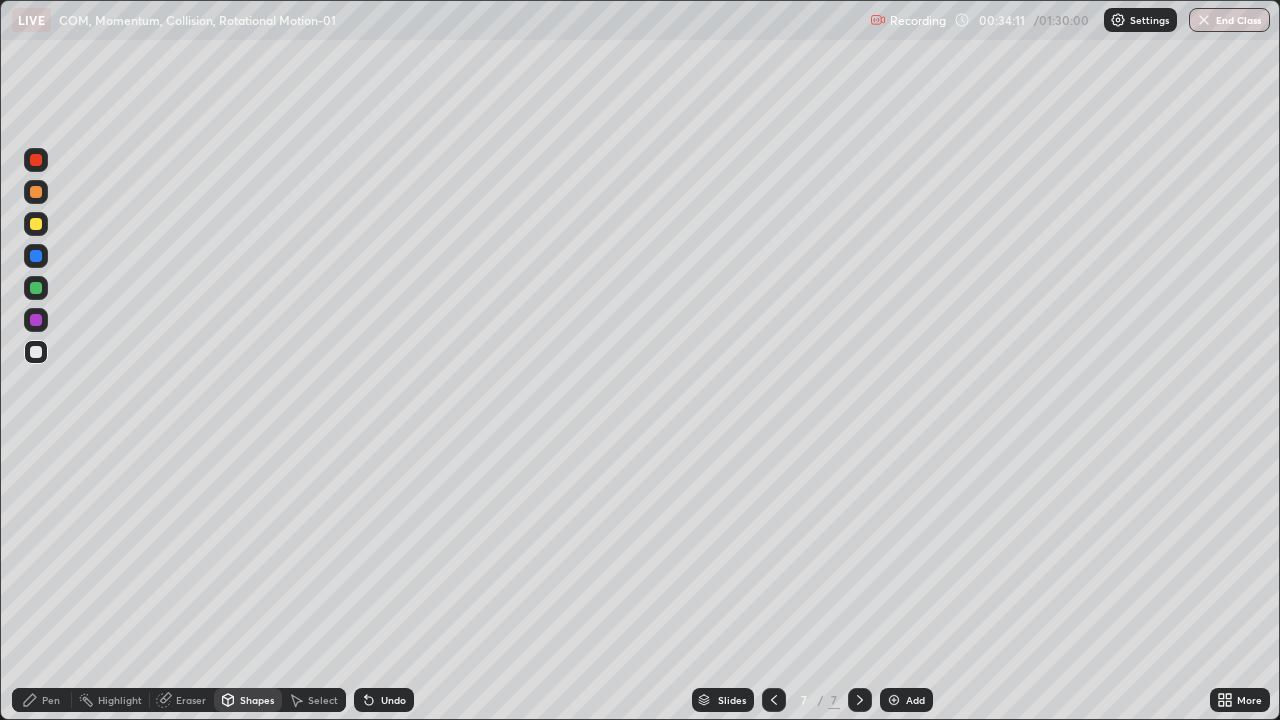 click on "Pen" at bounding box center [51, 700] 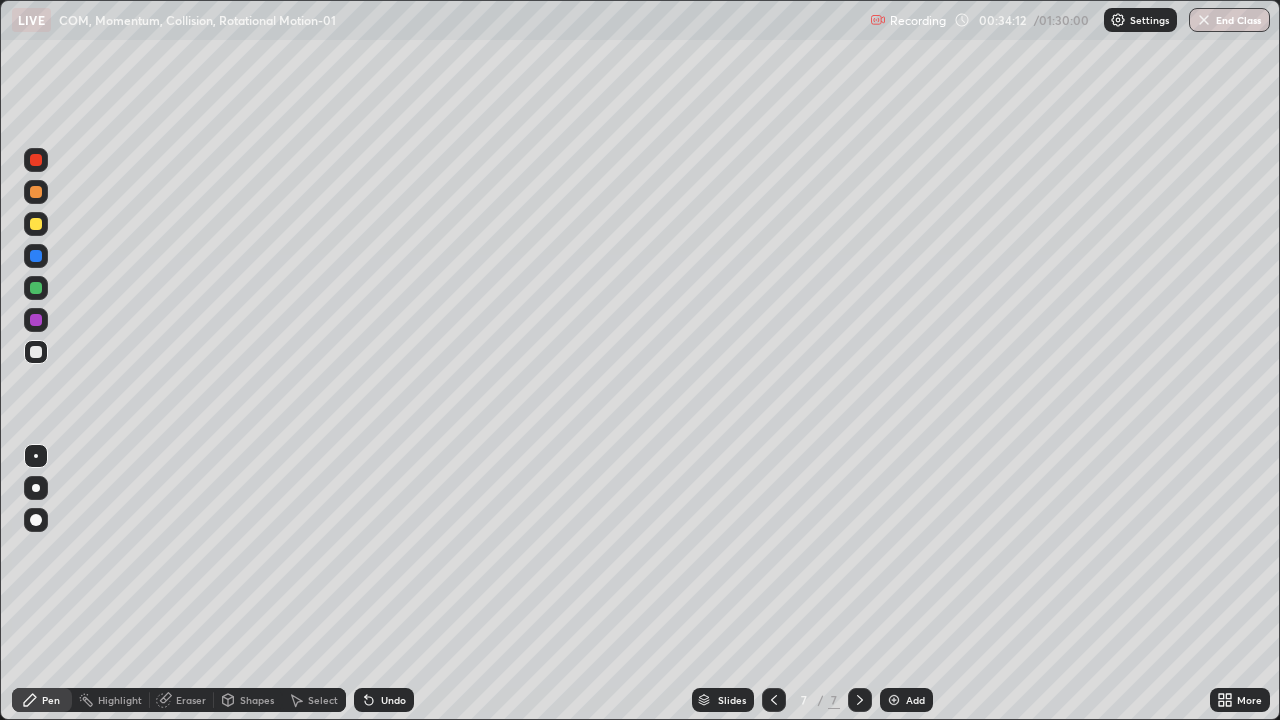 click at bounding box center (36, 320) 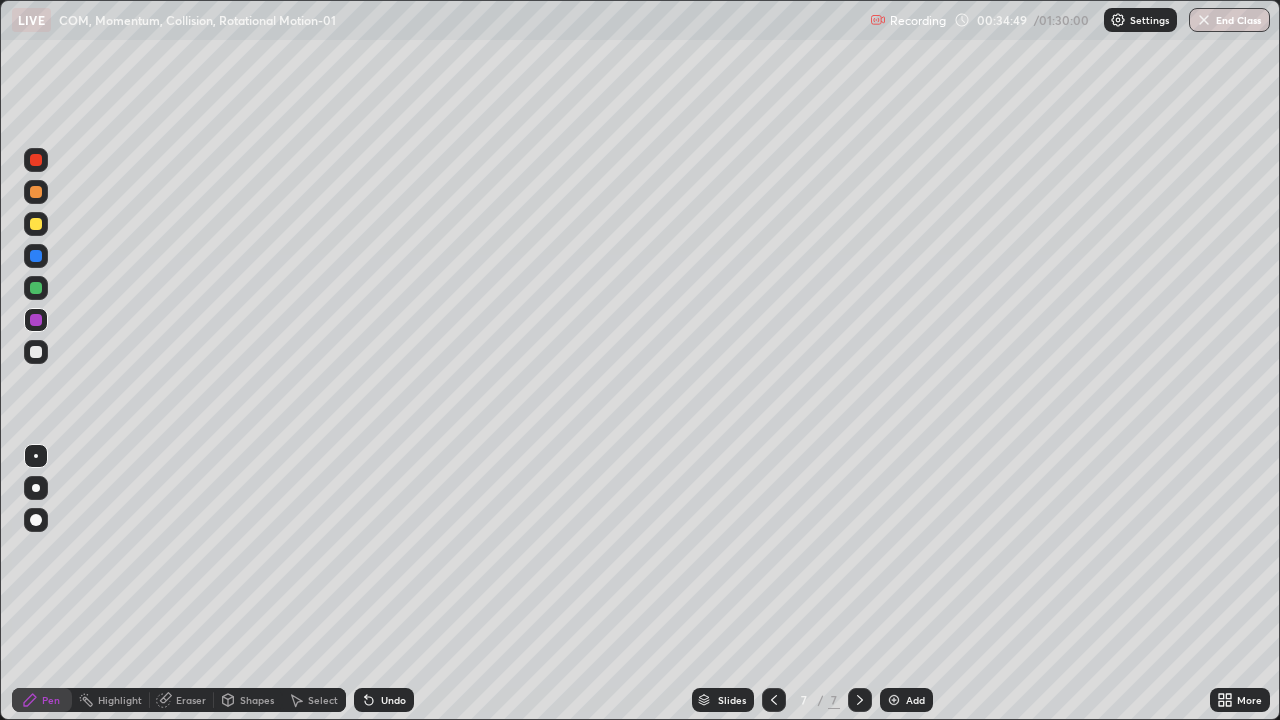 click at bounding box center (36, 160) 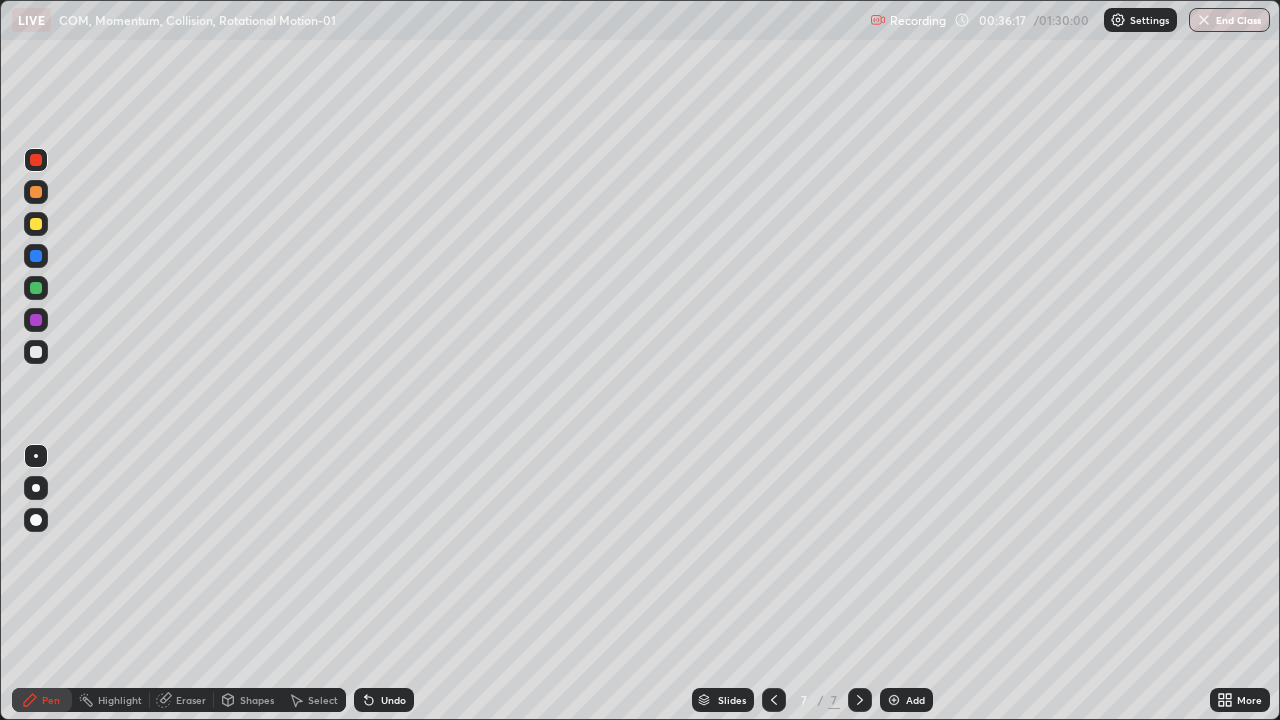 click on "Undo" at bounding box center [393, 700] 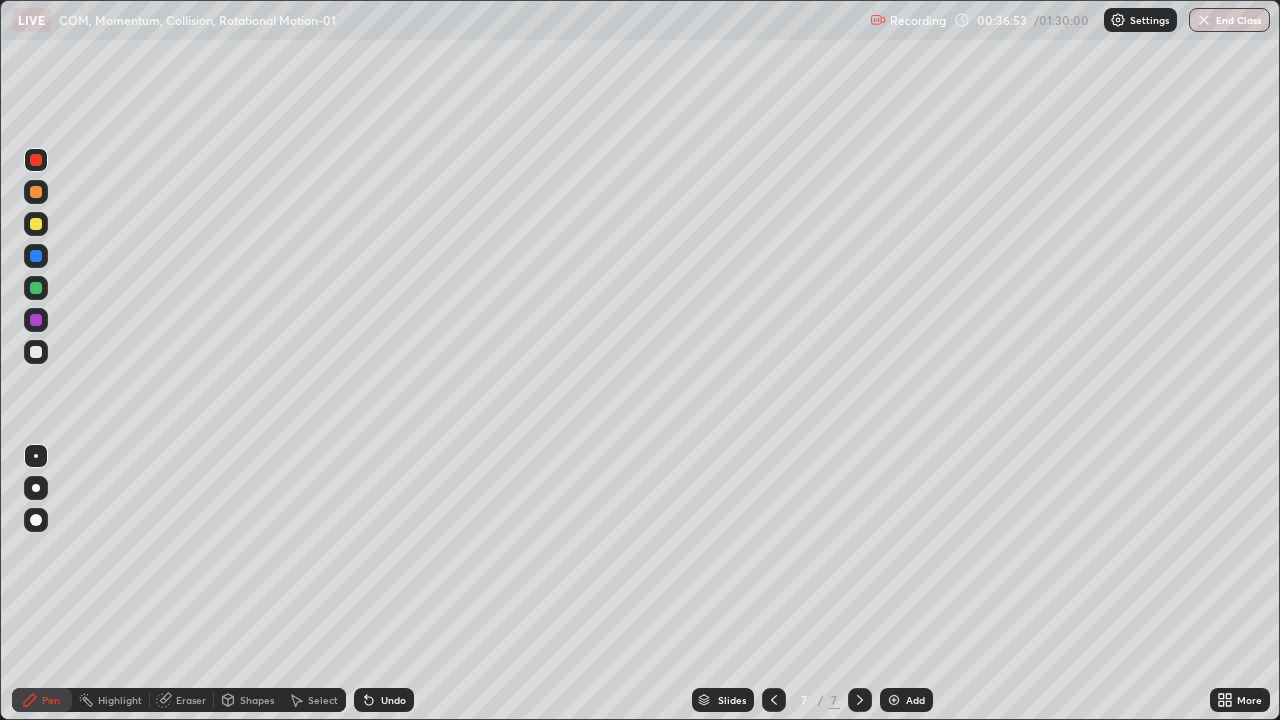 click 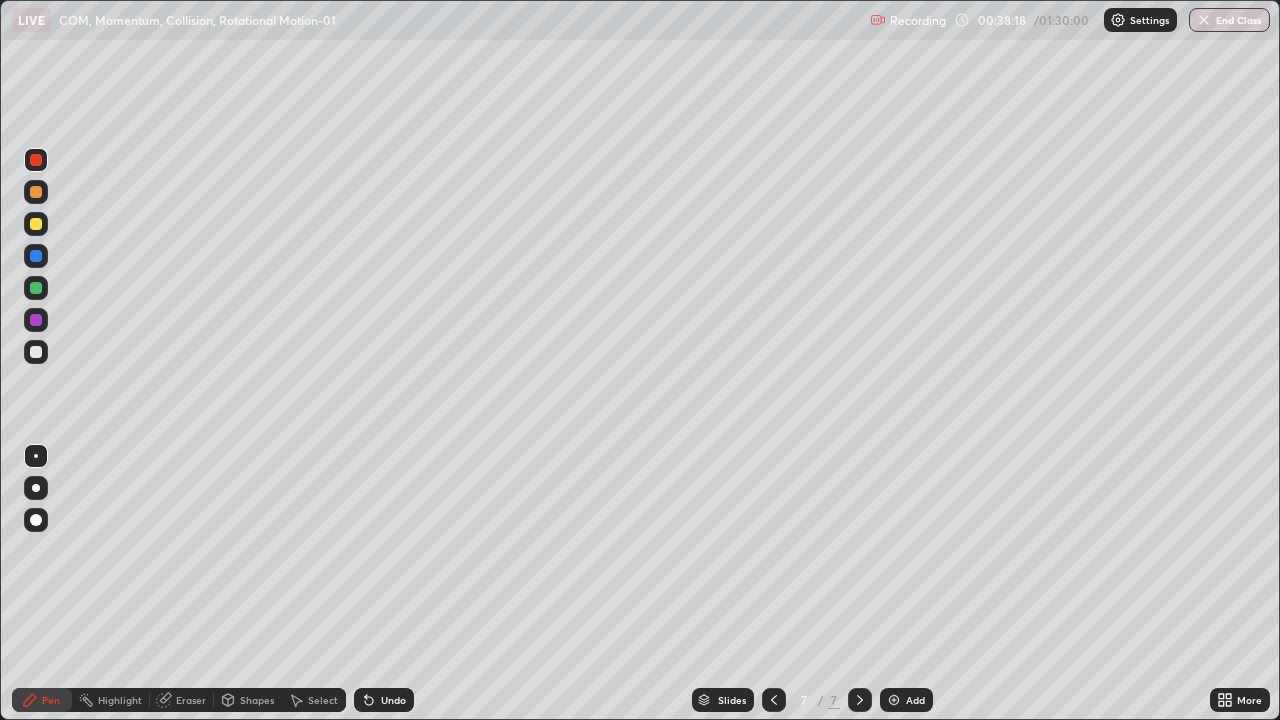 click on "Add" at bounding box center [915, 700] 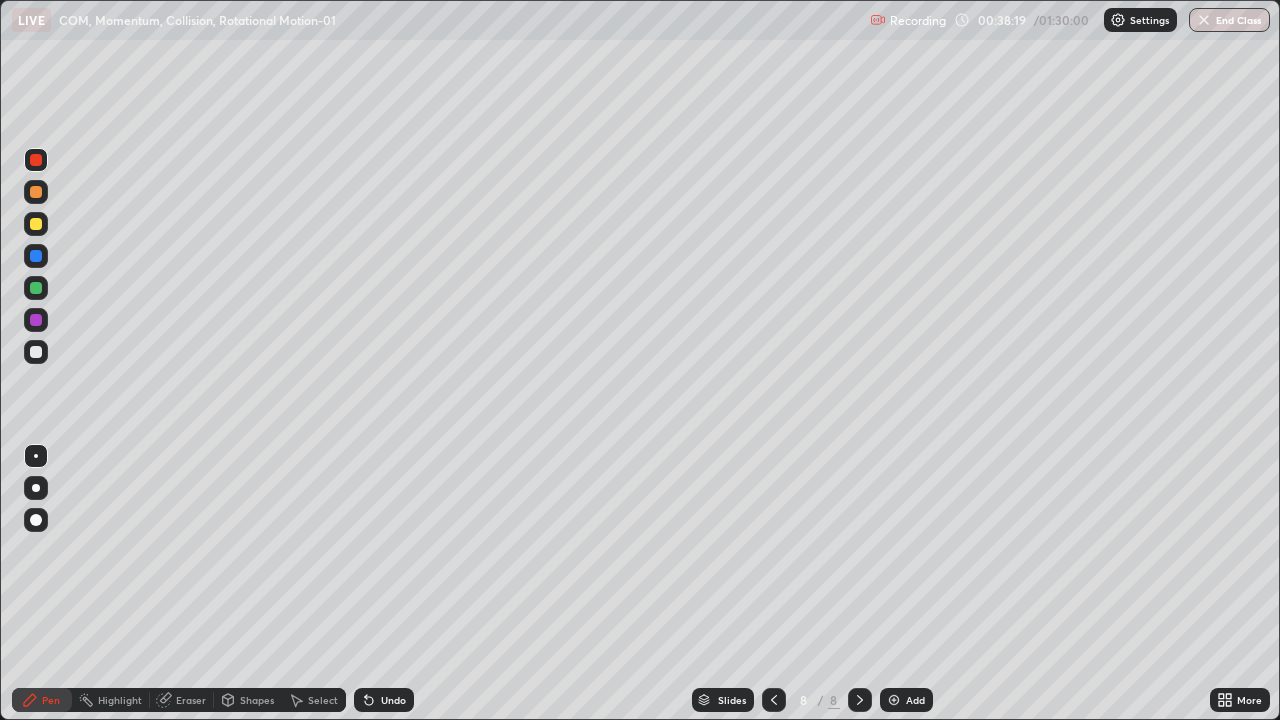 click at bounding box center [36, 352] 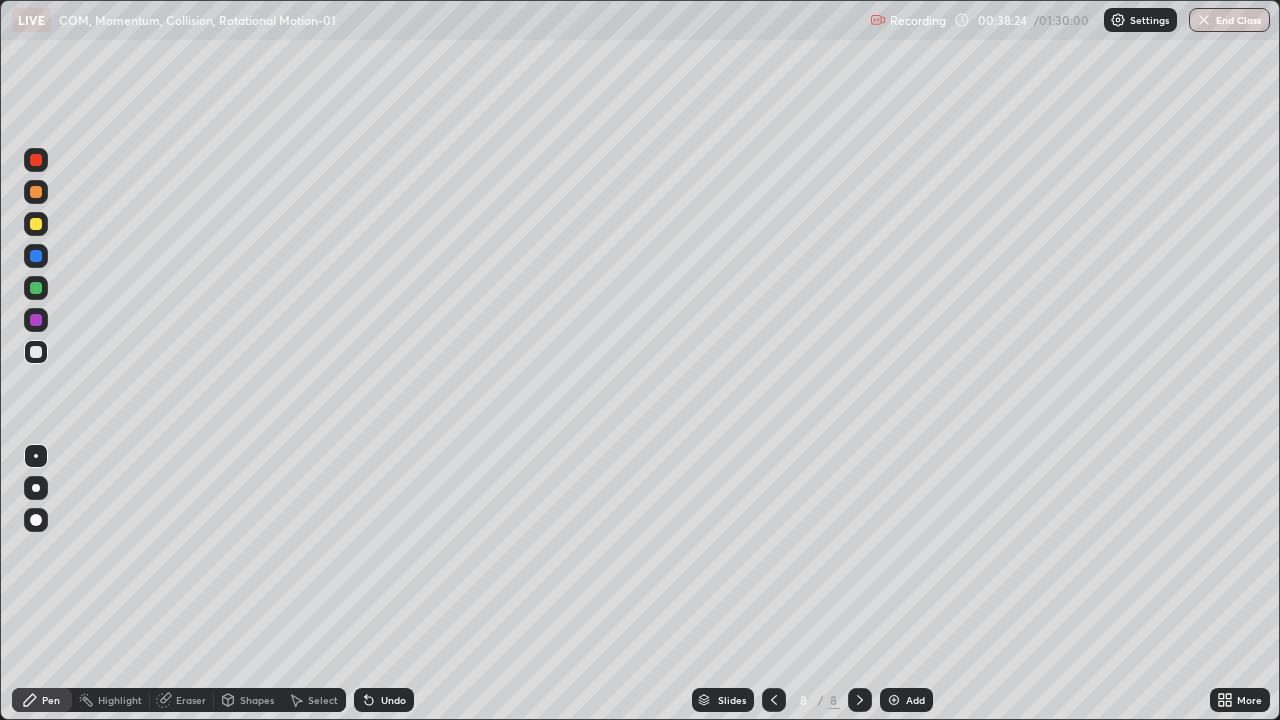 click on "Undo" at bounding box center (393, 700) 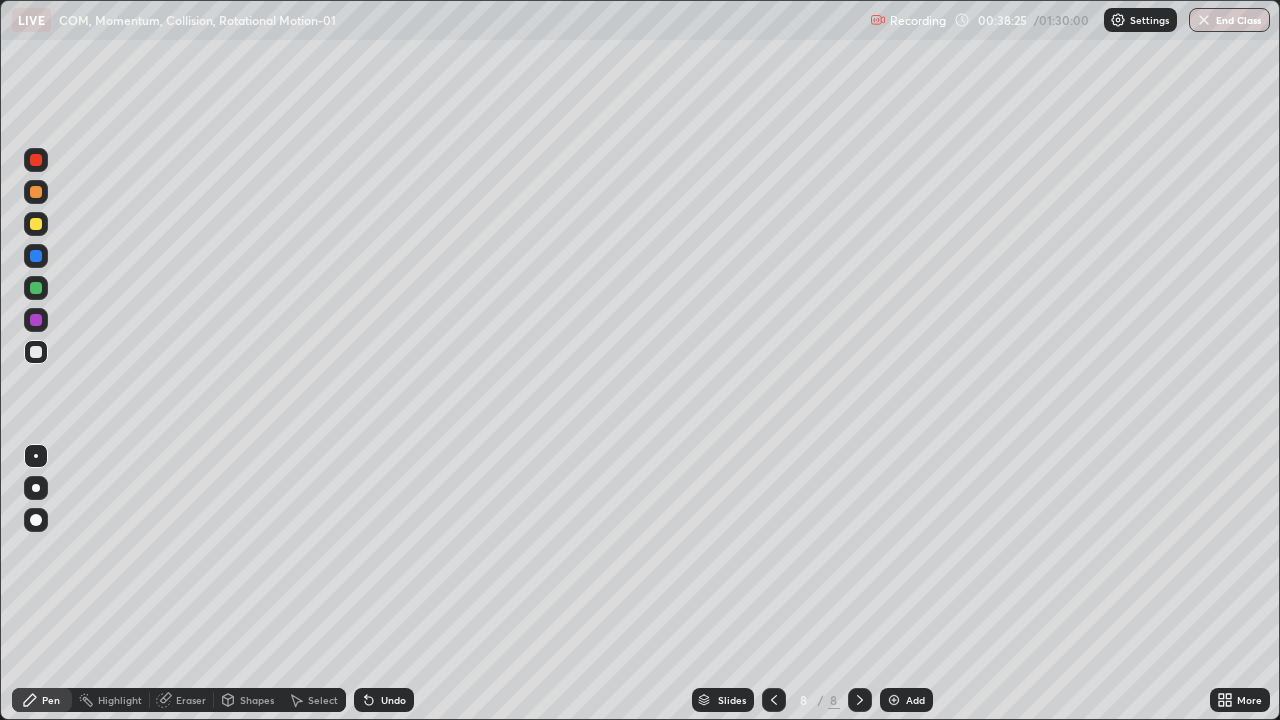 click on "Shapes" at bounding box center (257, 700) 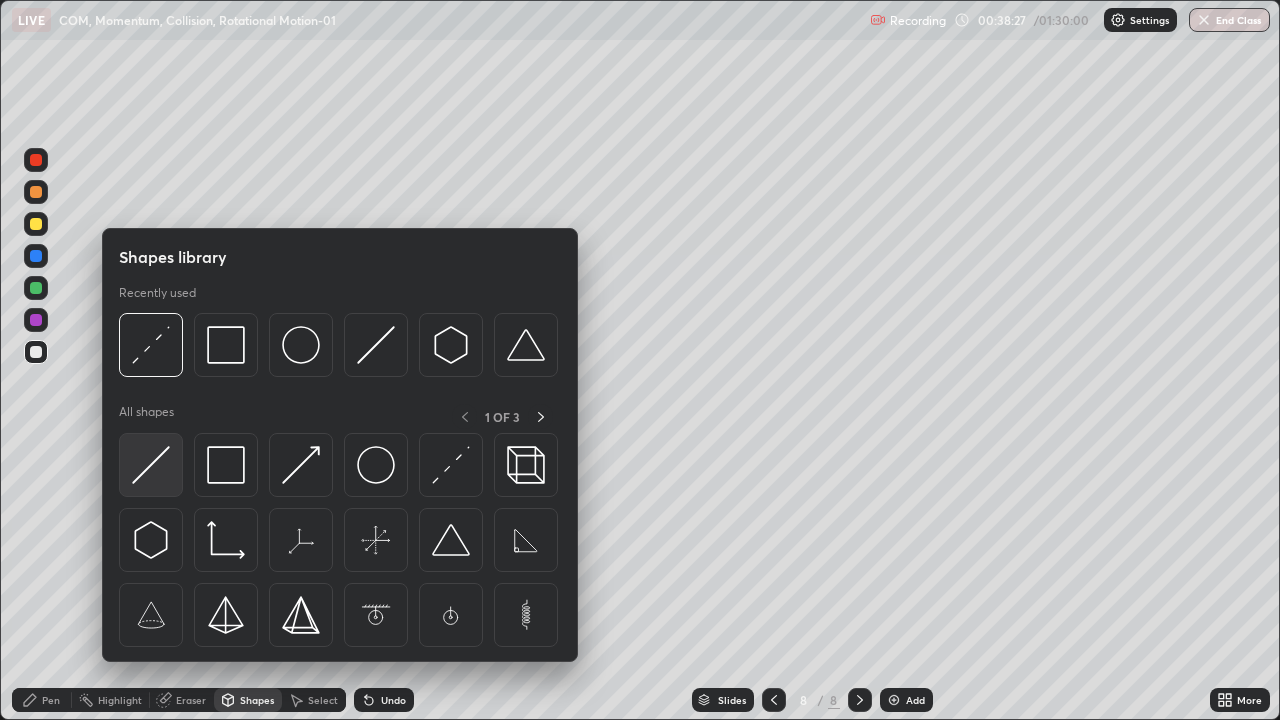 click at bounding box center (151, 465) 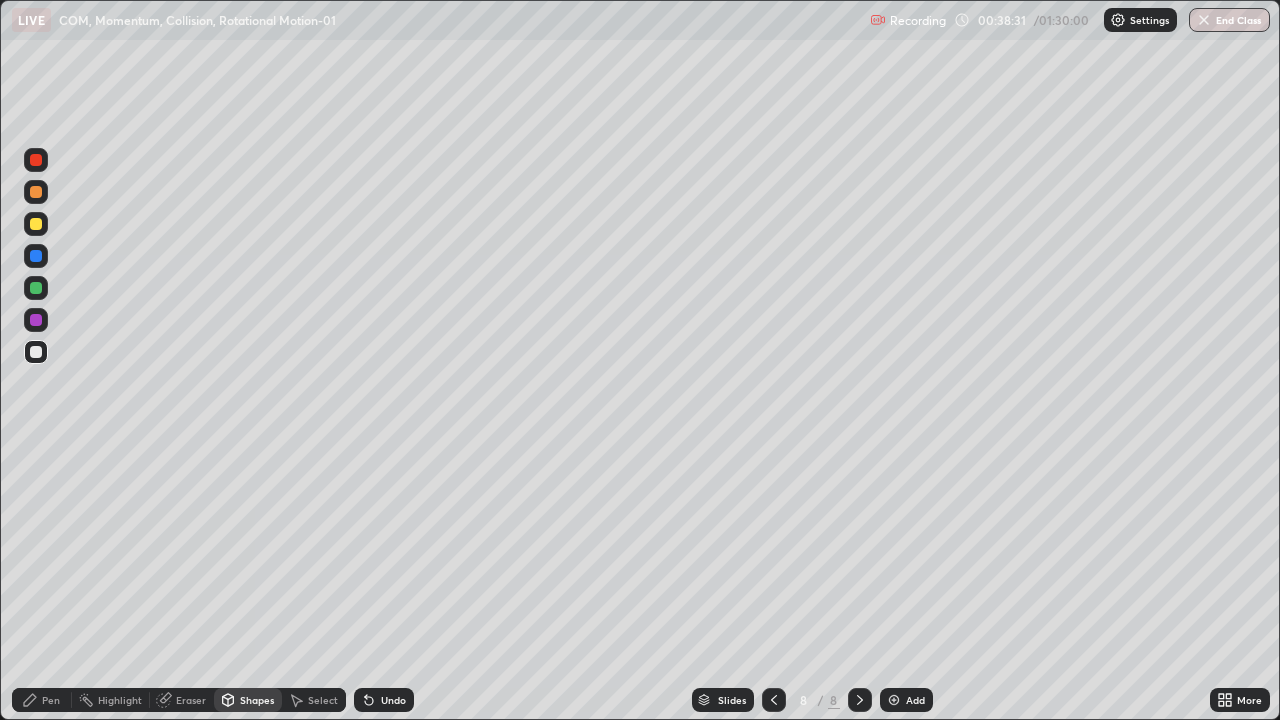 click 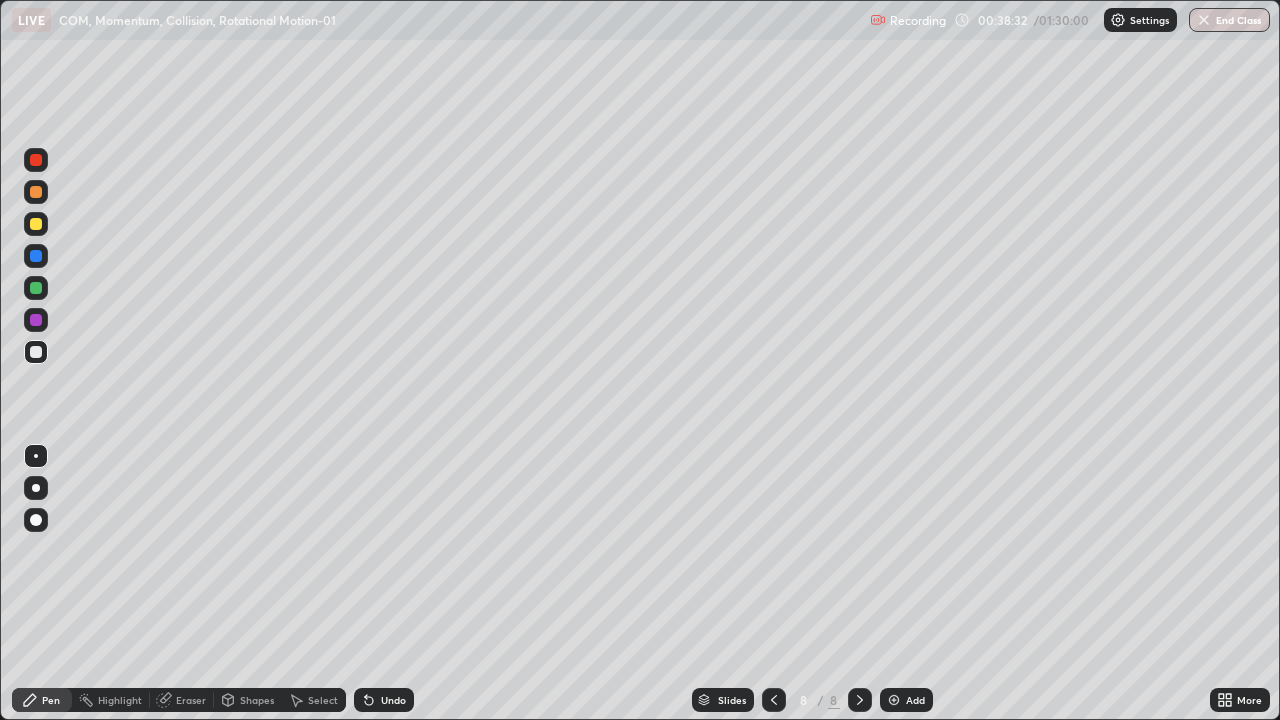 click at bounding box center (36, 352) 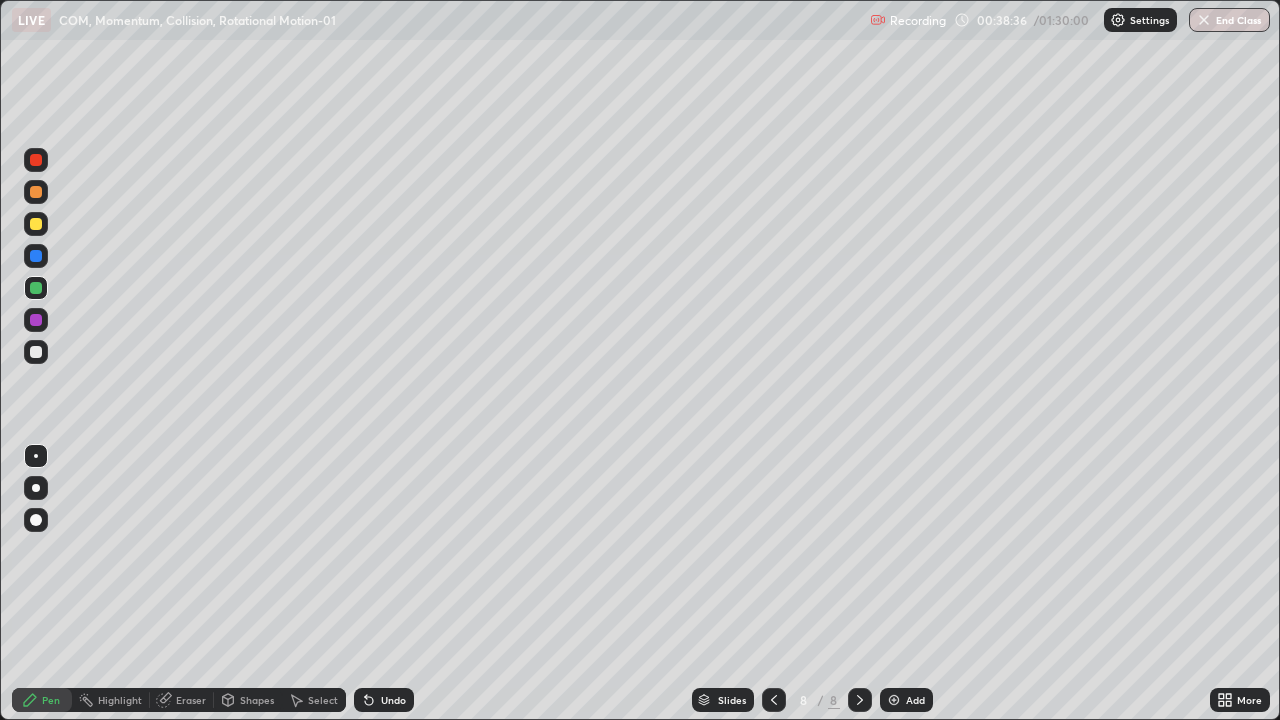 click at bounding box center [36, 160] 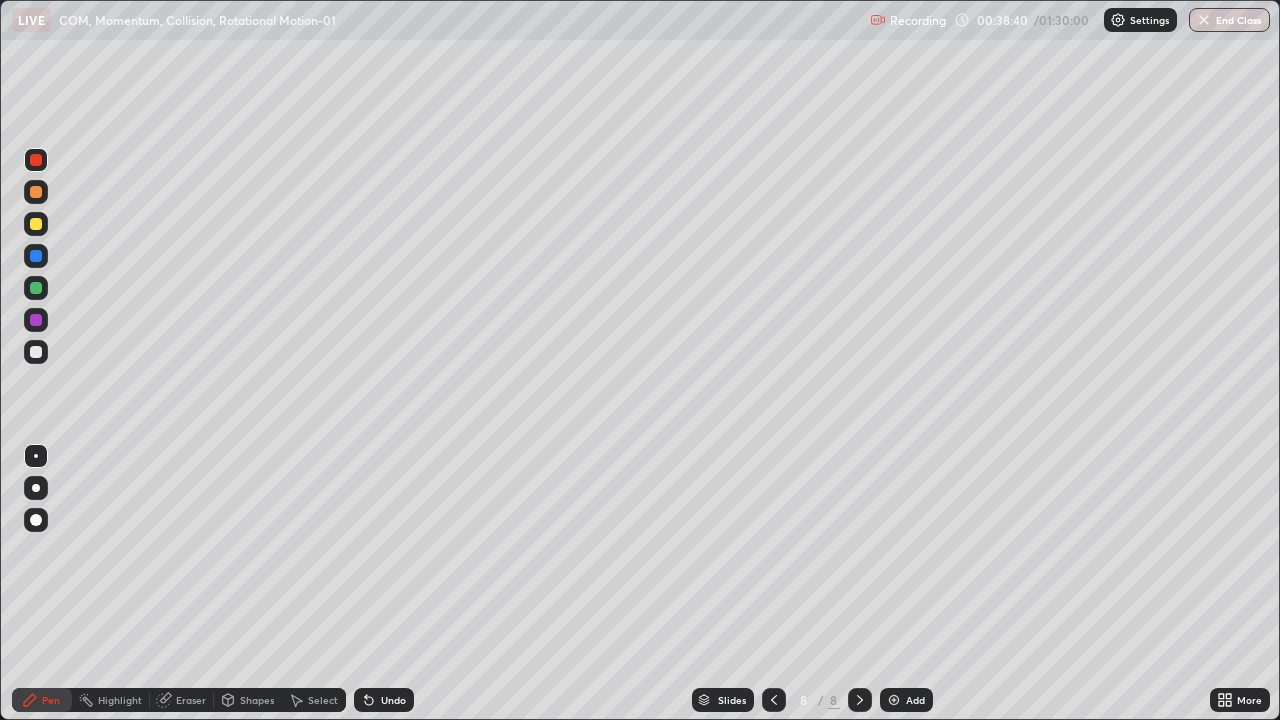 click 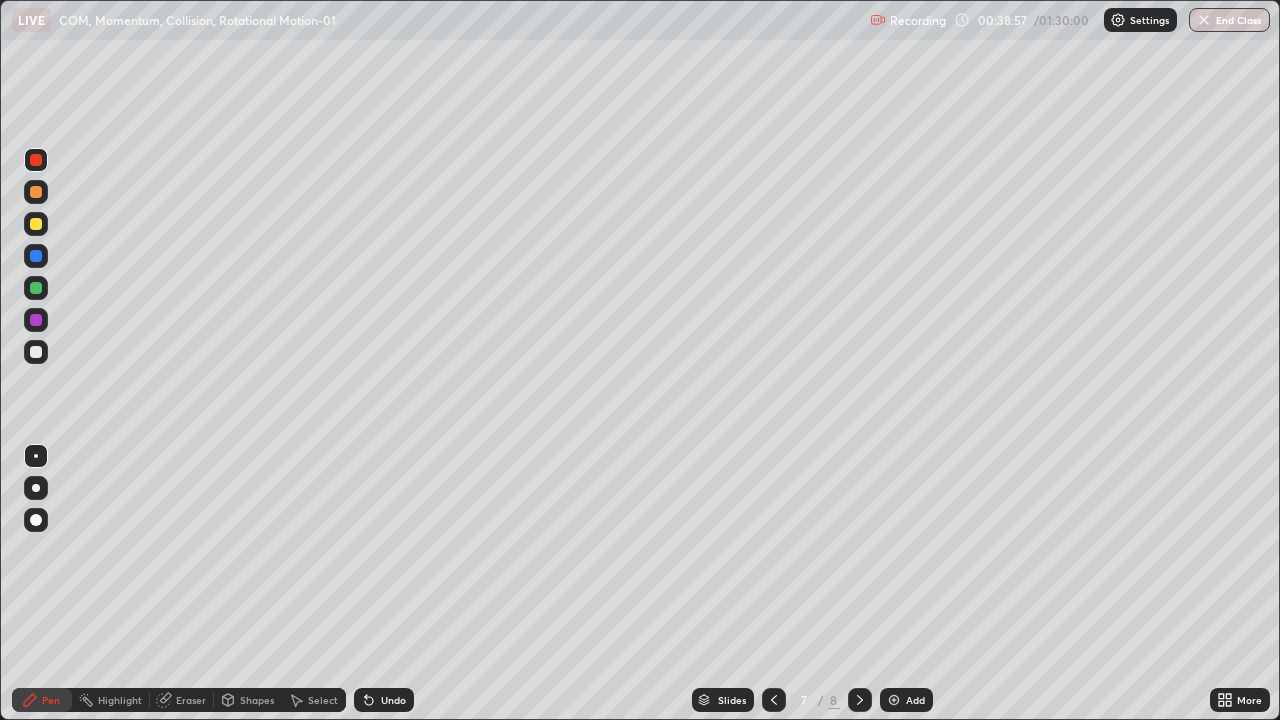 click on "Undo" at bounding box center [393, 700] 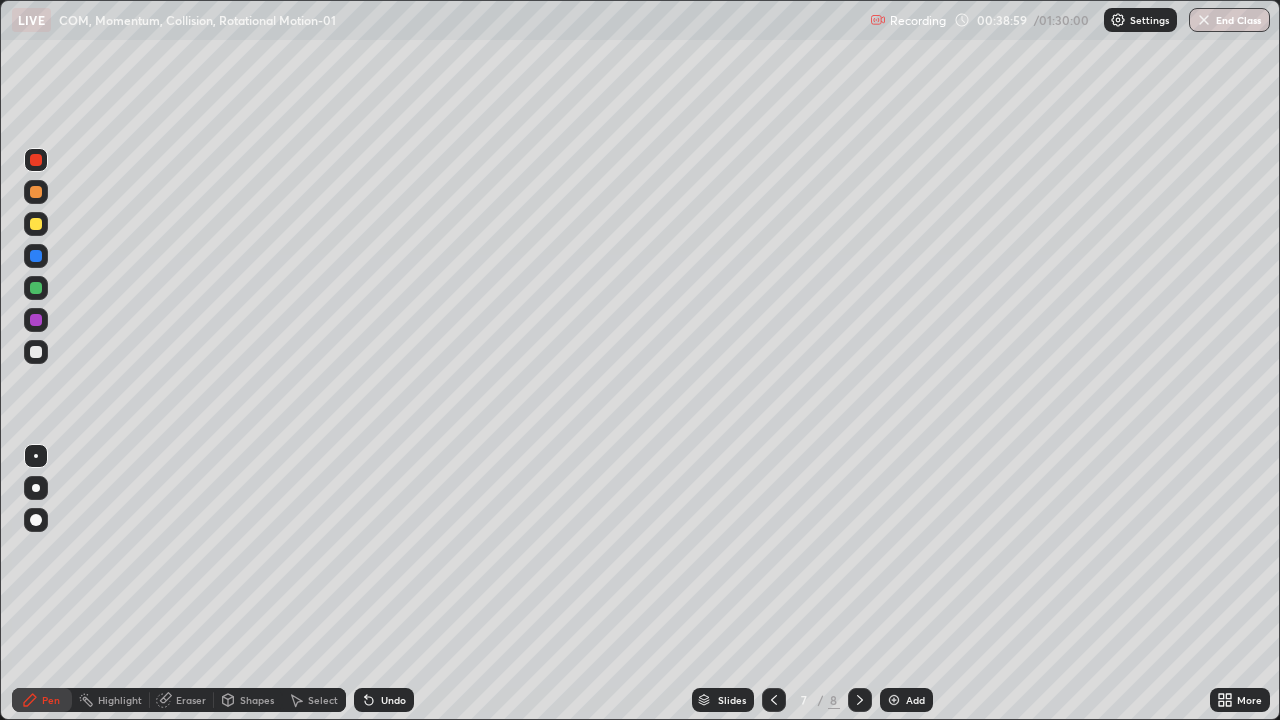click 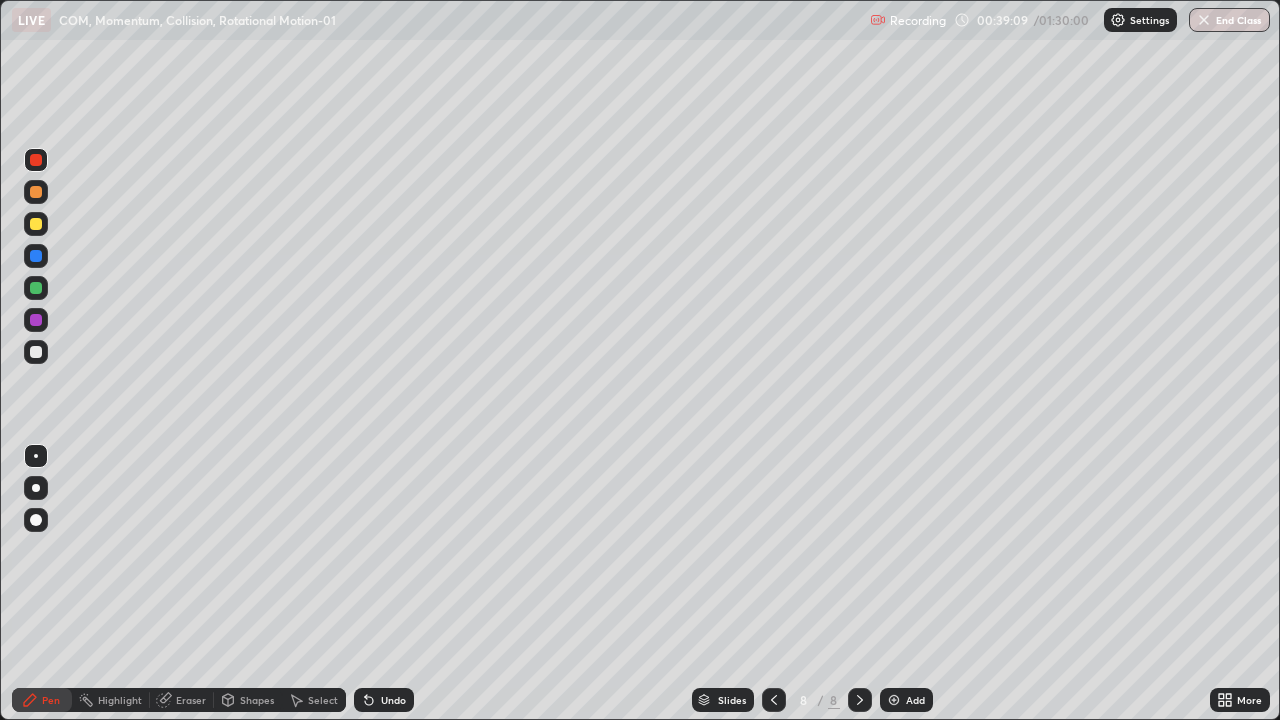 click at bounding box center [36, 352] 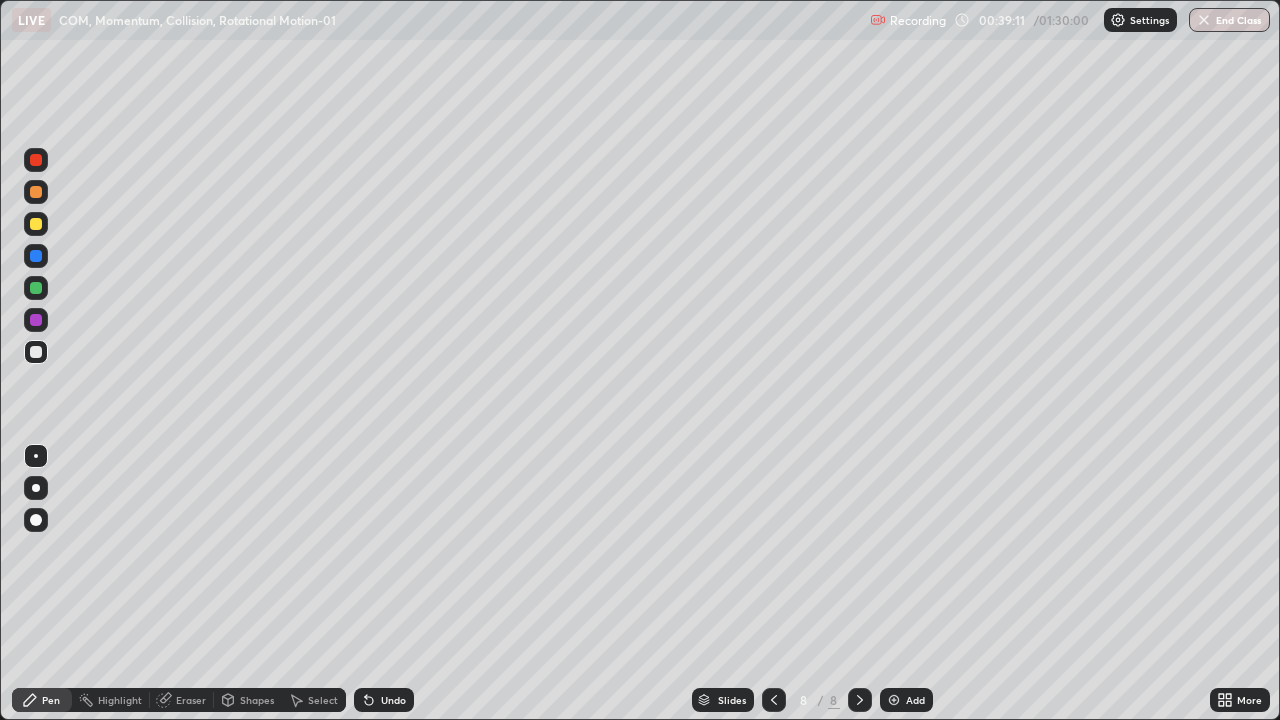 click at bounding box center (36, 352) 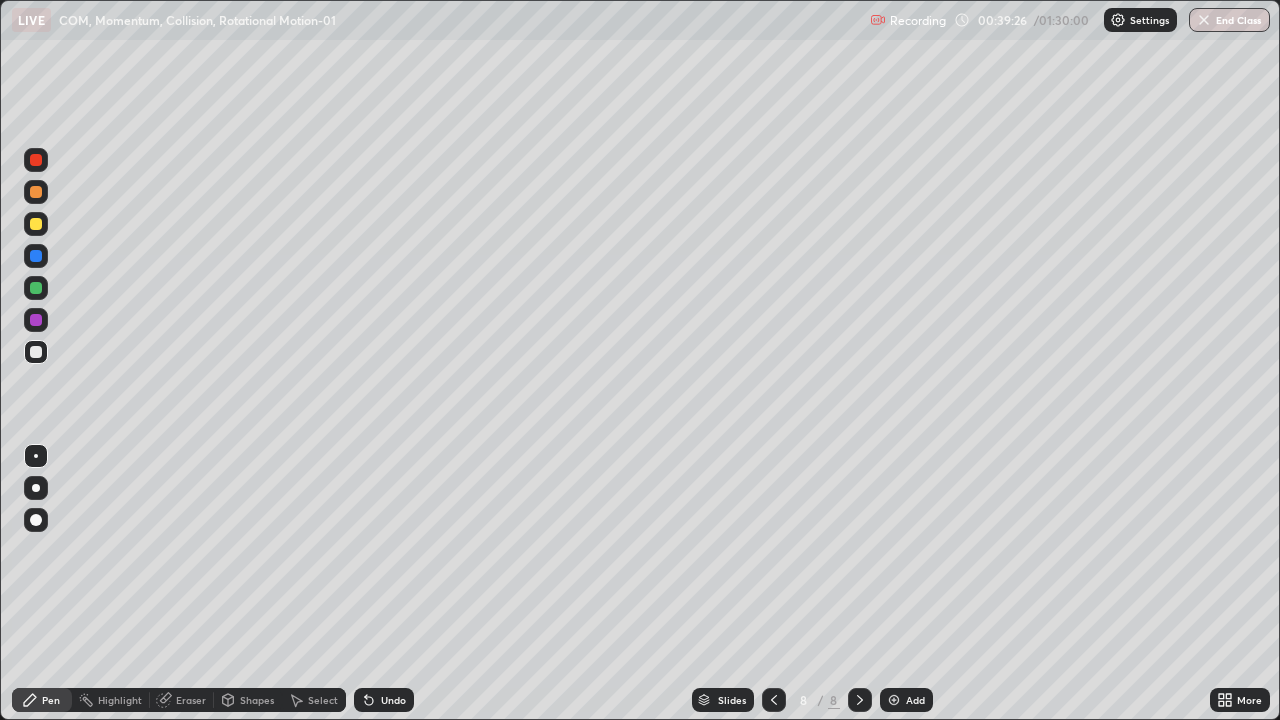 click at bounding box center [36, 320] 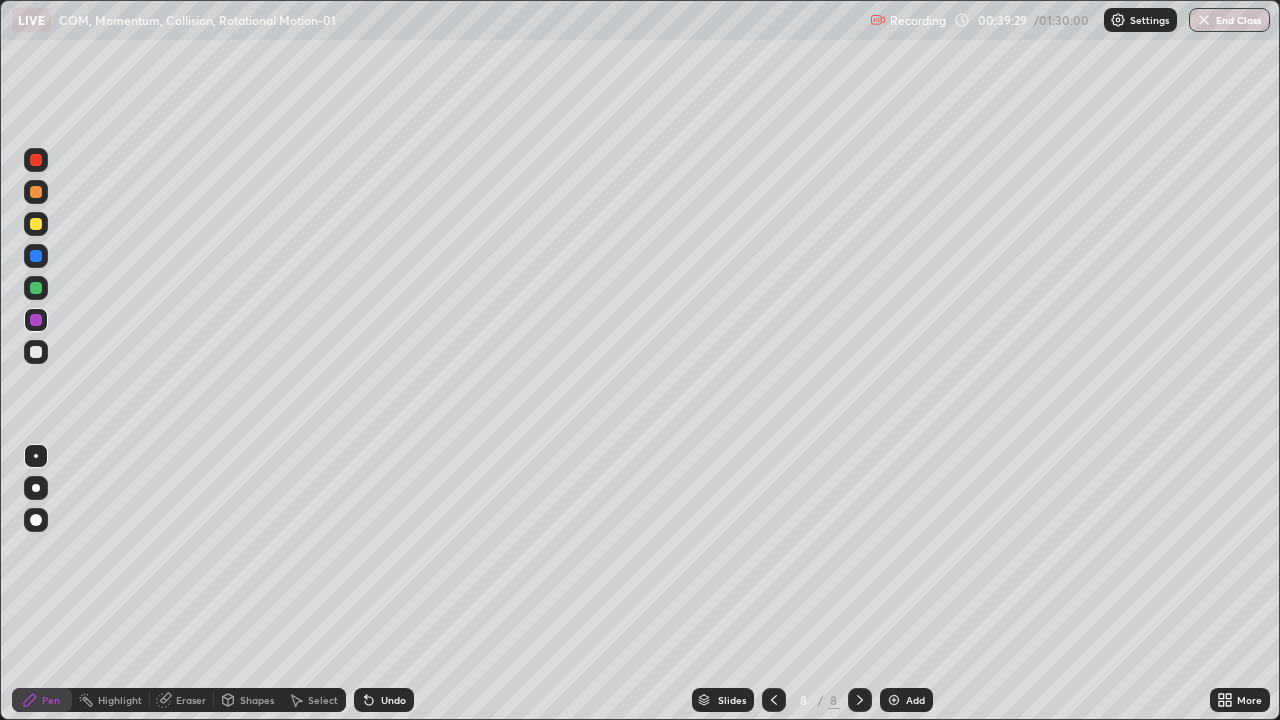 click at bounding box center [36, 320] 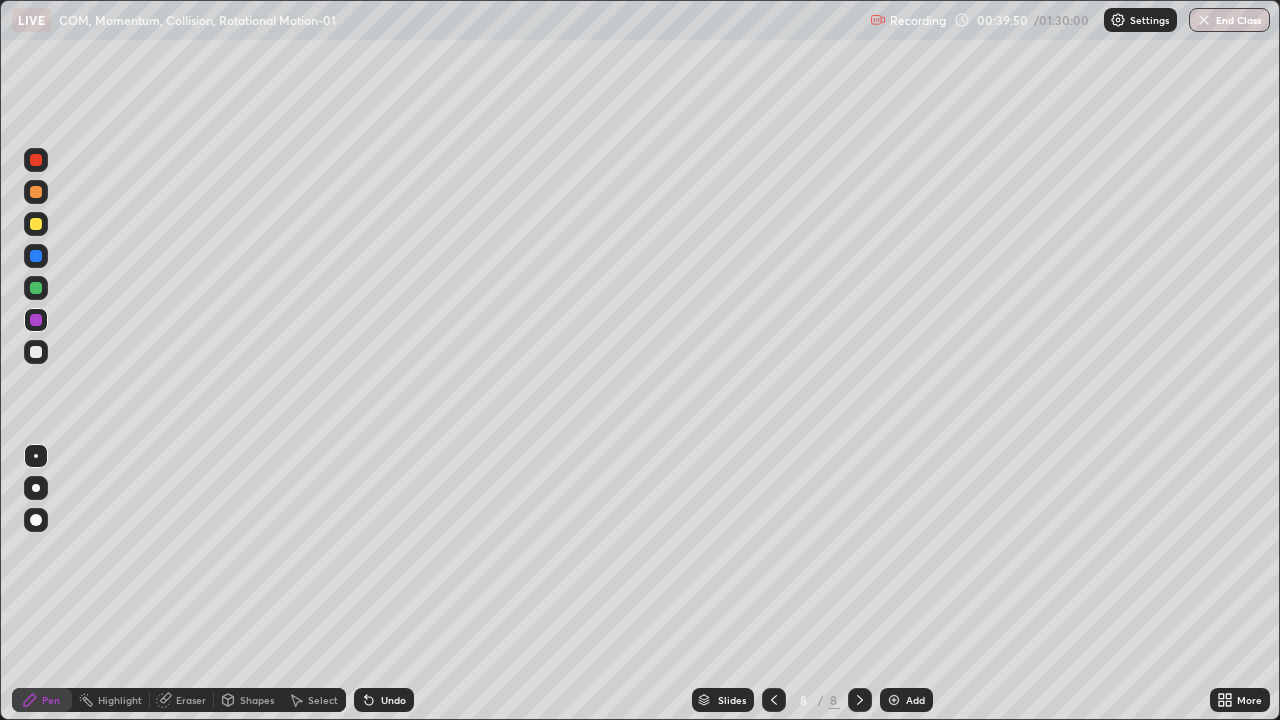 click on "Undo" at bounding box center [393, 700] 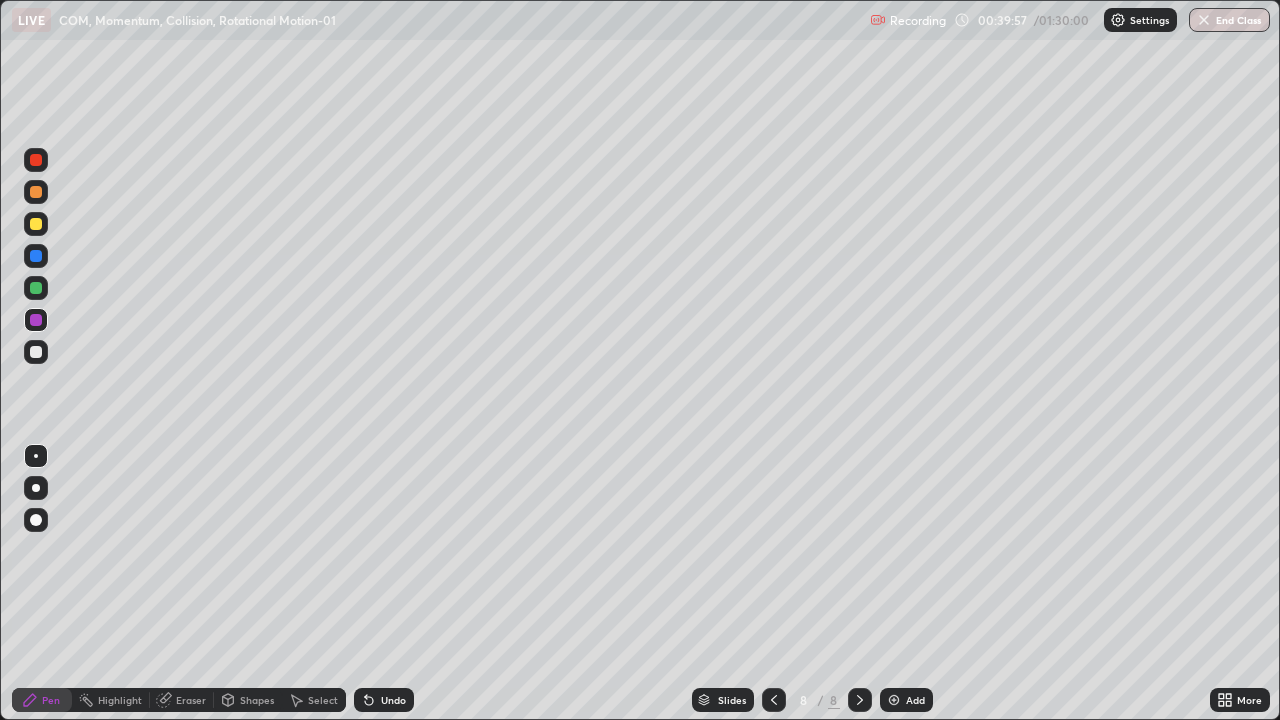 click at bounding box center [36, 288] 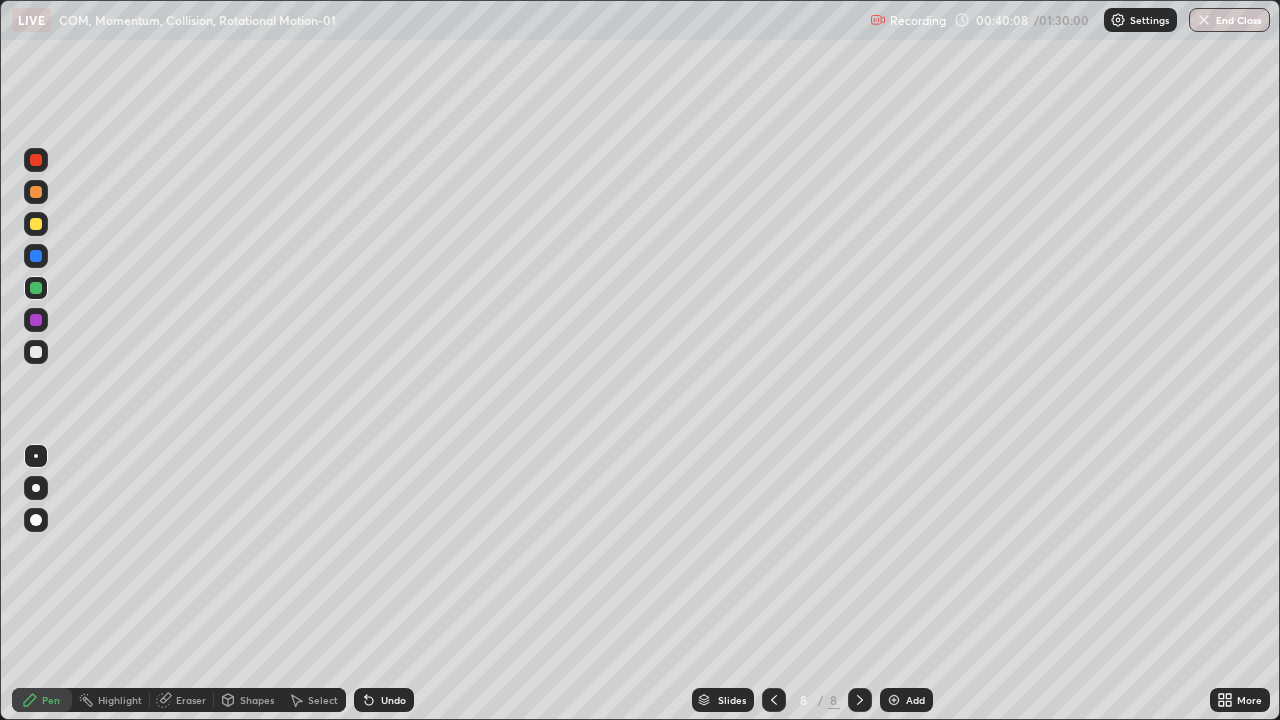 click at bounding box center [36, 224] 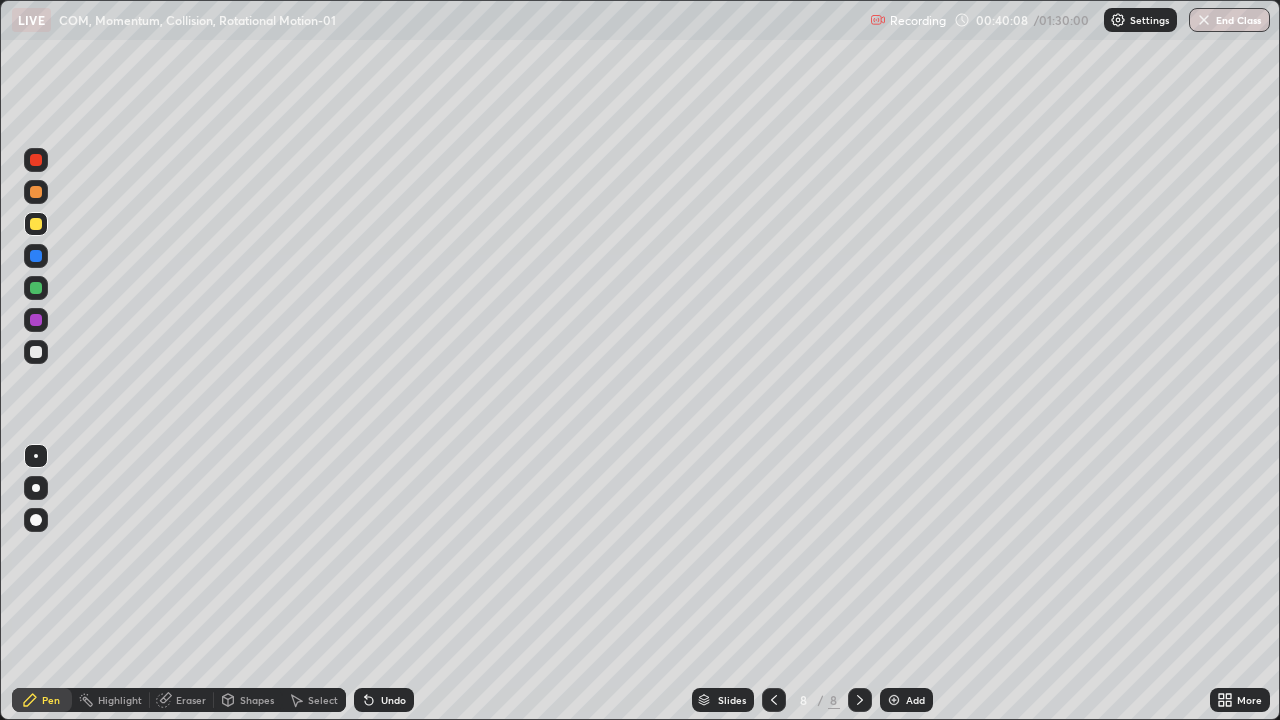 click at bounding box center (36, 192) 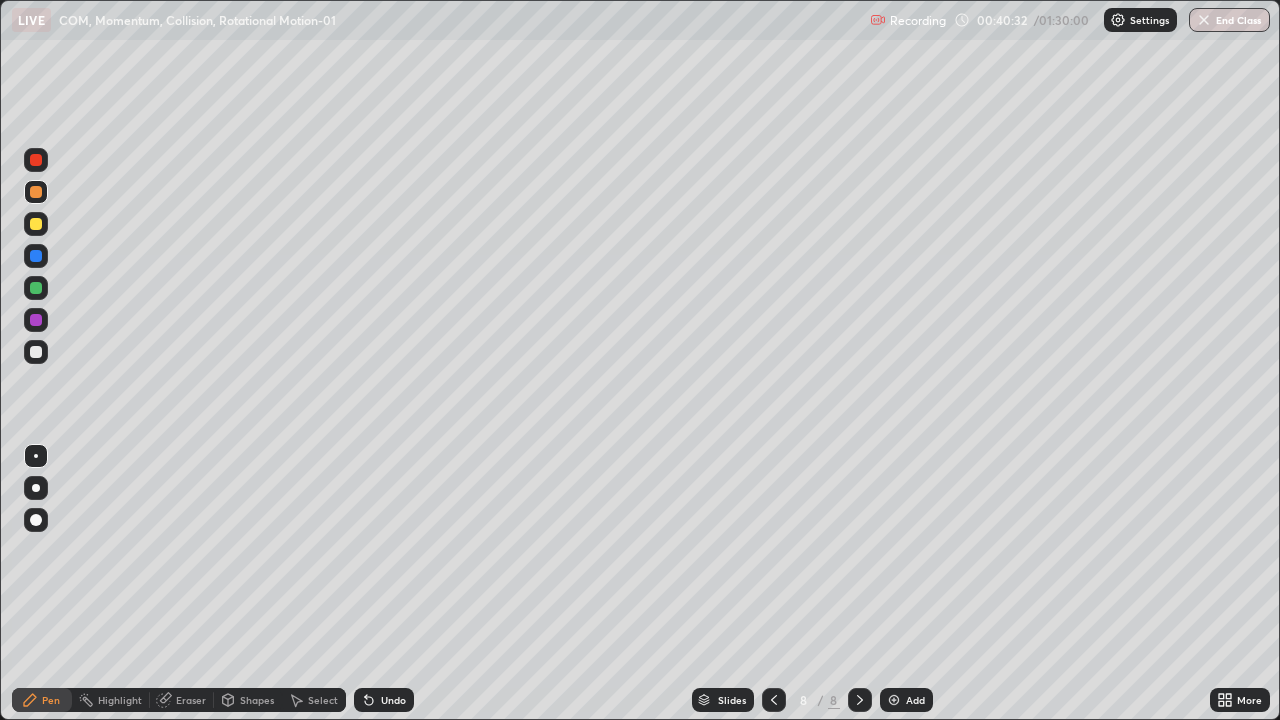 click at bounding box center (36, 288) 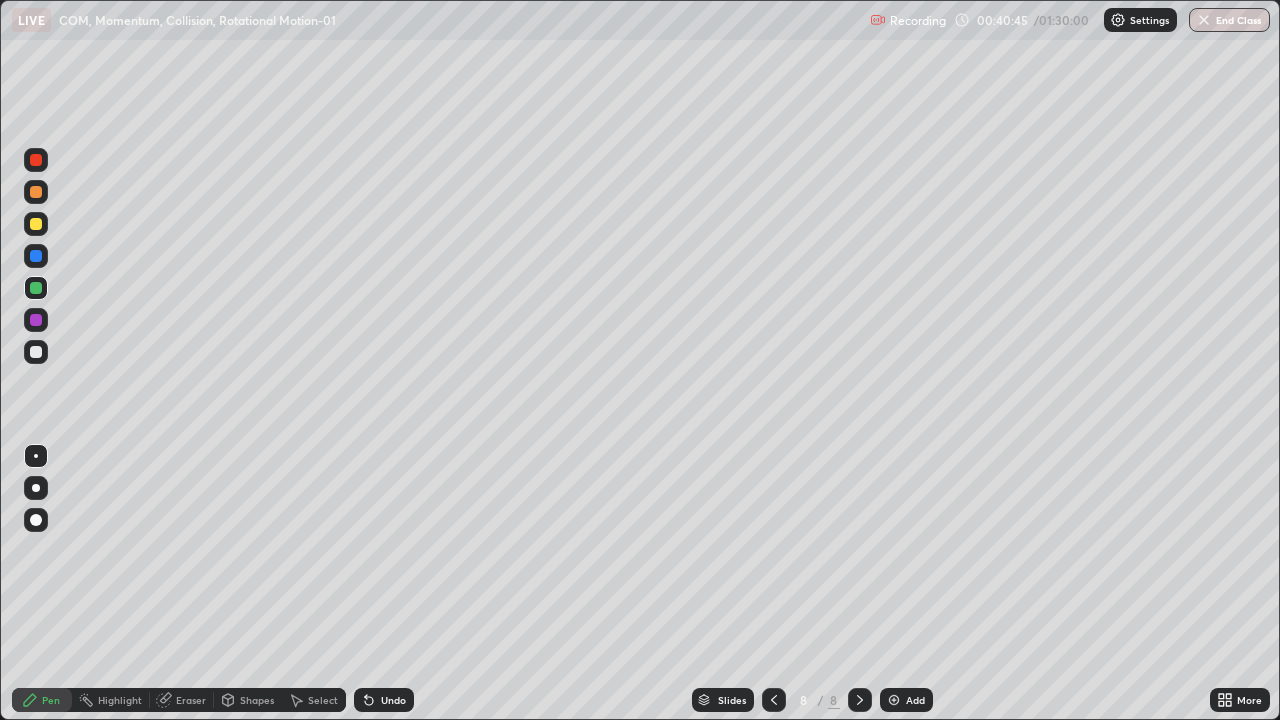 click 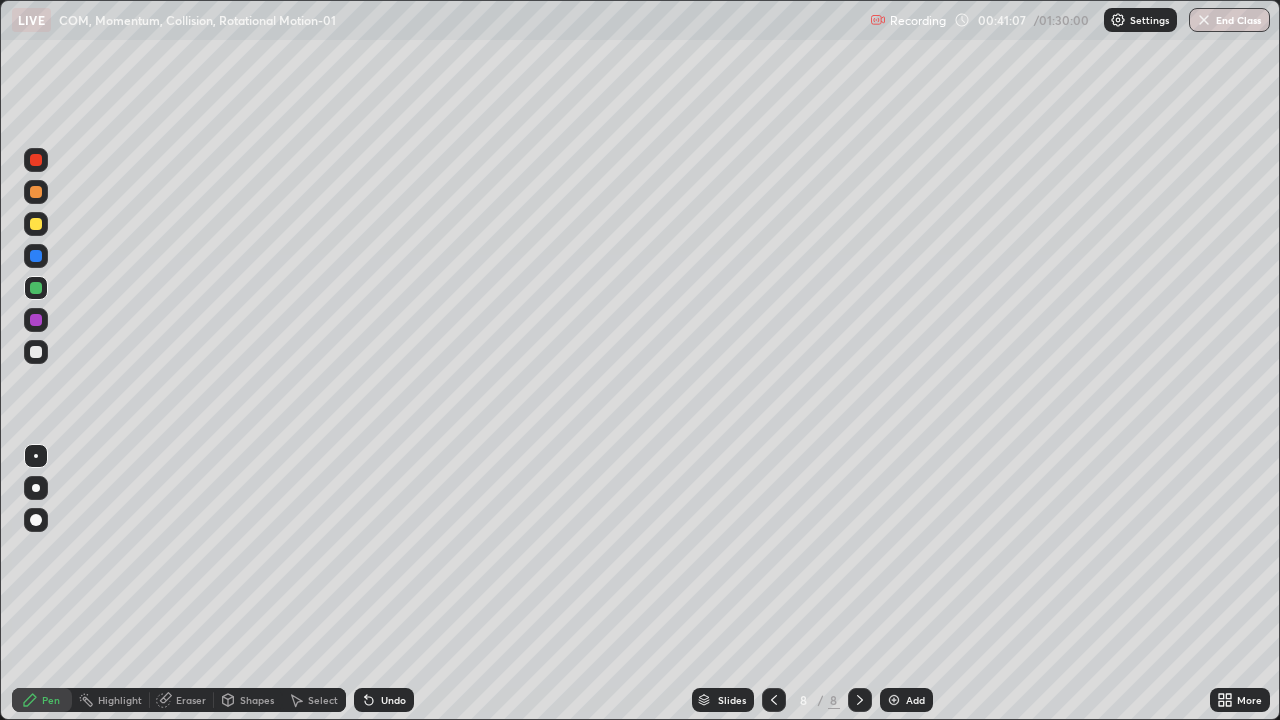 click on "Undo" at bounding box center [393, 700] 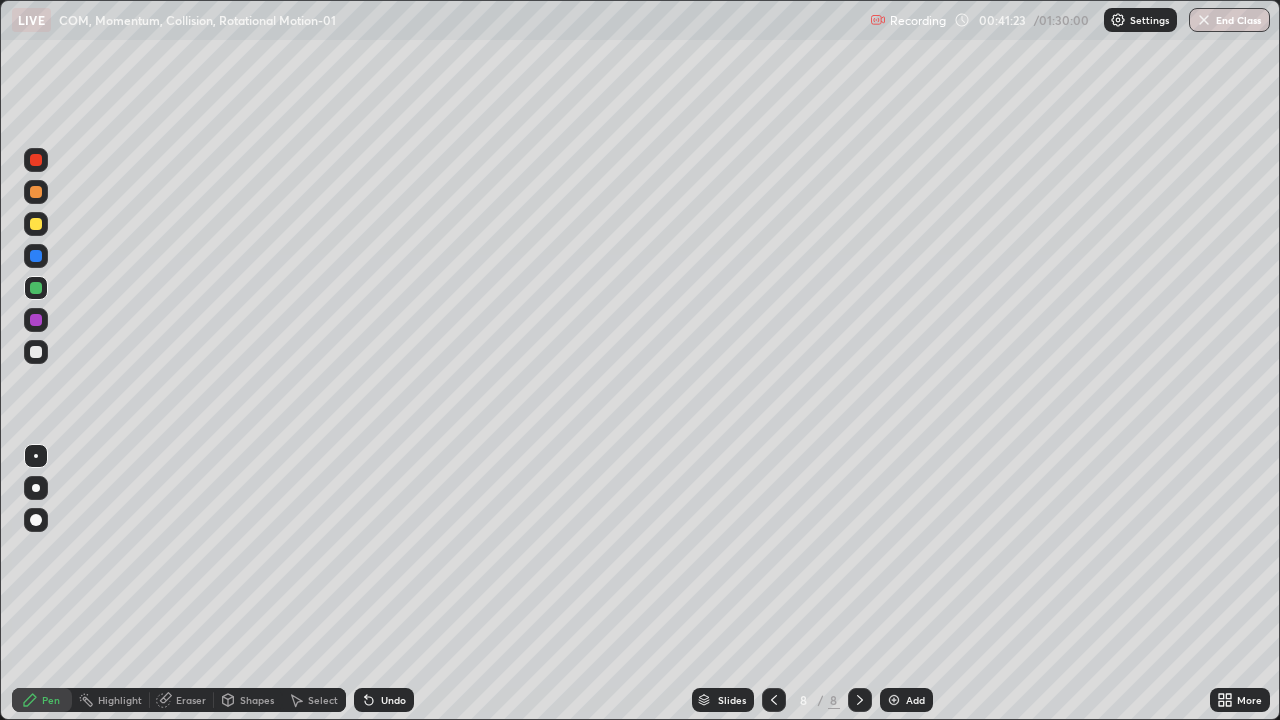 click 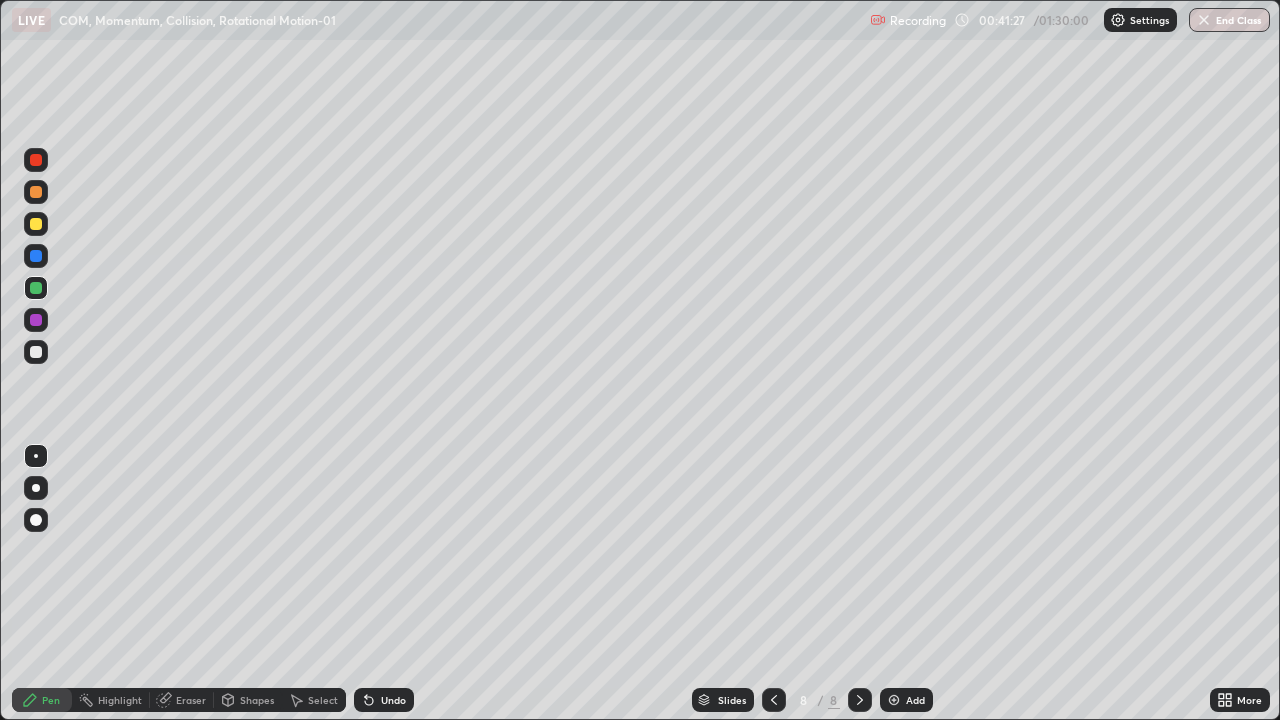 click on "Undo" at bounding box center (384, 700) 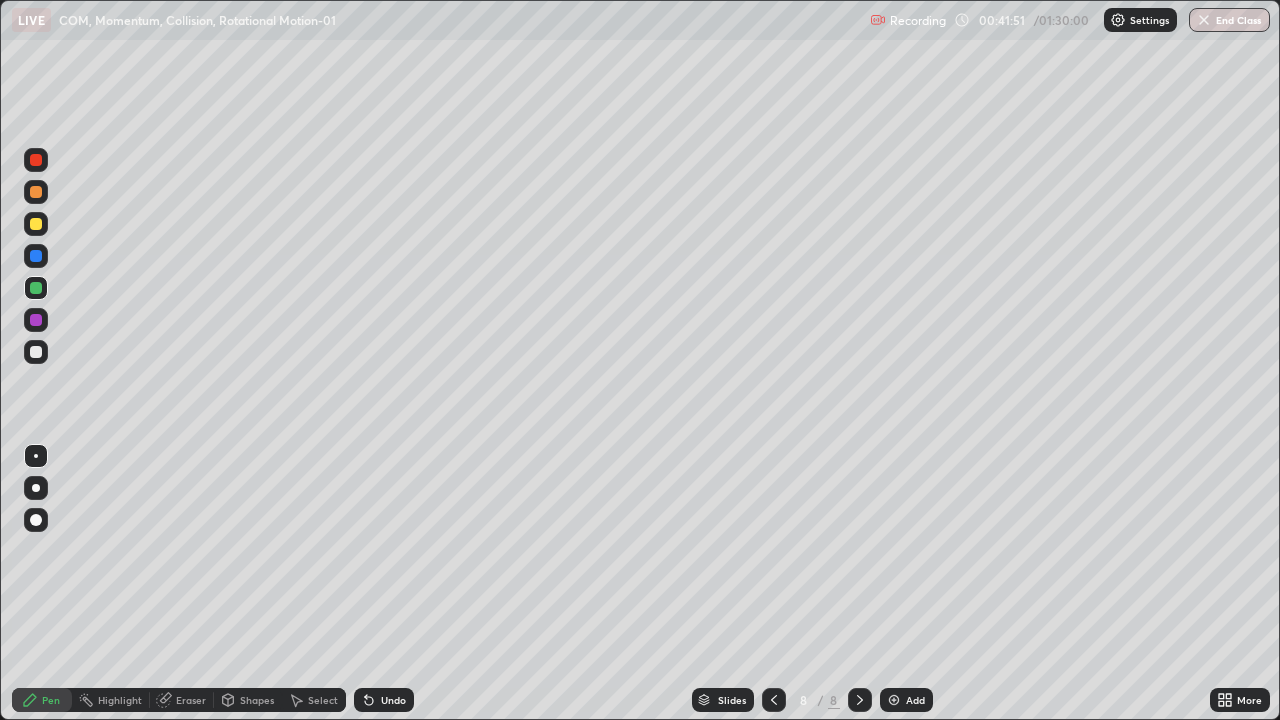 click on "Pen" at bounding box center [42, 700] 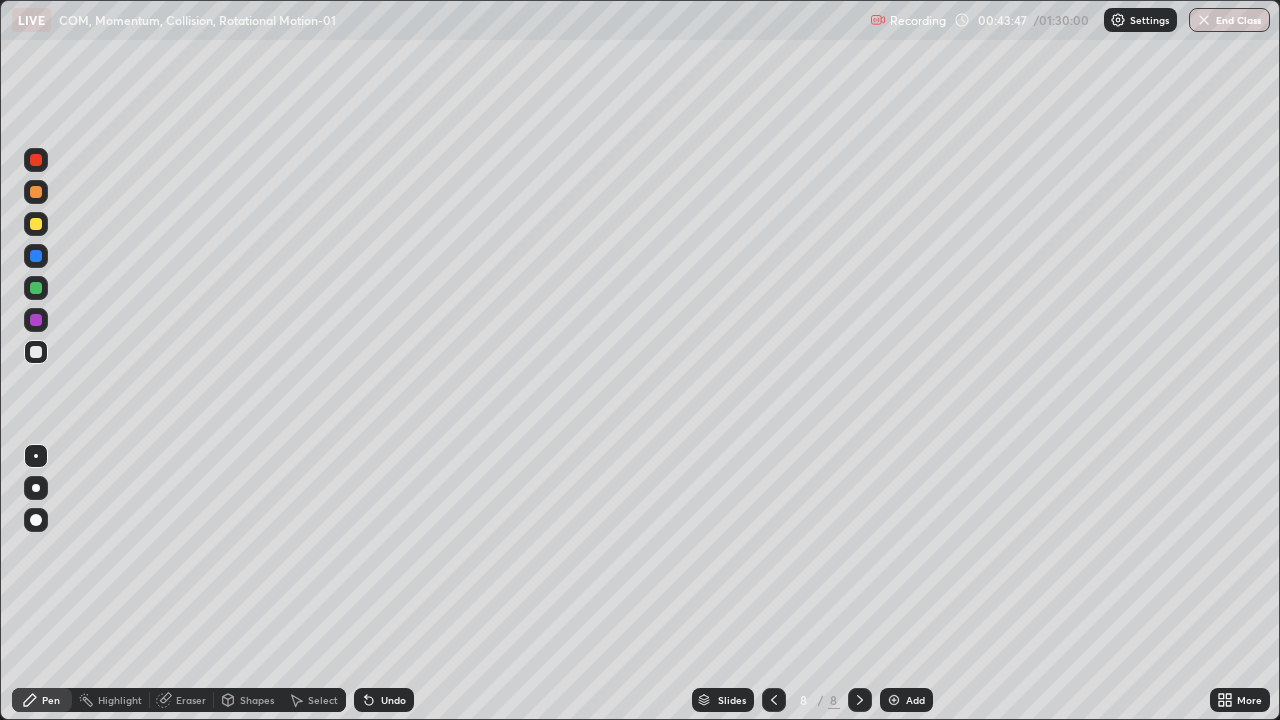 click at bounding box center (36, 160) 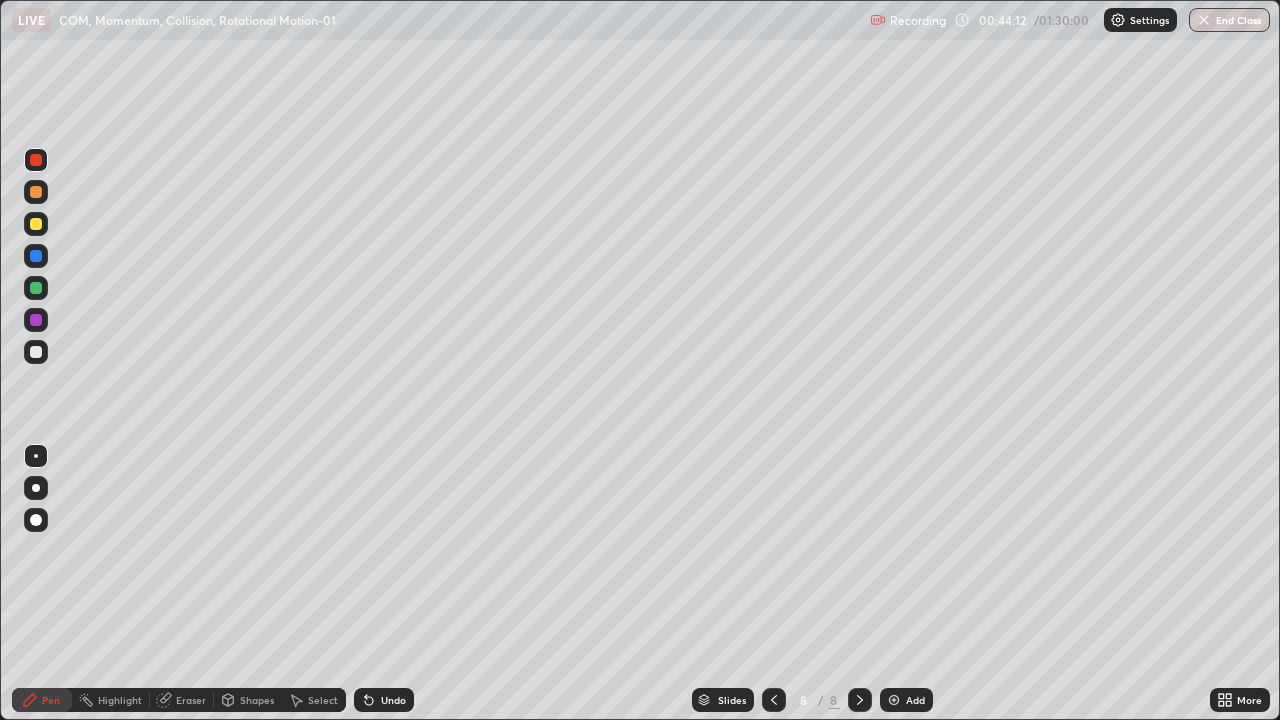 click on "Undo" at bounding box center (393, 700) 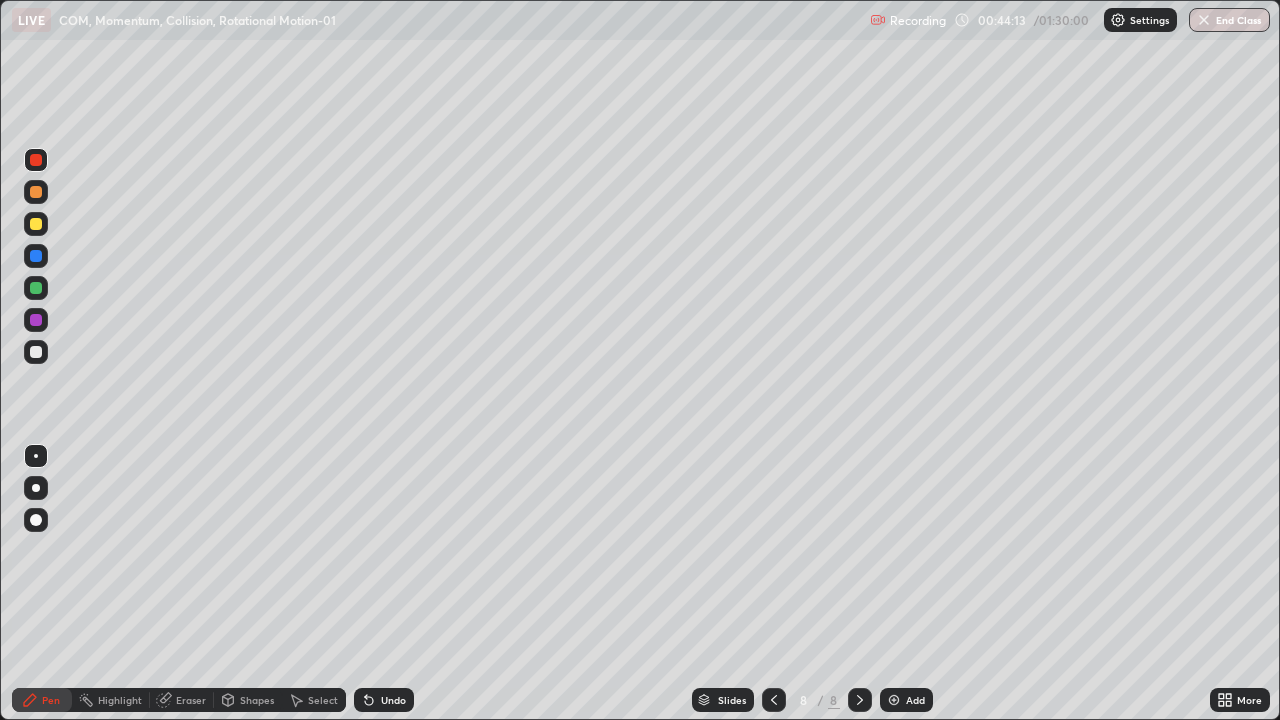 click on "Undo" at bounding box center (384, 700) 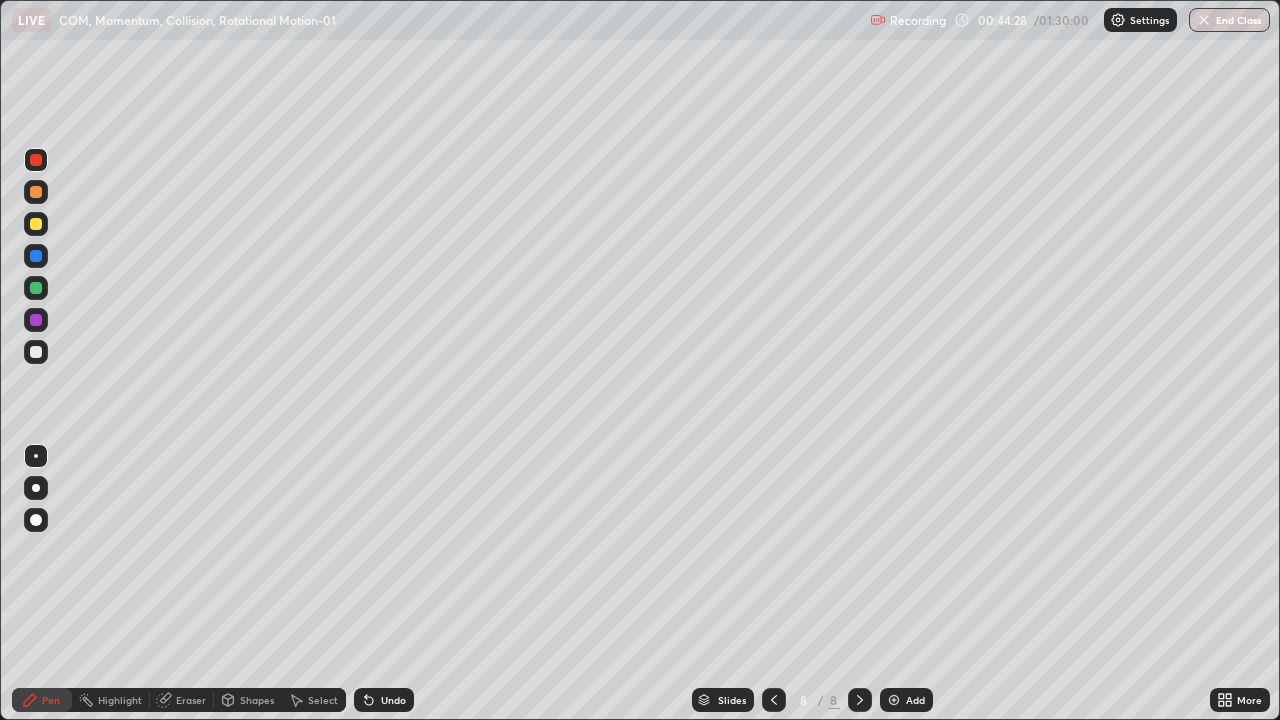 click at bounding box center [36, 288] 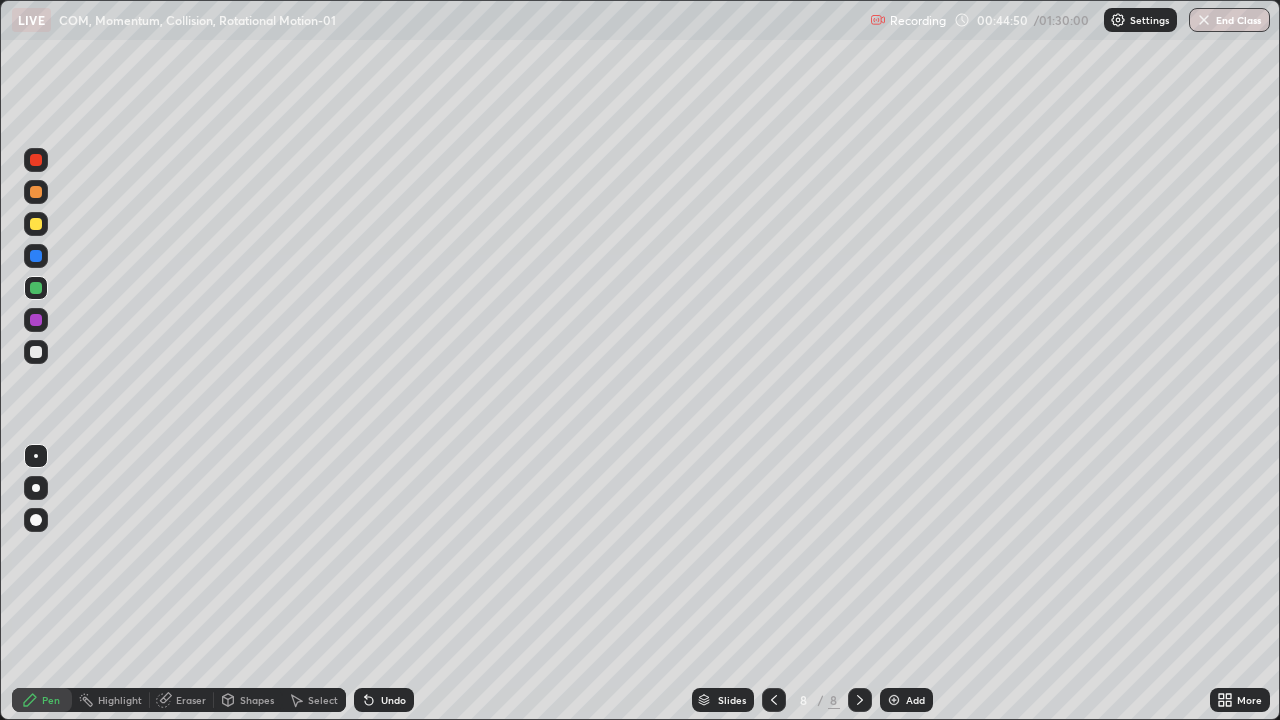 click at bounding box center [36, 224] 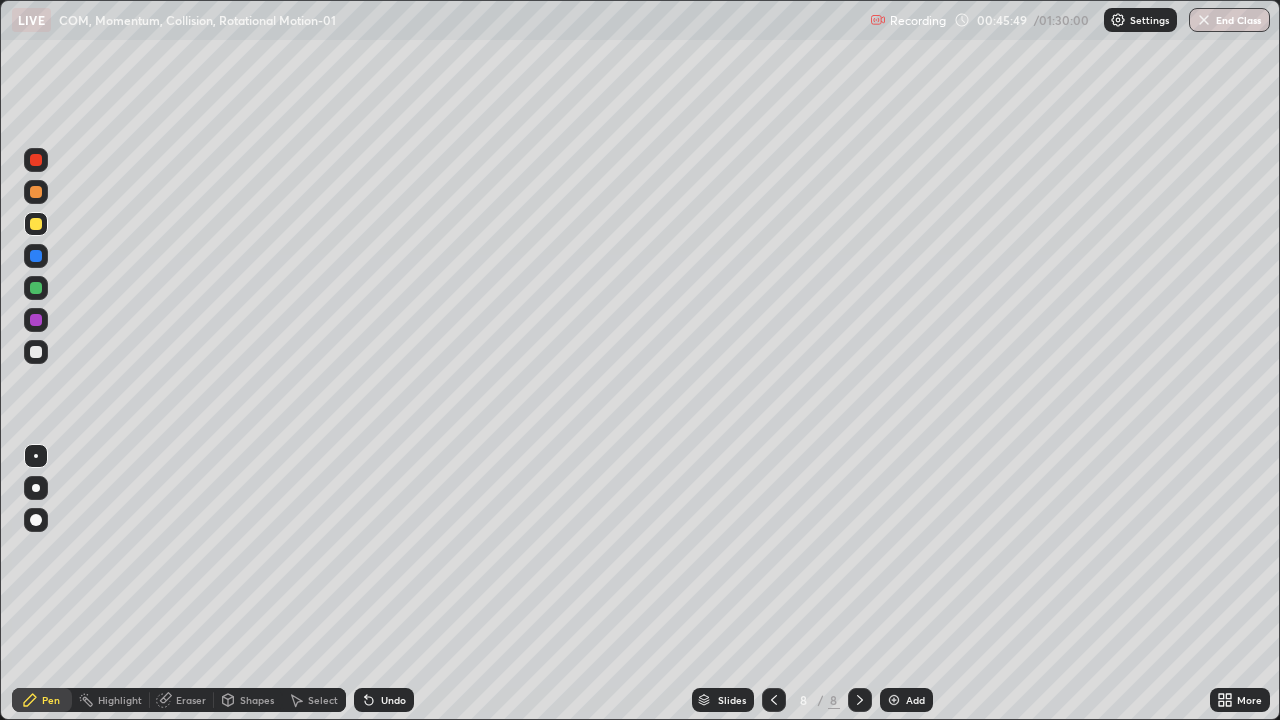 click at bounding box center (894, 700) 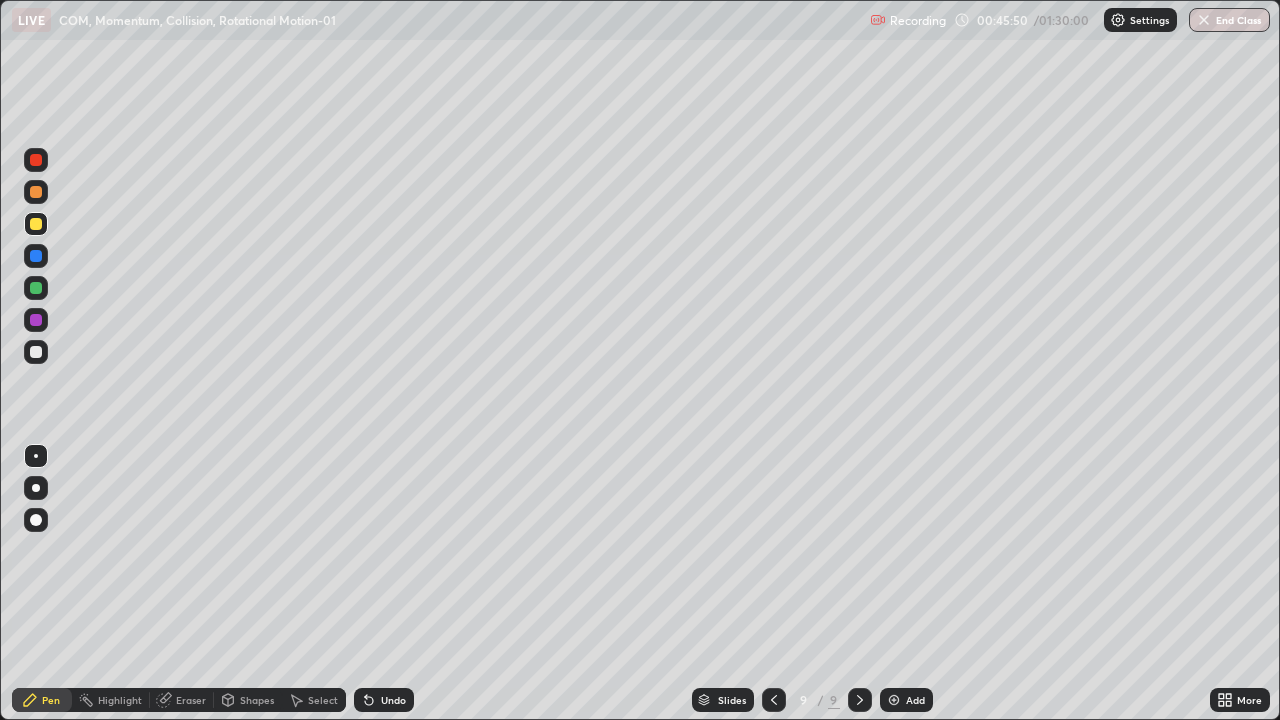 click at bounding box center (36, 352) 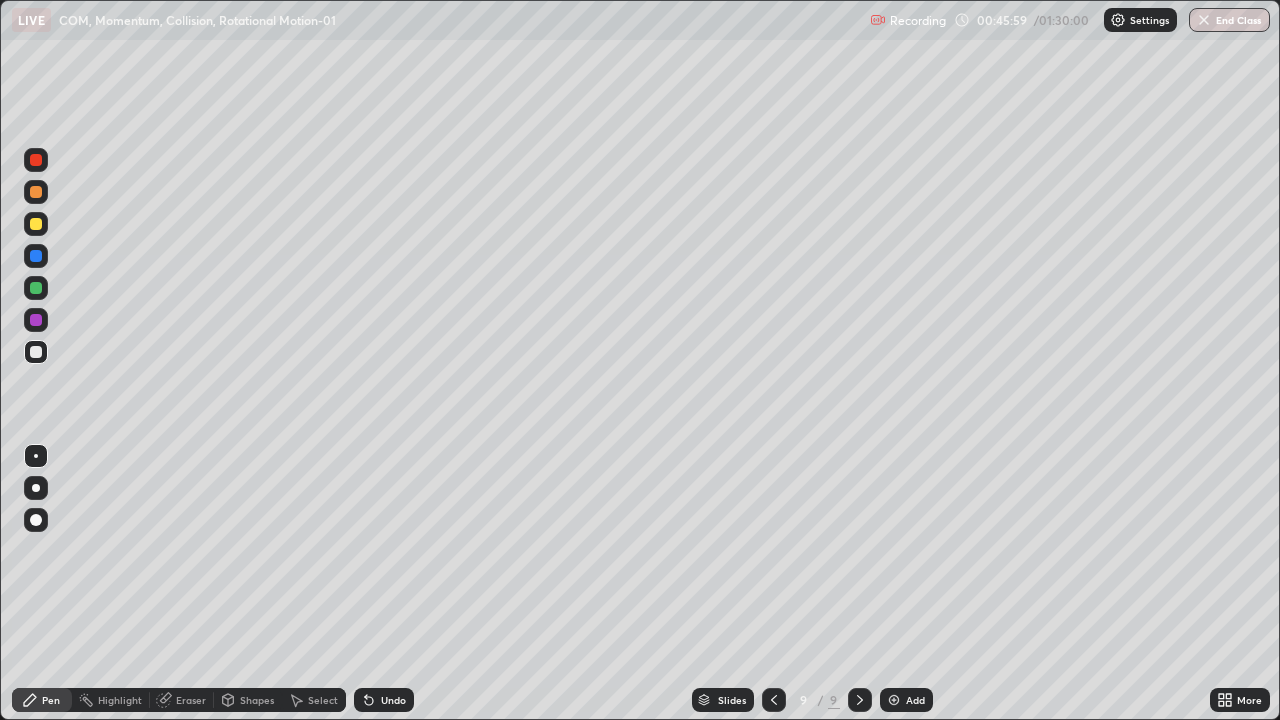 click at bounding box center (36, 352) 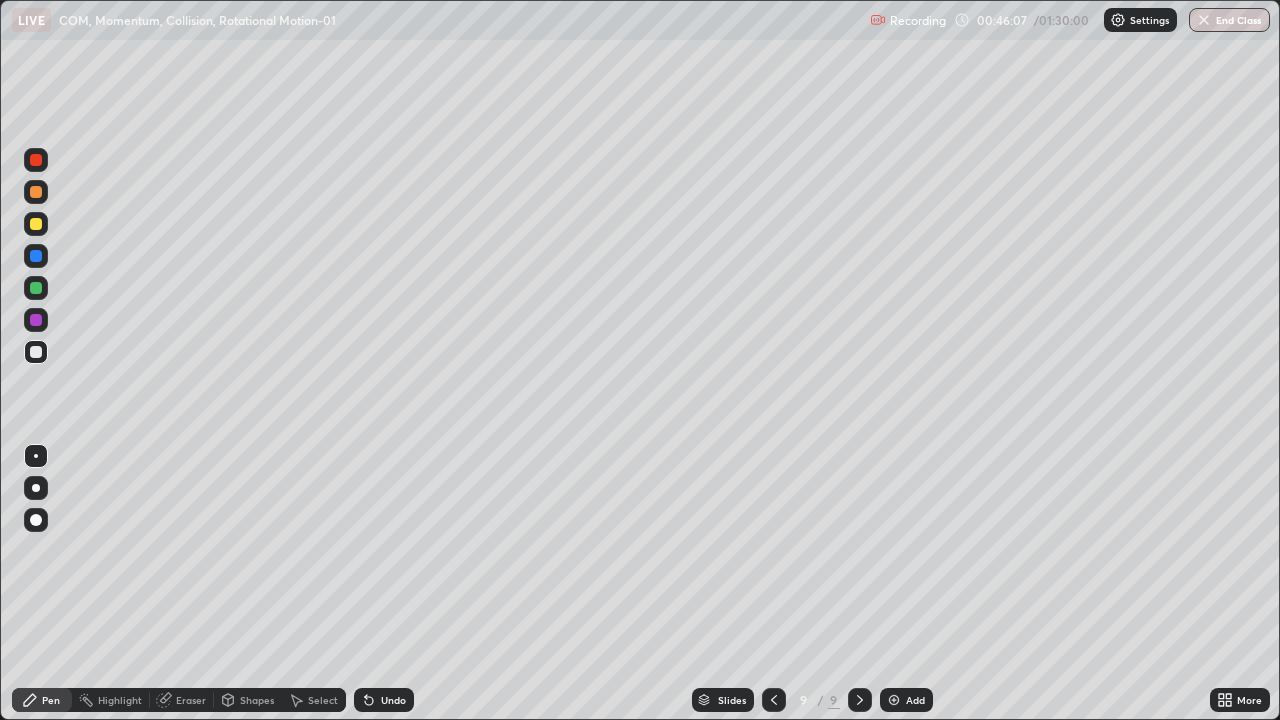 click at bounding box center (36, 352) 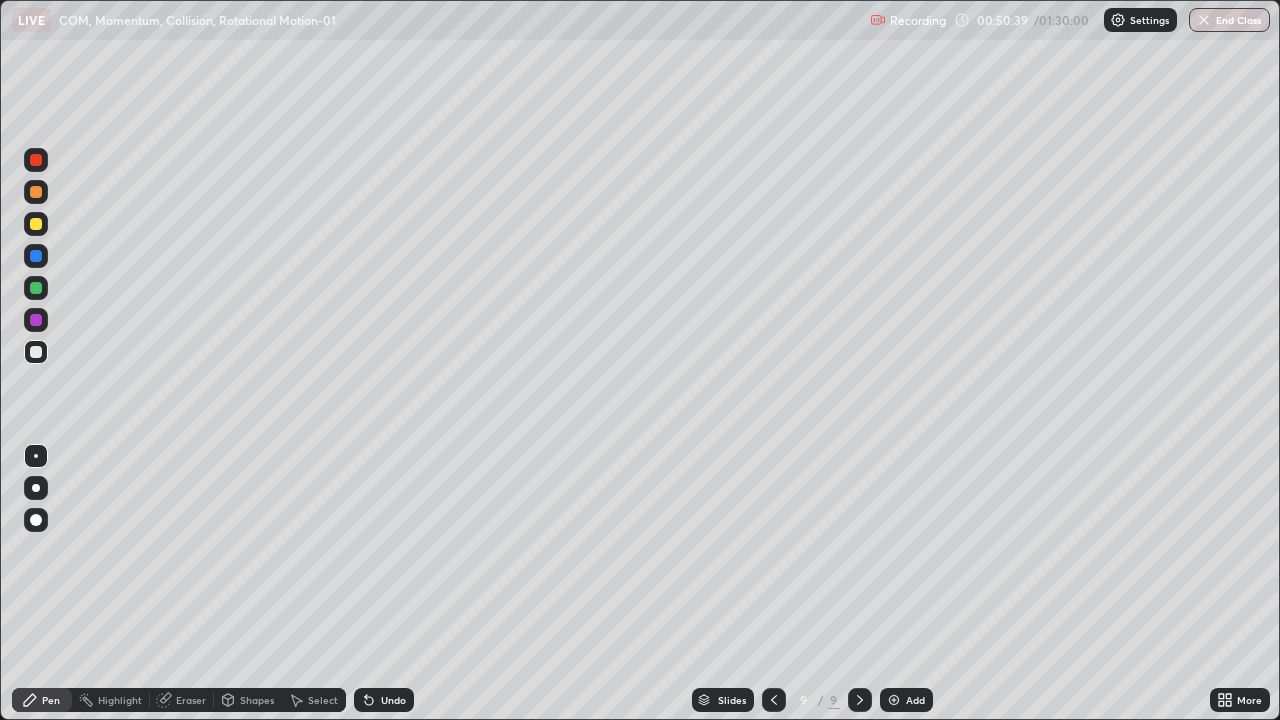 click at bounding box center [36, 352] 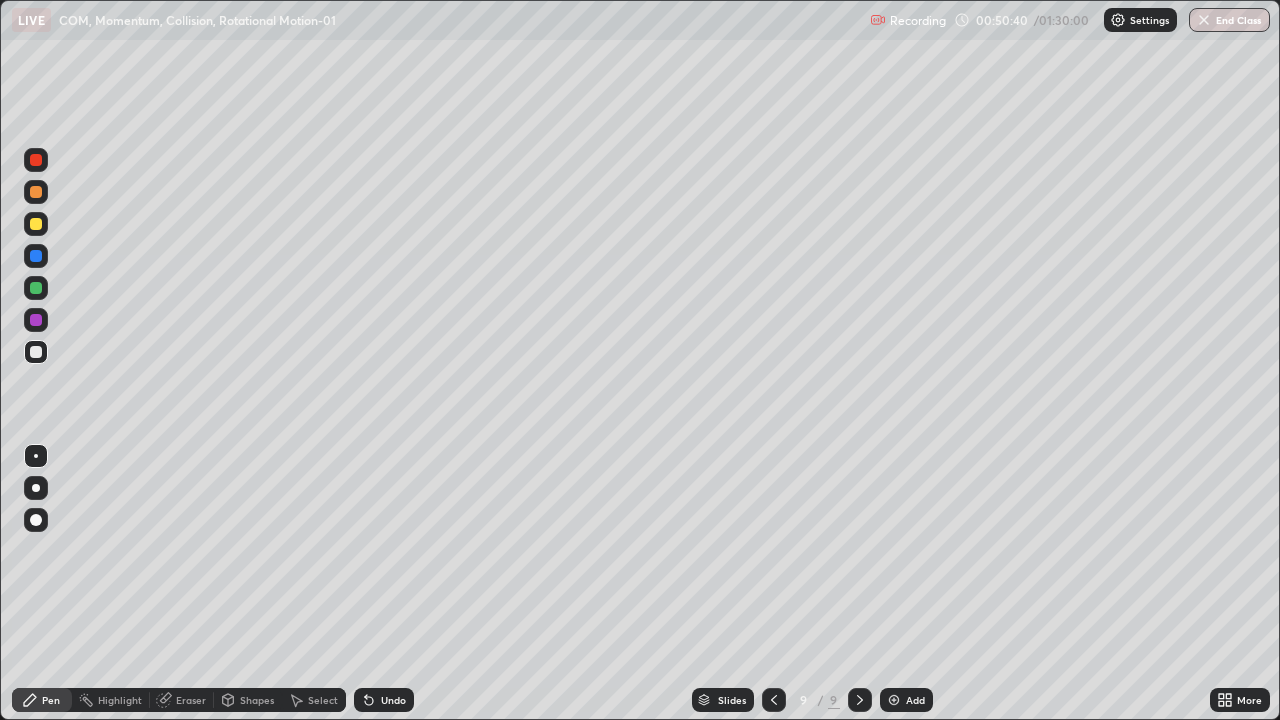click at bounding box center (36, 256) 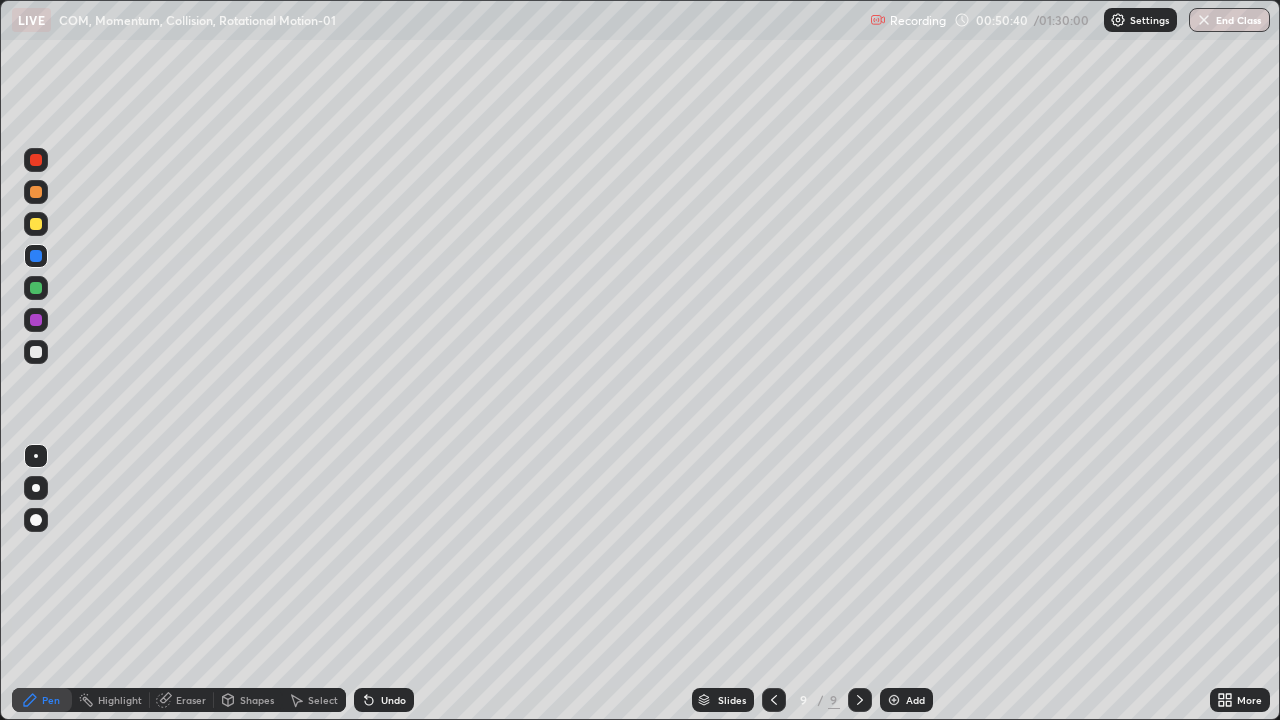 click at bounding box center [36, 224] 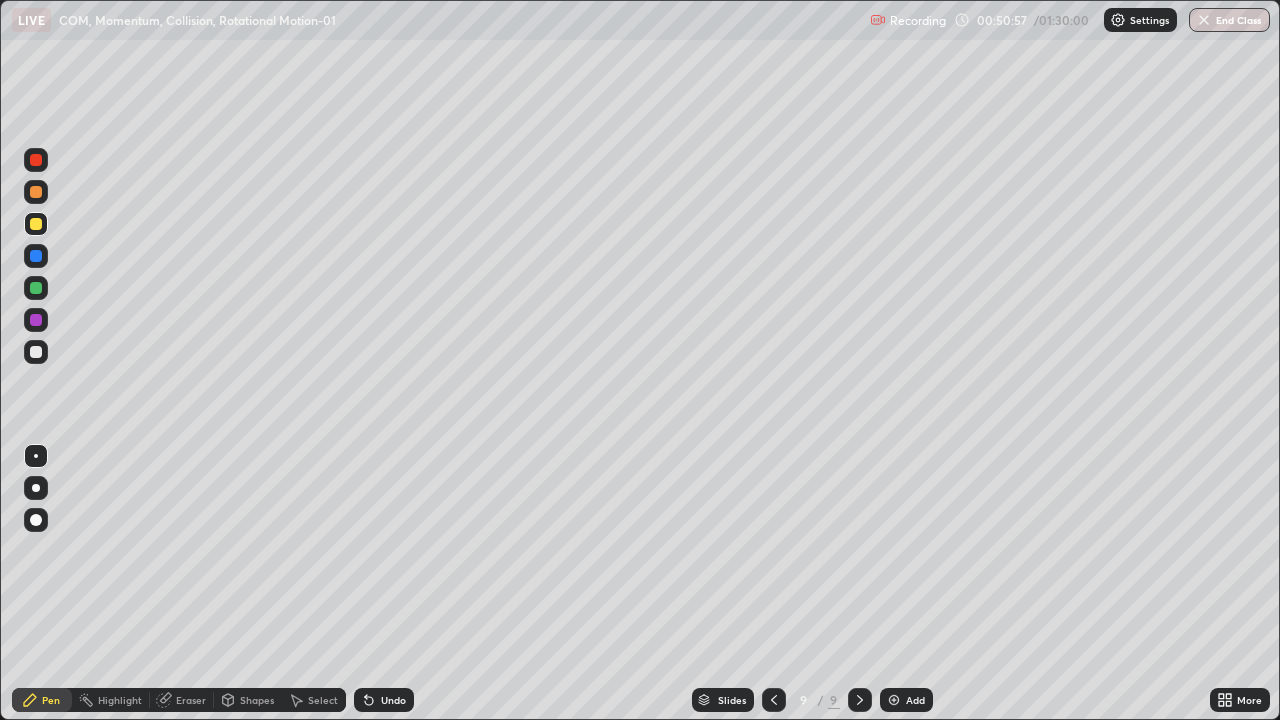 click at bounding box center [36, 160] 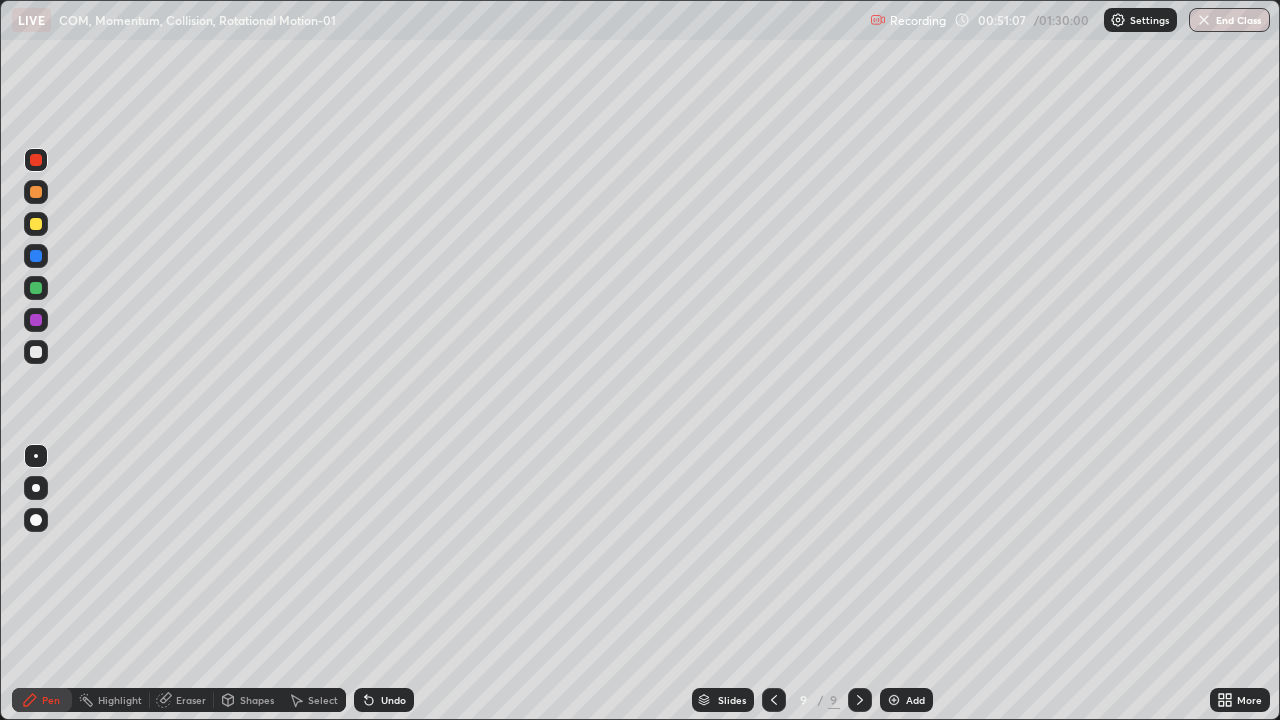 click 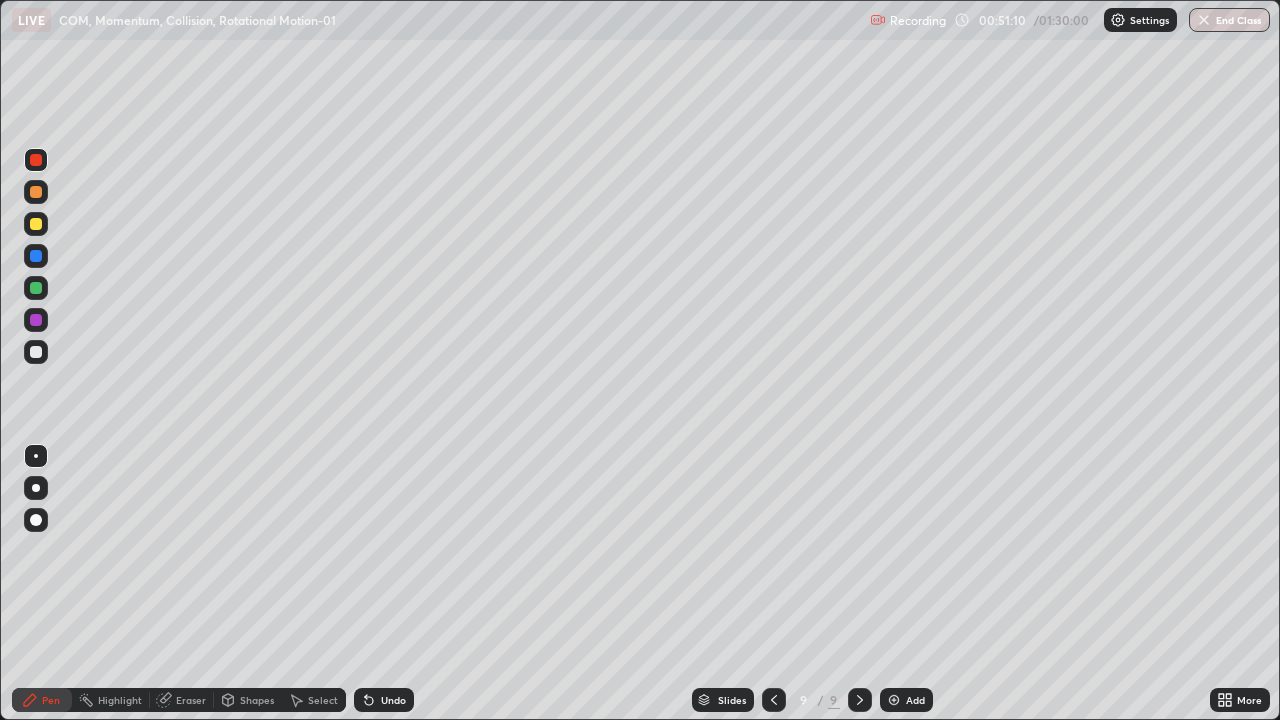 click on "Undo" at bounding box center (384, 700) 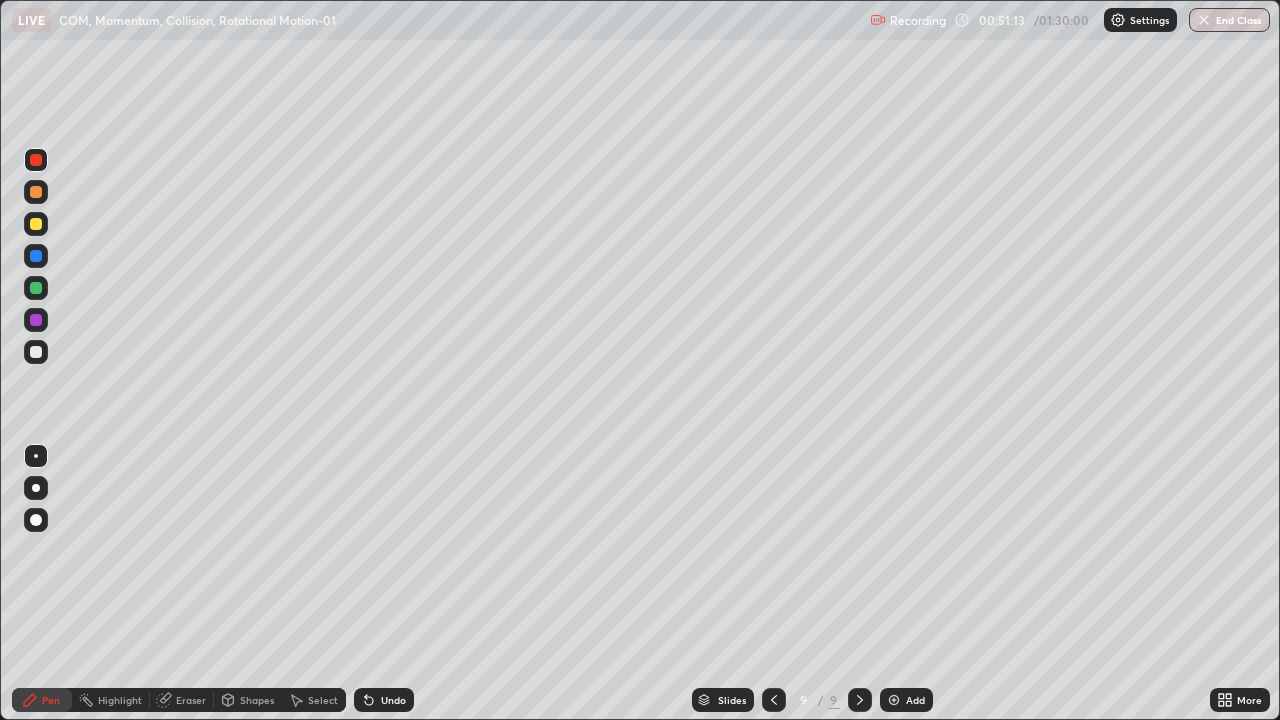 click at bounding box center [36, 352] 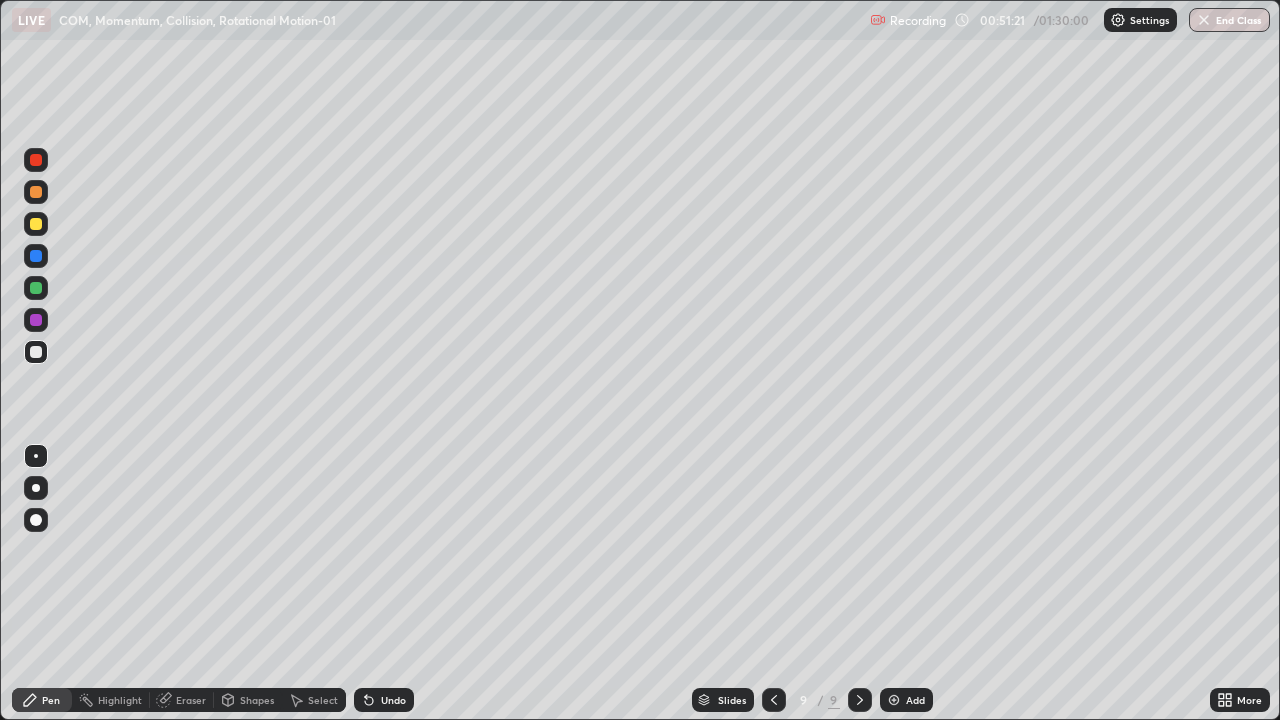 click at bounding box center [36, 560] 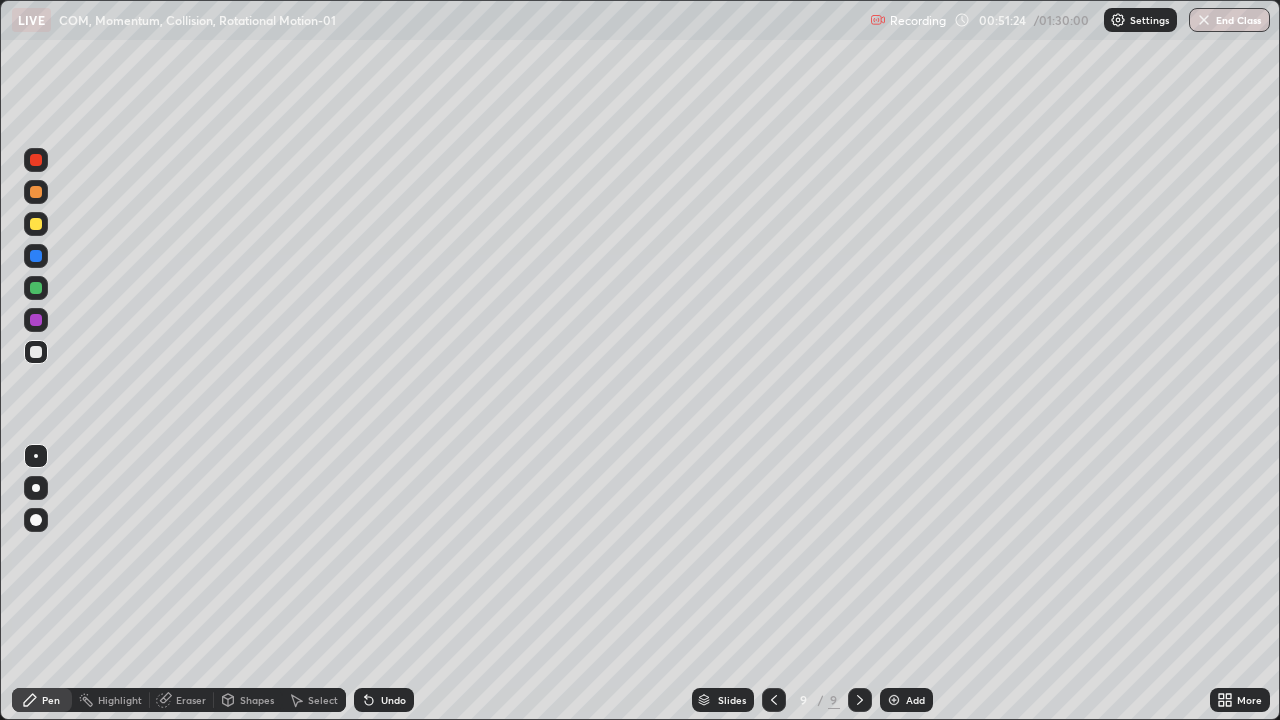 click at bounding box center [36, 352] 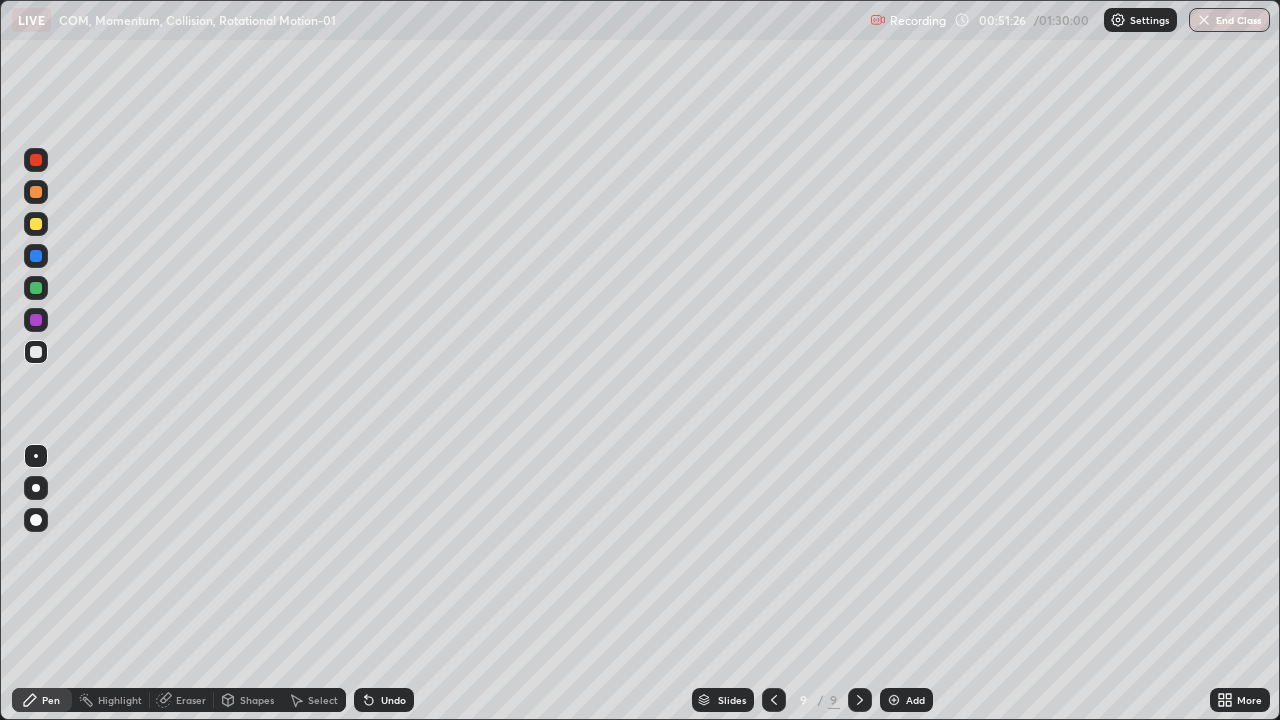 click at bounding box center [36, 288] 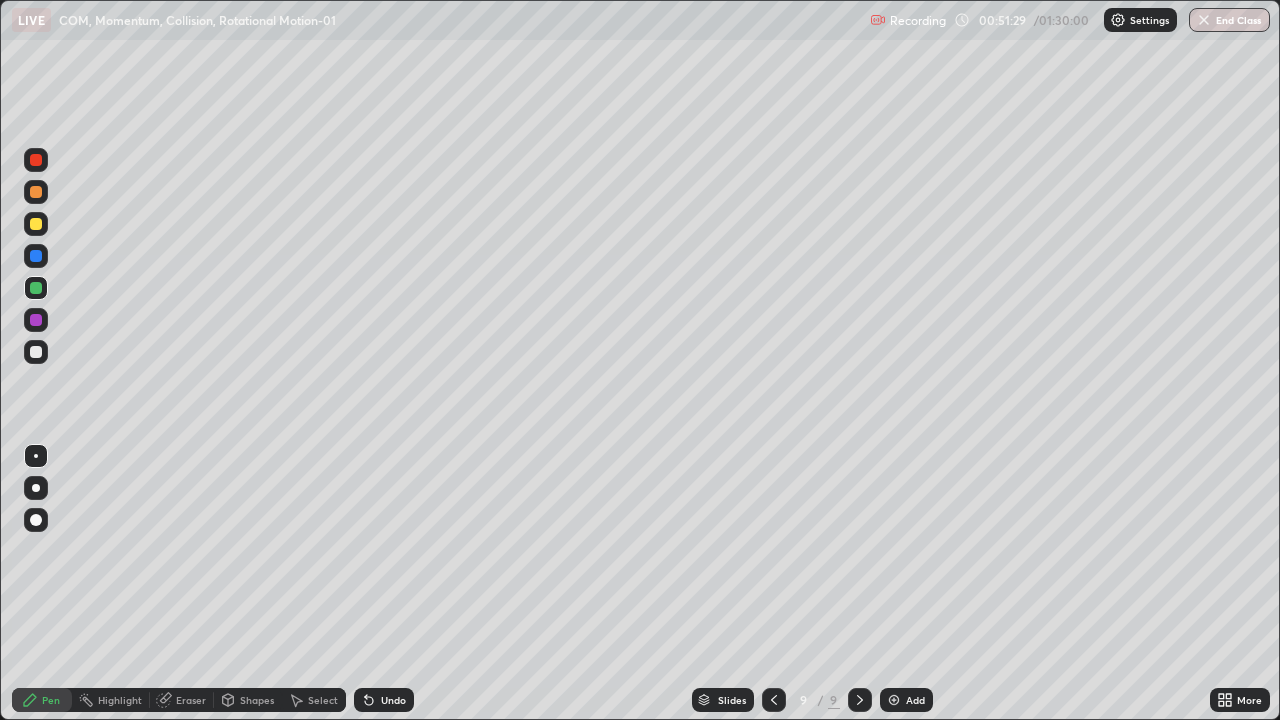 click 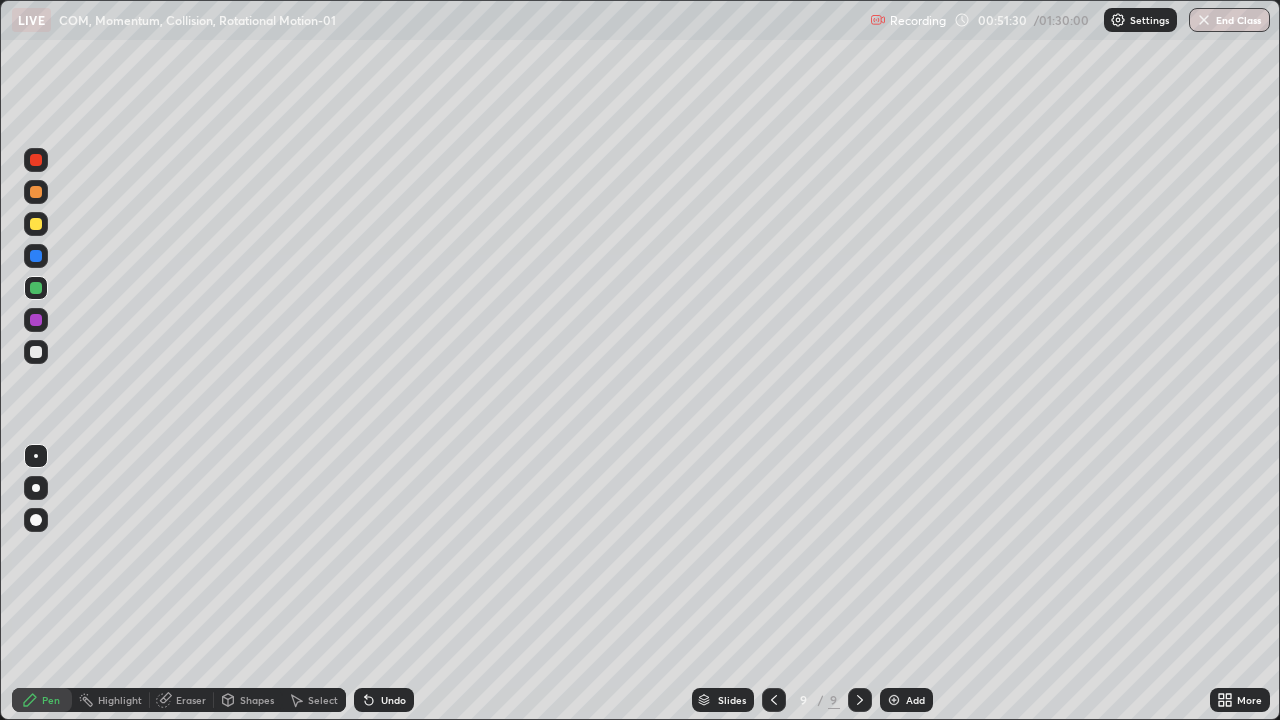 click 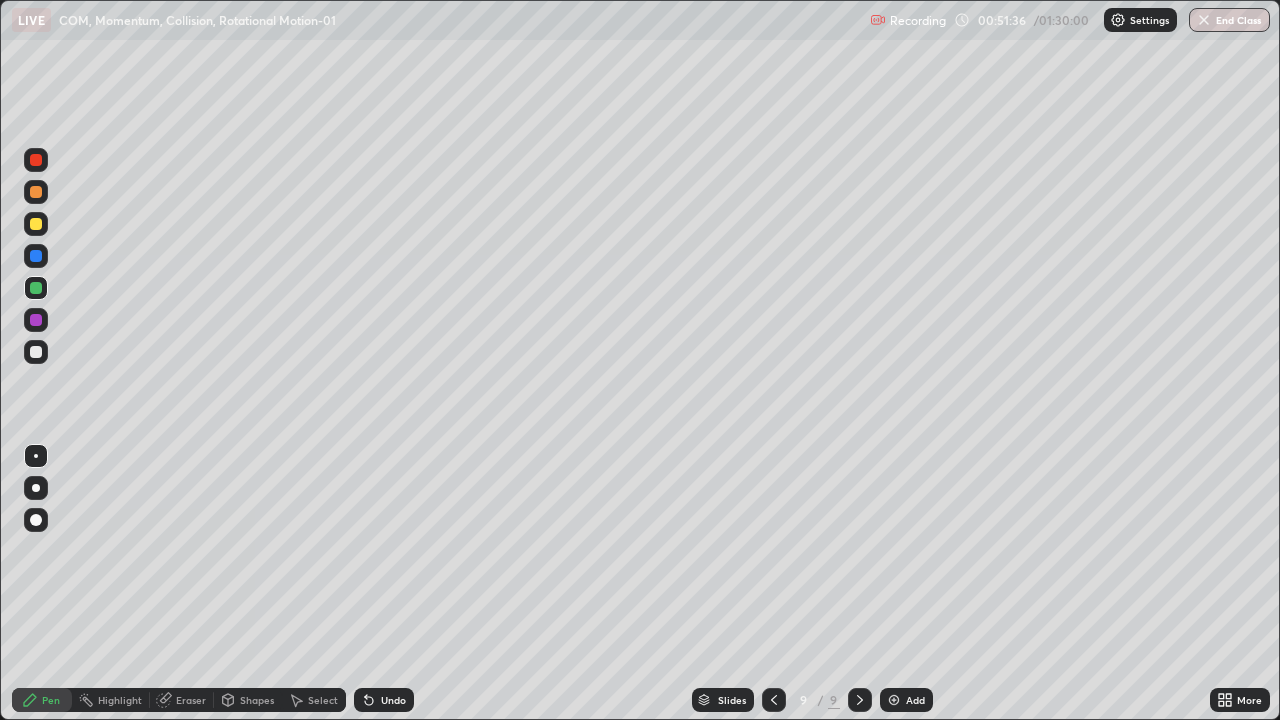 click 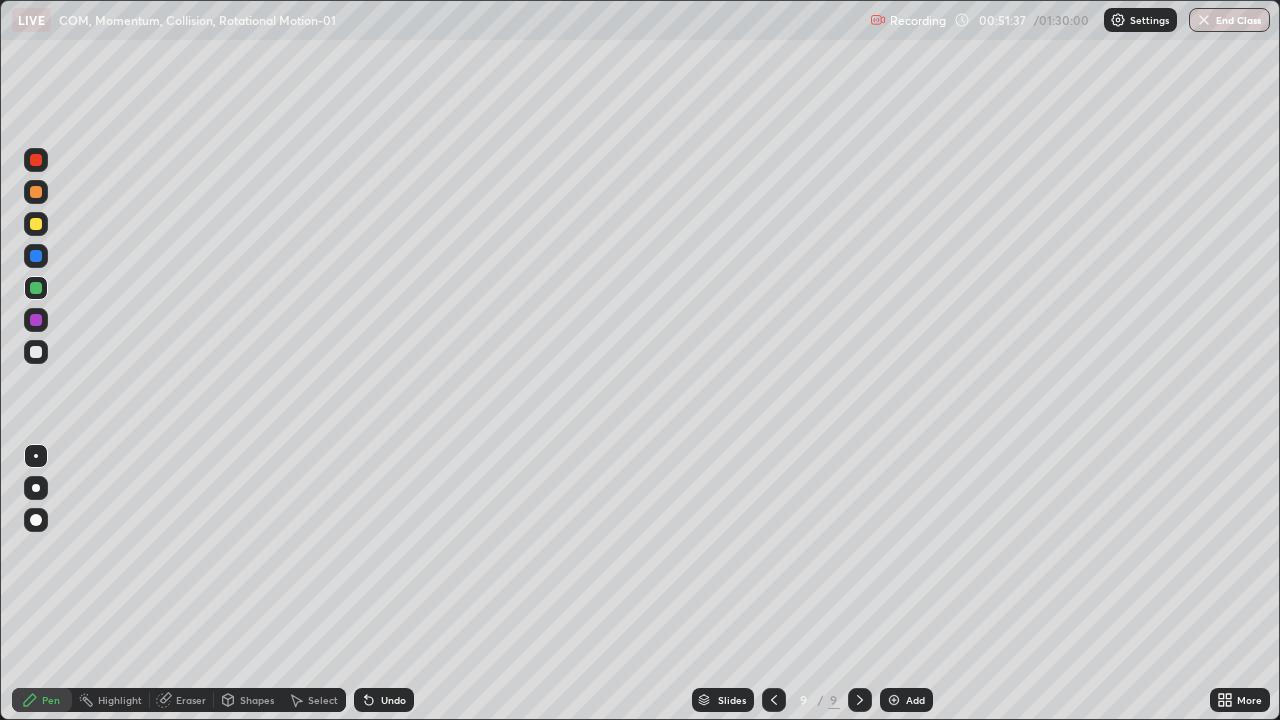 click 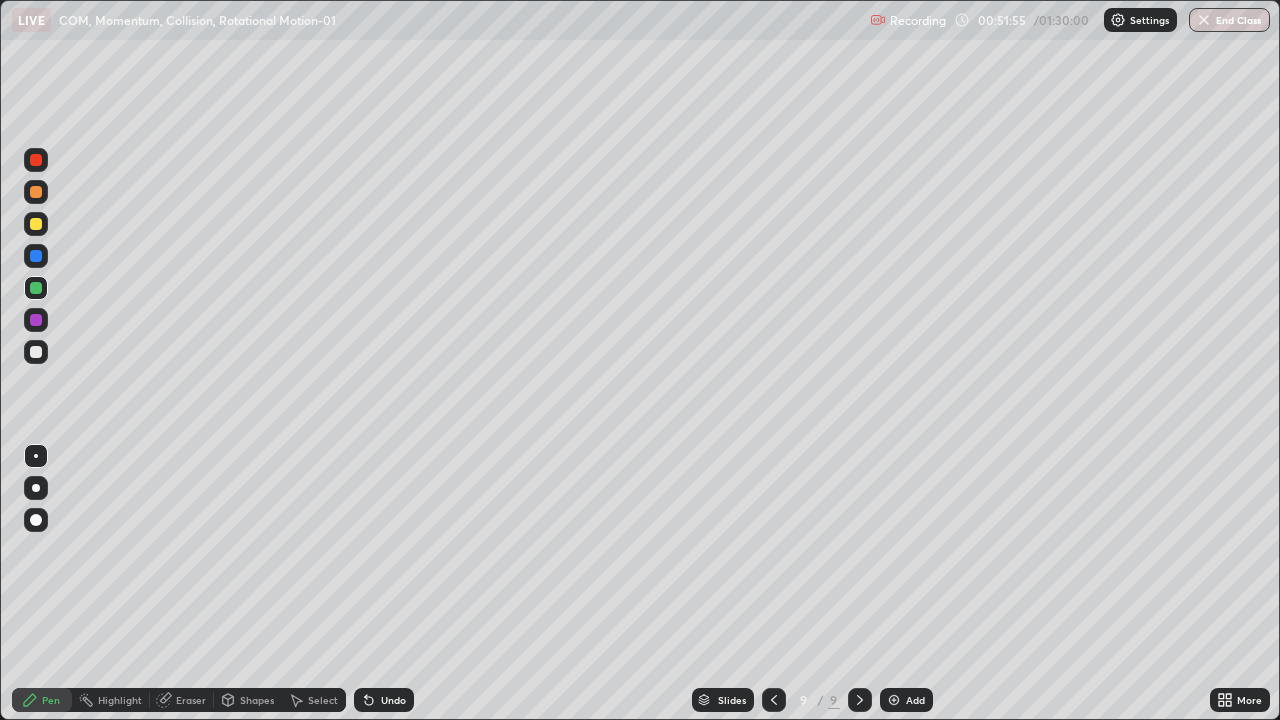 click on "Undo" at bounding box center [393, 700] 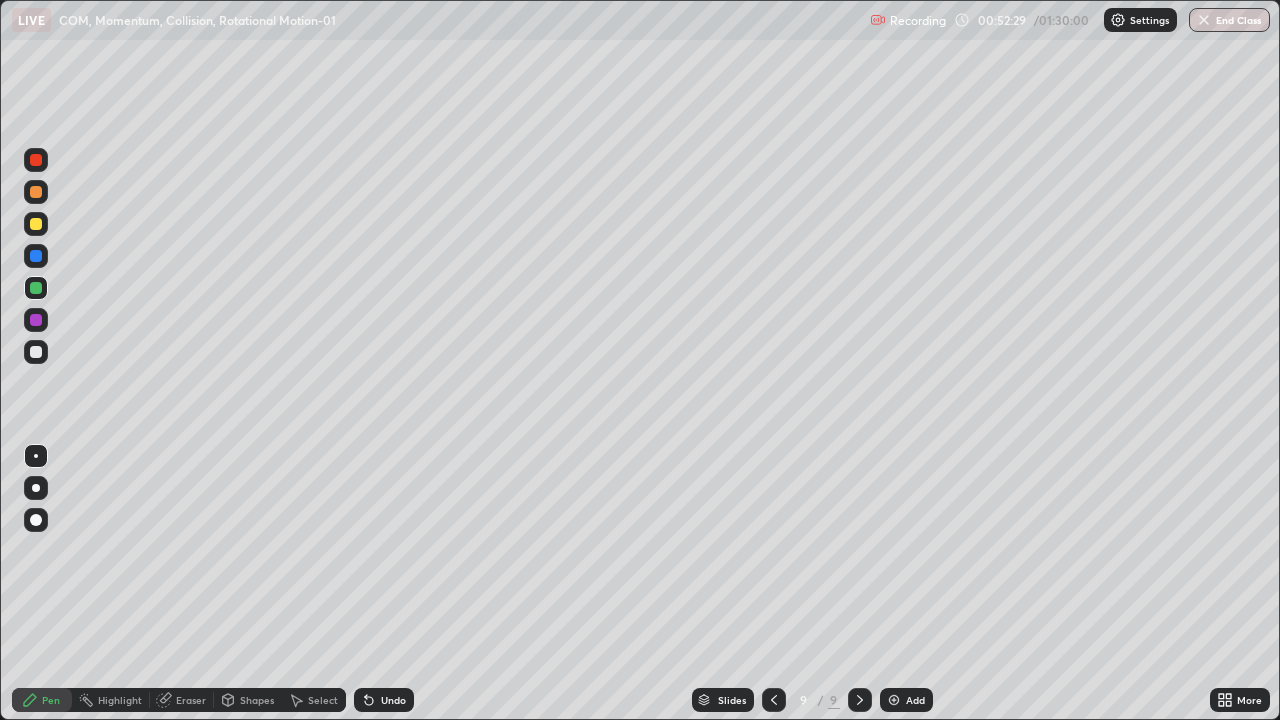 click at bounding box center (36, 160) 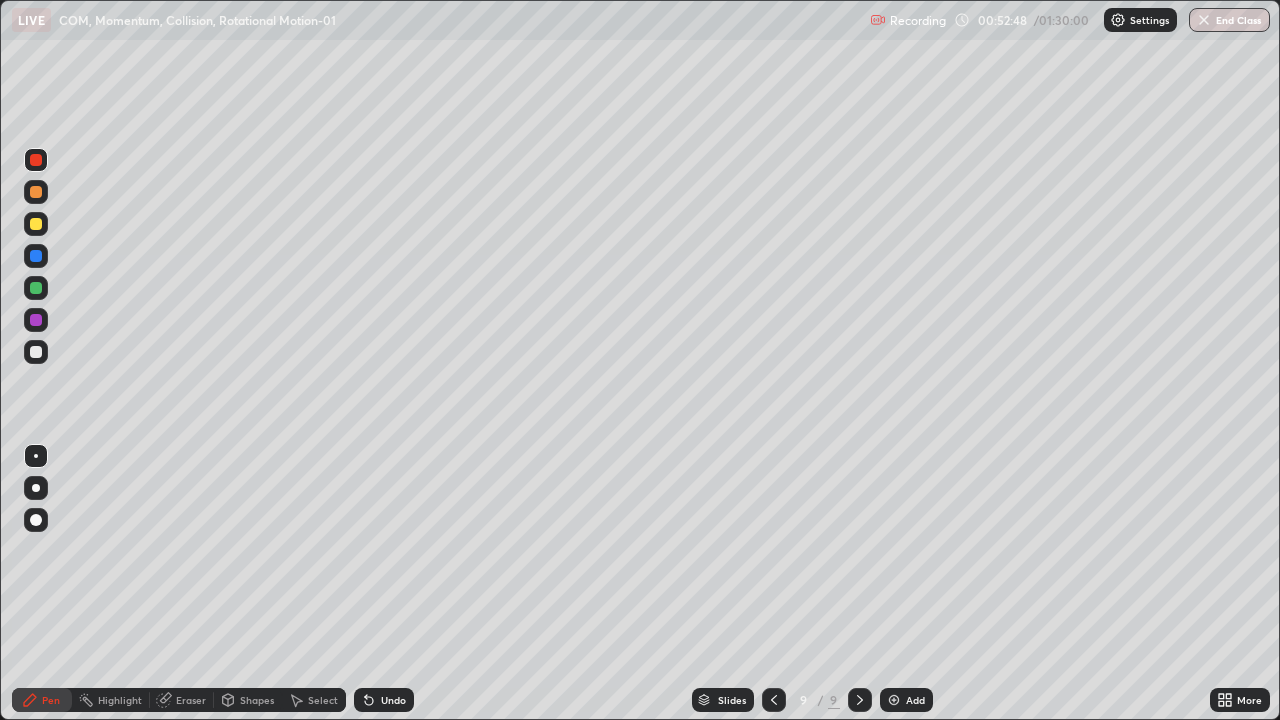 click at bounding box center [36, 224] 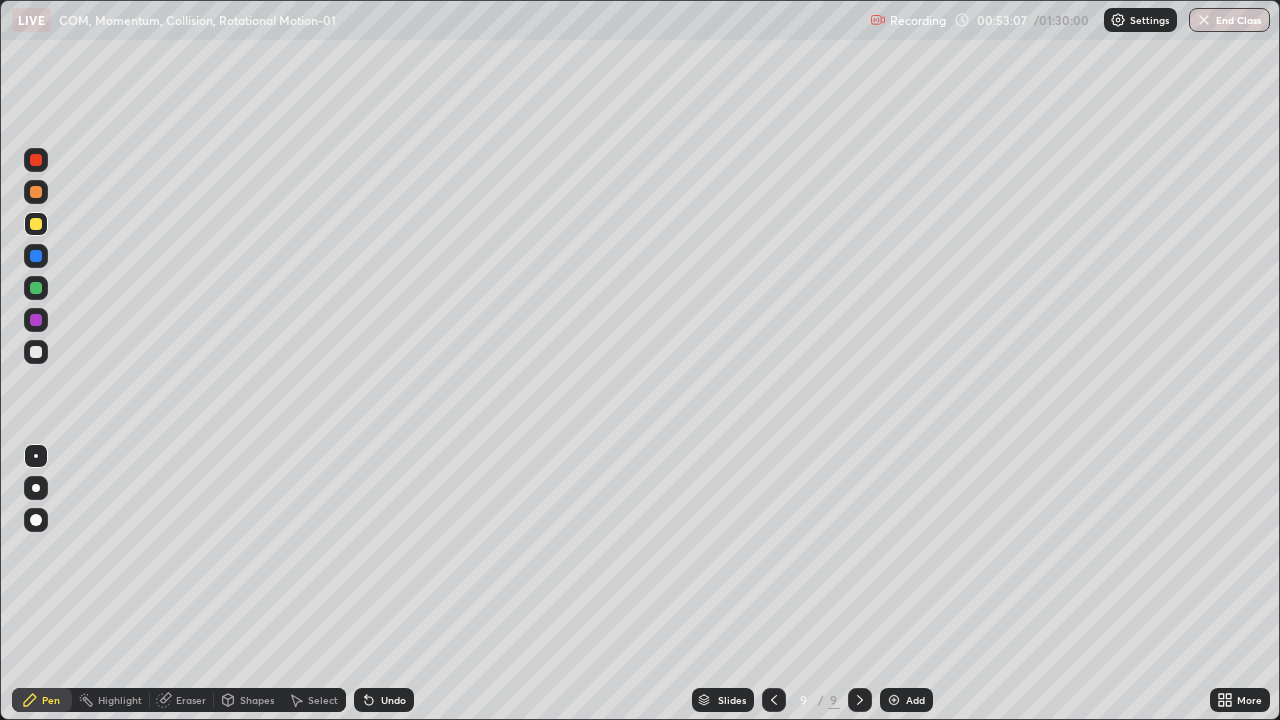 click 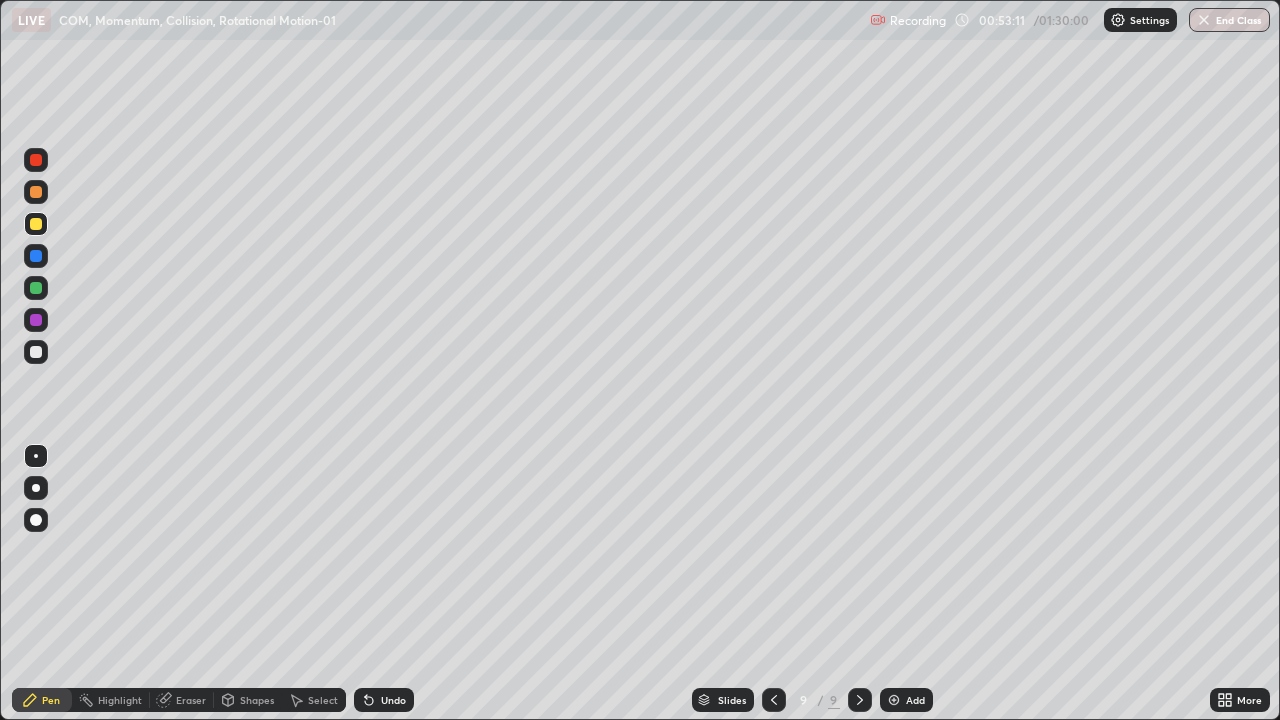 click at bounding box center (36, 560) 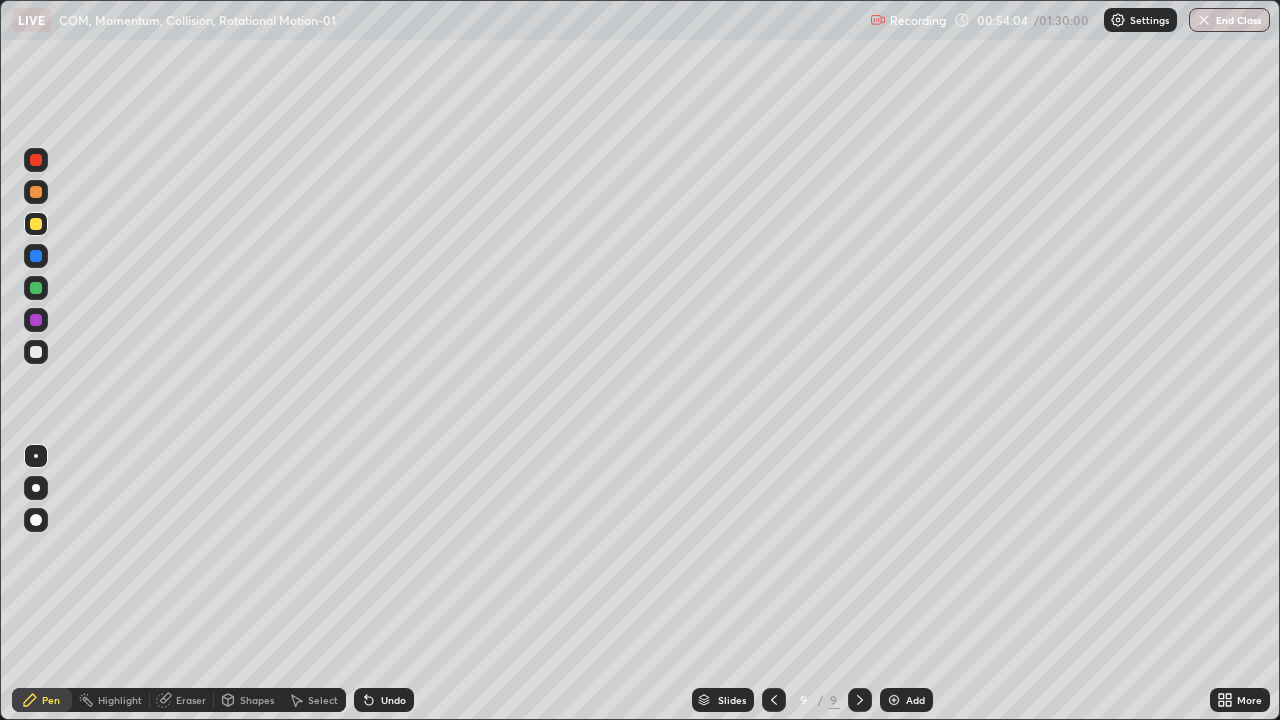 click on "Undo" at bounding box center [393, 700] 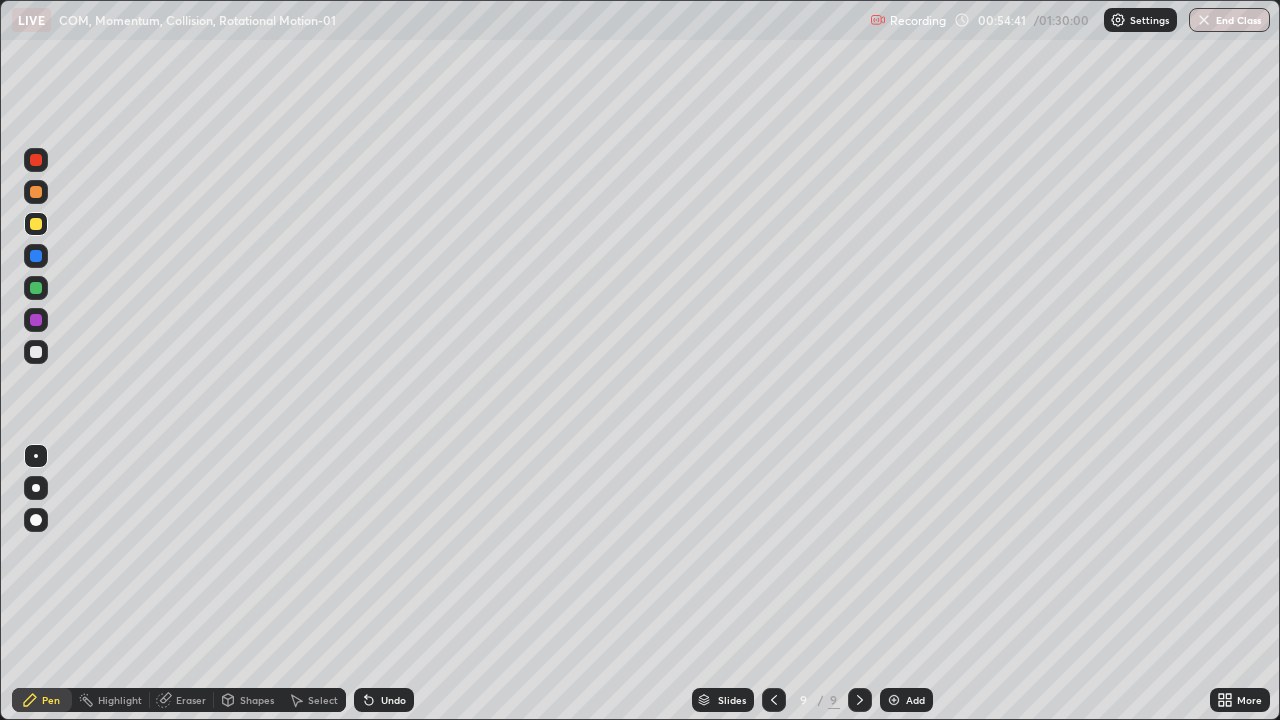 click 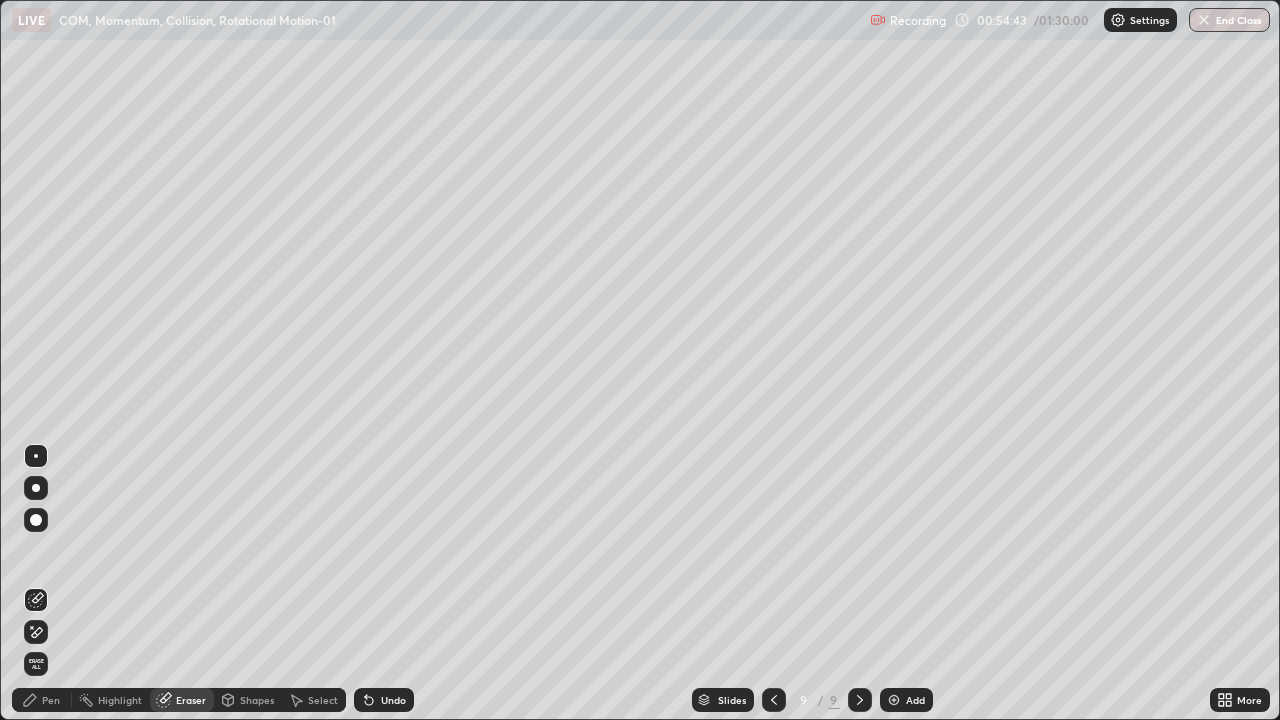 click on "Pen" at bounding box center [42, 700] 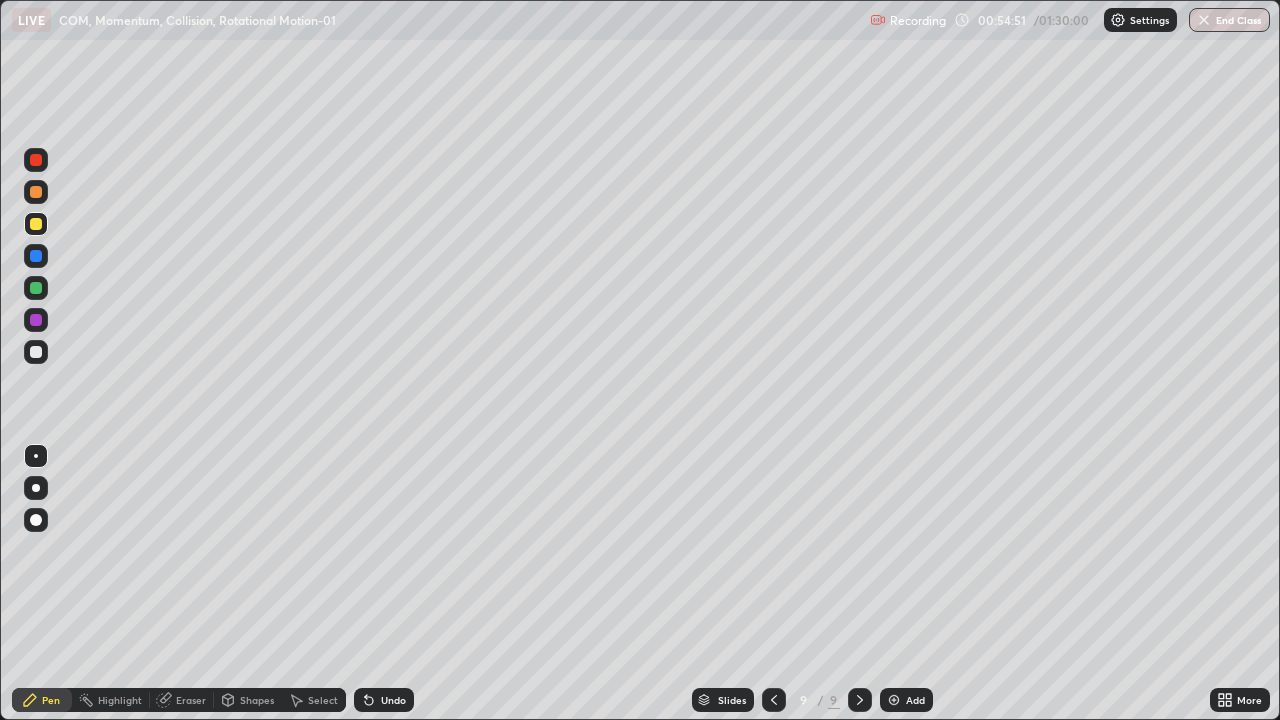 click at bounding box center (36, 320) 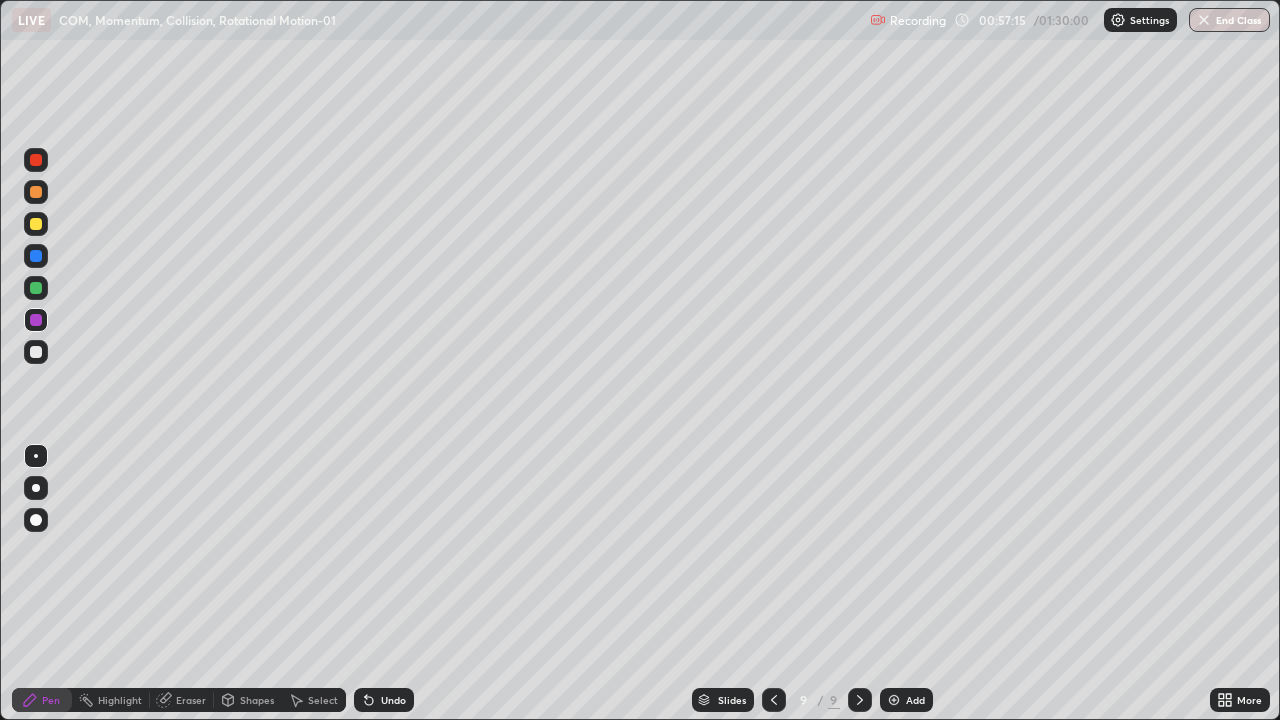 click 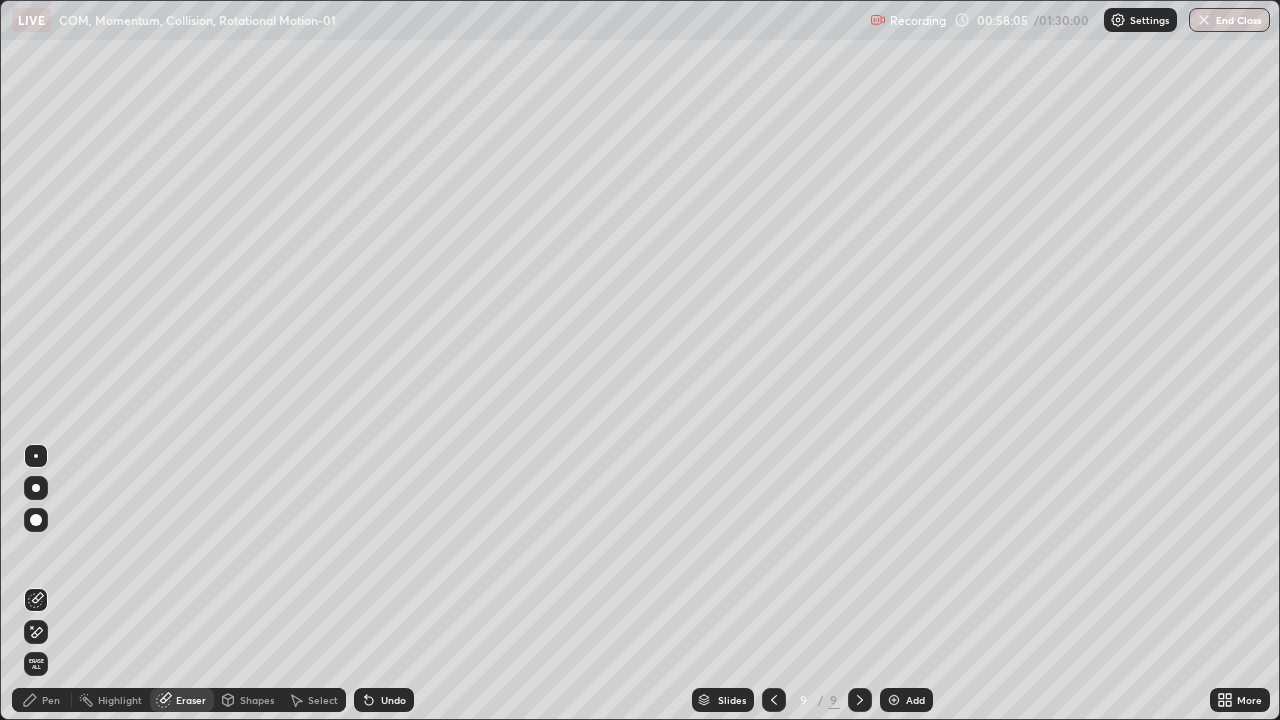 click 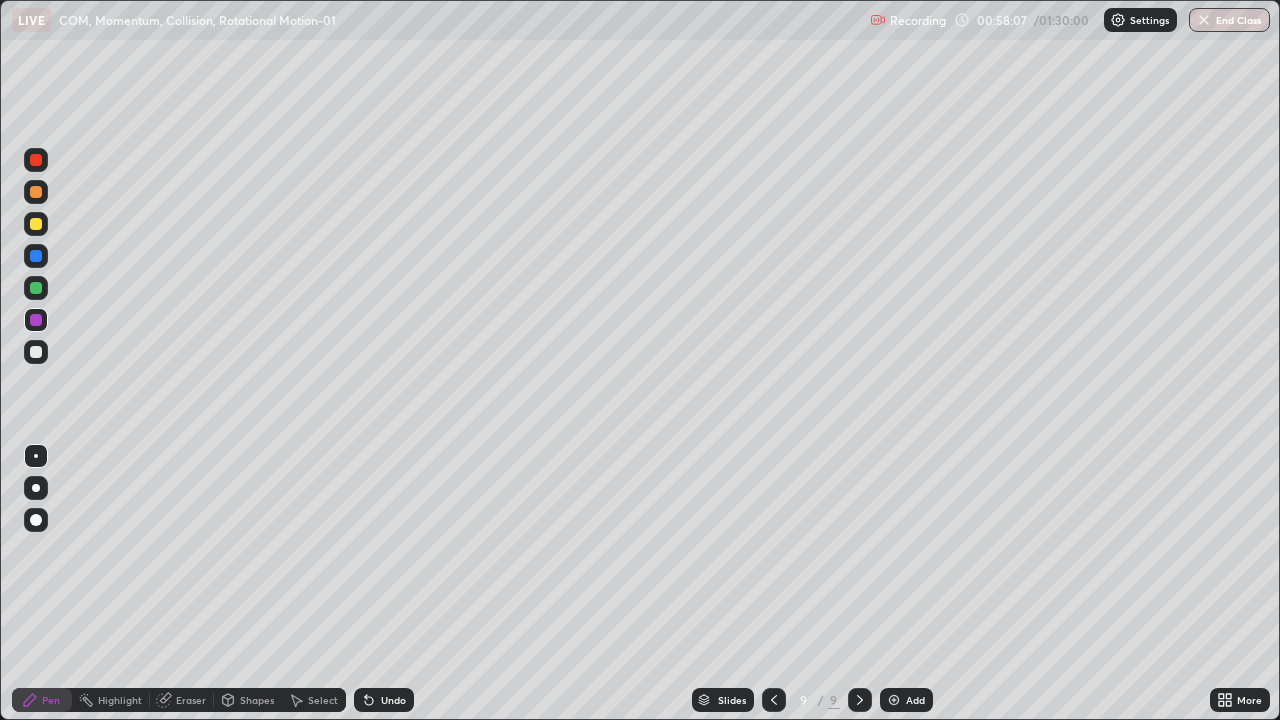 click at bounding box center (36, 192) 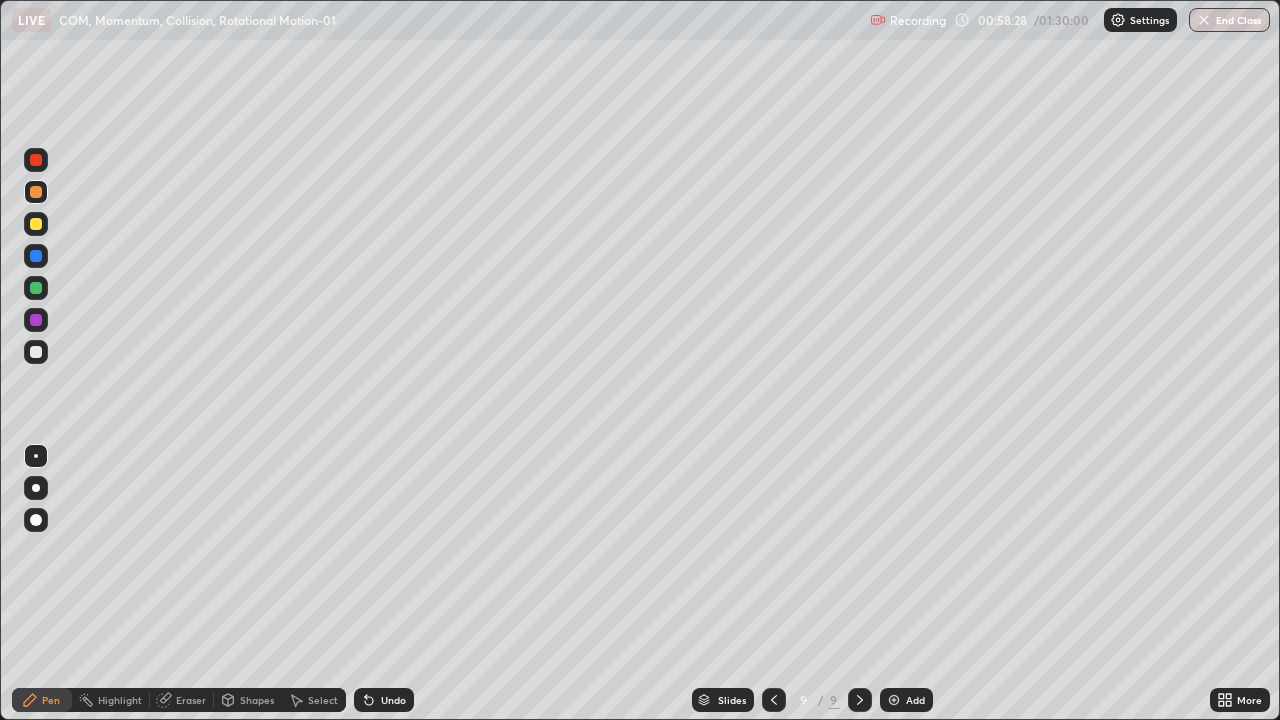 click at bounding box center (36, 320) 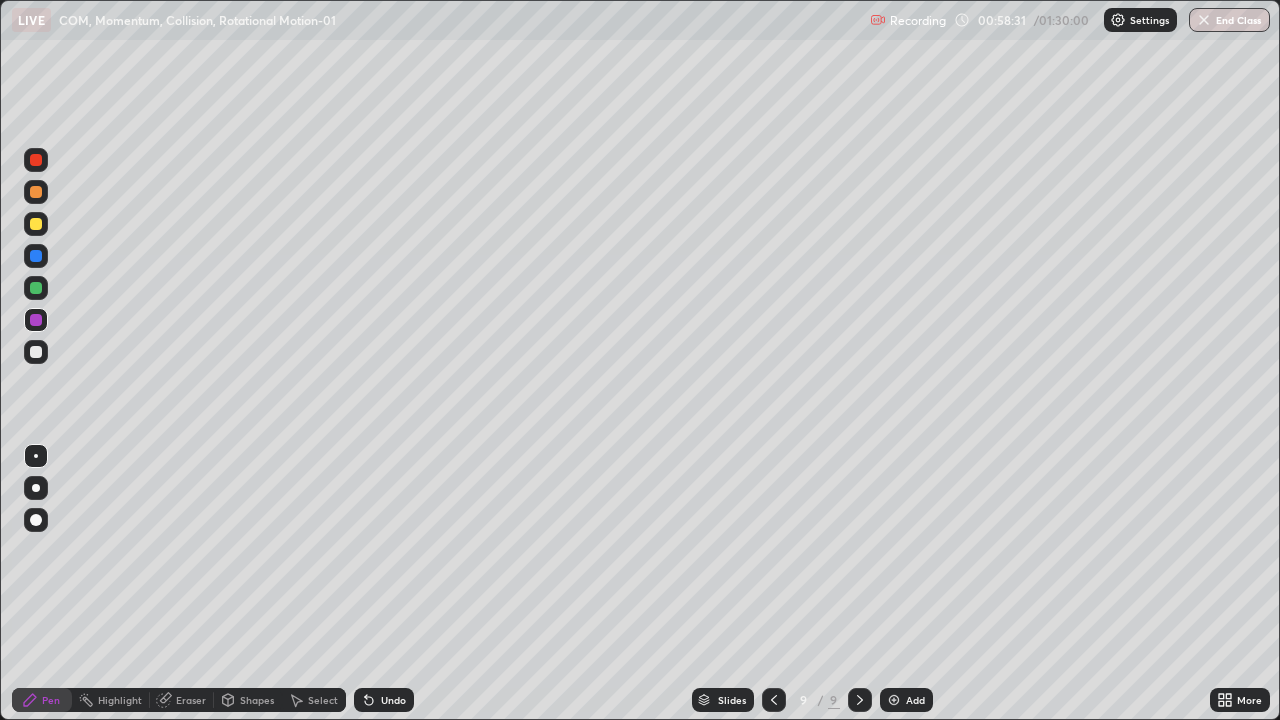 click on "Undo" at bounding box center [393, 700] 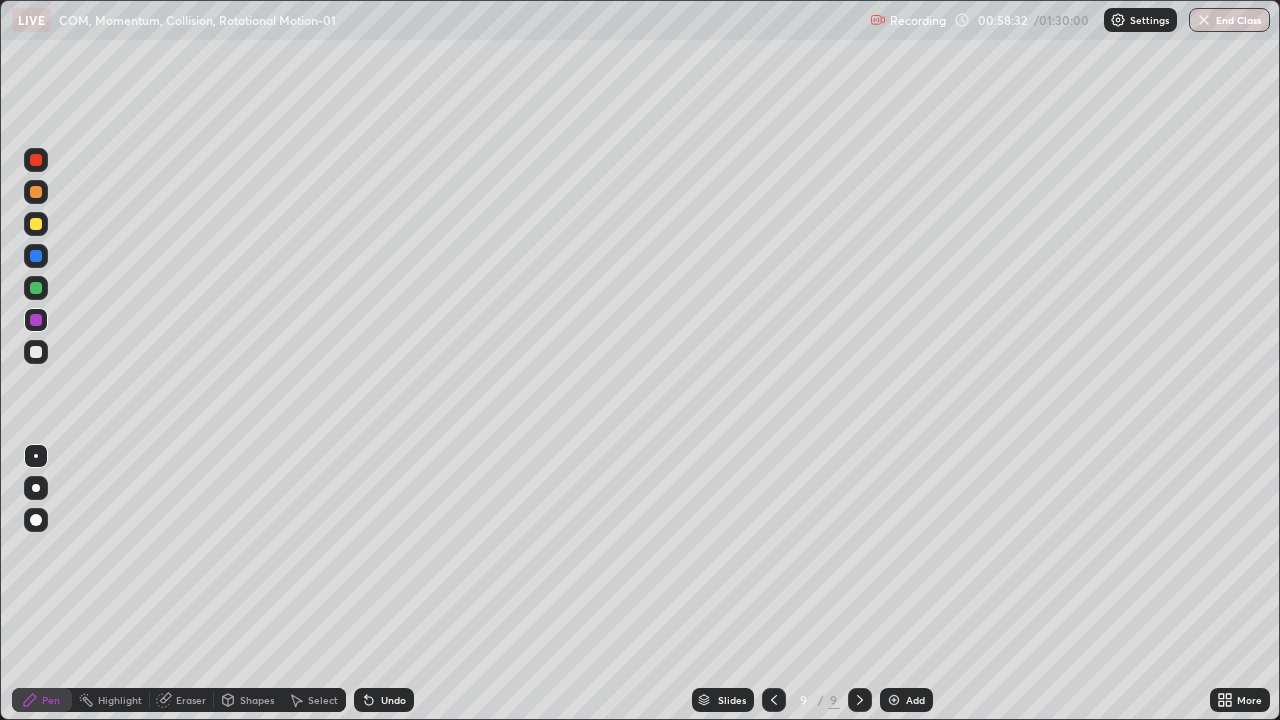click at bounding box center [36, 288] 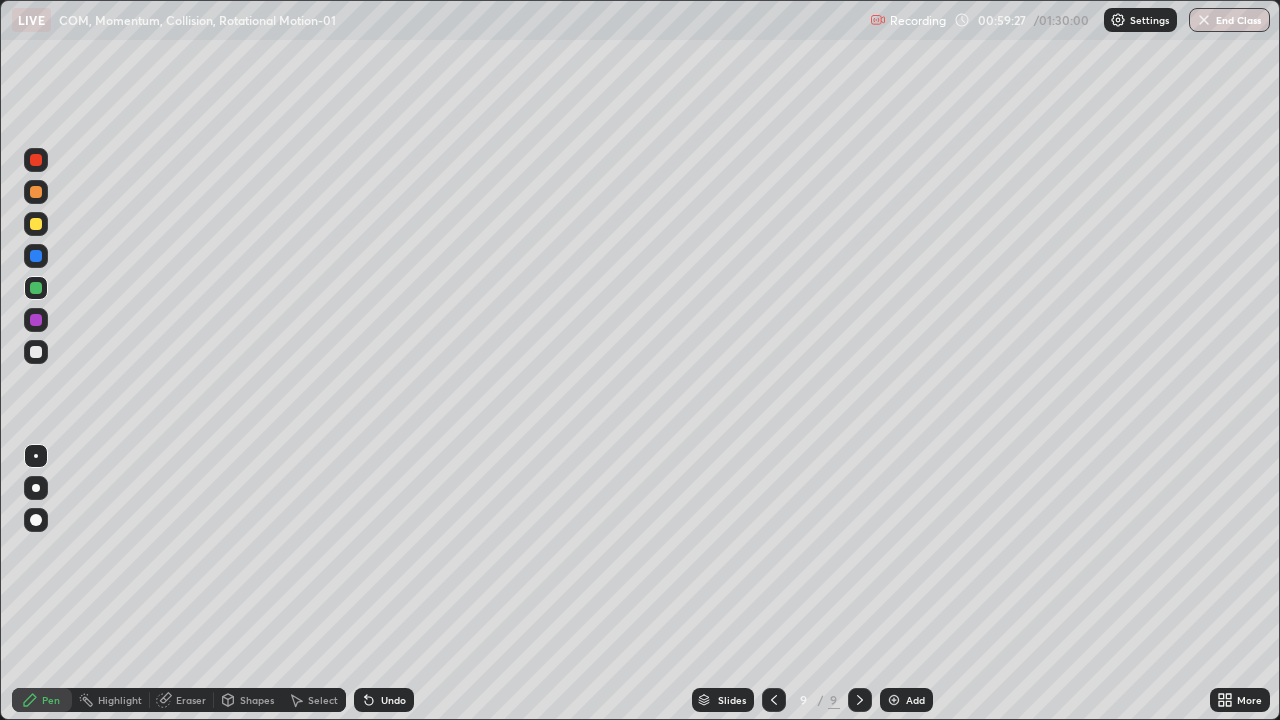 click at bounding box center [894, 700] 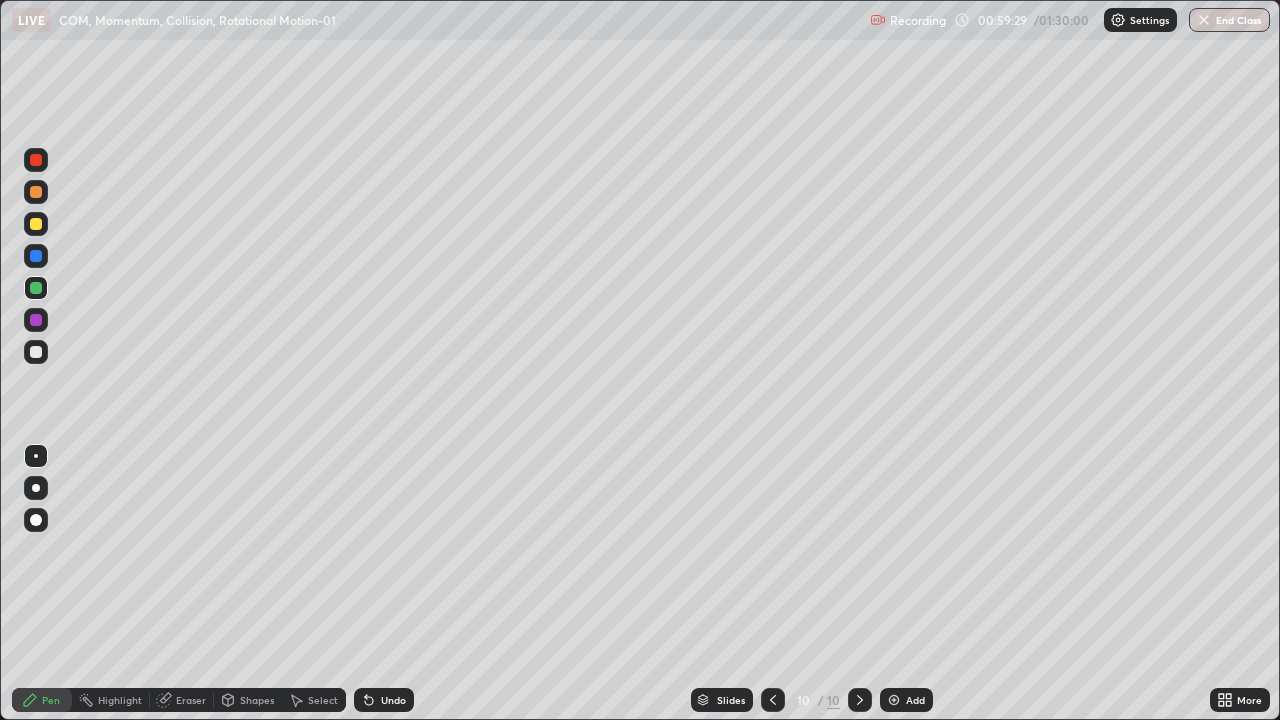 click at bounding box center (36, 352) 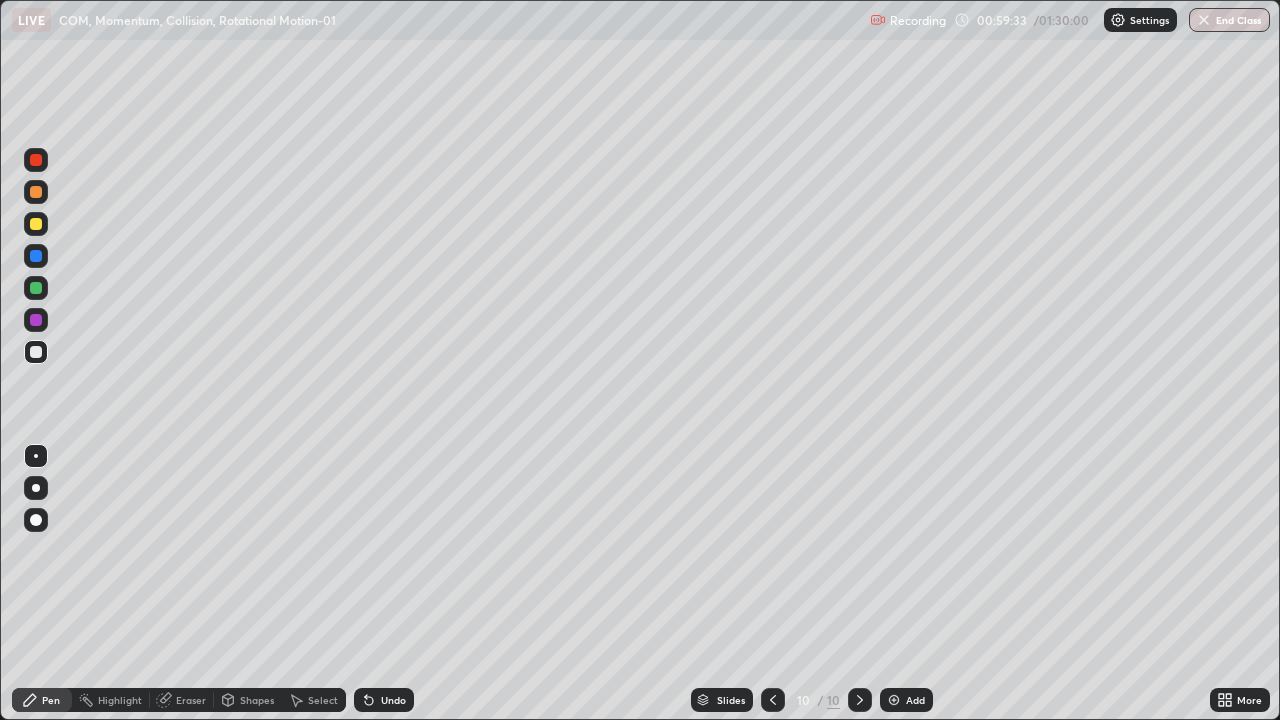 click on "Shapes" at bounding box center (257, 700) 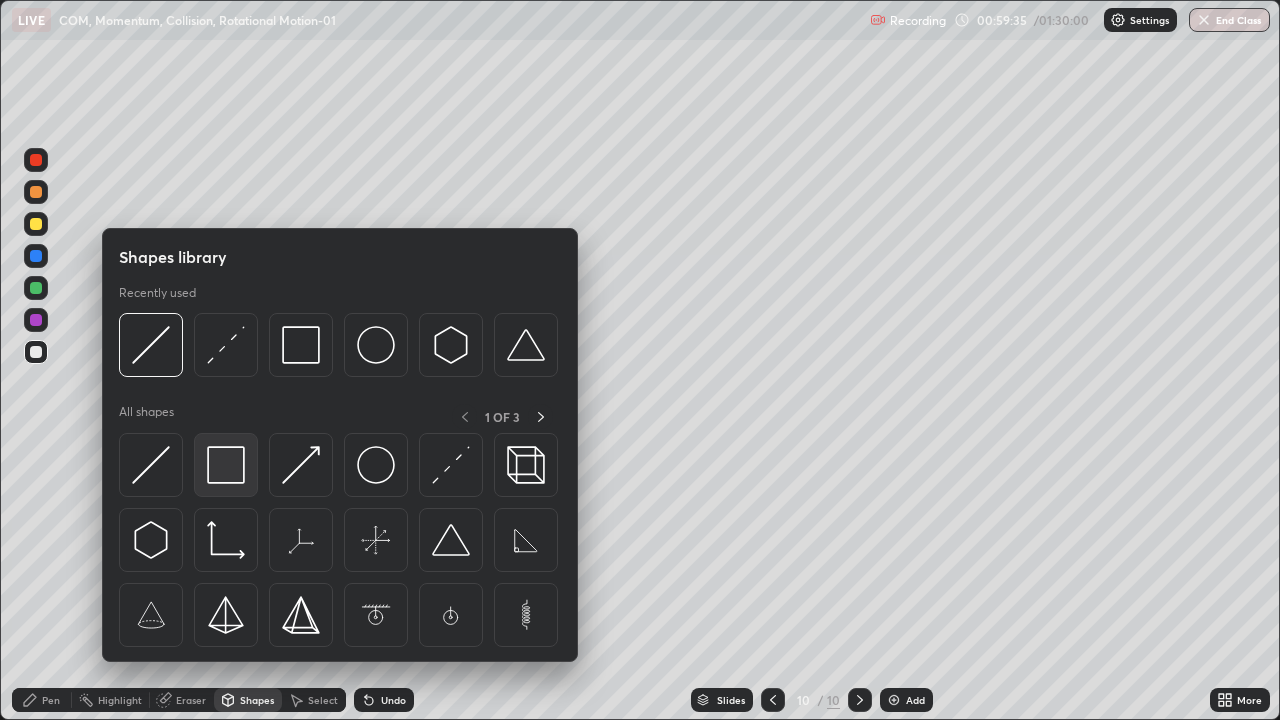 click at bounding box center [226, 465] 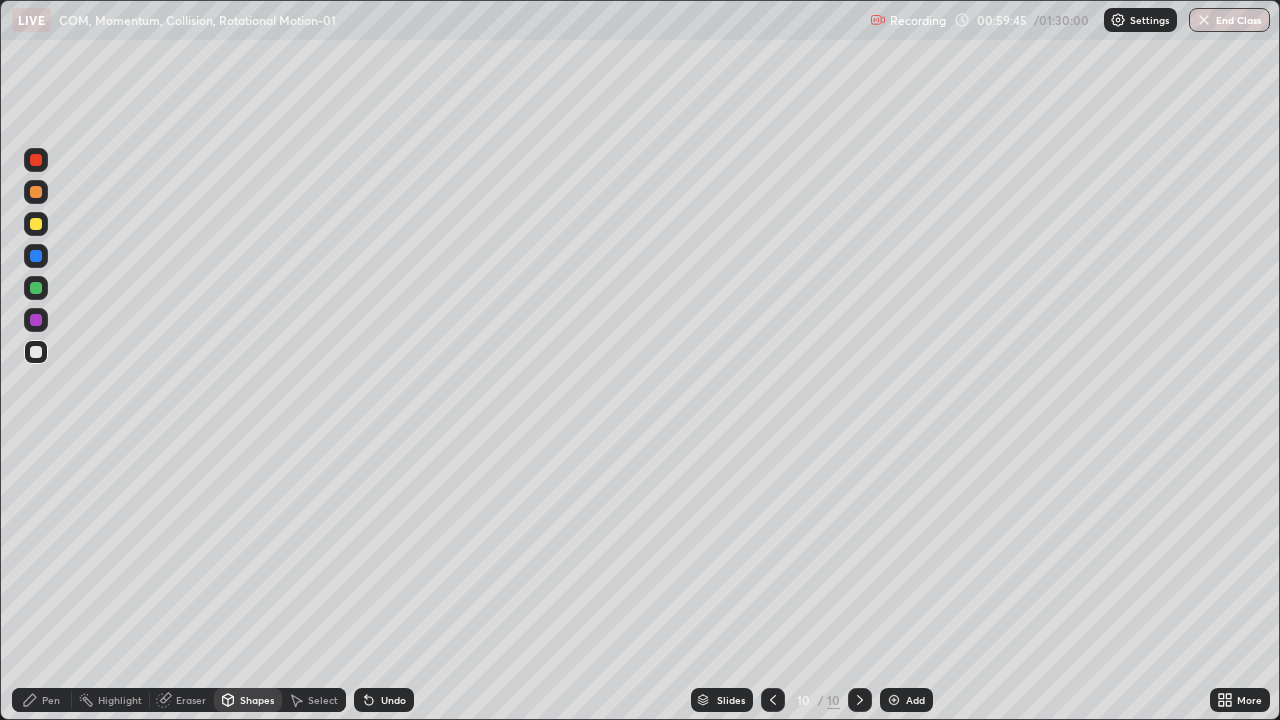 click on "Shapes" at bounding box center (257, 700) 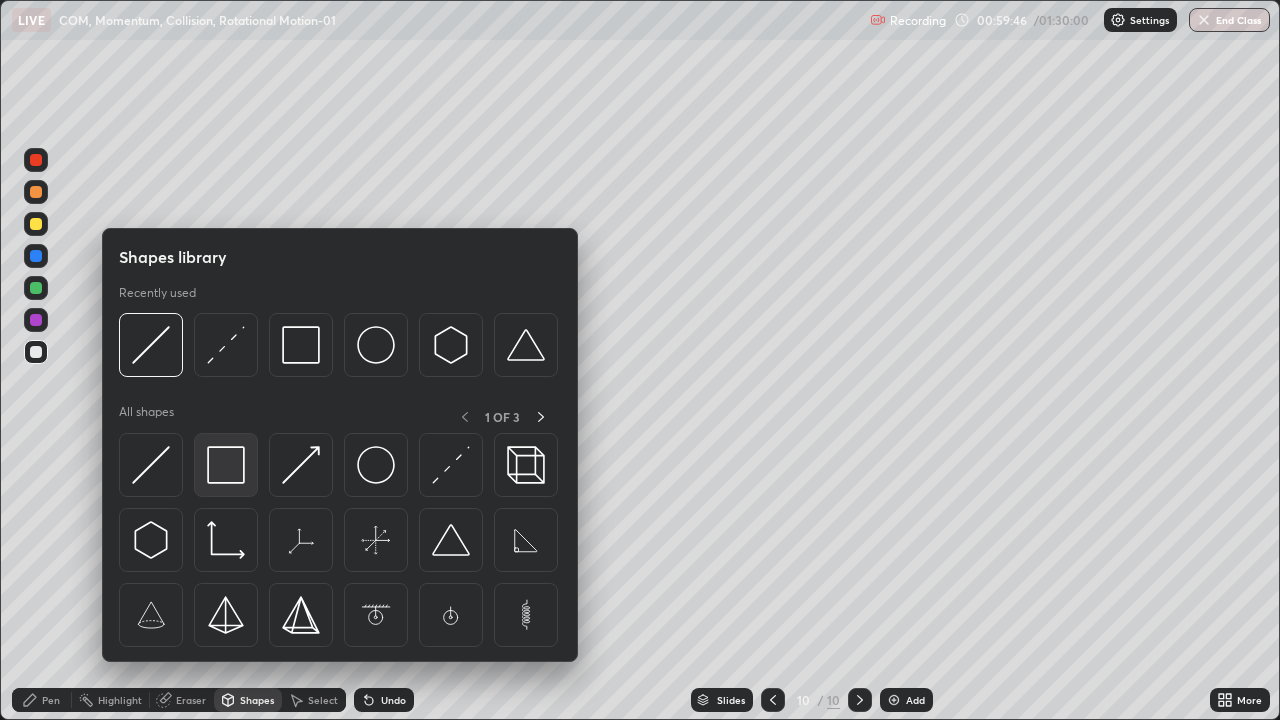 click at bounding box center [226, 465] 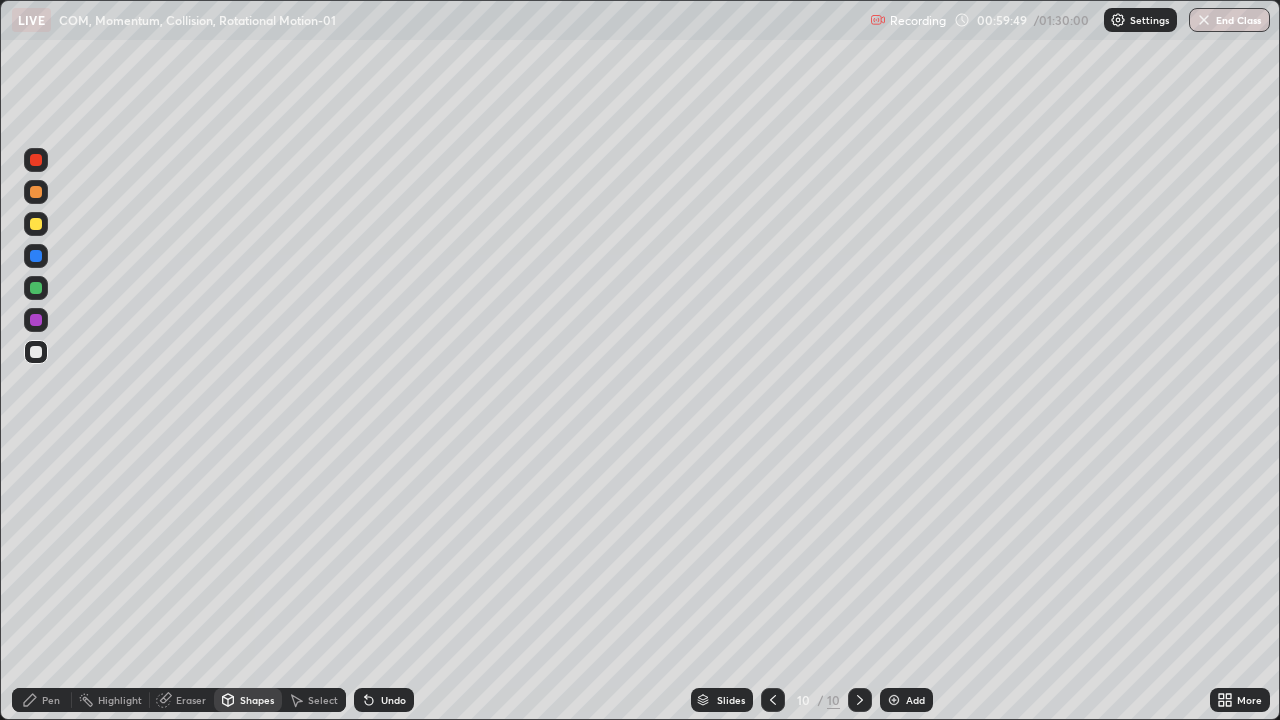 click 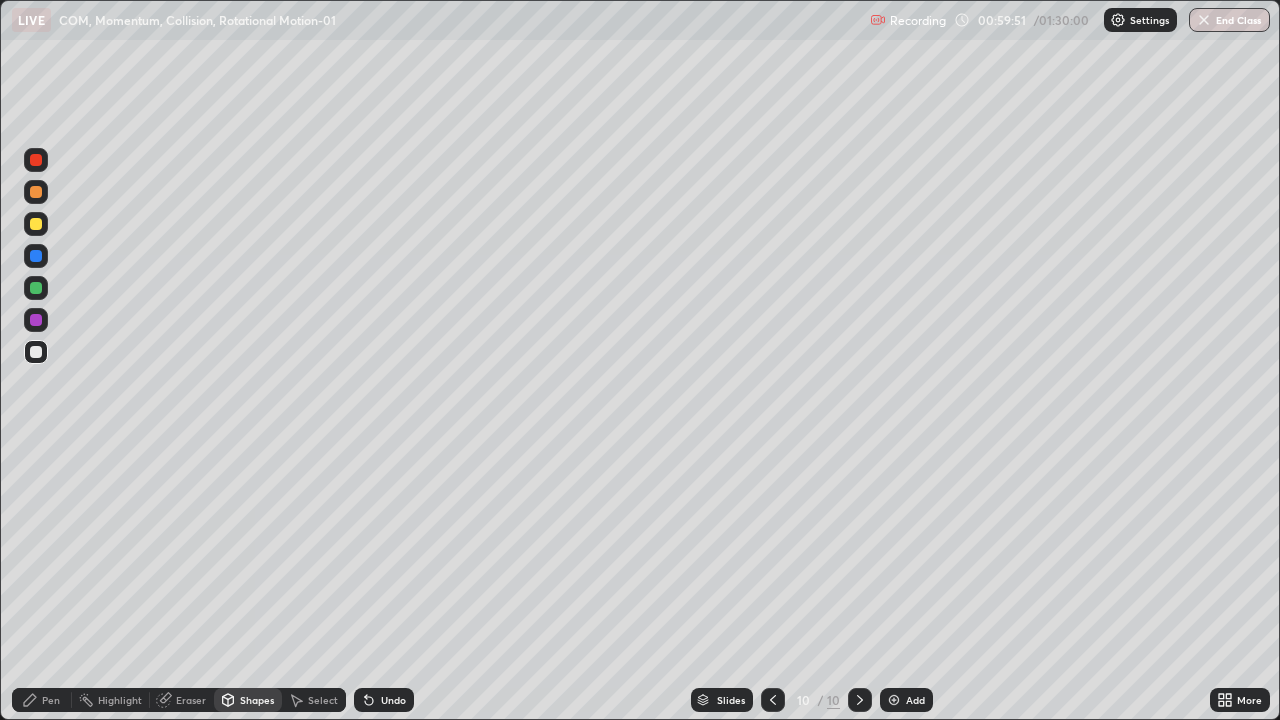 click on "Highlight" at bounding box center [111, 700] 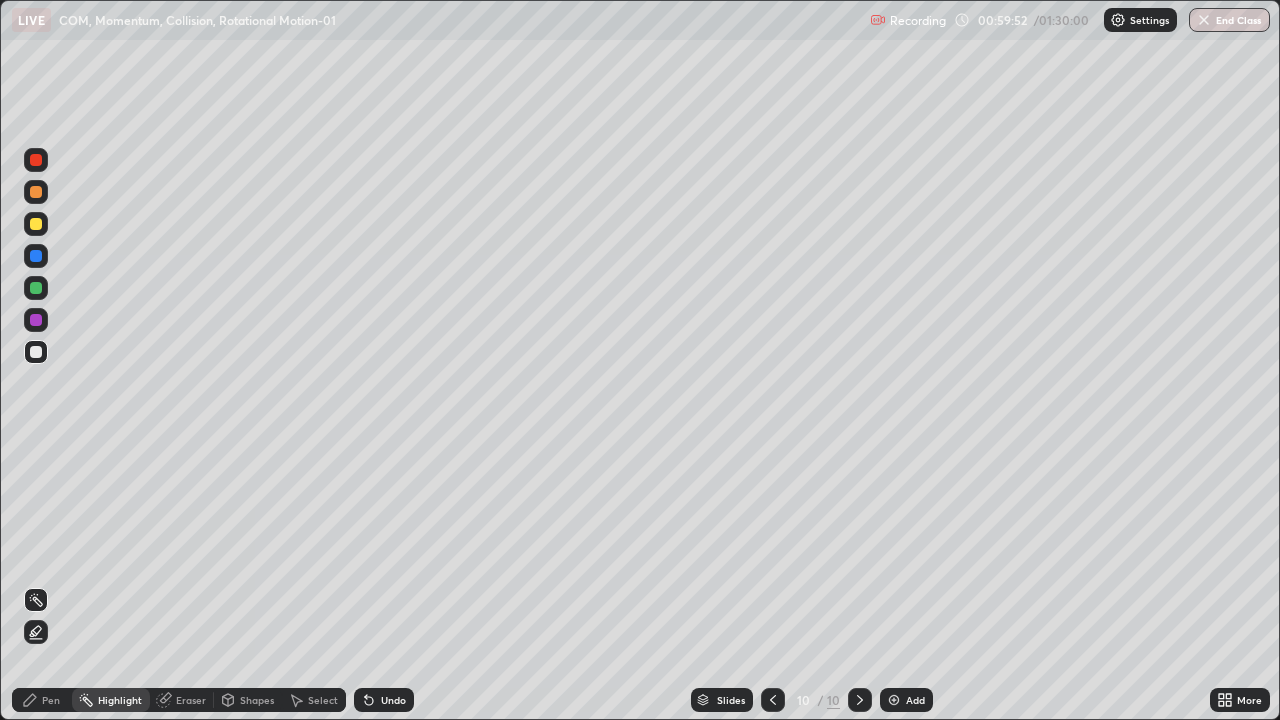 click on "Eraser" at bounding box center (191, 700) 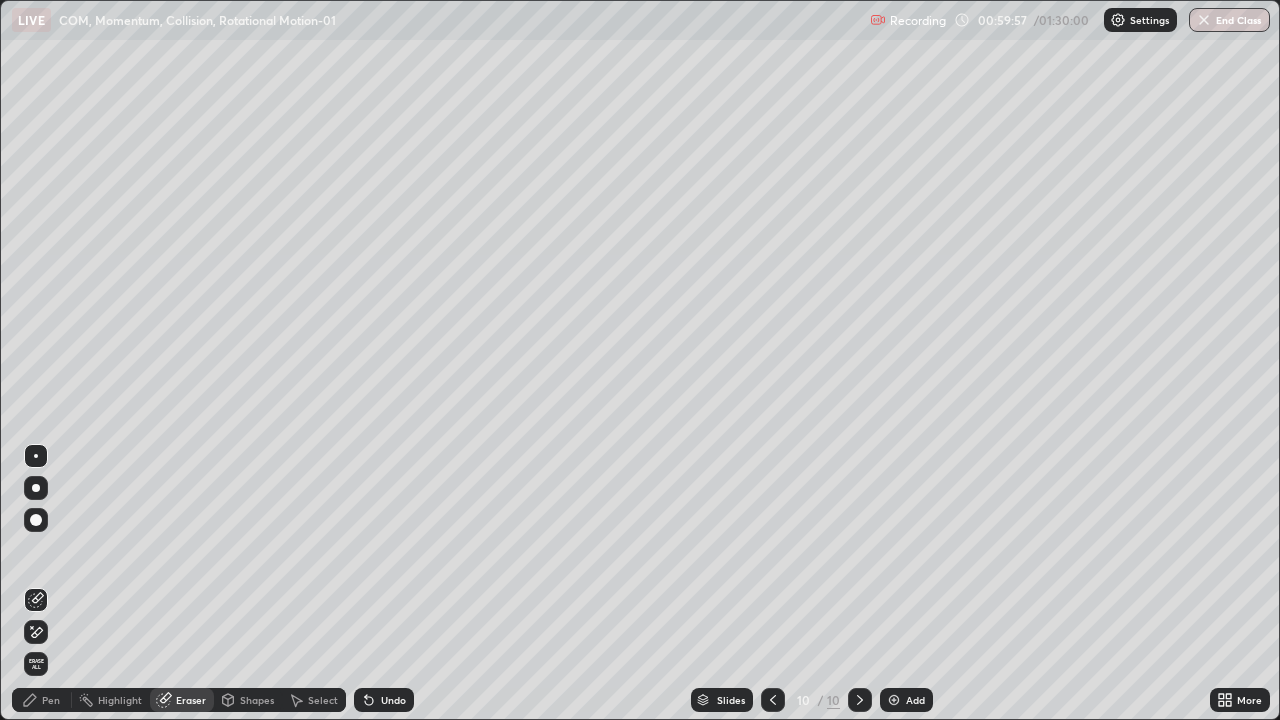 click on "Shapes" at bounding box center [257, 700] 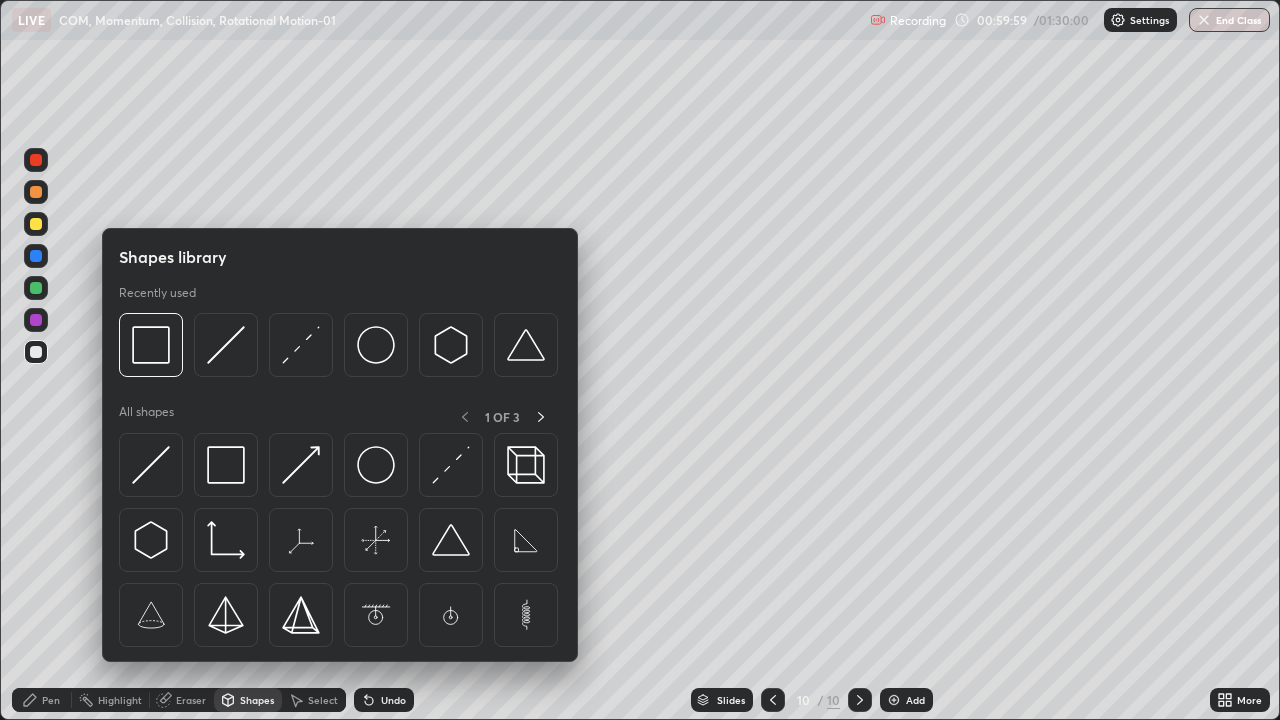 click 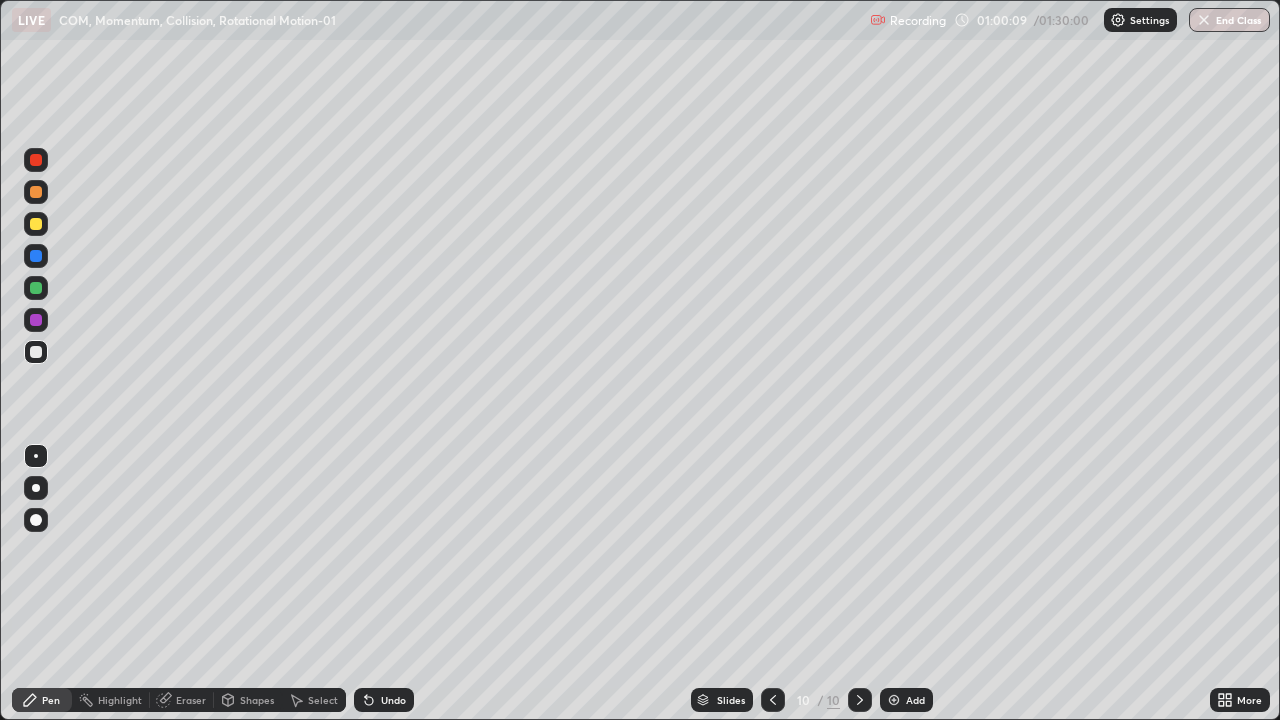 click at bounding box center (36, 288) 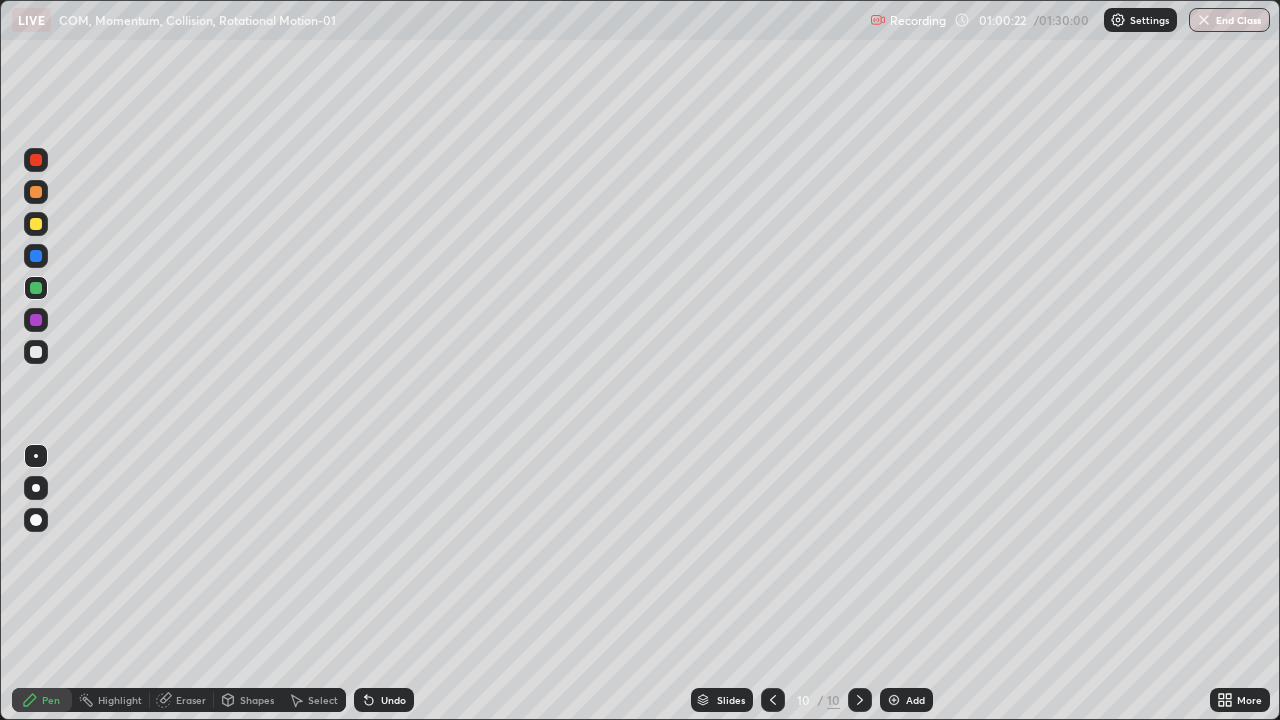 click 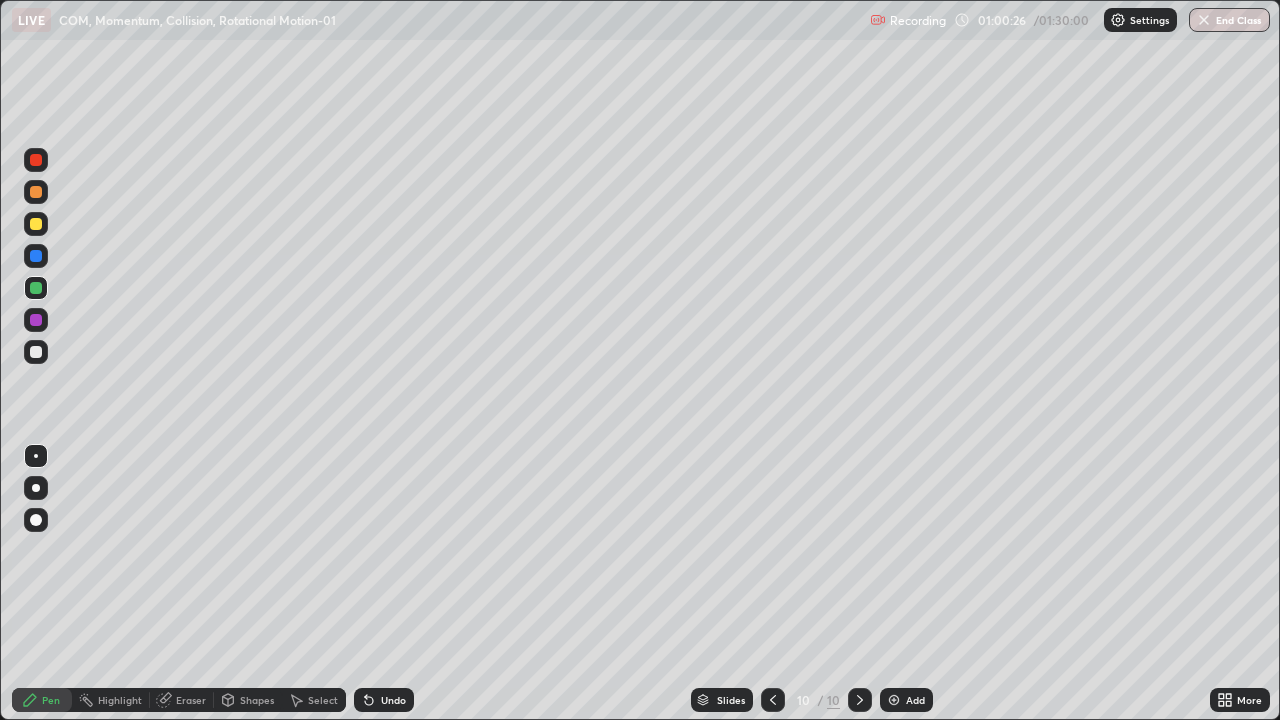 click at bounding box center (36, 192) 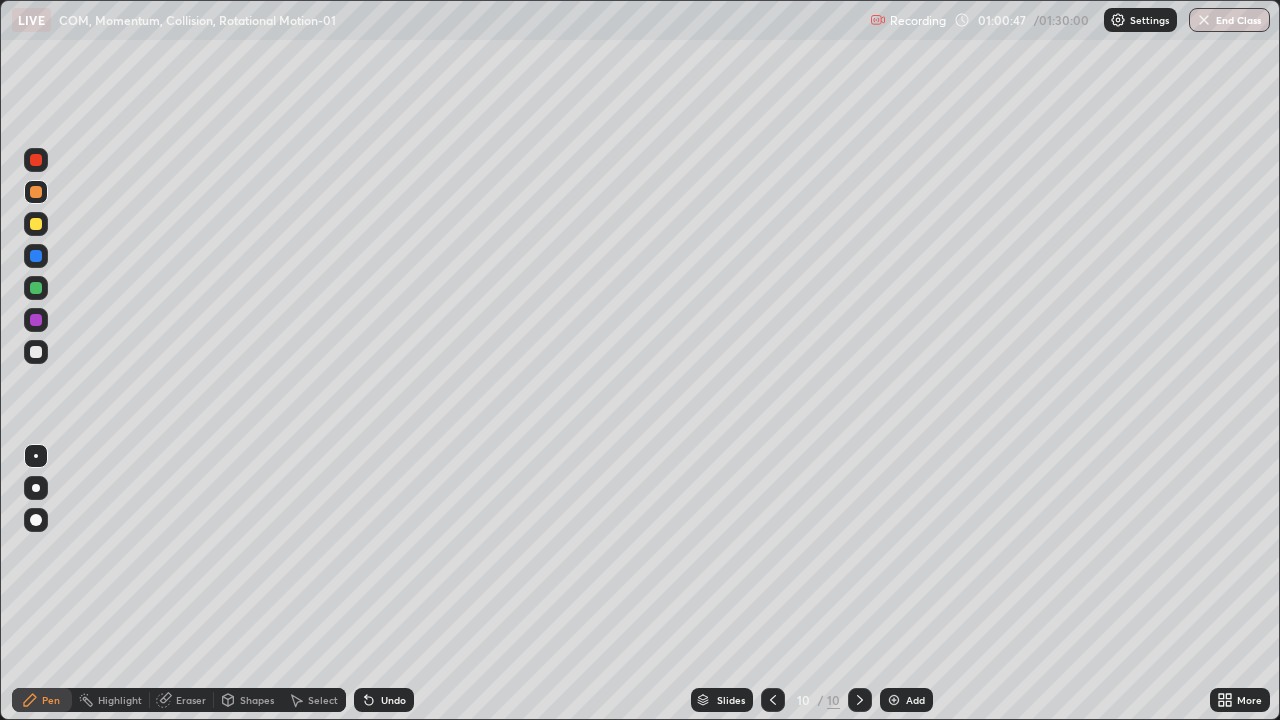 click at bounding box center (36, 320) 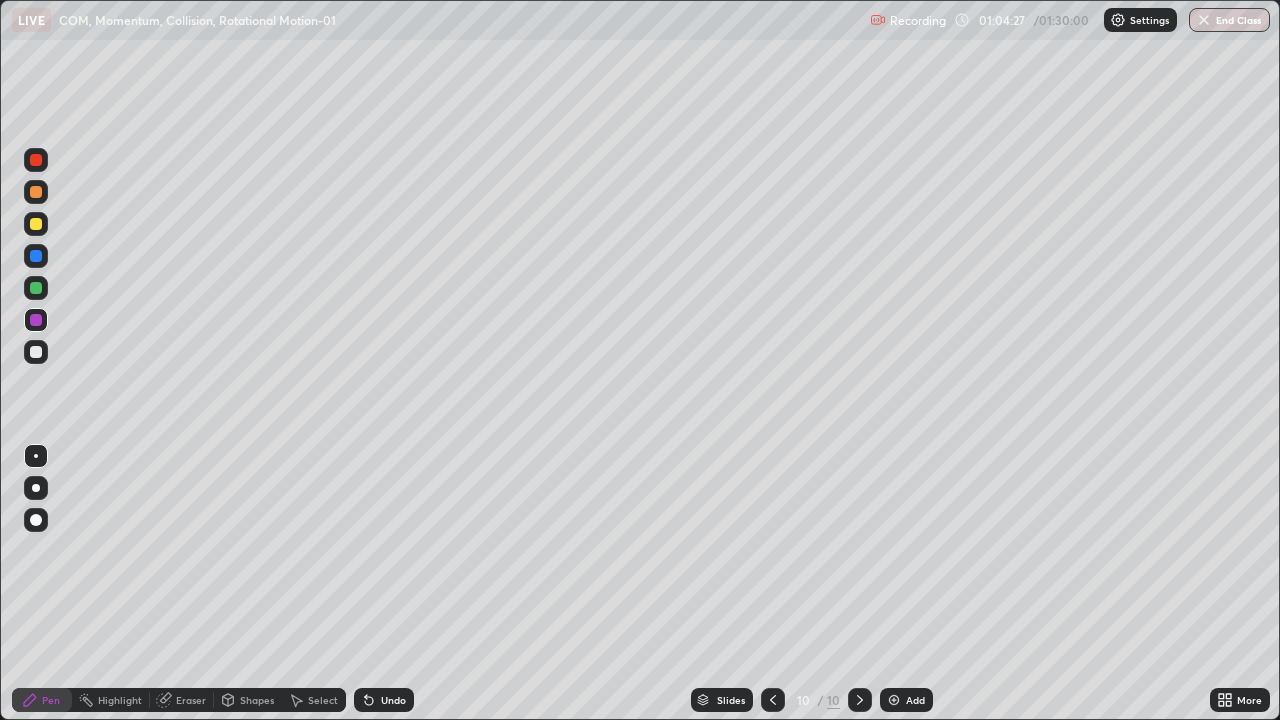 click at bounding box center (36, 288) 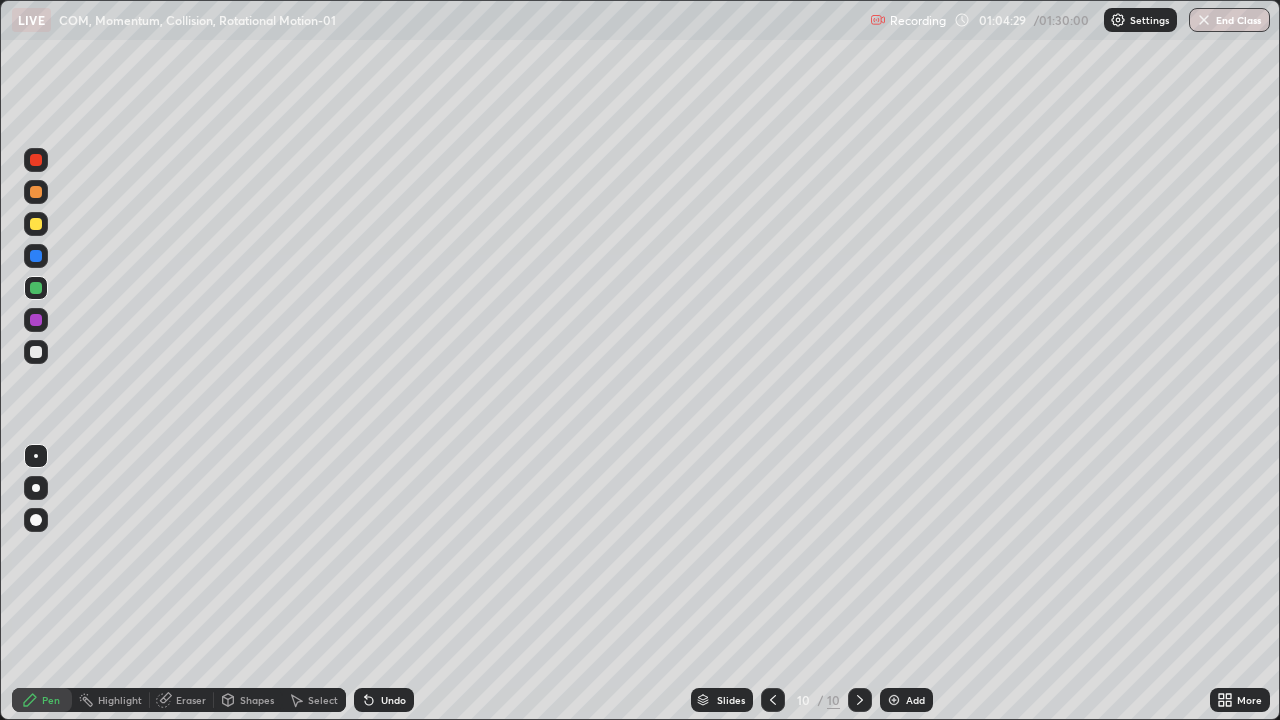 click at bounding box center [36, 160] 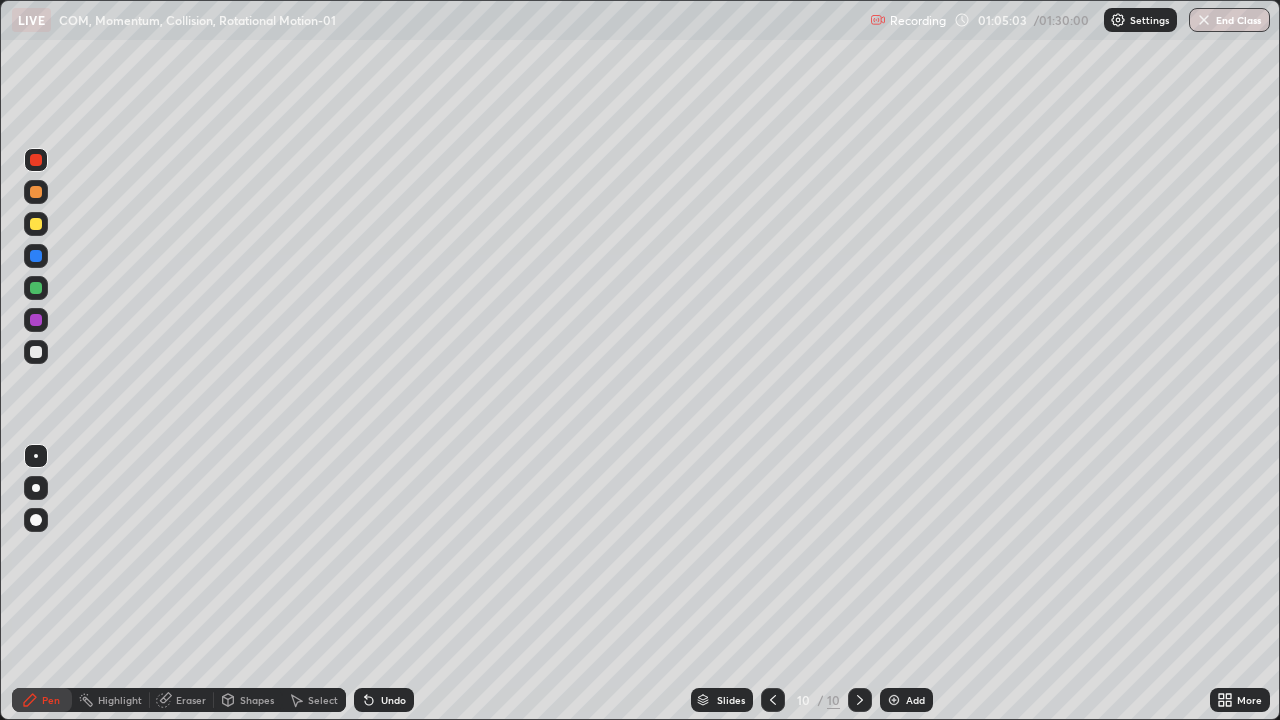 click at bounding box center (36, 320) 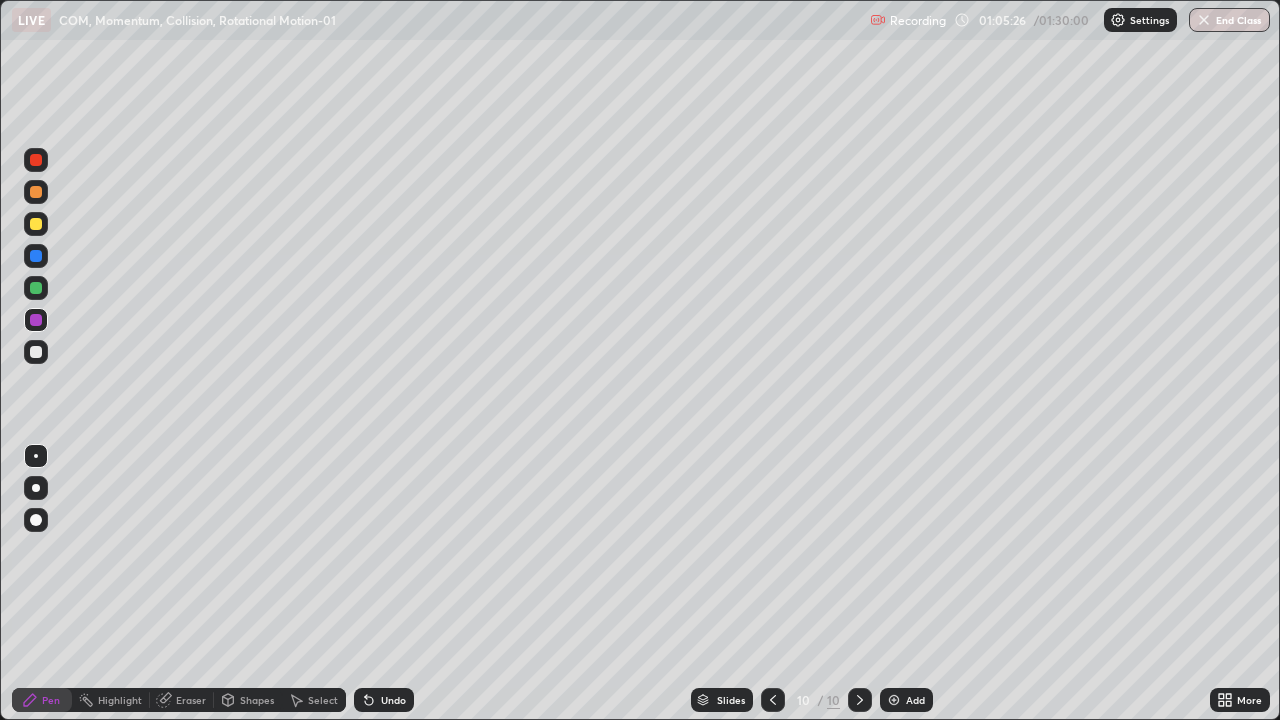 click 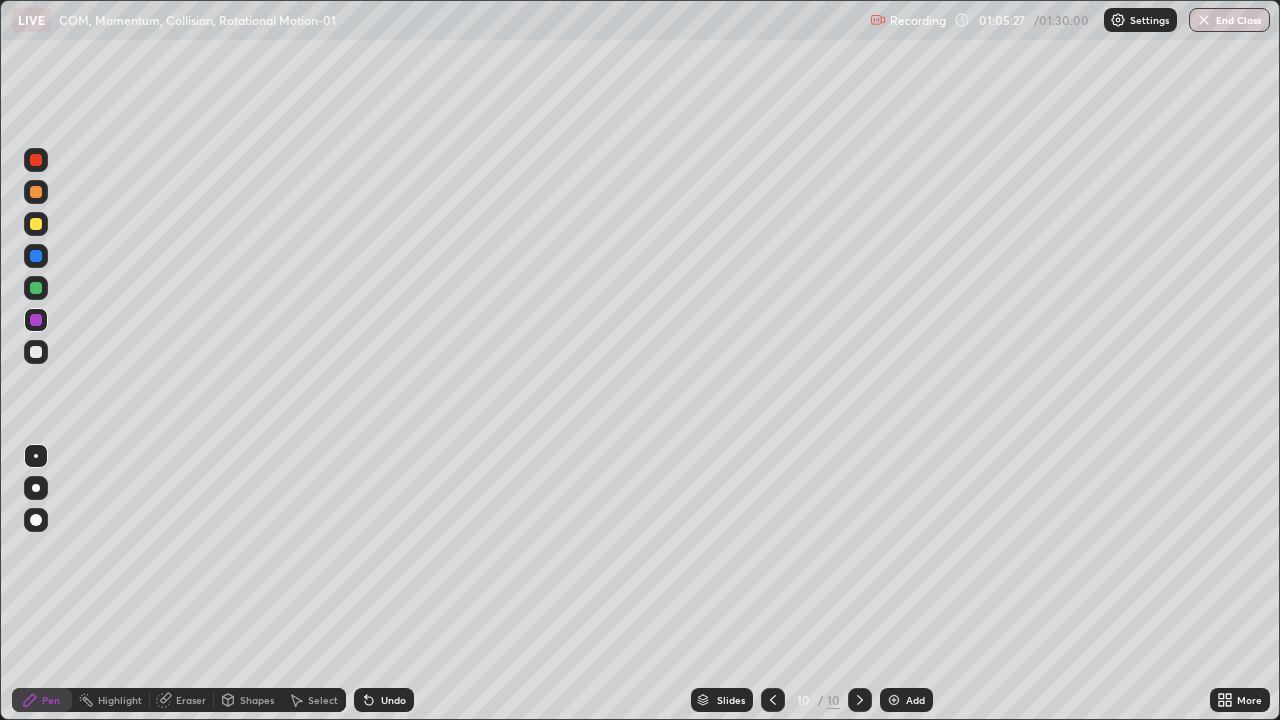 click 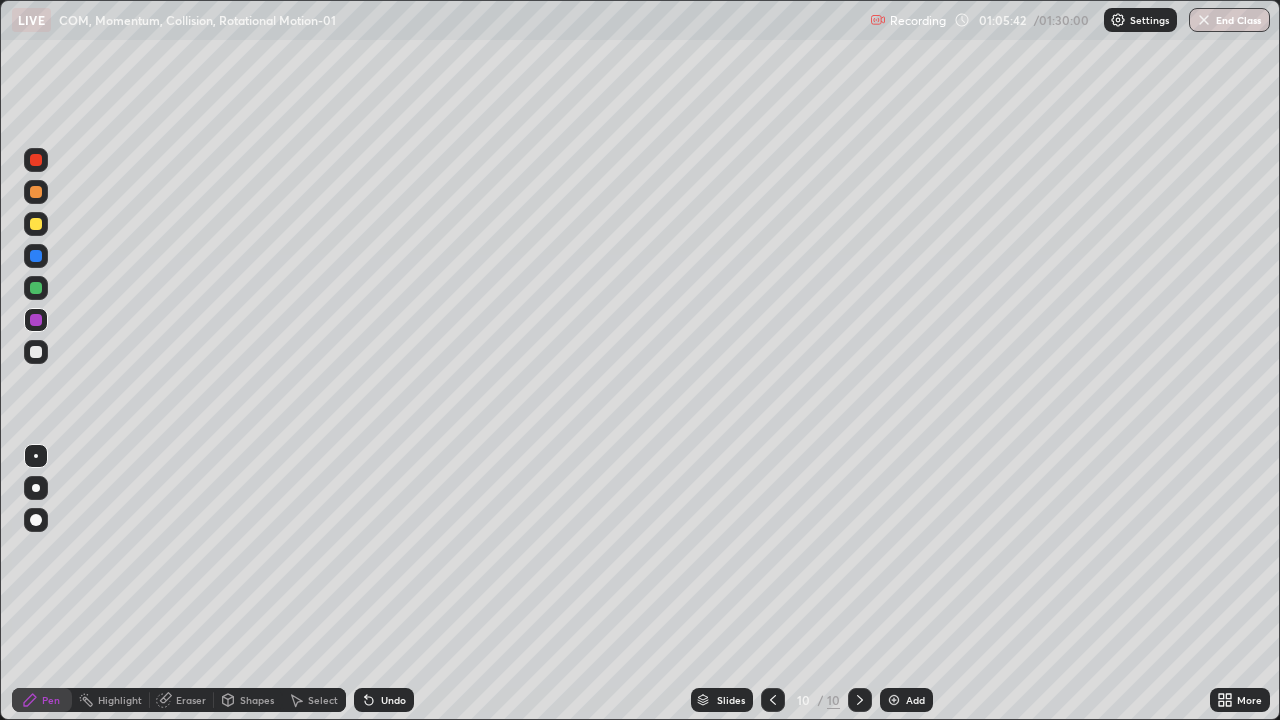 click at bounding box center (36, 352) 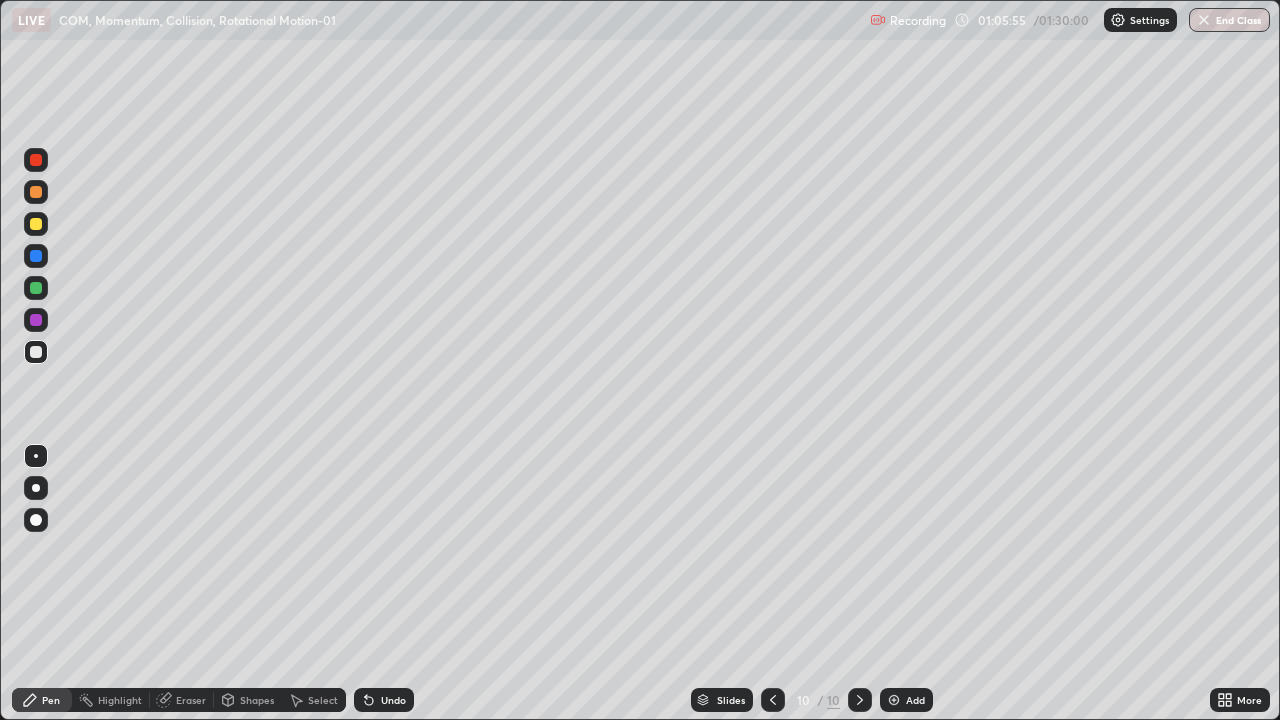 click 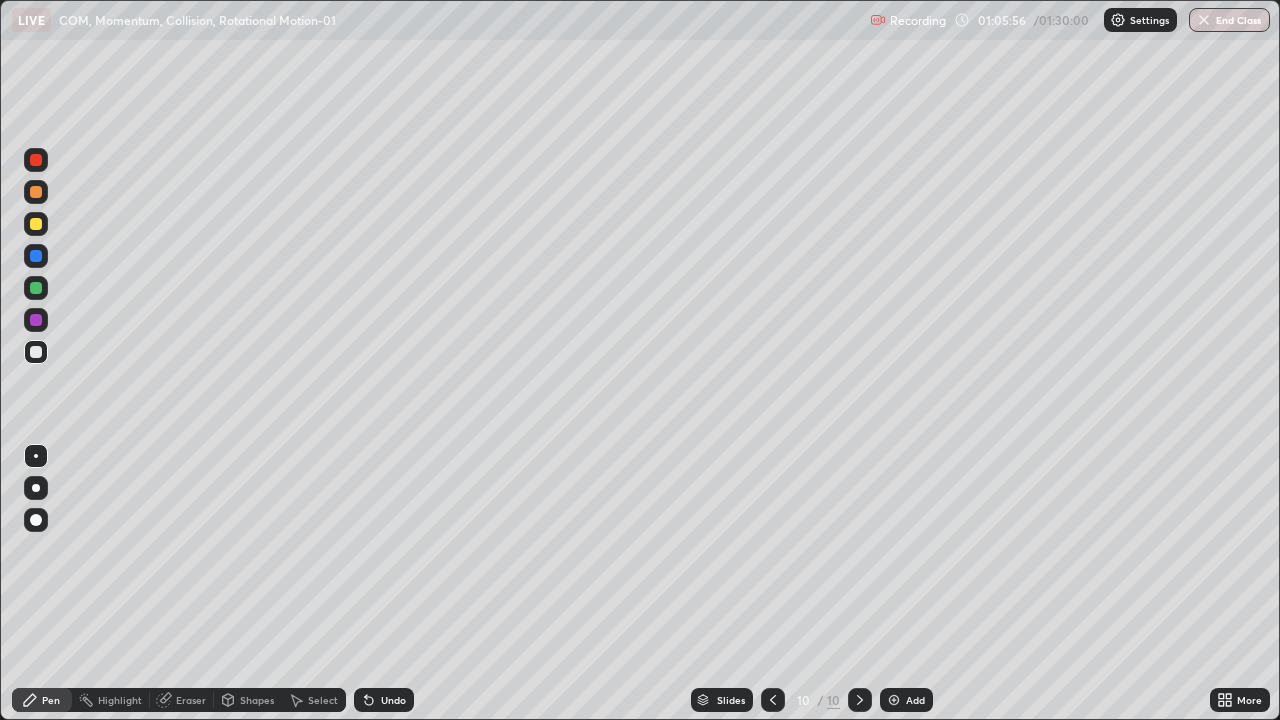 click 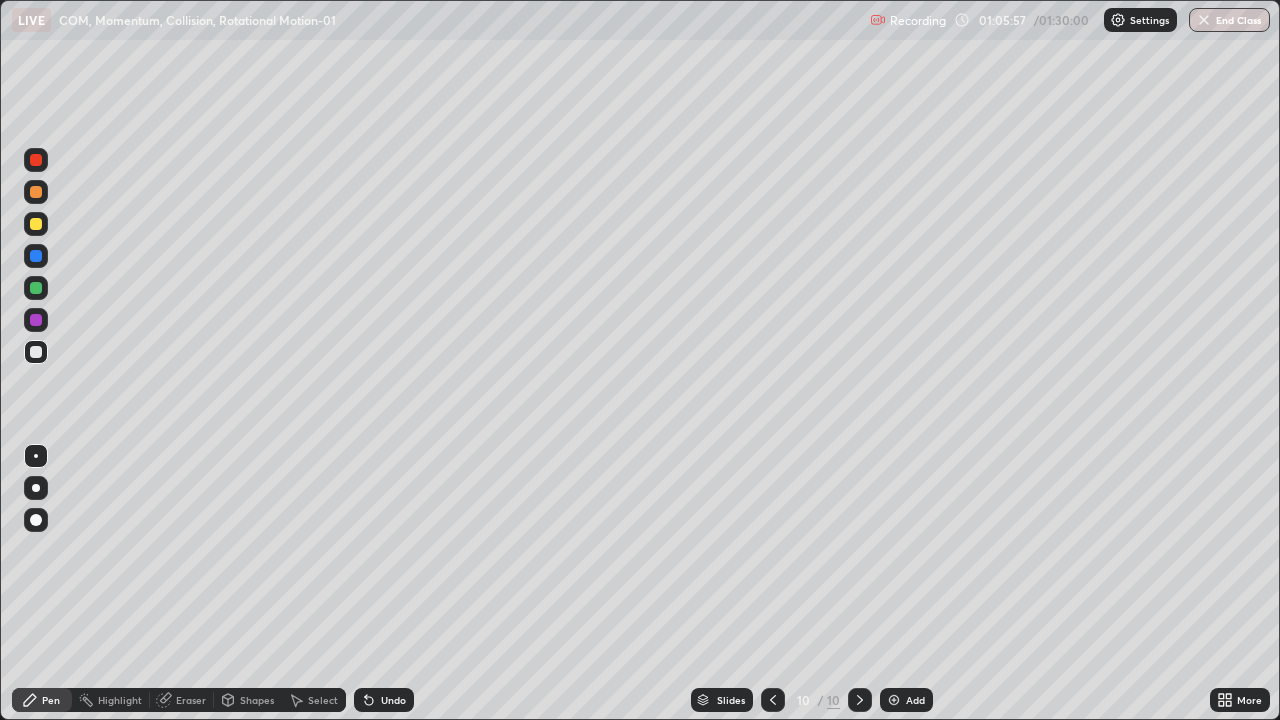 click on "Undo" at bounding box center [384, 700] 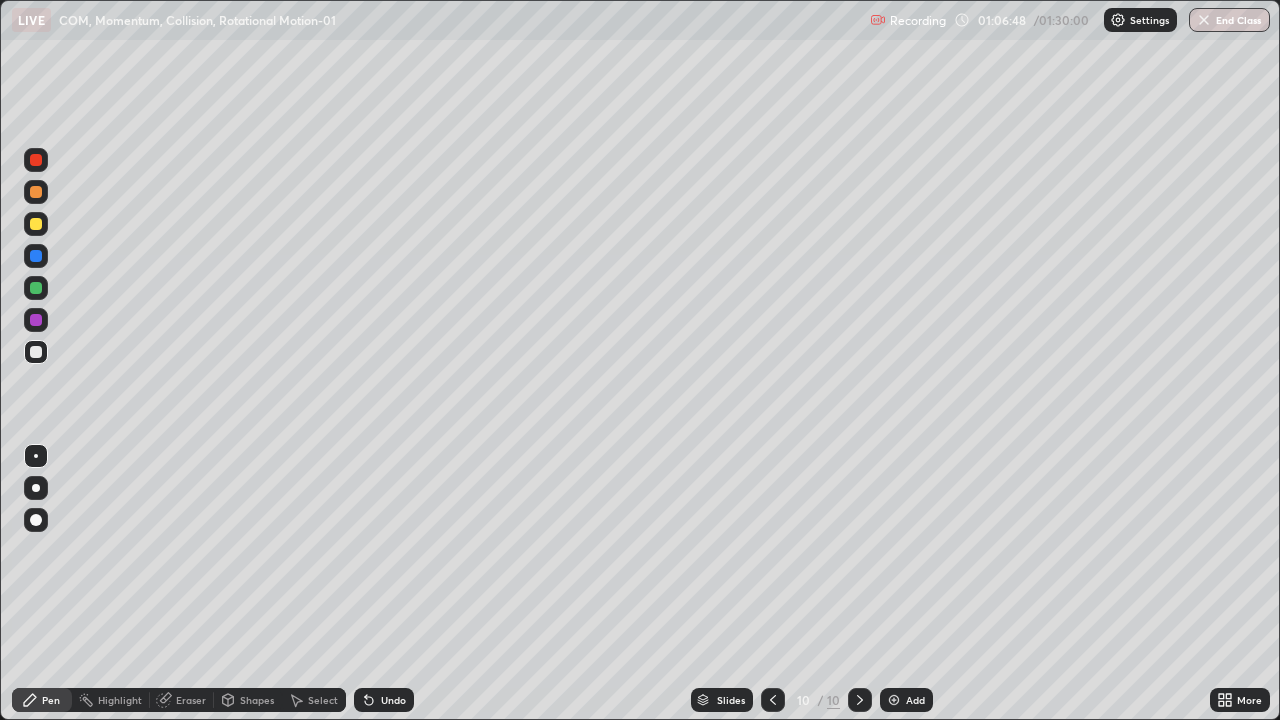 click at bounding box center (36, 160) 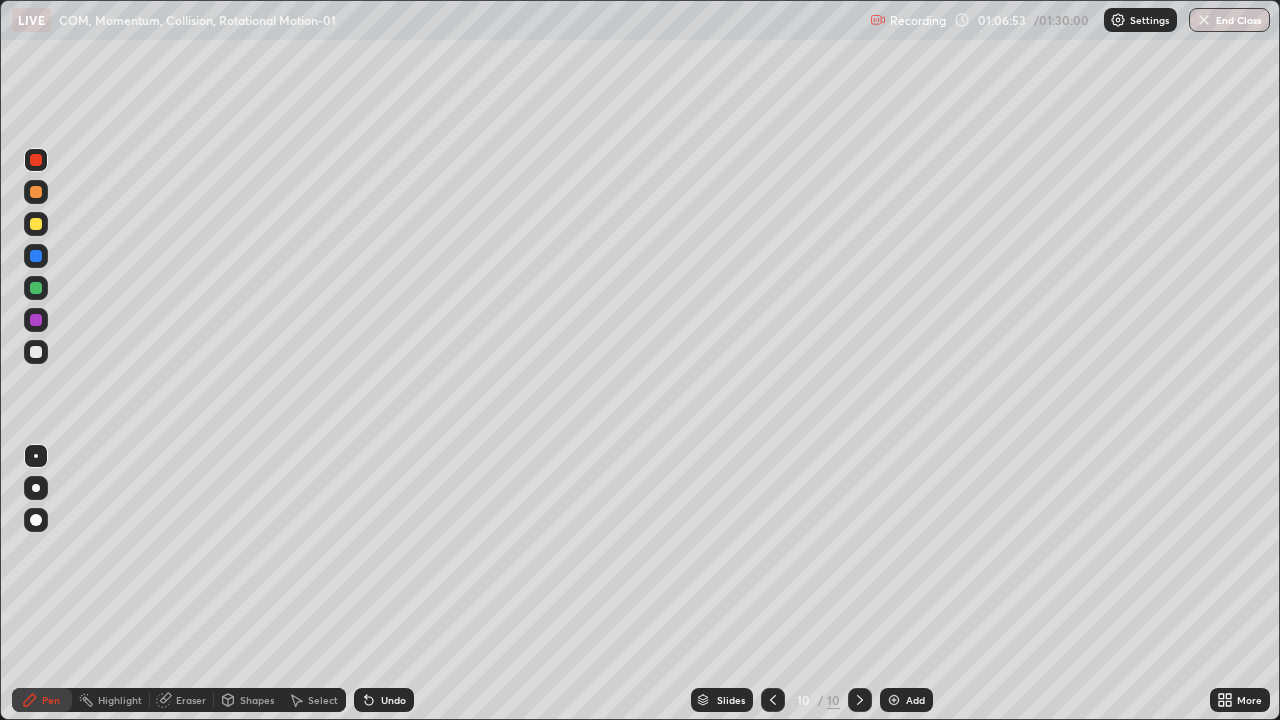 click on "Undo" at bounding box center (384, 700) 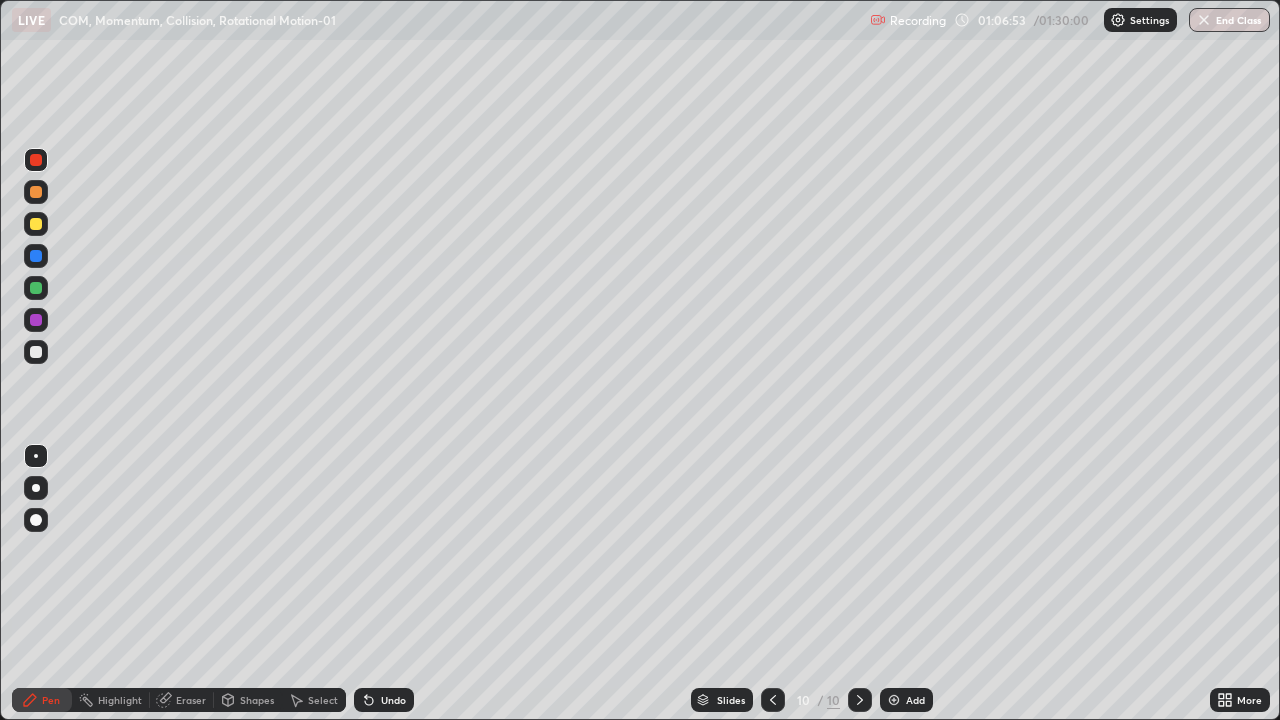 click on "Undo" at bounding box center (384, 700) 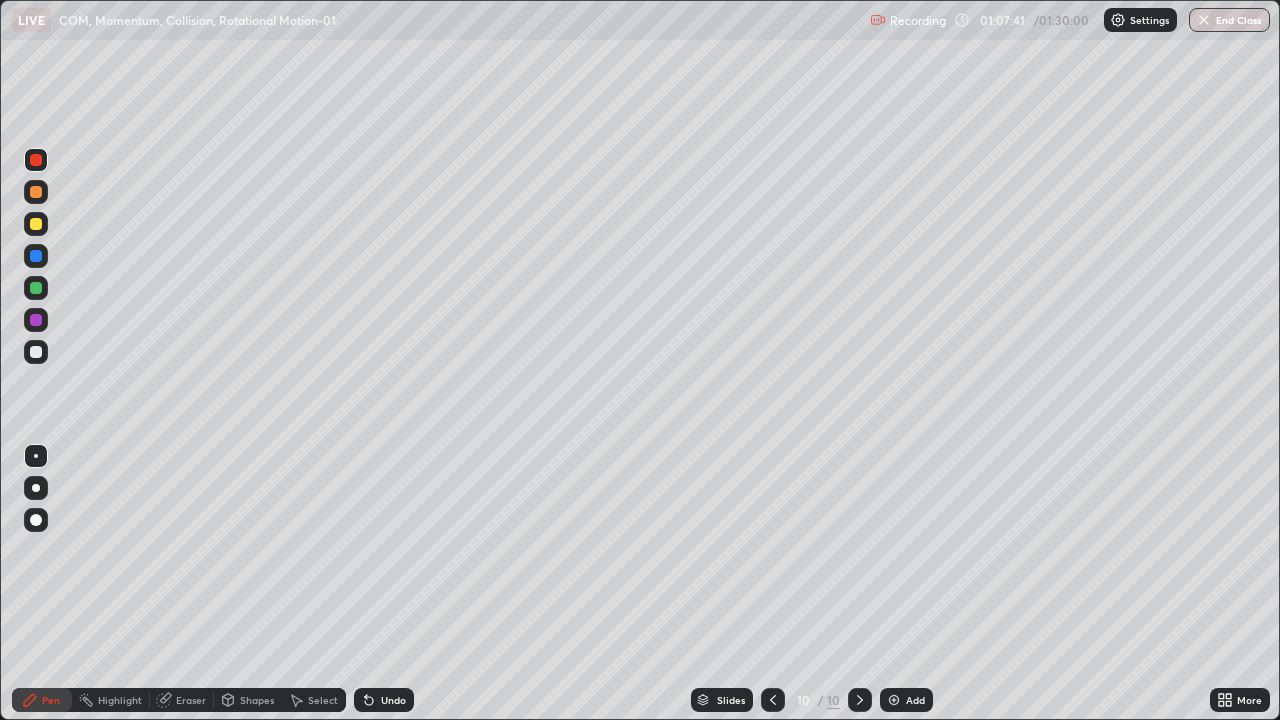 click on "Undo" at bounding box center (393, 700) 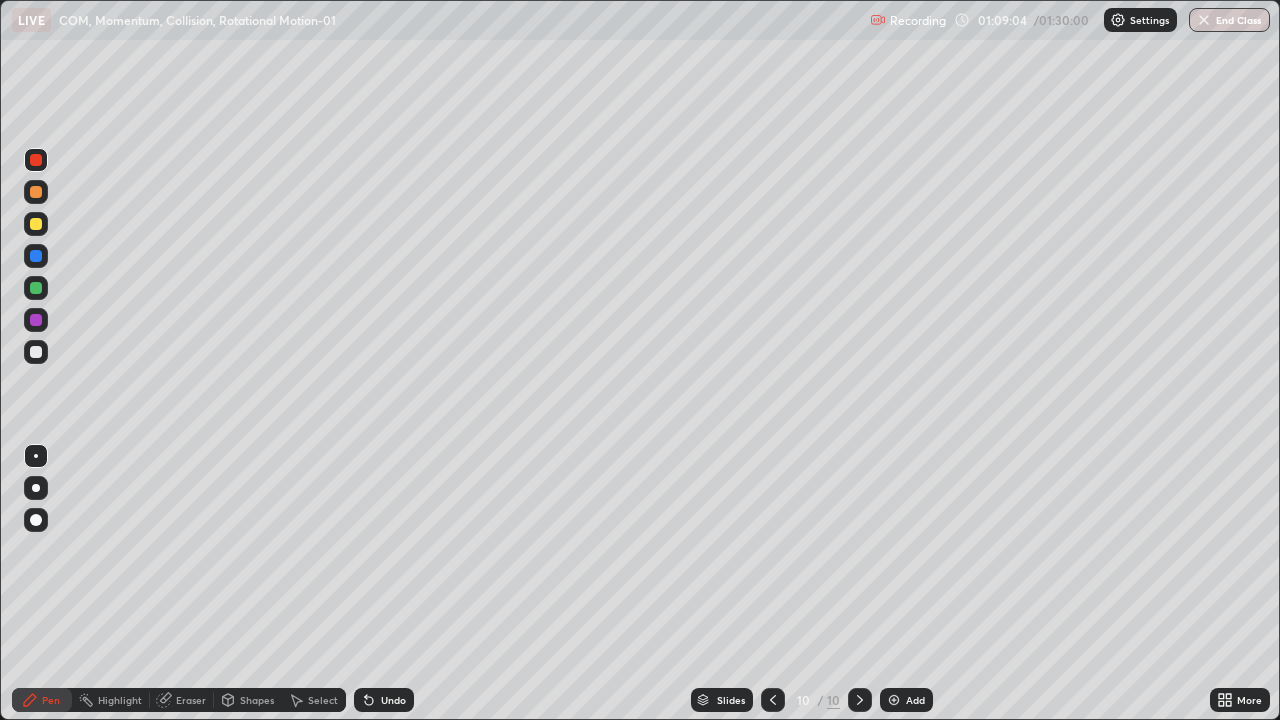 click on "Add" at bounding box center [906, 700] 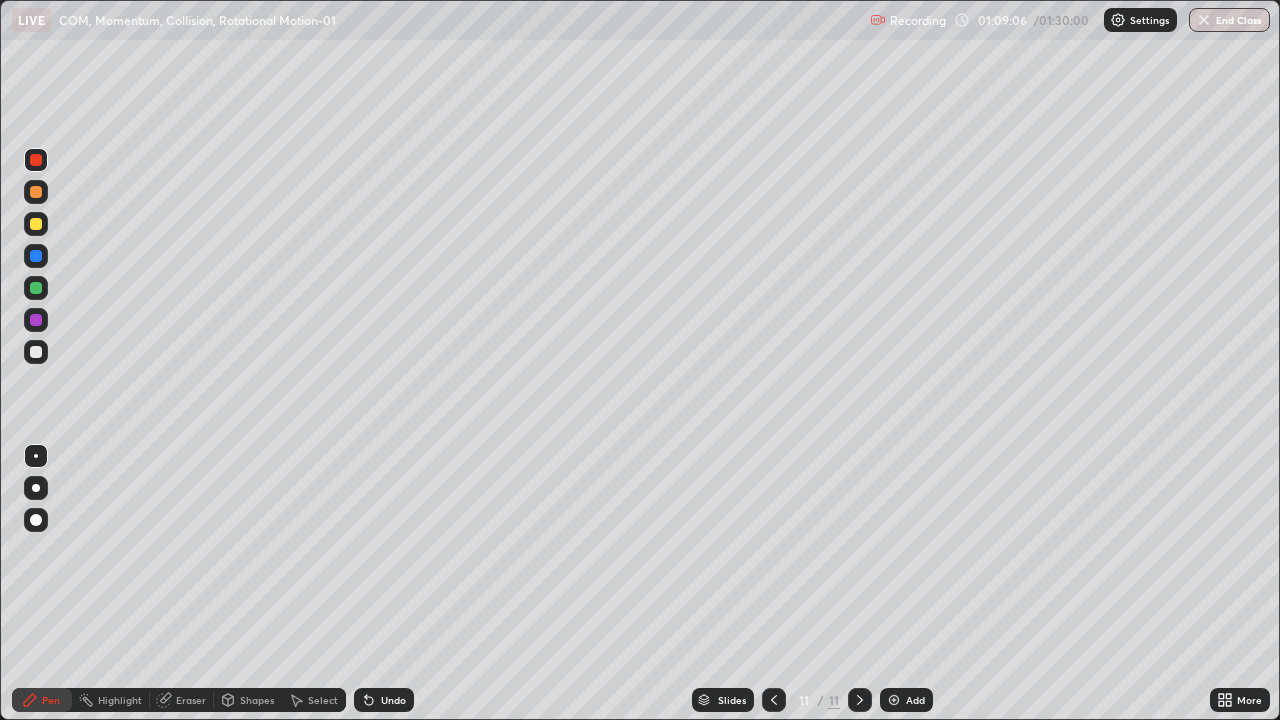 click at bounding box center [36, 352] 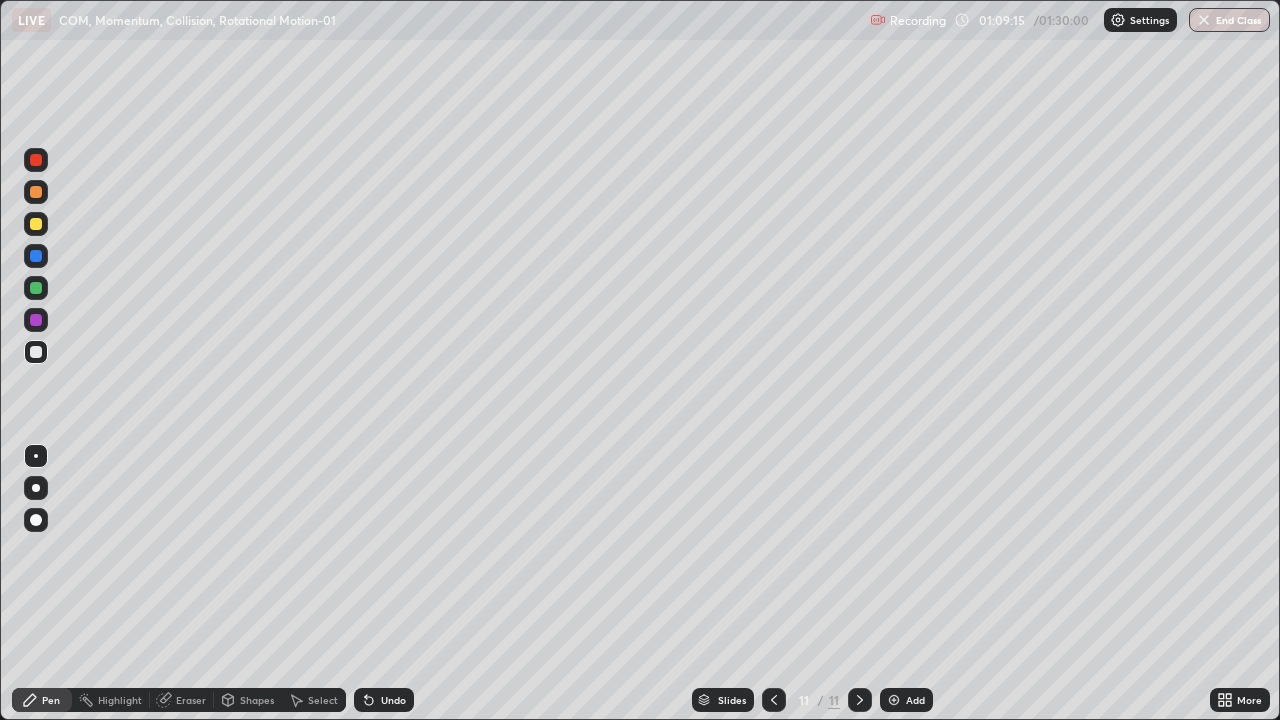 click on "Shapes" at bounding box center (257, 700) 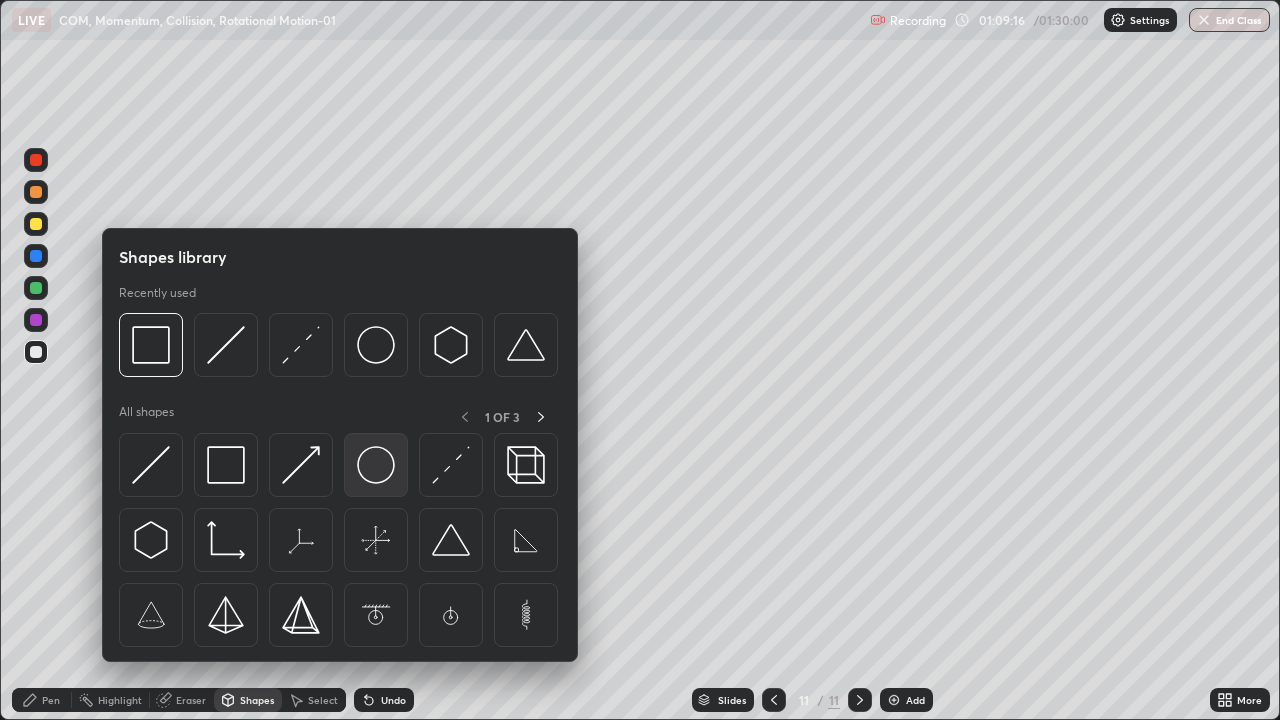 click at bounding box center [376, 465] 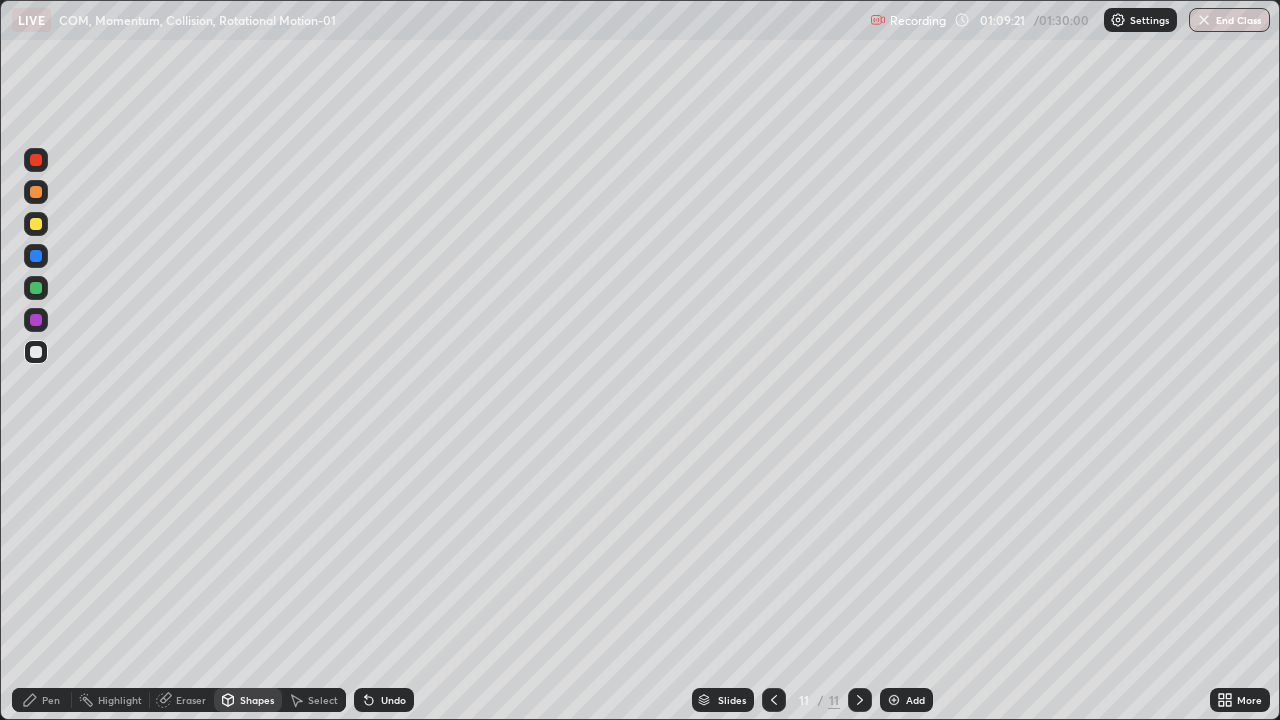 click on "Eraser" at bounding box center [191, 700] 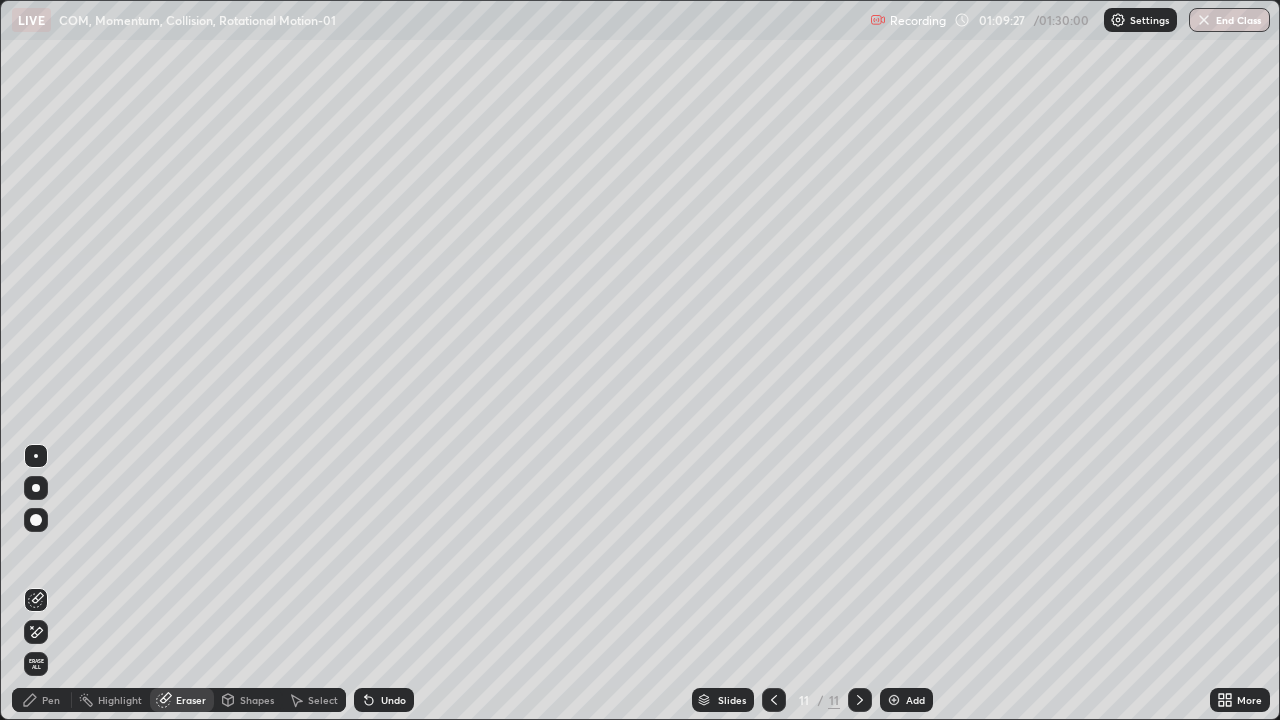 click on "Pen" at bounding box center [42, 700] 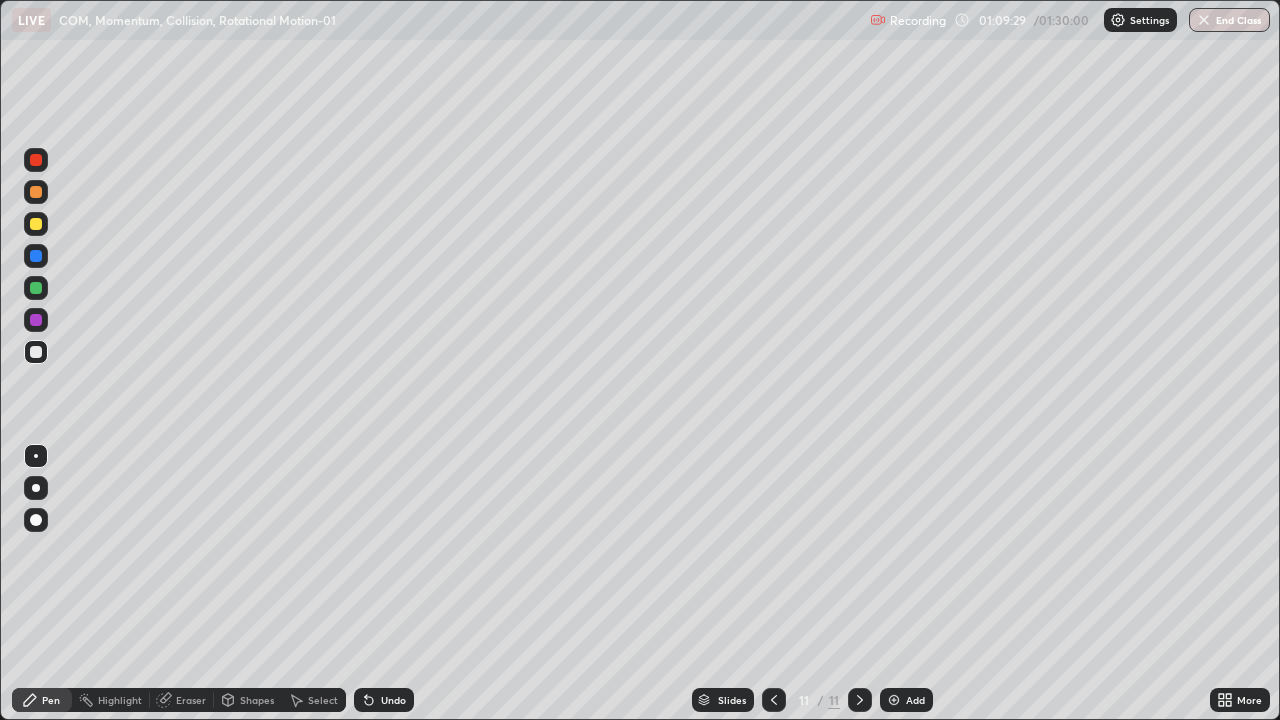 click at bounding box center (36, 224) 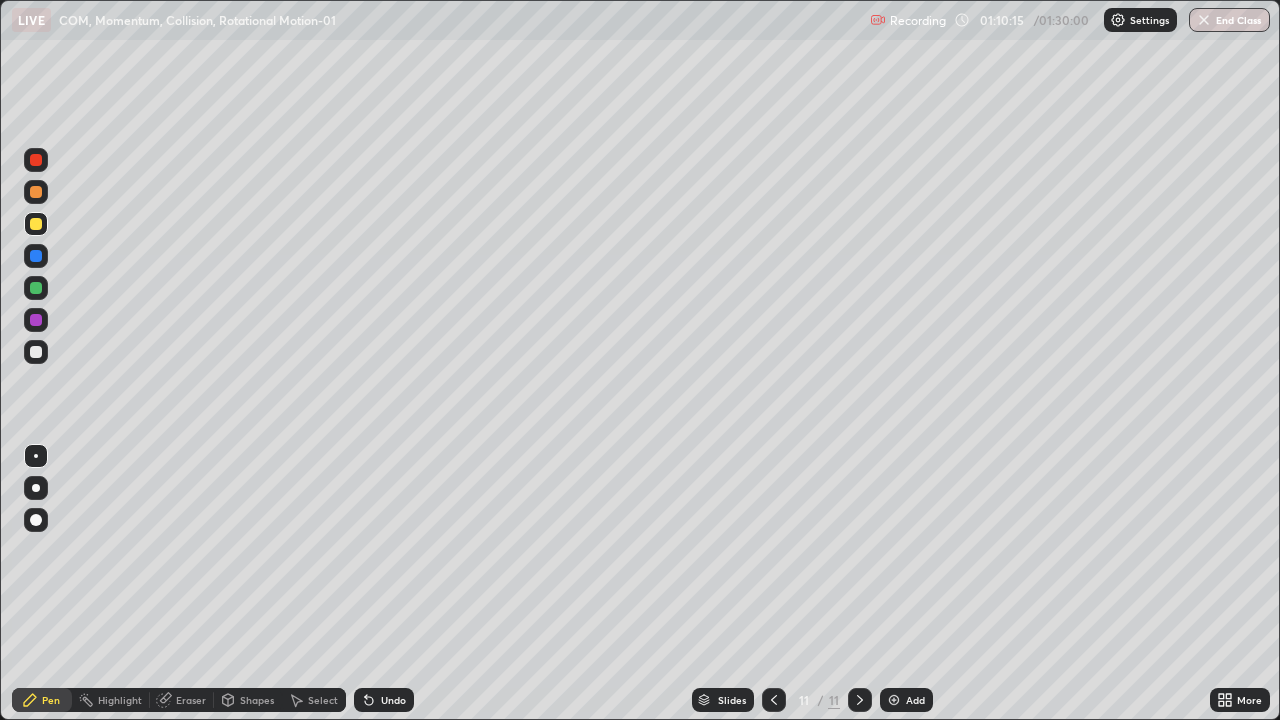 click at bounding box center (36, 160) 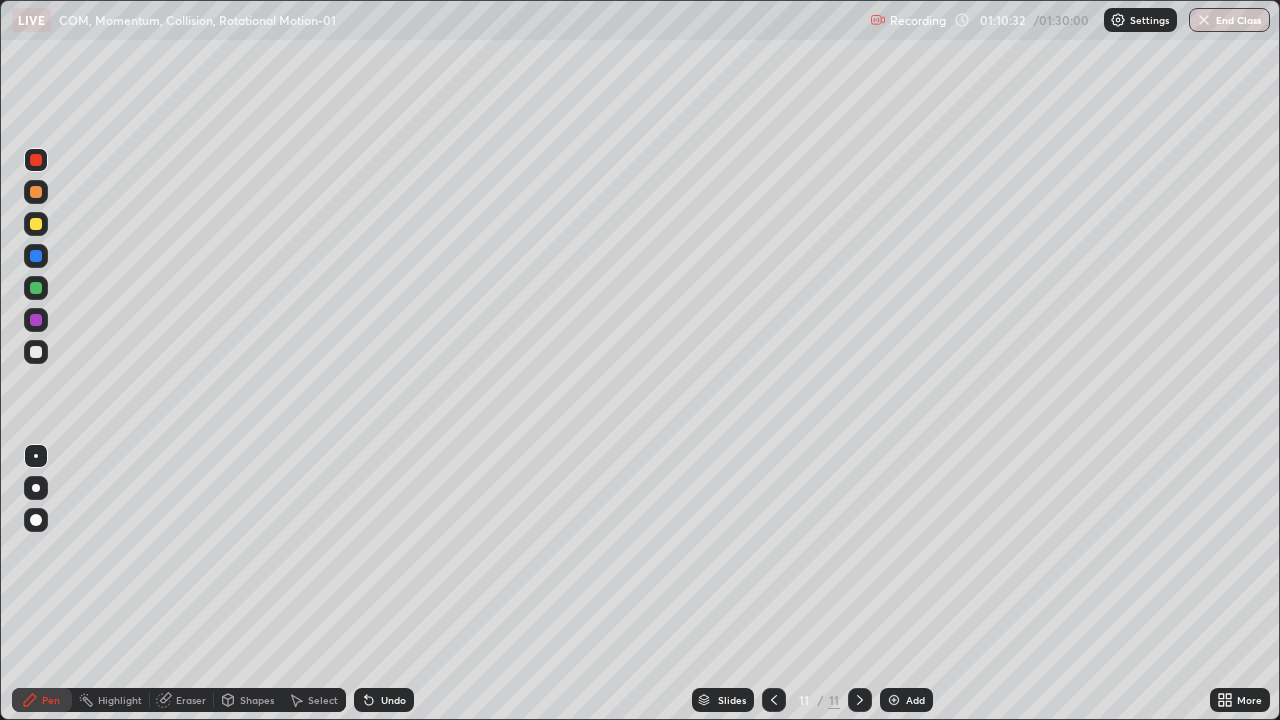 click on "Setting up your live class" at bounding box center [640, 360] 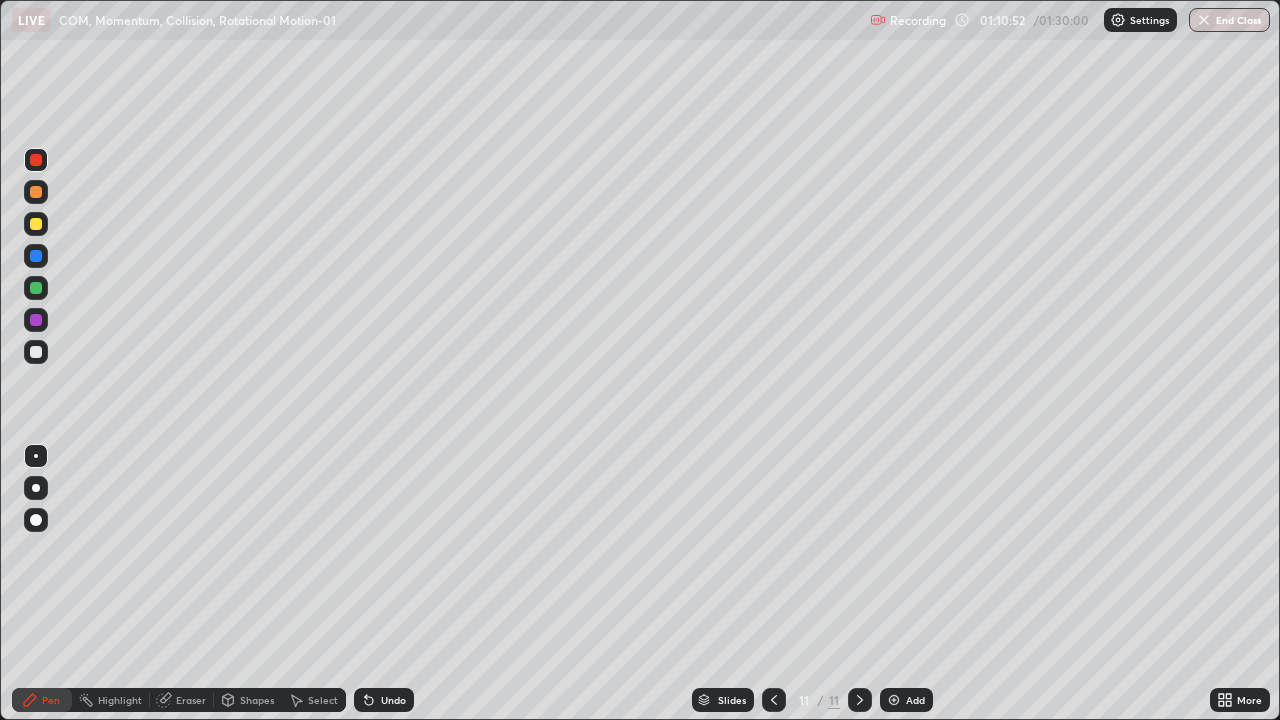 click 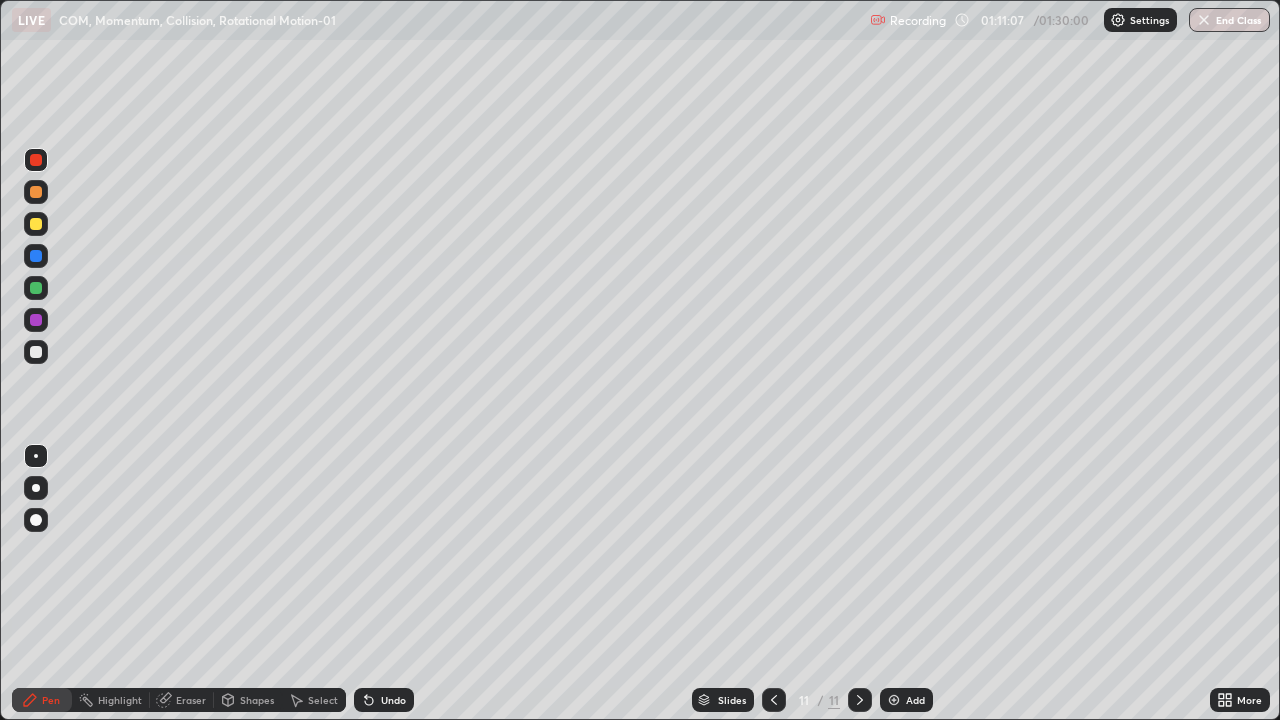 click at bounding box center (36, 352) 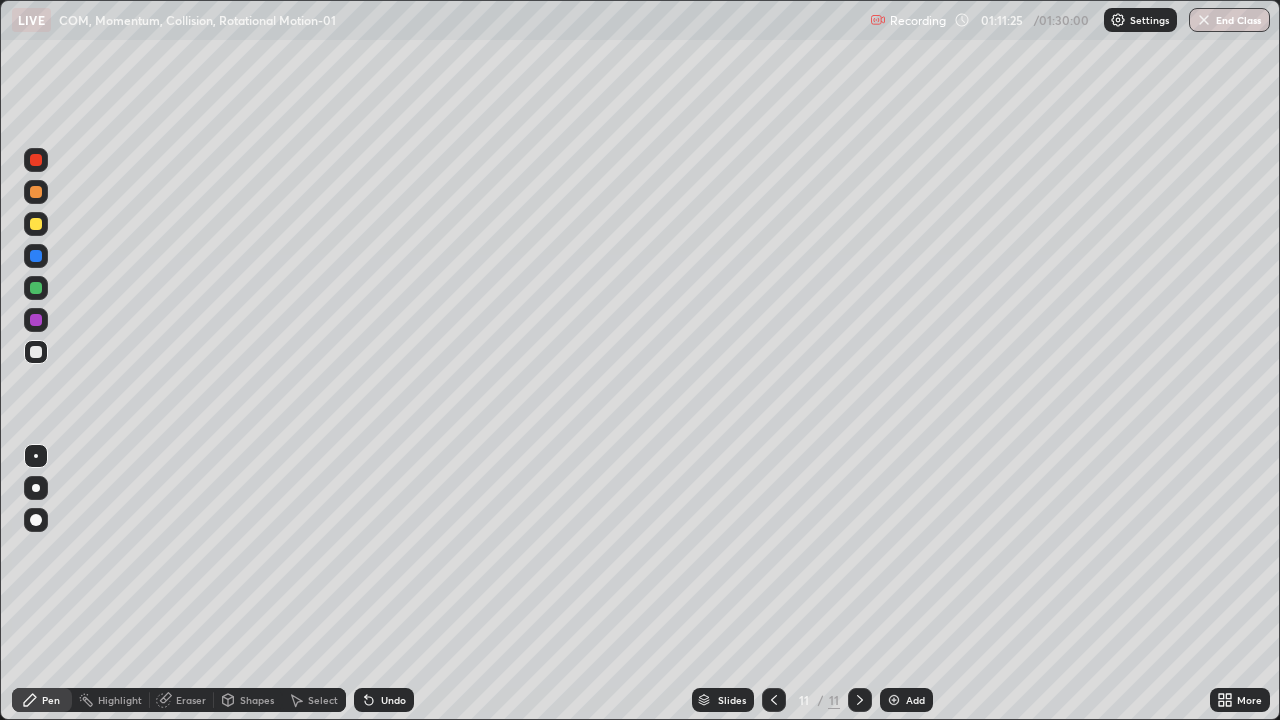 click 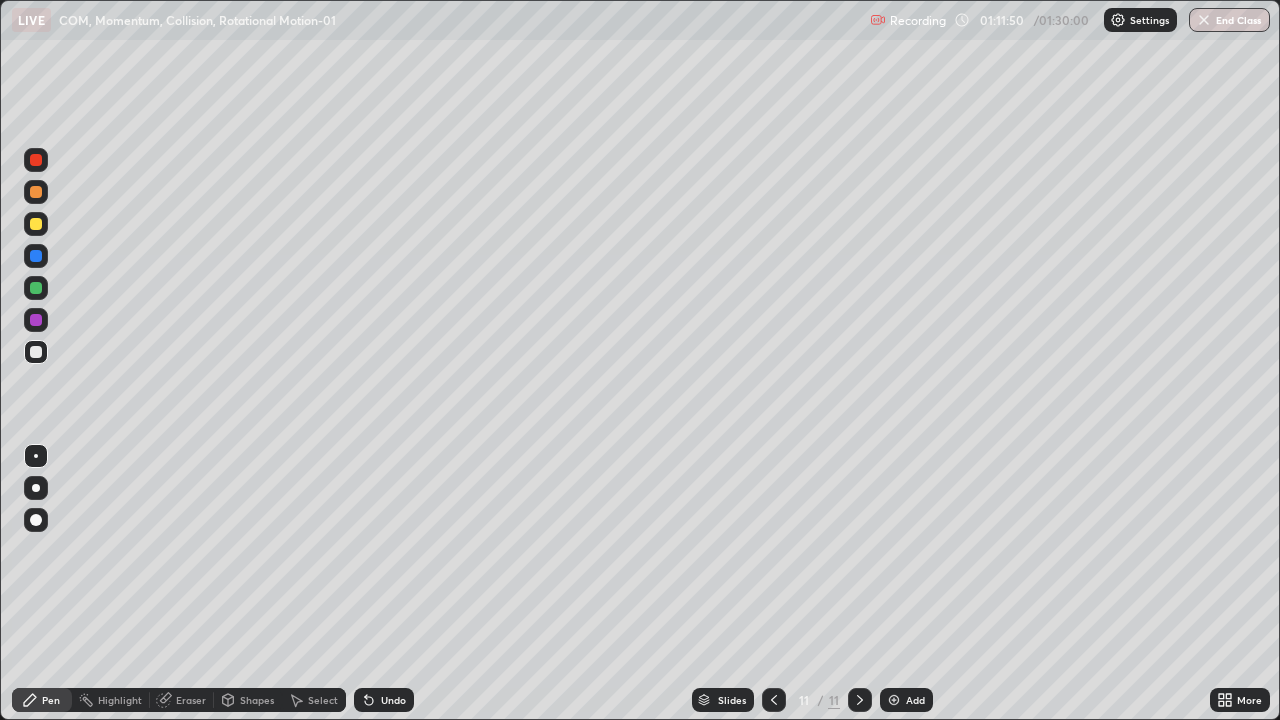 click at bounding box center [36, 288] 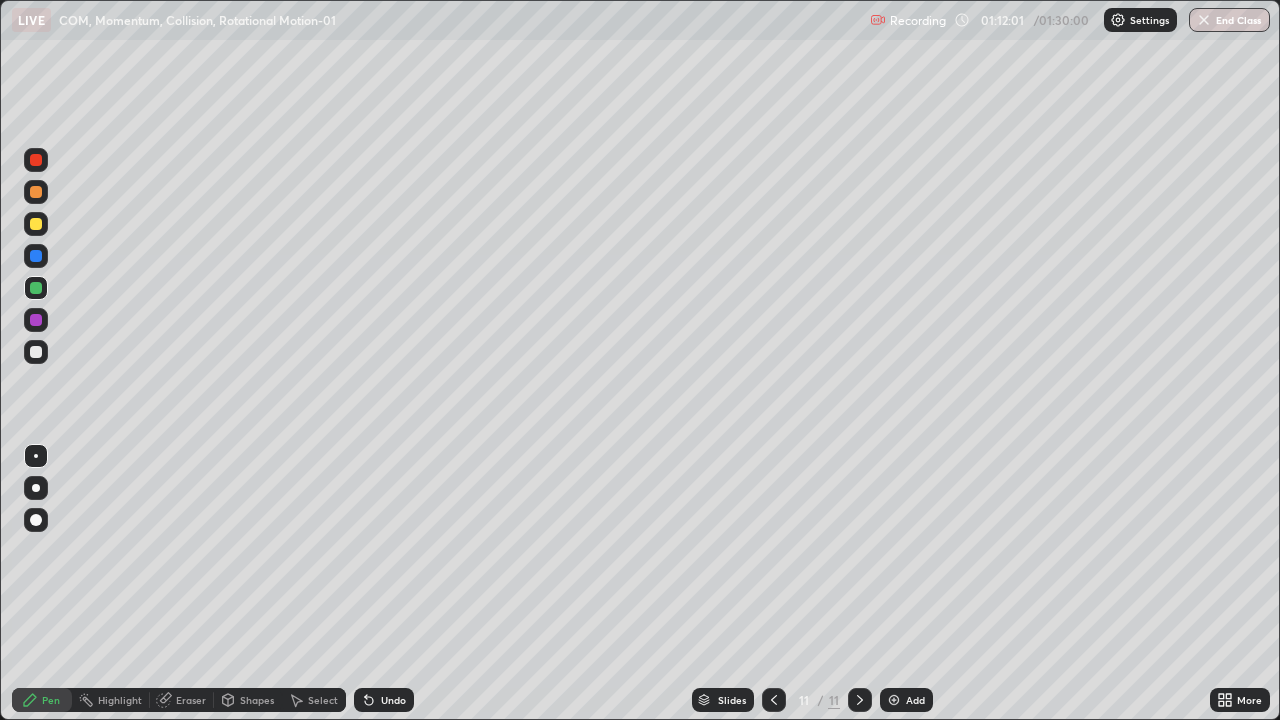 click on "Undo" at bounding box center [393, 700] 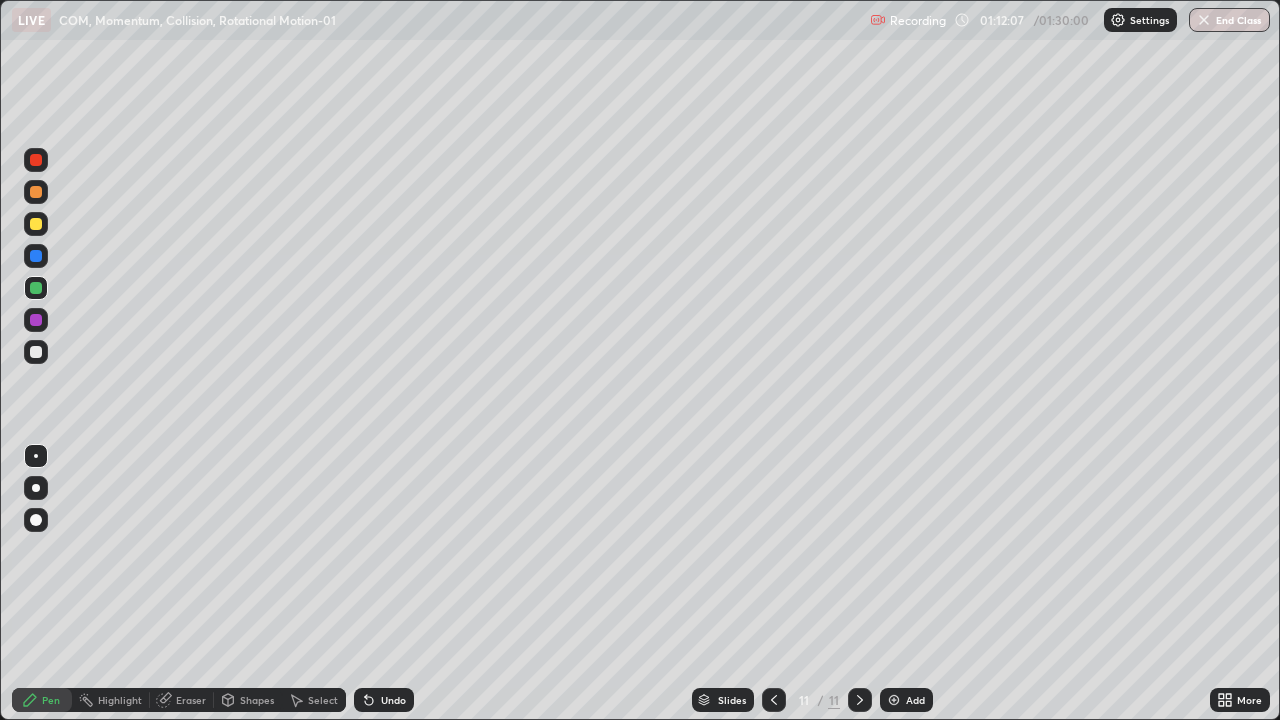 click at bounding box center [36, 320] 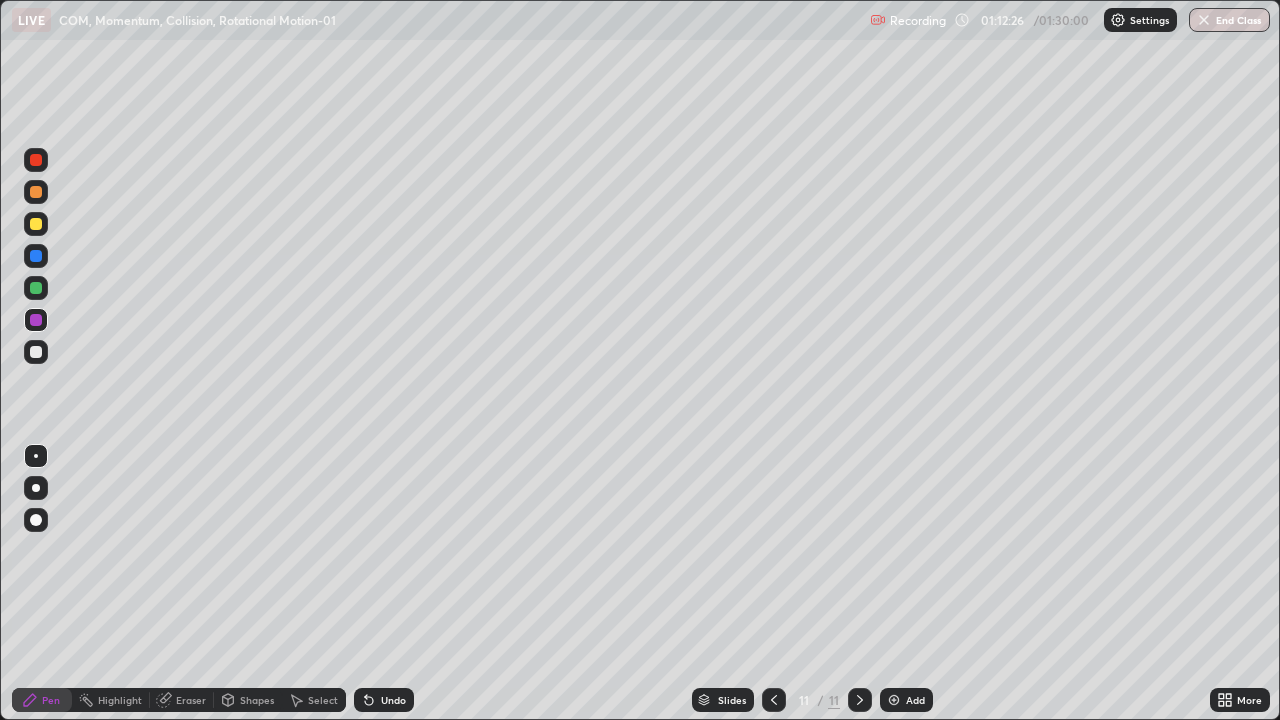 click on "Undo" at bounding box center (393, 700) 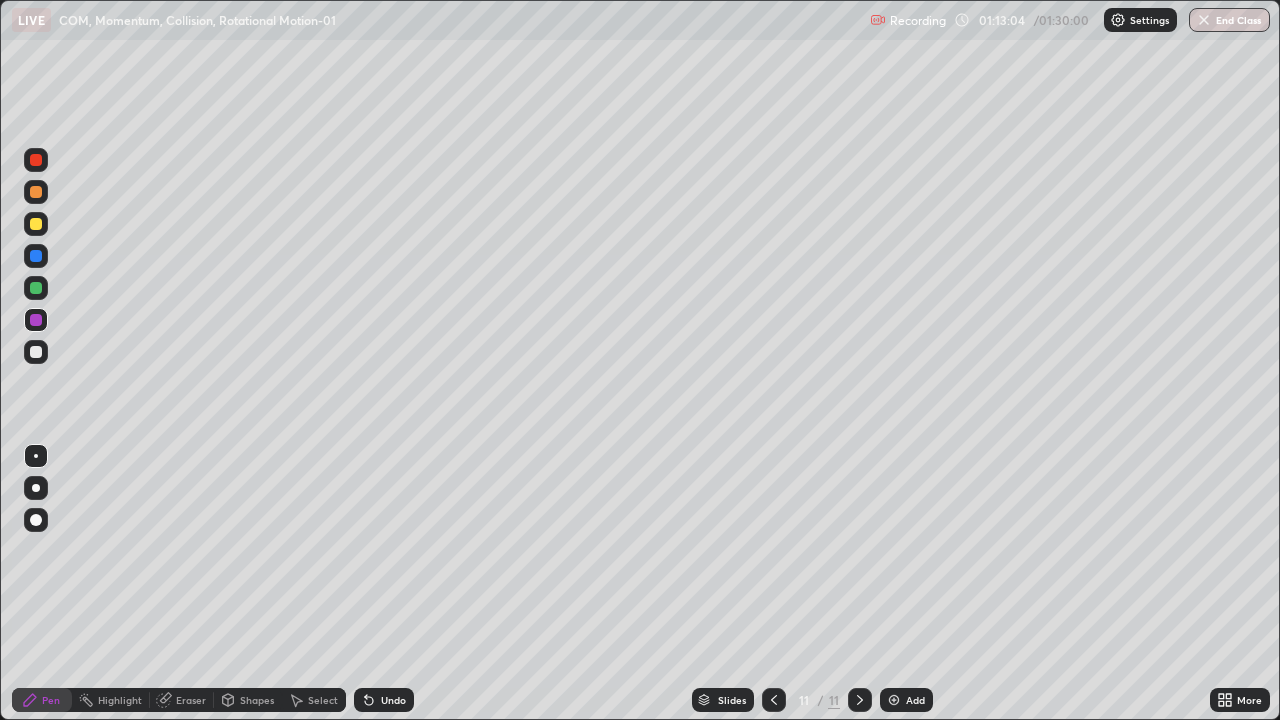 click on "Eraser" at bounding box center [191, 700] 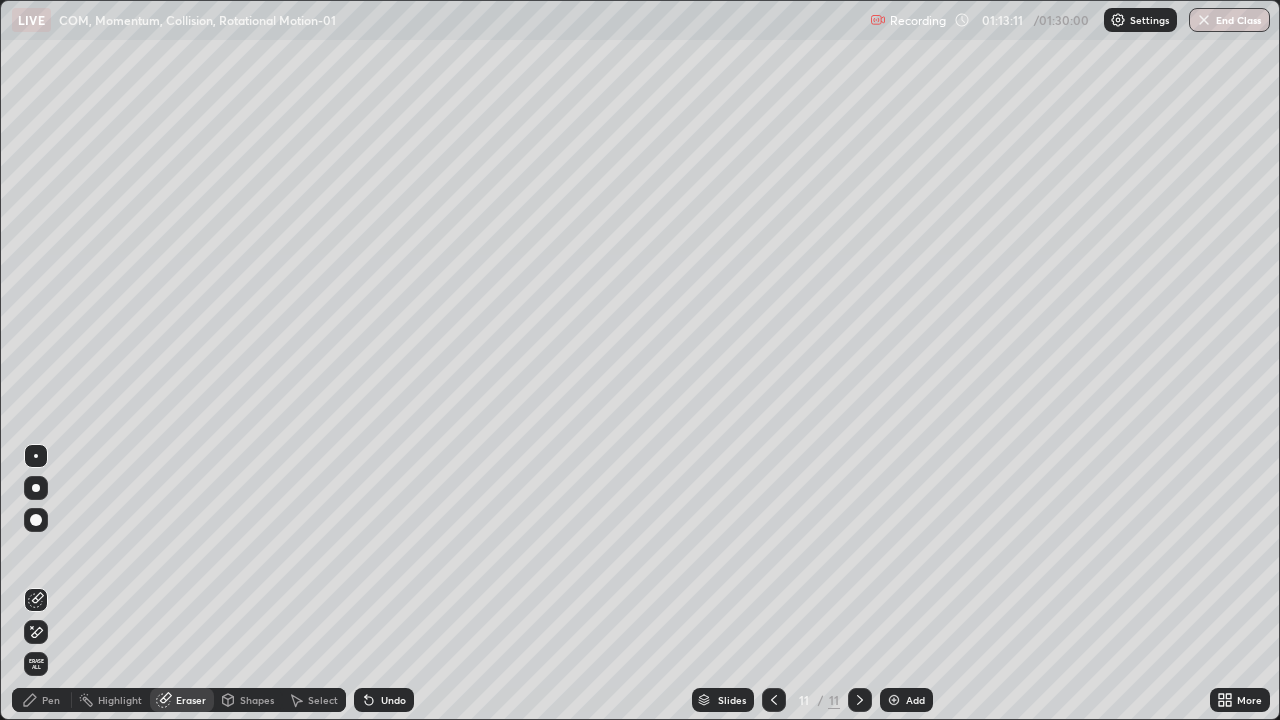 click on "Pen" at bounding box center [51, 700] 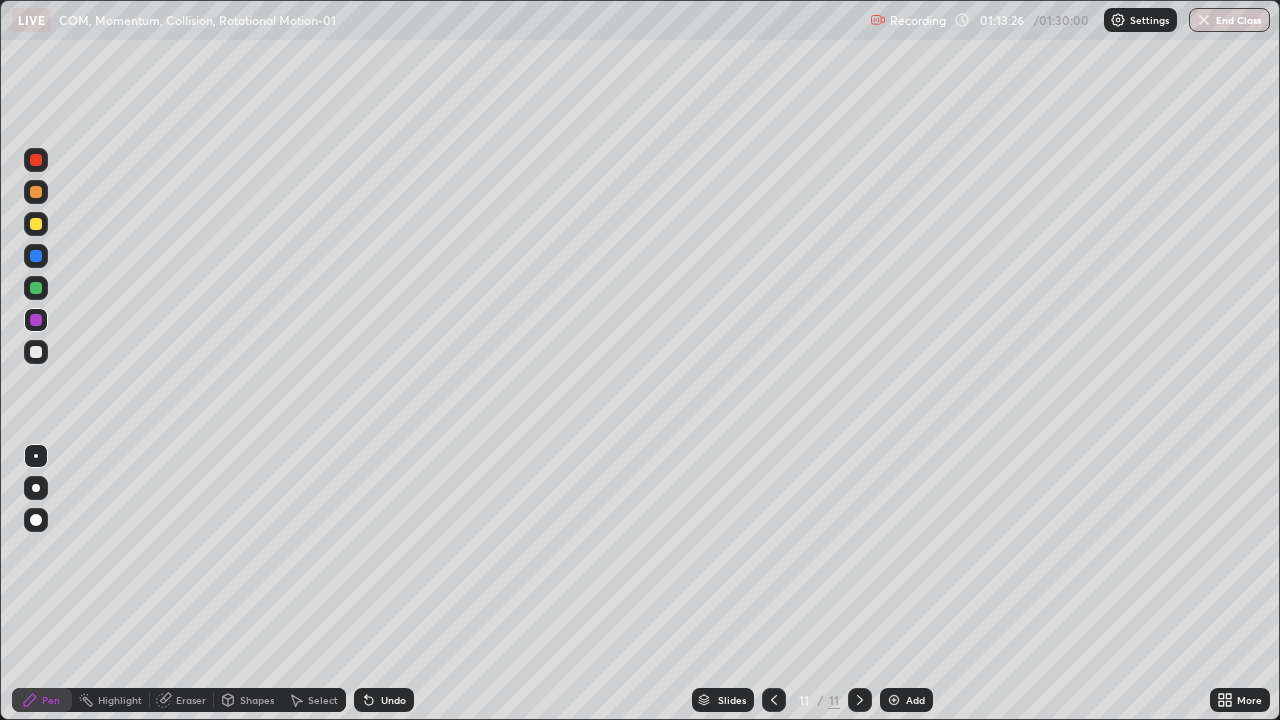 click on "Pen" at bounding box center [51, 700] 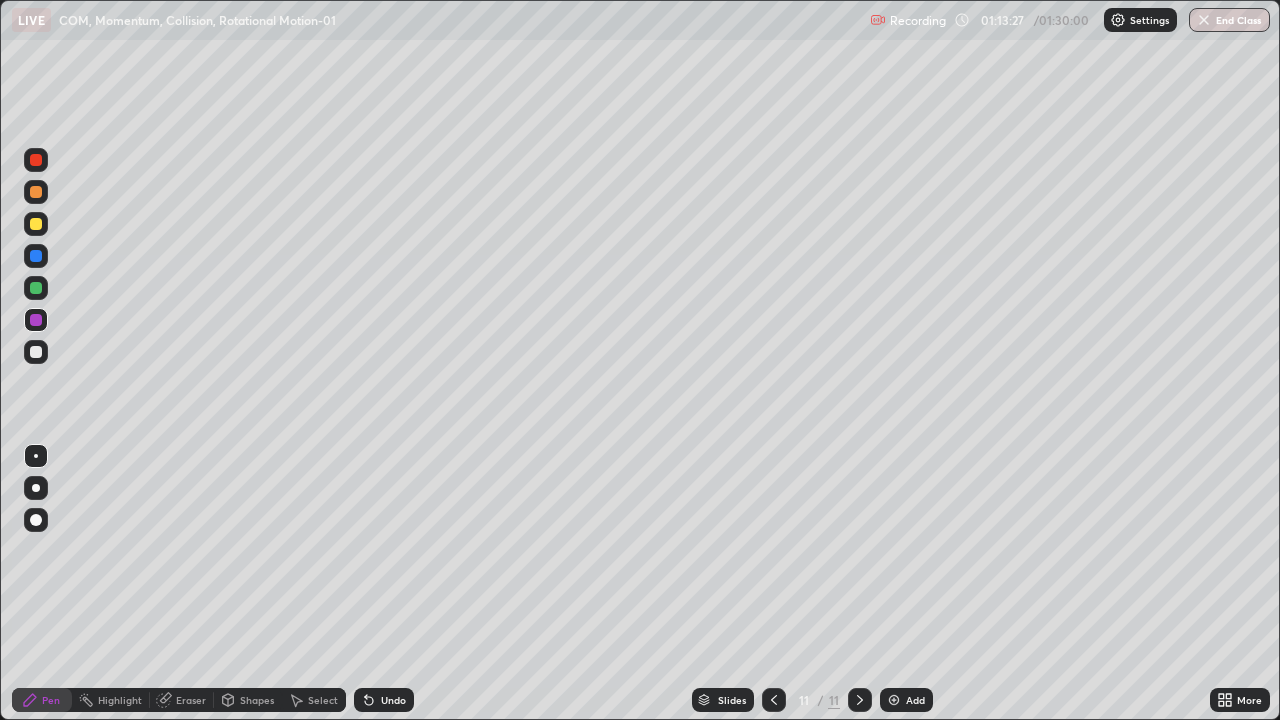 click at bounding box center (36, 320) 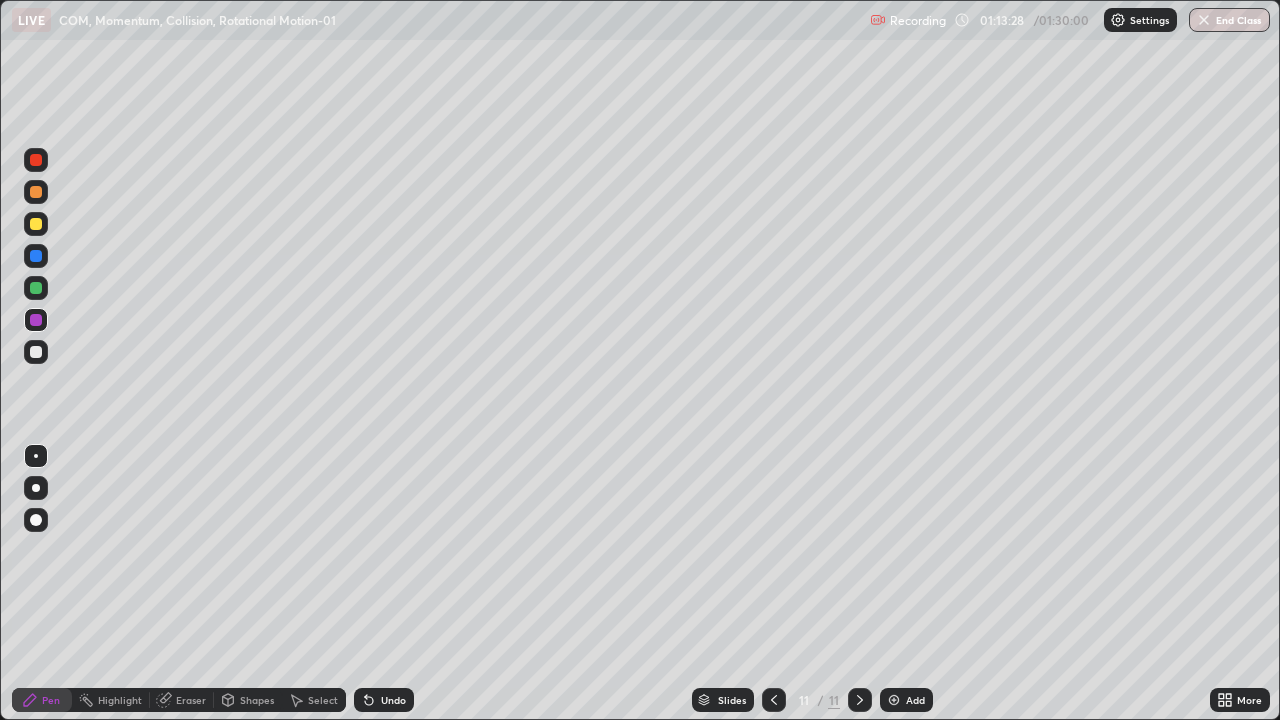 click at bounding box center (36, 352) 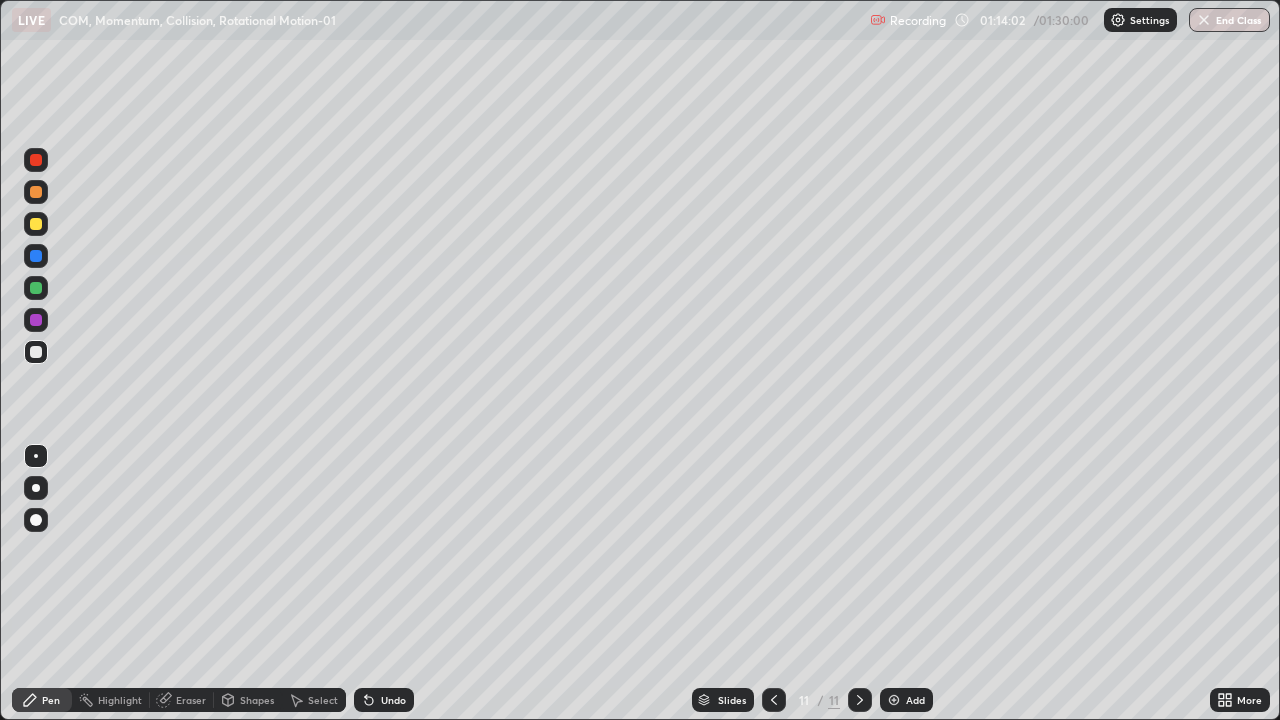click on "Undo" at bounding box center (393, 700) 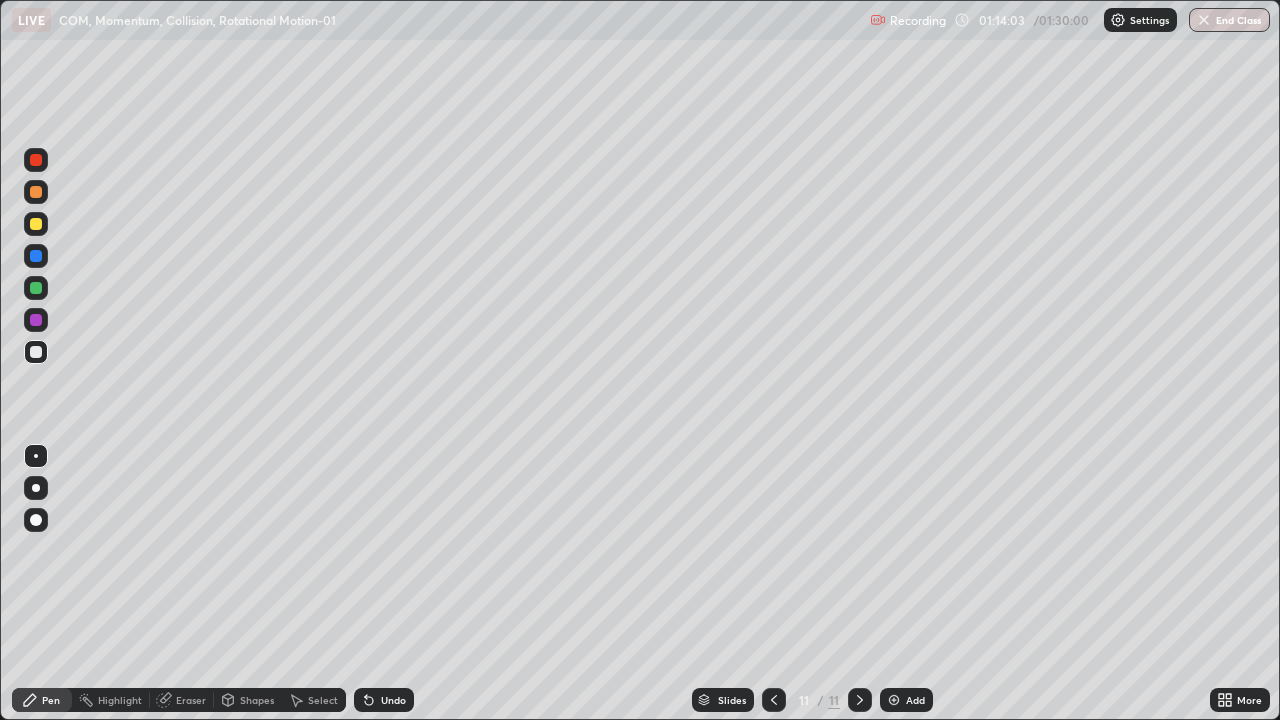 click on "Undo" at bounding box center (384, 700) 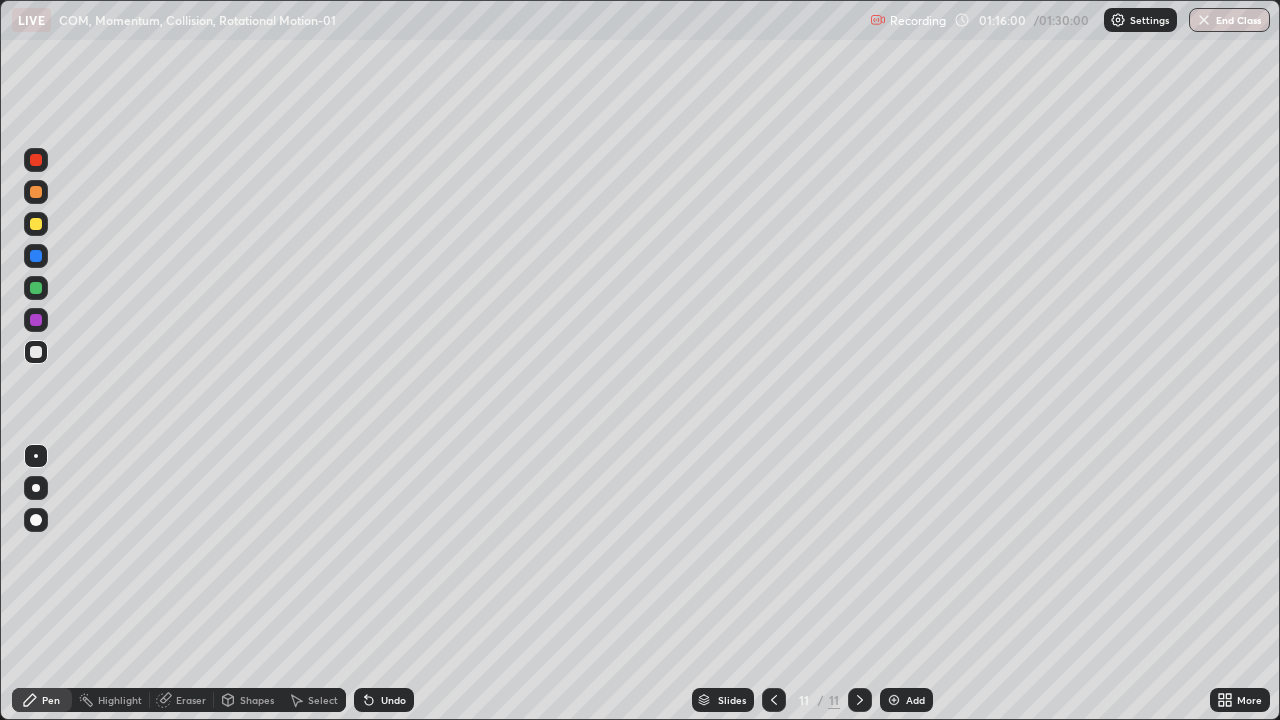 click at bounding box center [774, 700] 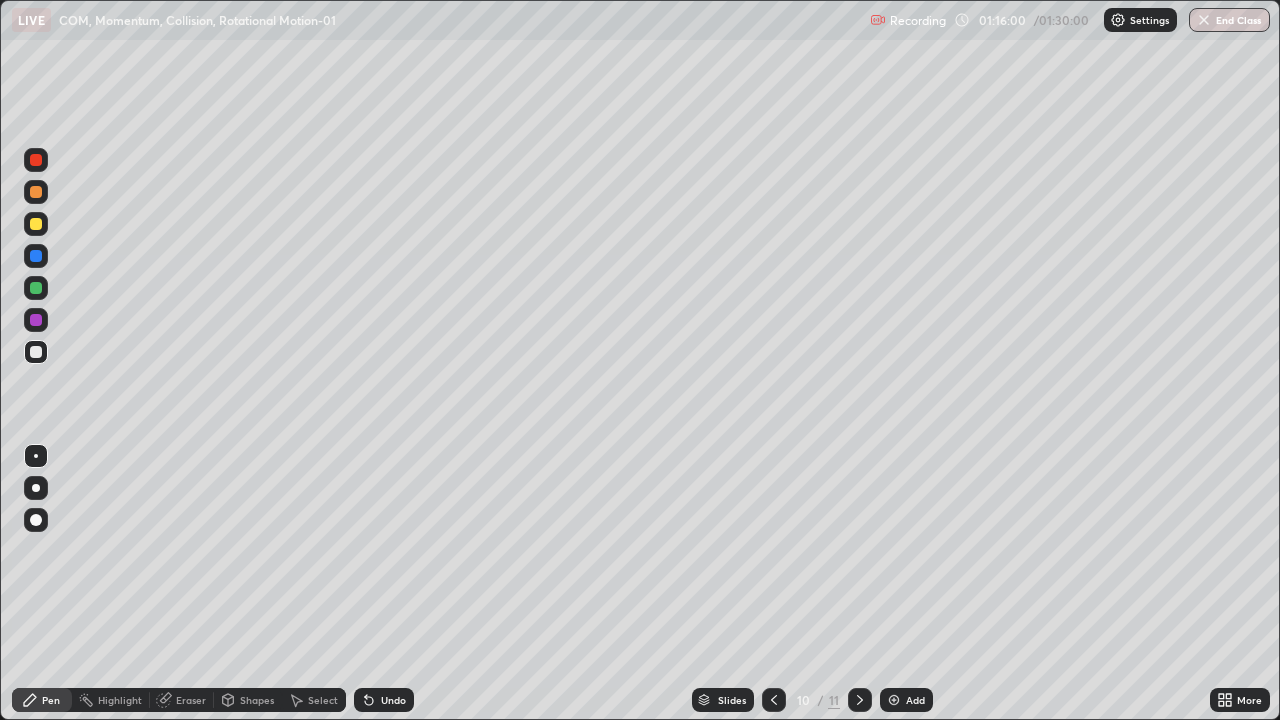 click 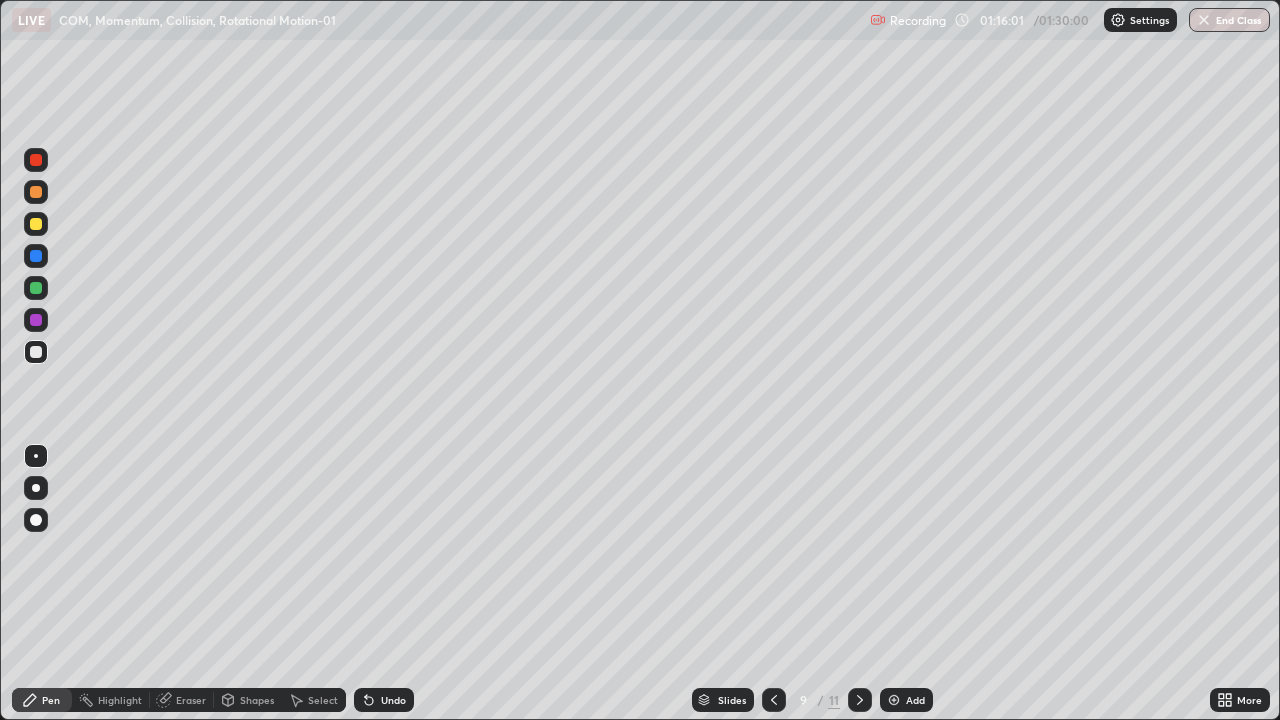 click 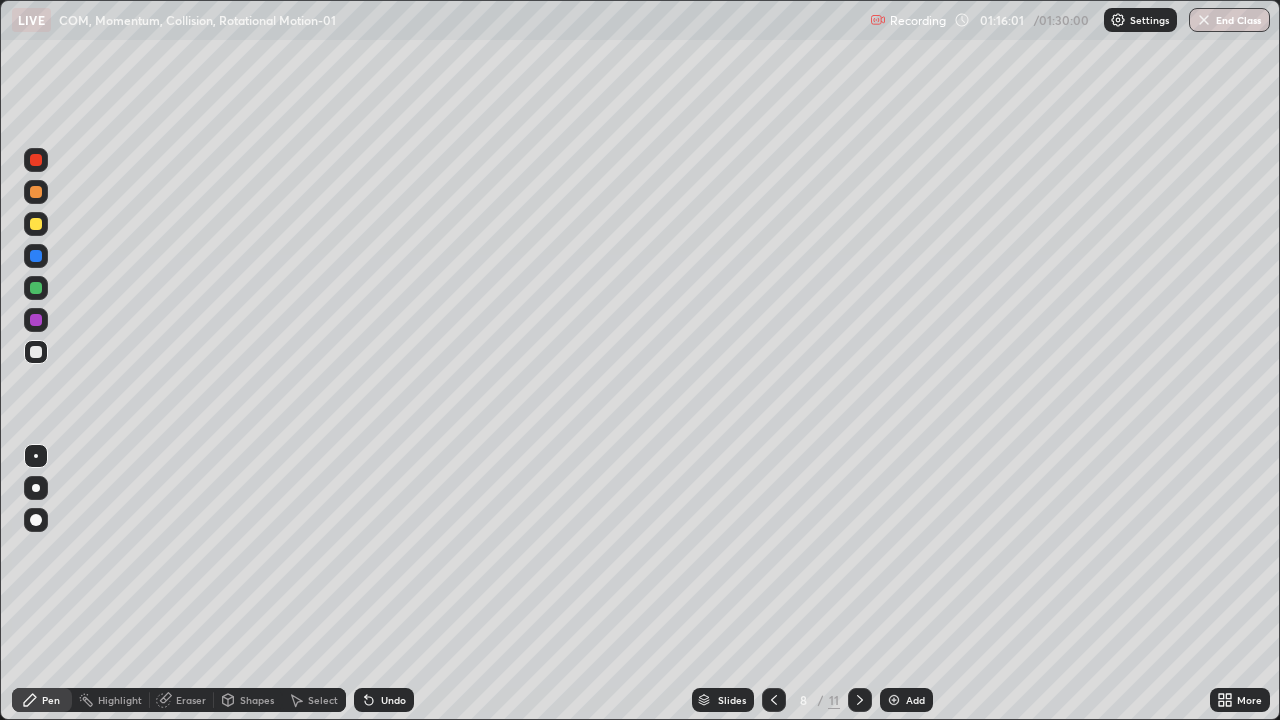 click 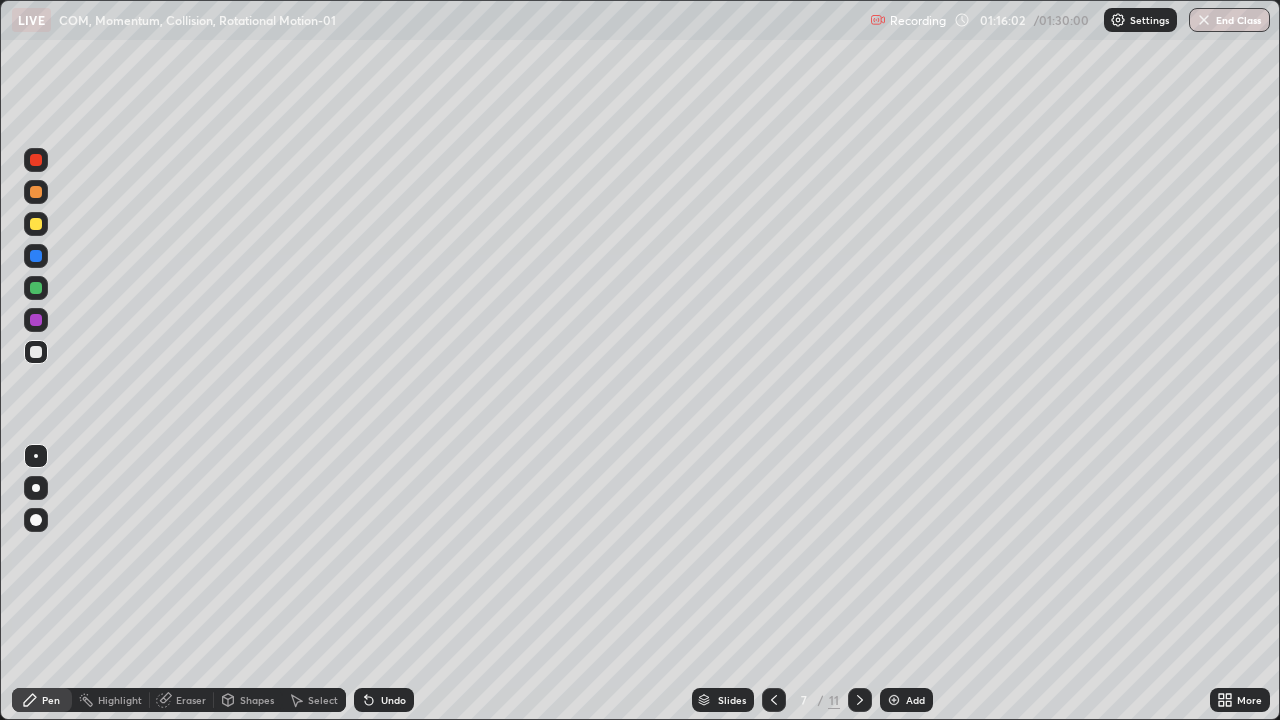 click 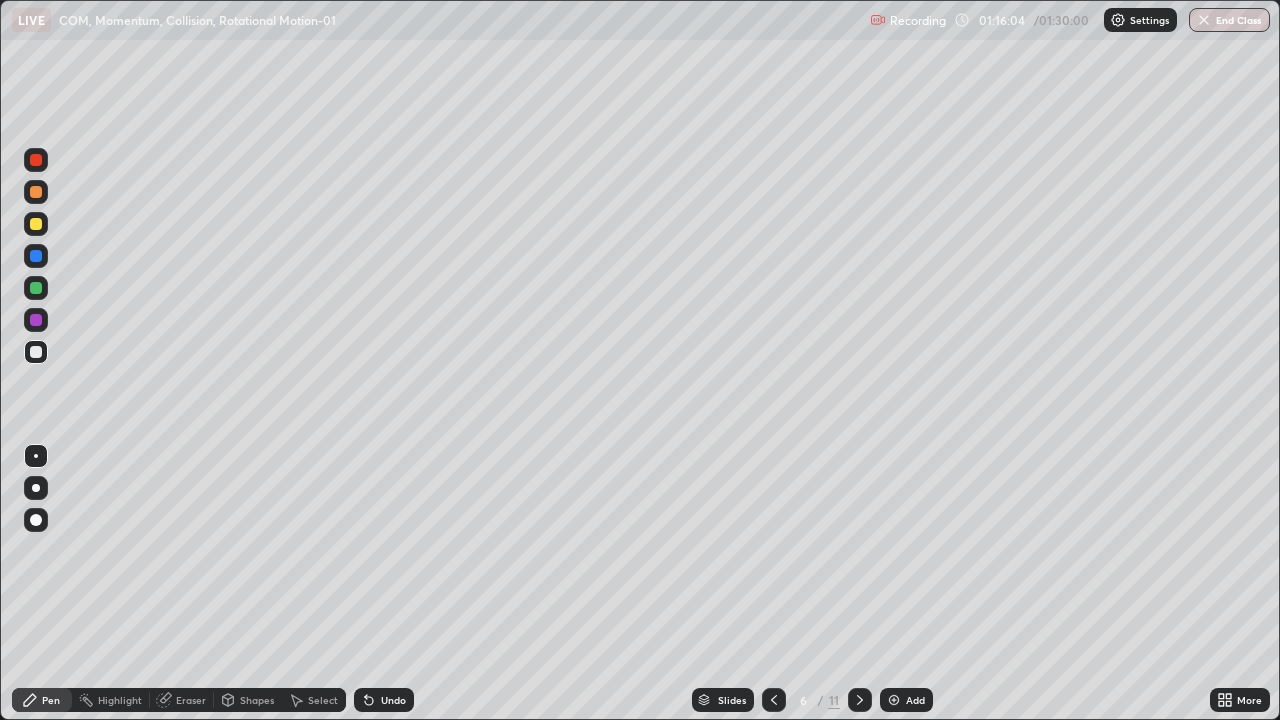 click 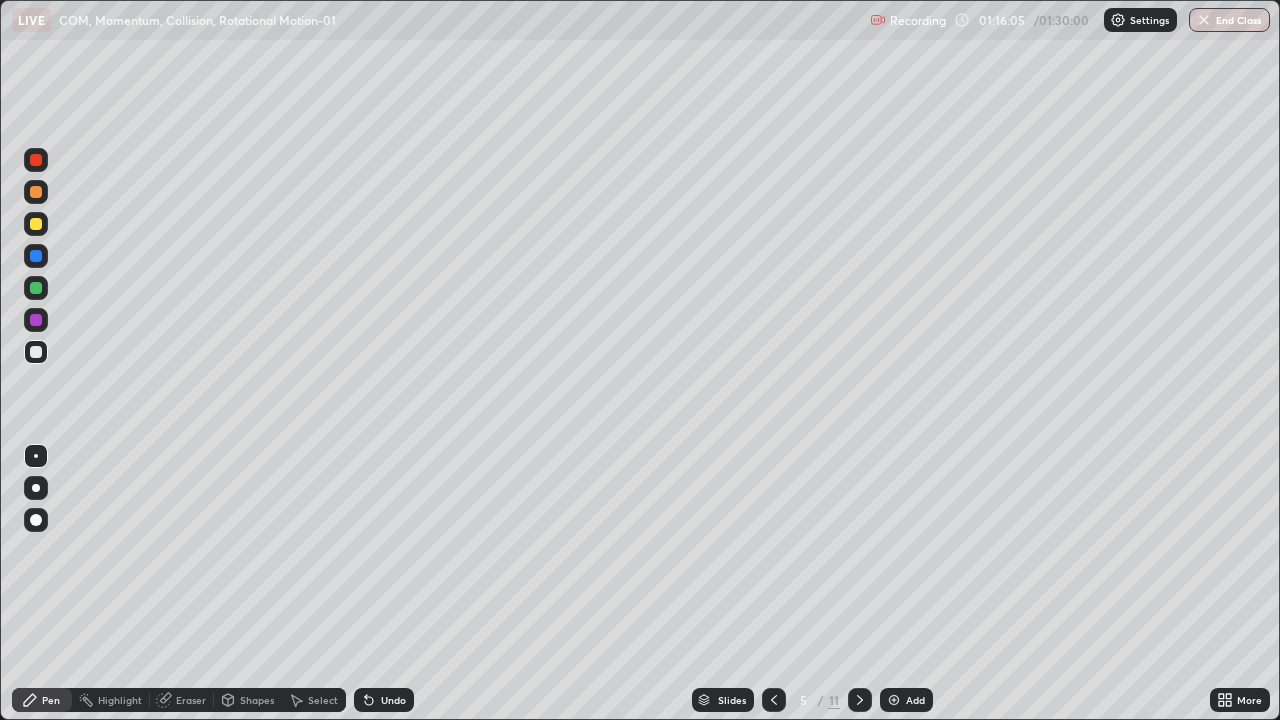 click 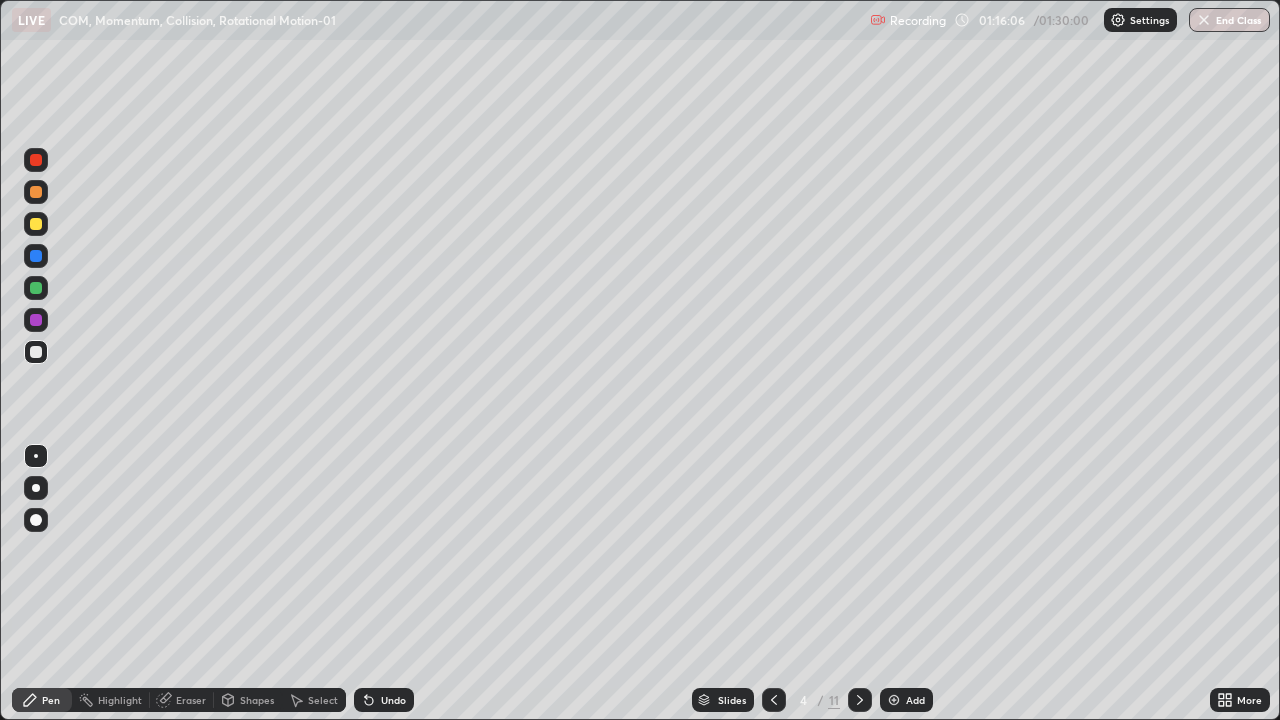 click 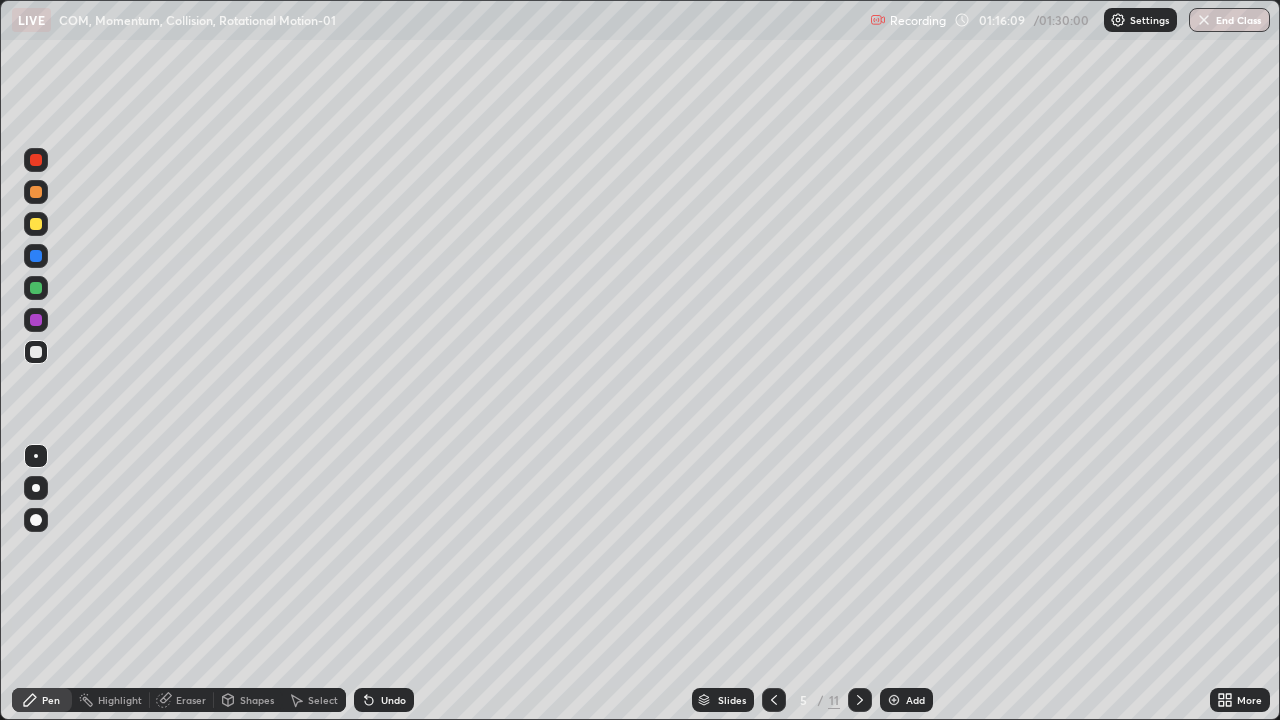 click 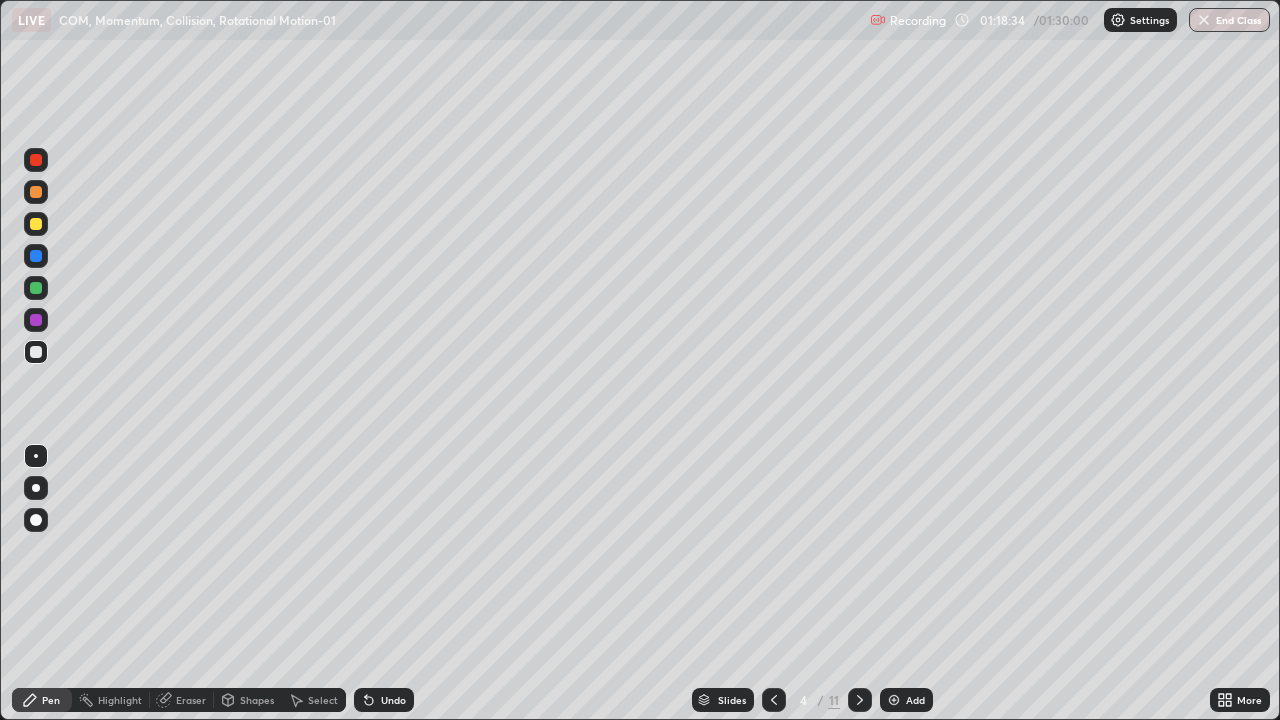 click 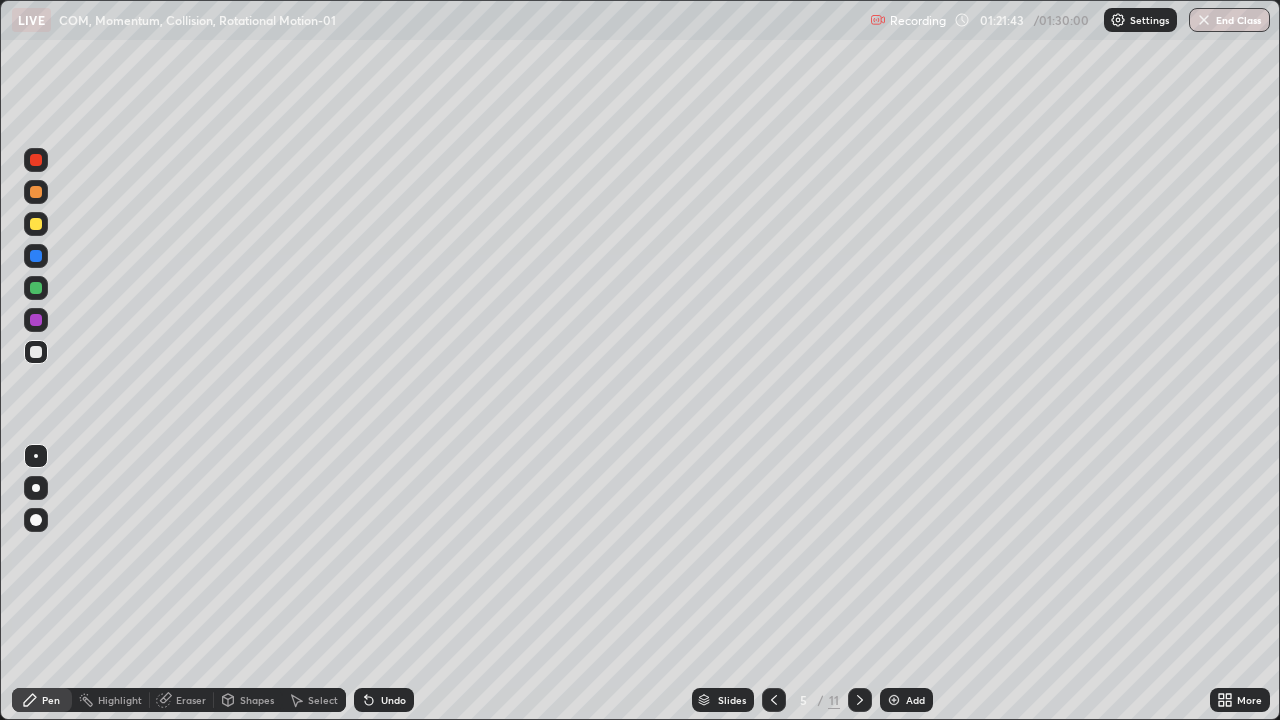 click 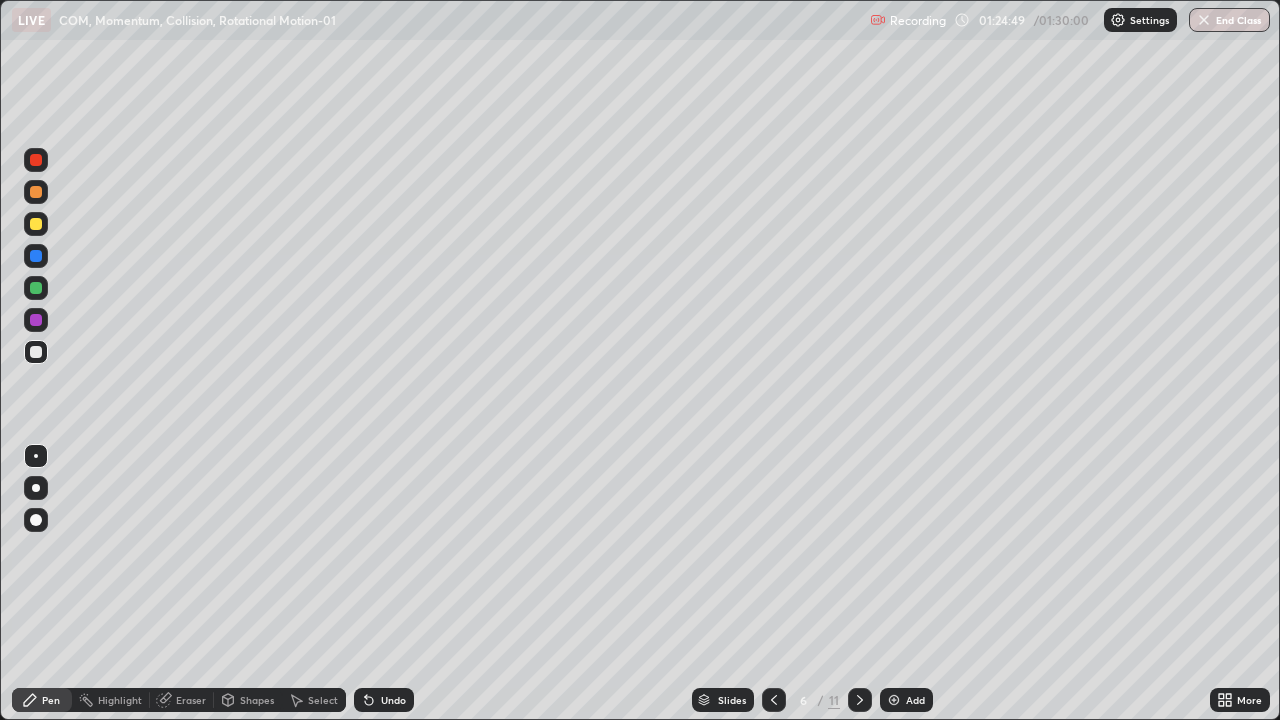 click 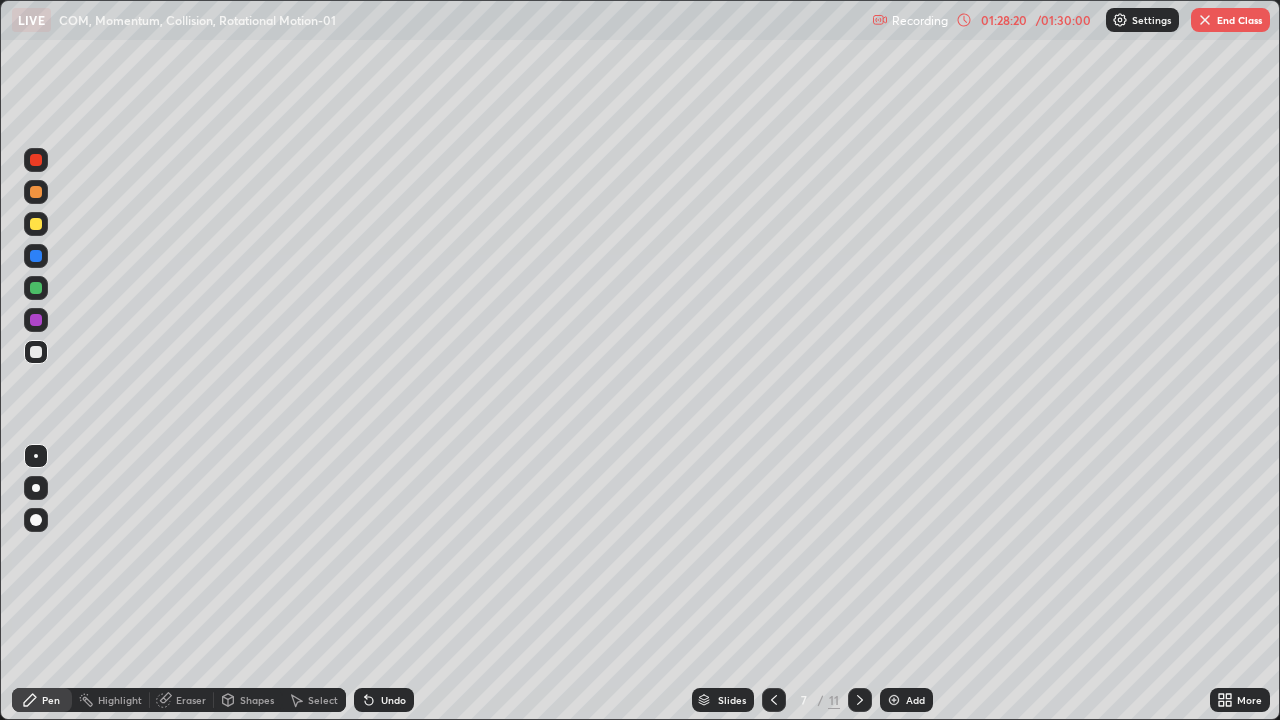 click 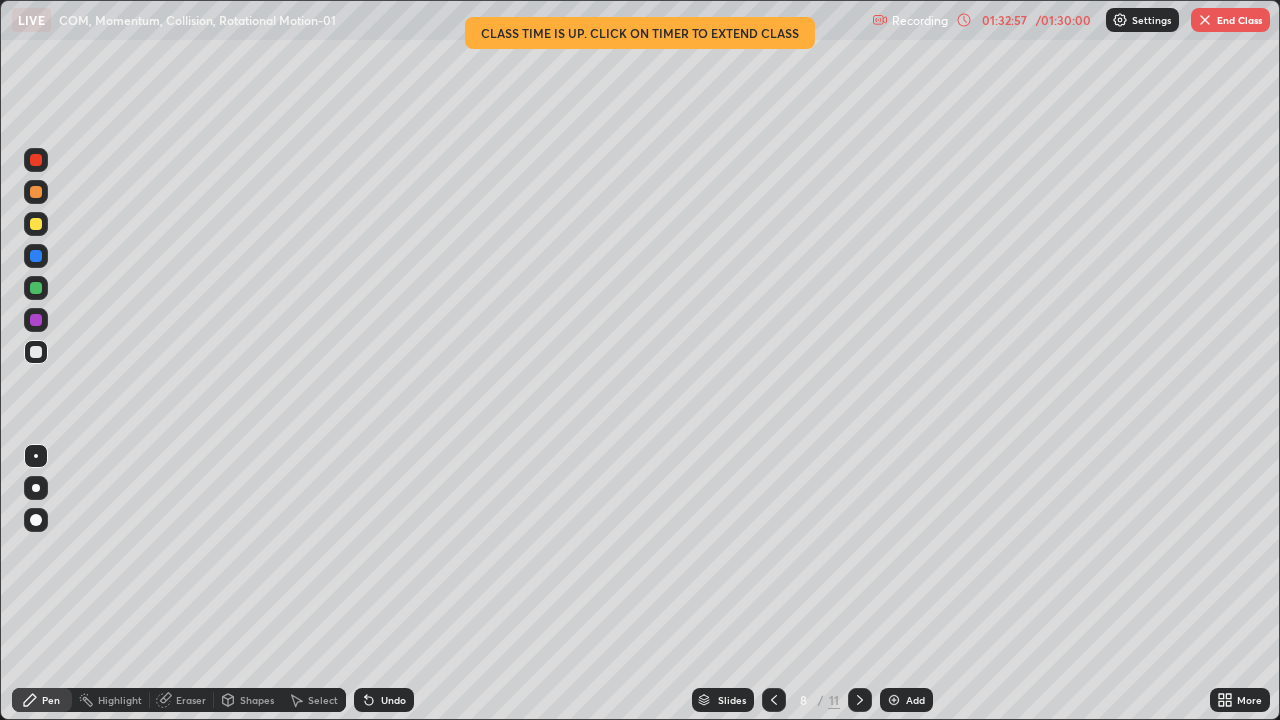 click 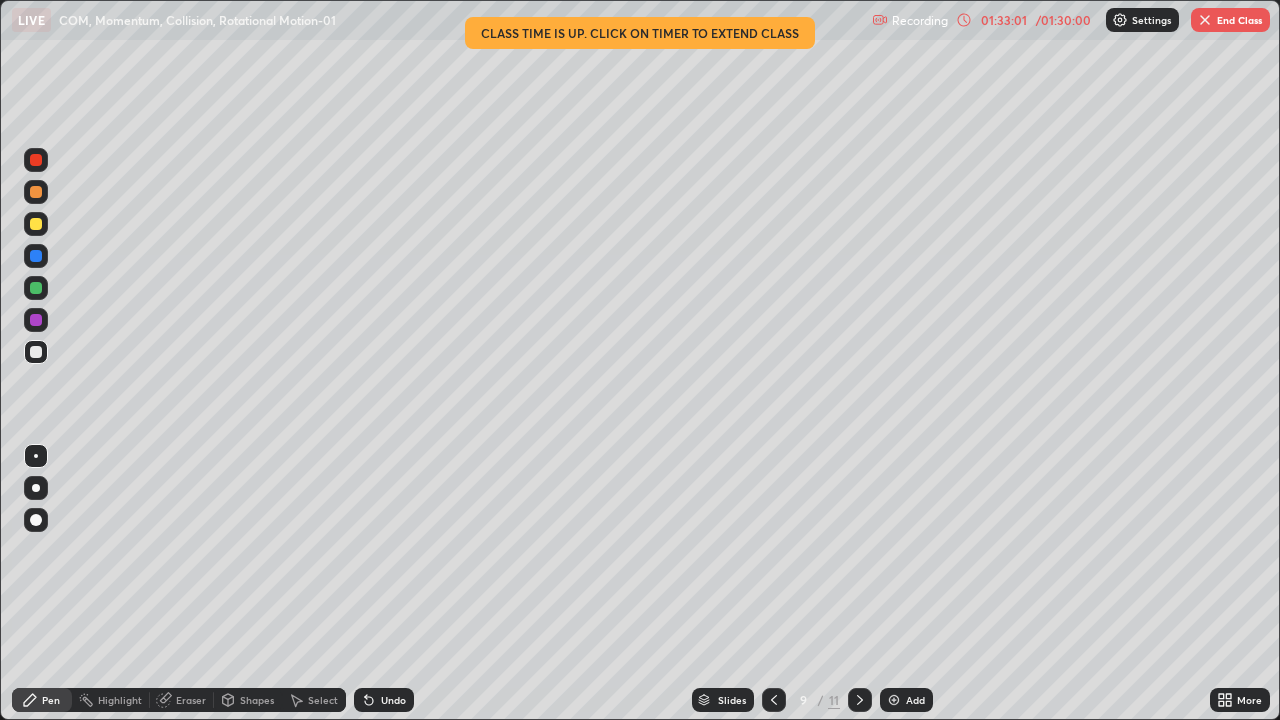 click at bounding box center (774, 700) 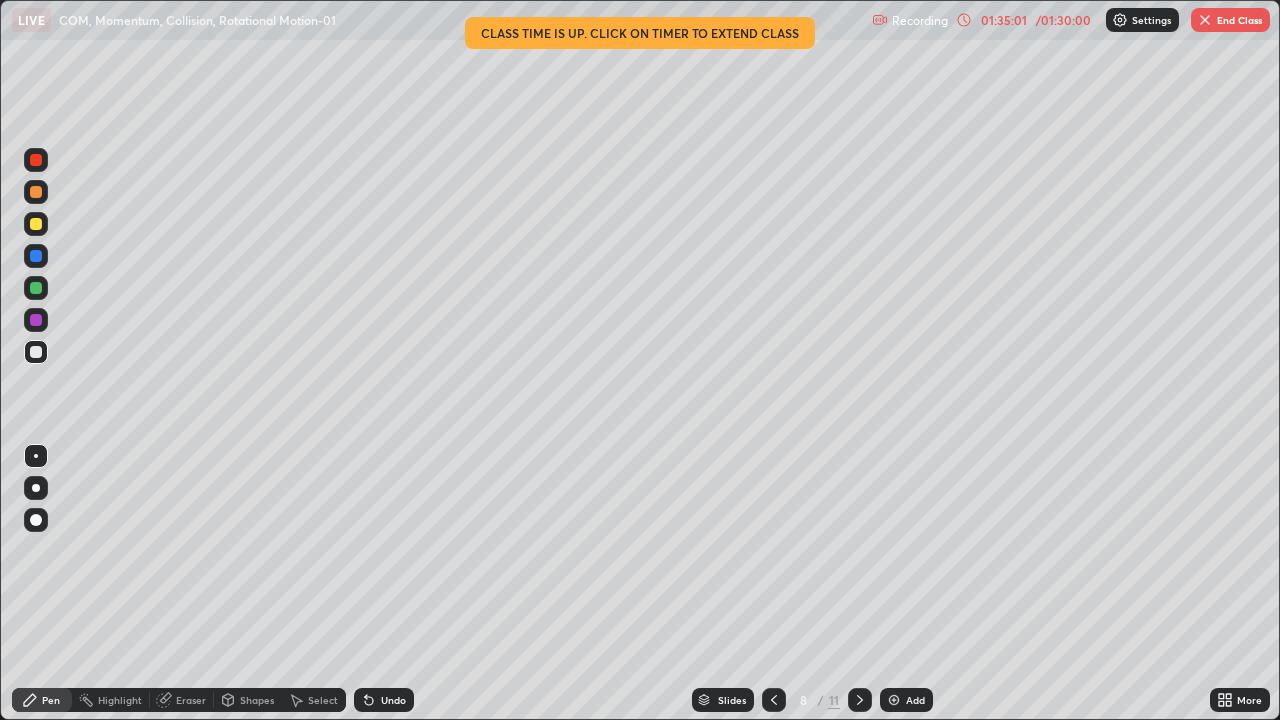 click 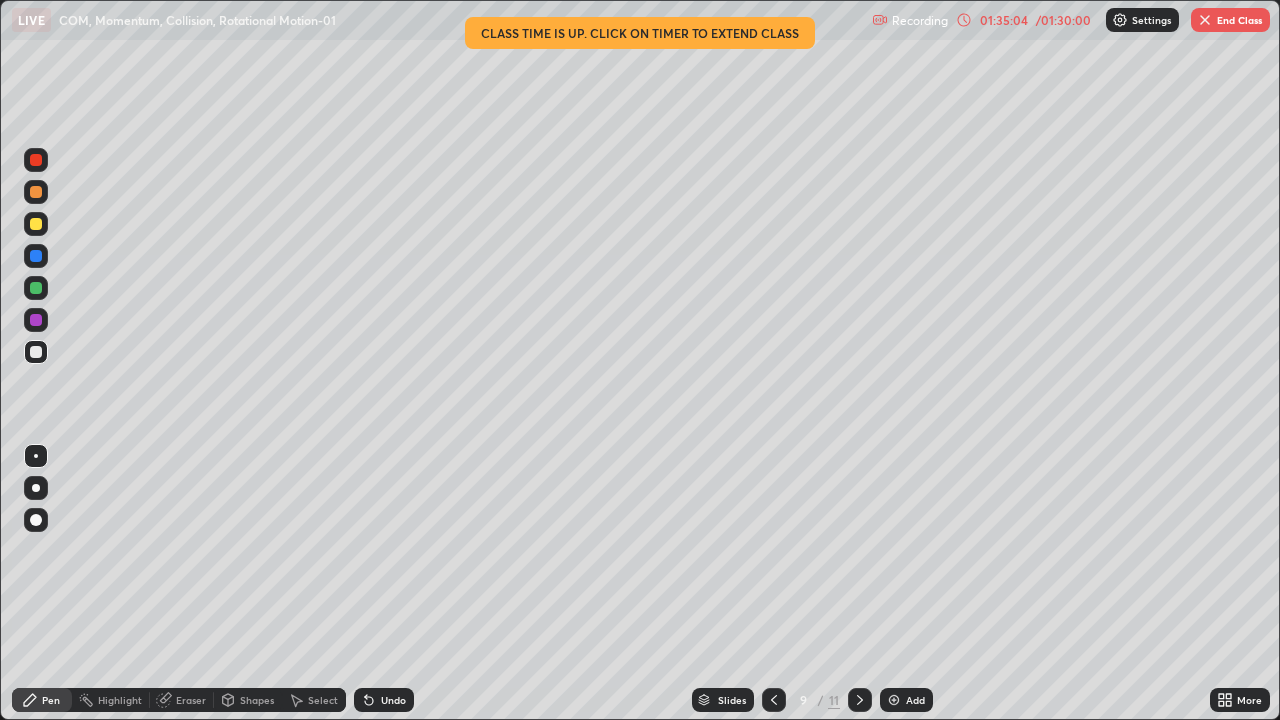 click at bounding box center (1120, 20) 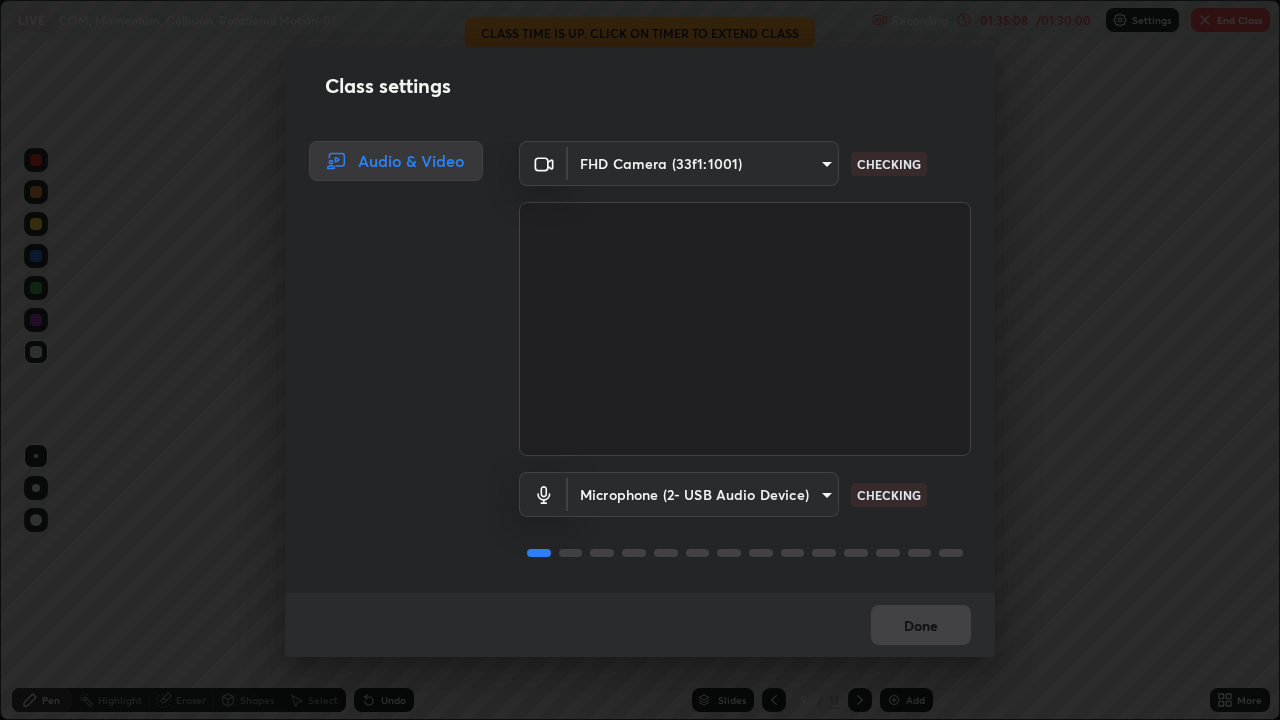 click on "Class settings Audio & Video FHD Camera (33f1:1001) [HASH] CHECKING Microphone (2- USB Audio Device) [HASH] CHECKING Done" at bounding box center (640, 360) 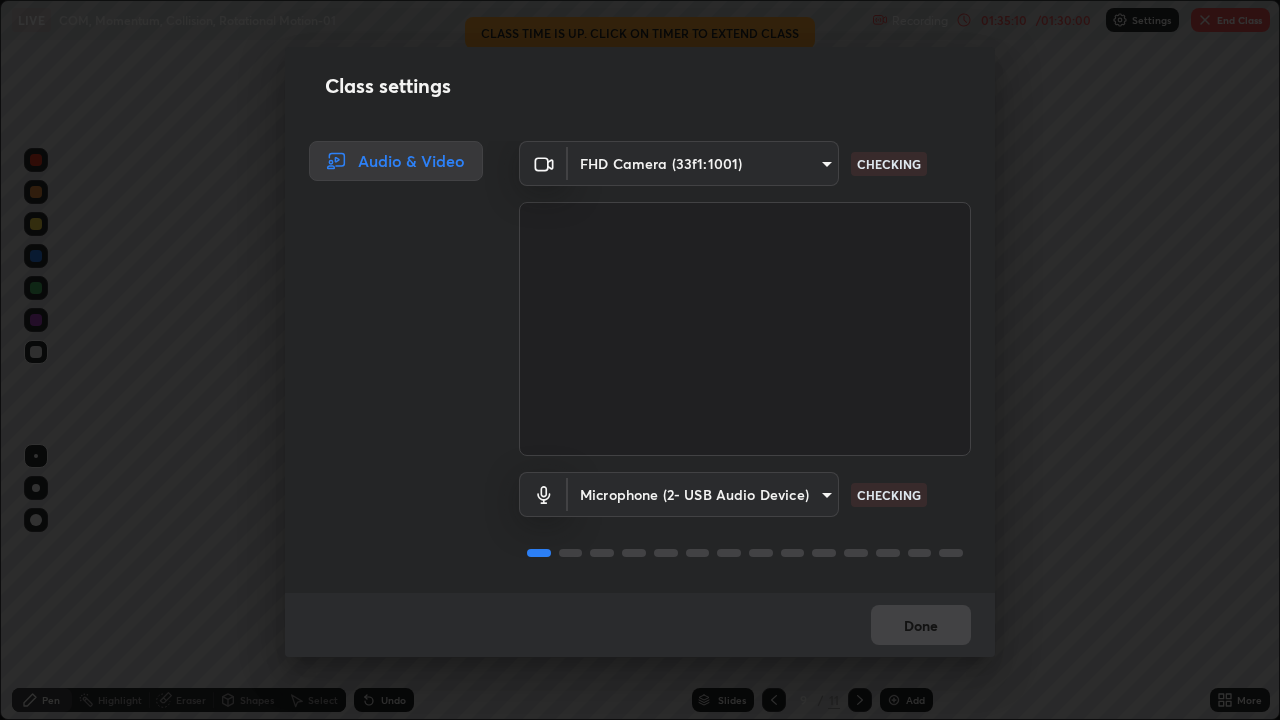 click on "Class settings Audio & Video FHD Camera (33f1:1001) [HASH] CHECKING Microphone (2- USB Audio Device) [HASH] CHECKING Done" at bounding box center [640, 360] 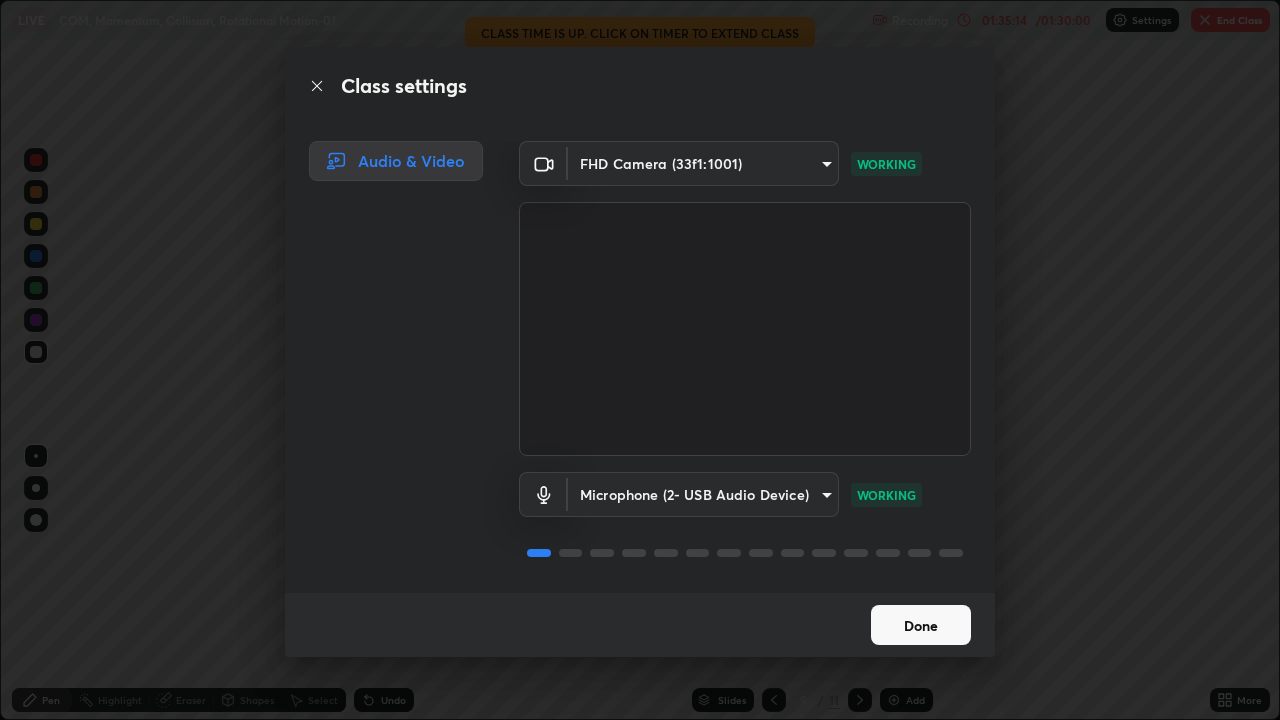 click 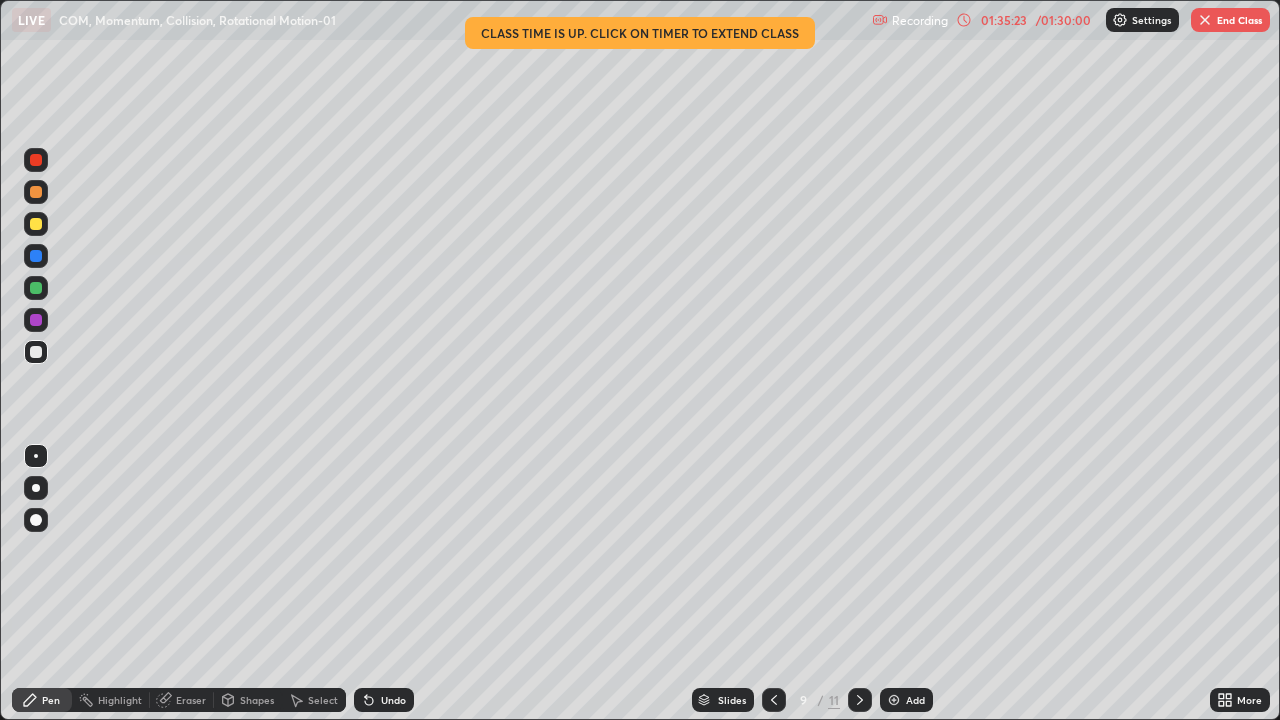 click 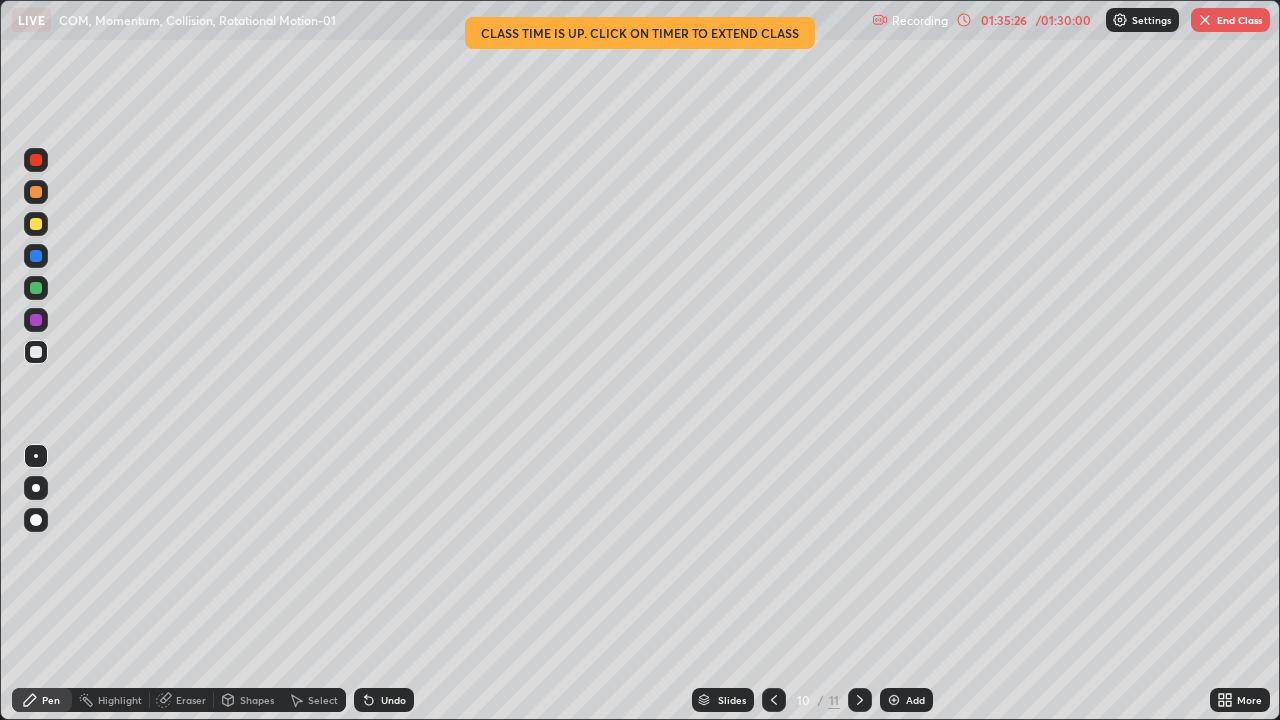 click 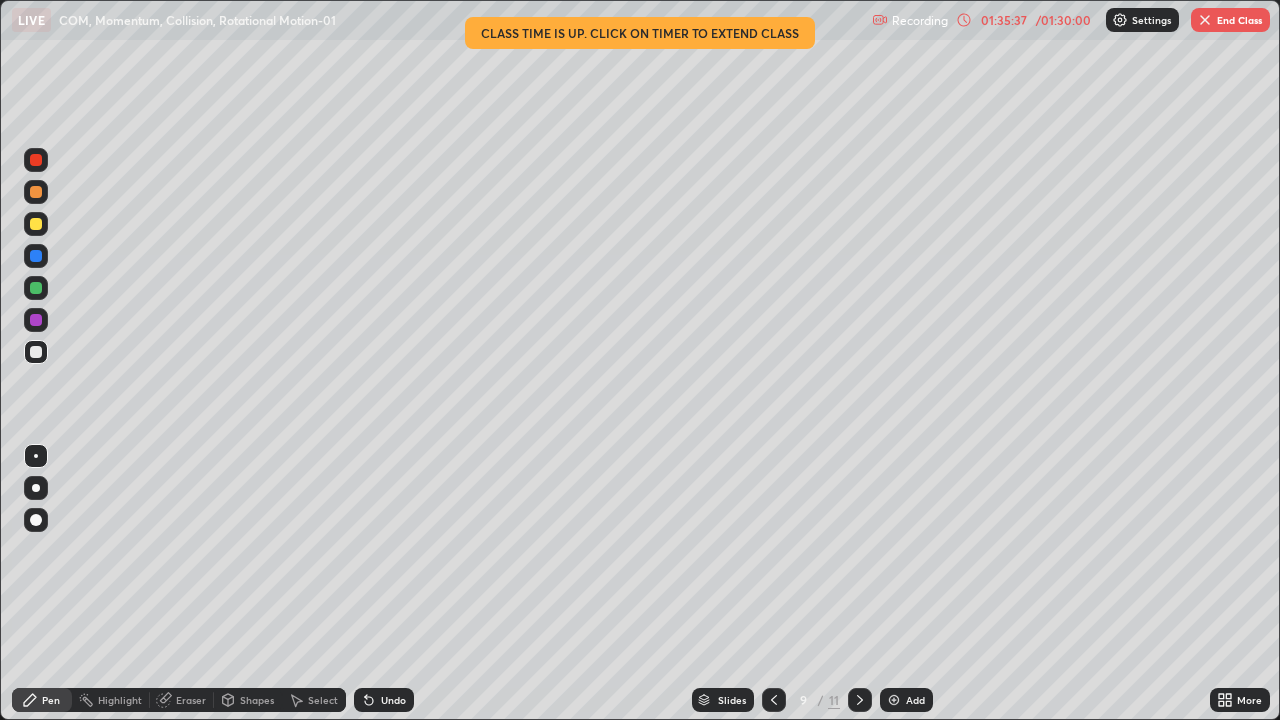 click 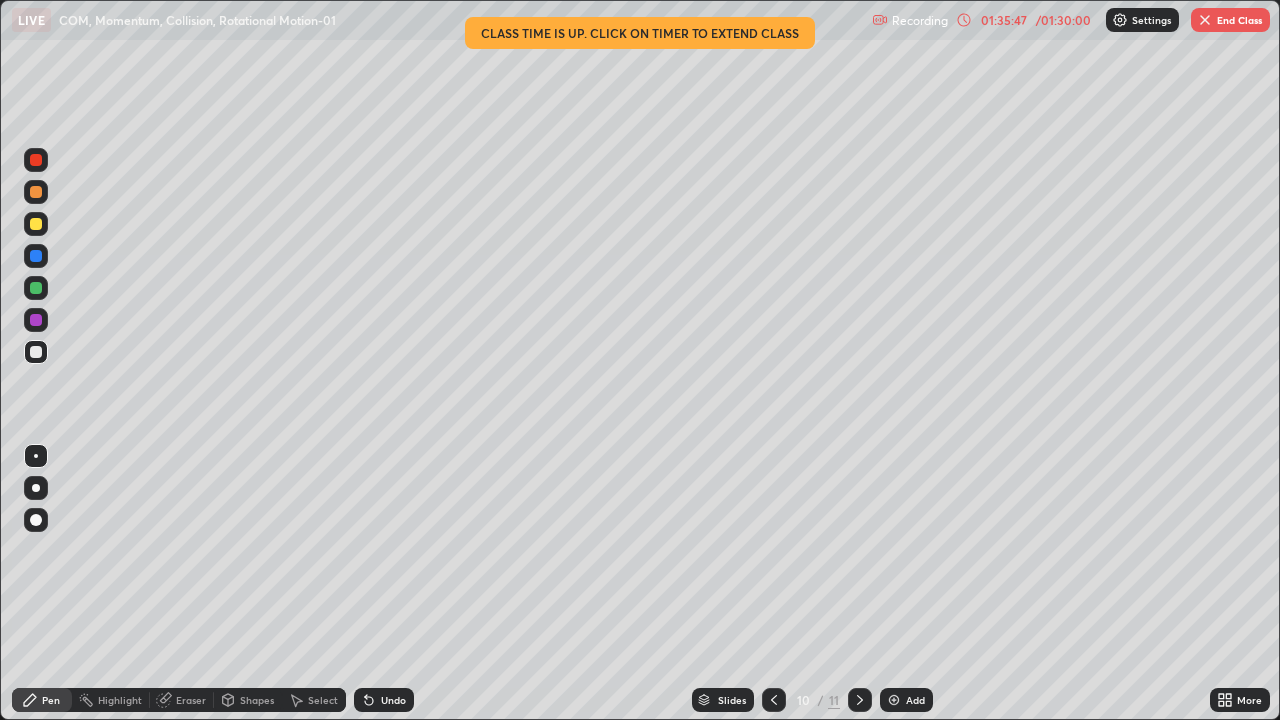 click 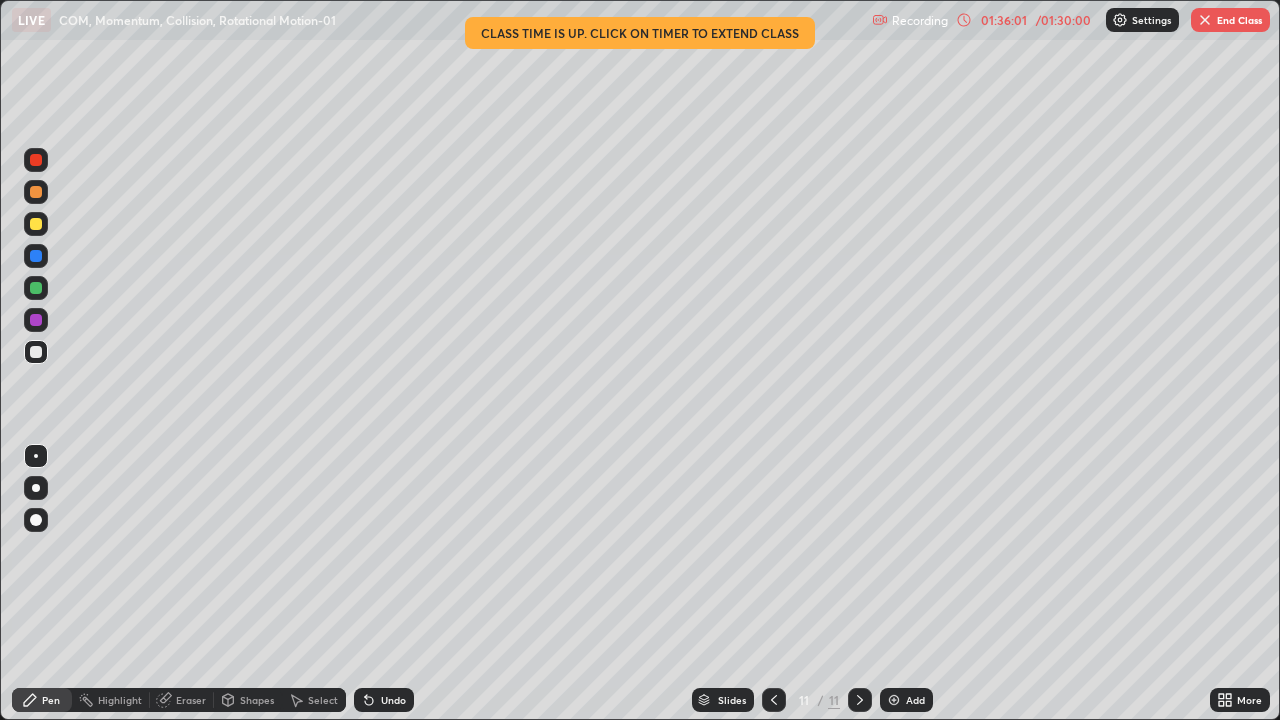 click on "End Class" at bounding box center (1230, 20) 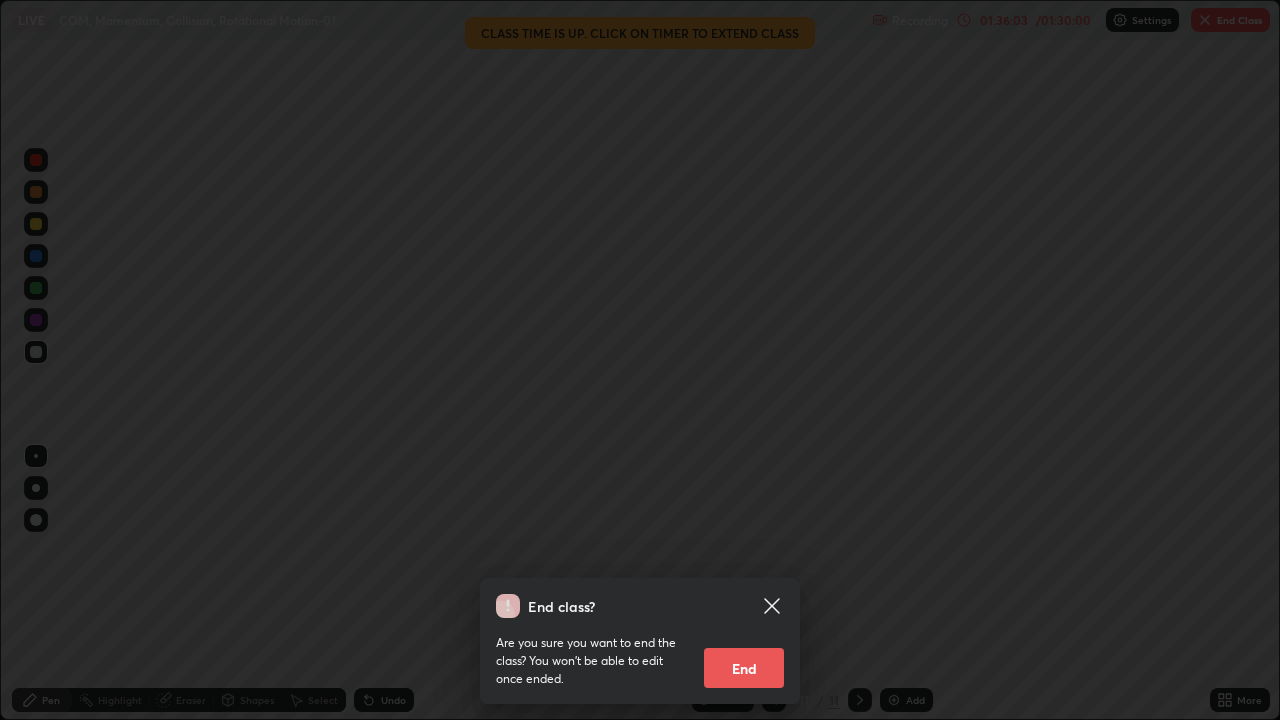 click on "End" at bounding box center [744, 668] 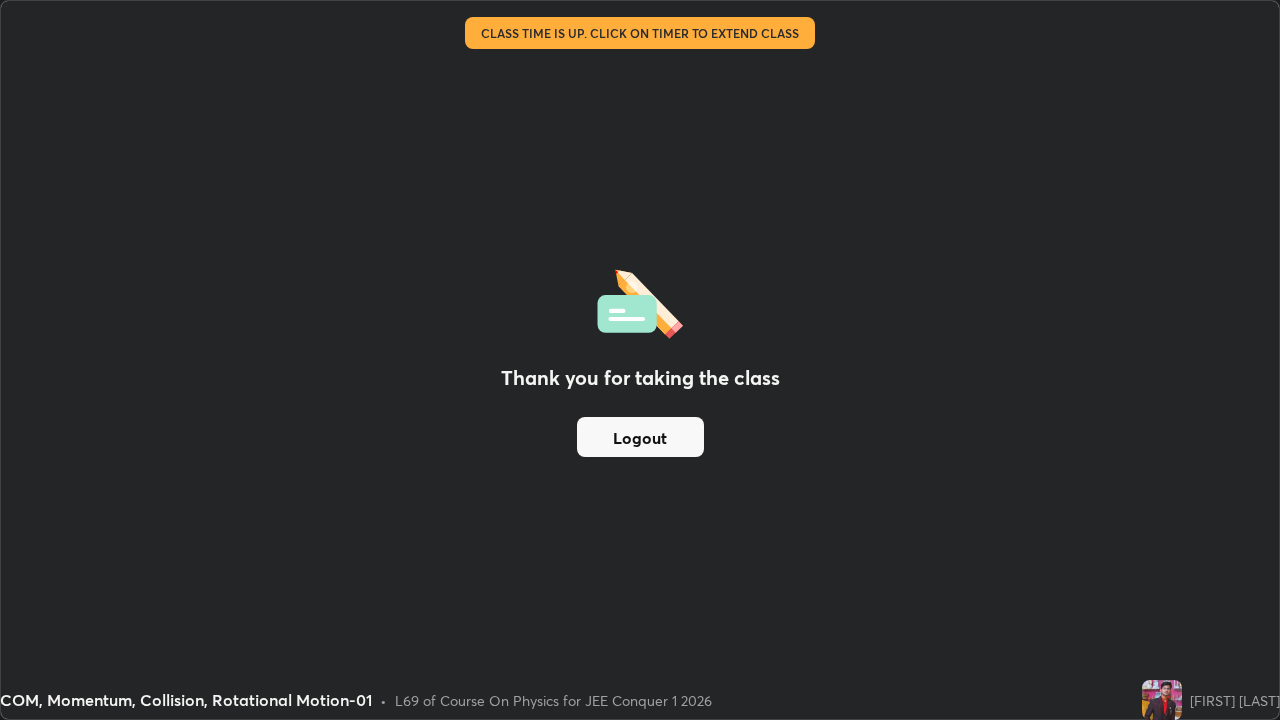click on "Logout" at bounding box center (640, 437) 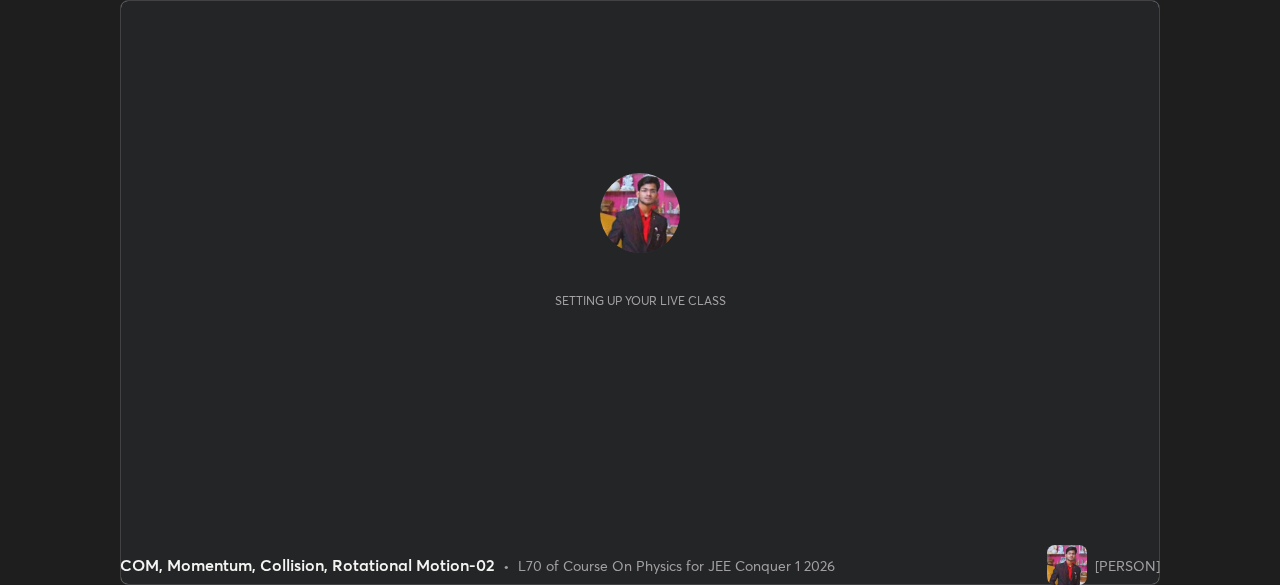 scroll, scrollTop: 0, scrollLeft: 0, axis: both 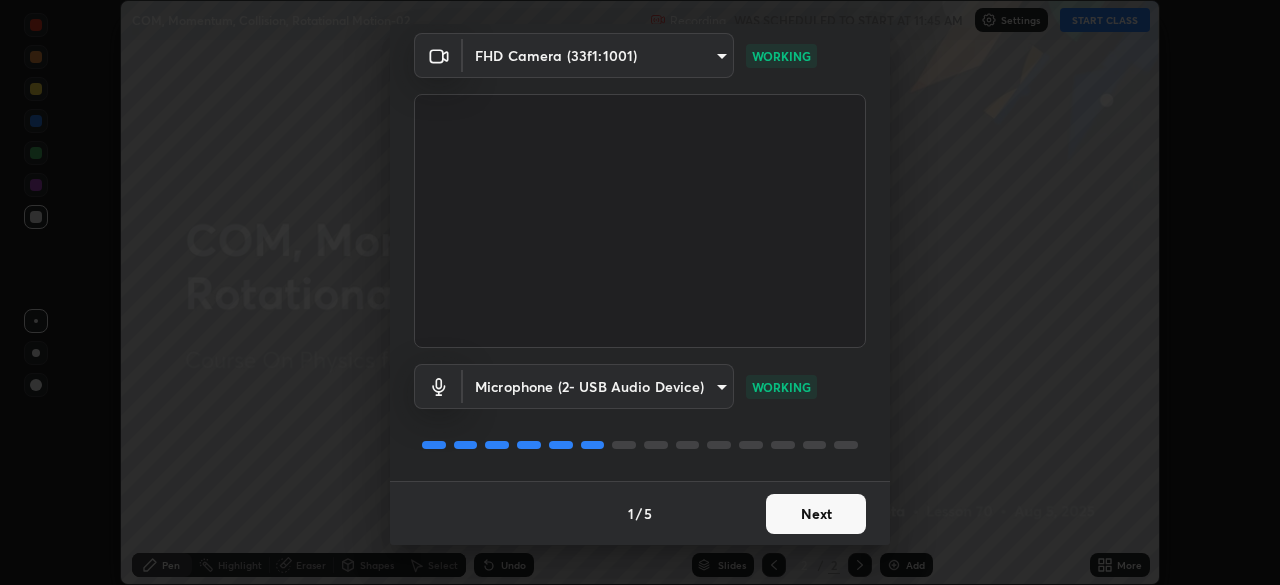 click on "Next" at bounding box center [816, 514] 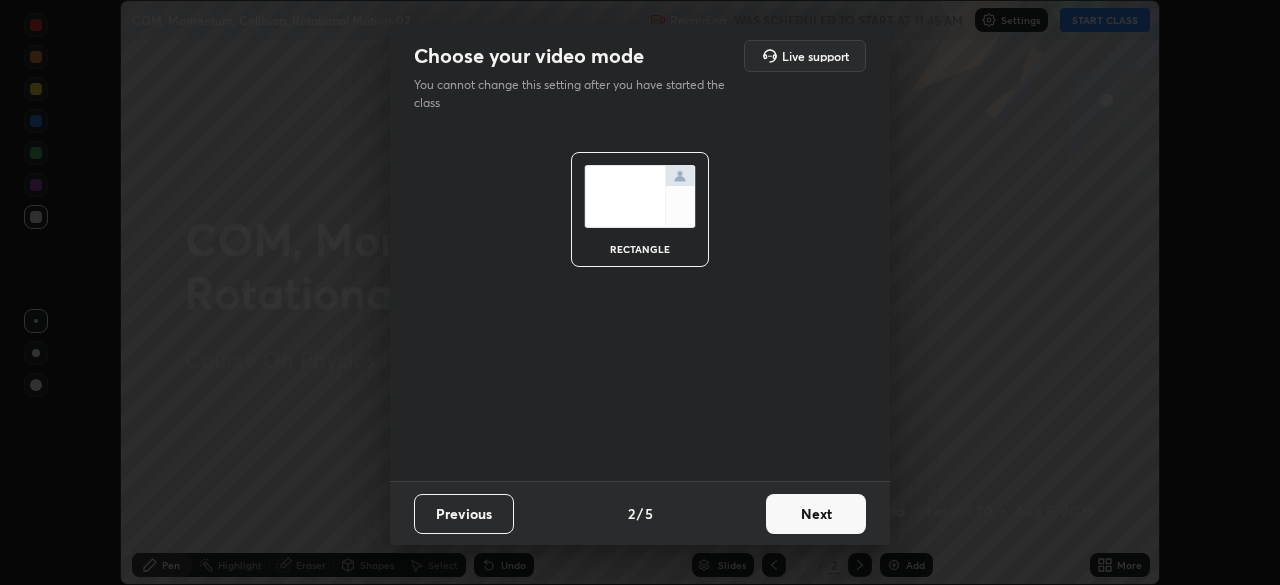 click on "Next" at bounding box center (816, 514) 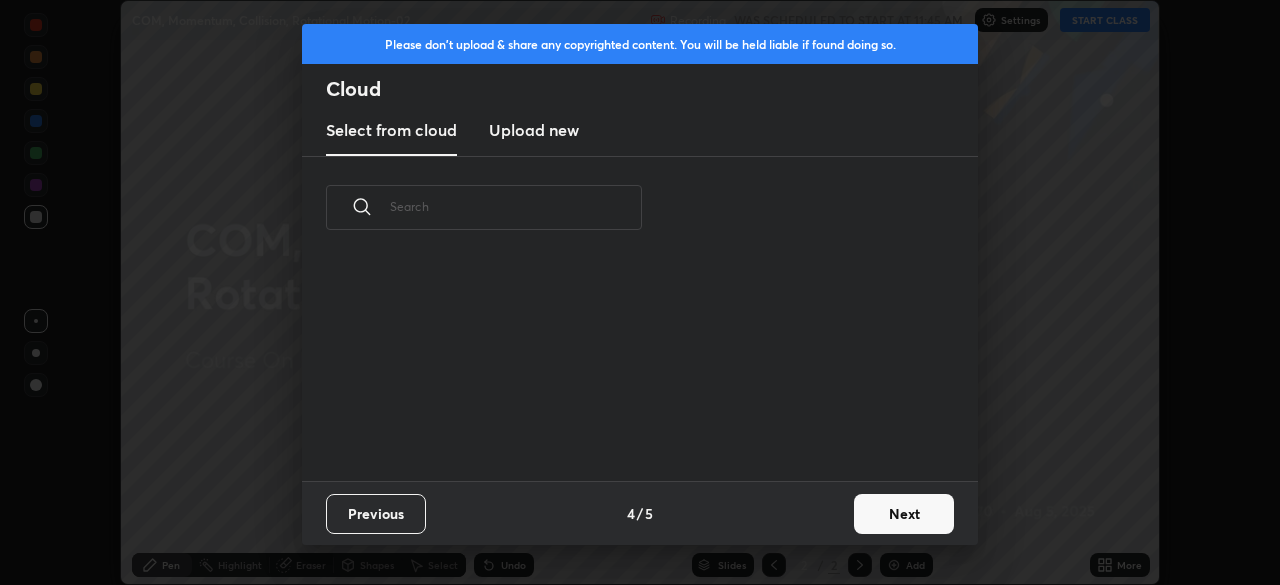 click on "Previous 4 / 5 Next" at bounding box center (640, 513) 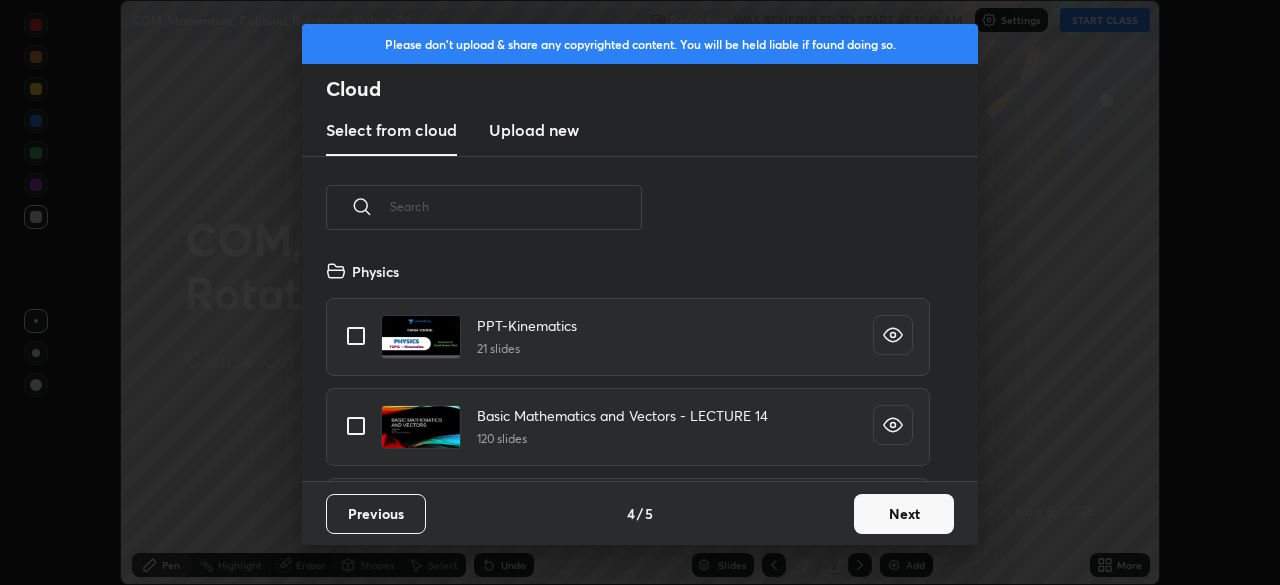 click on "Next" at bounding box center [904, 514] 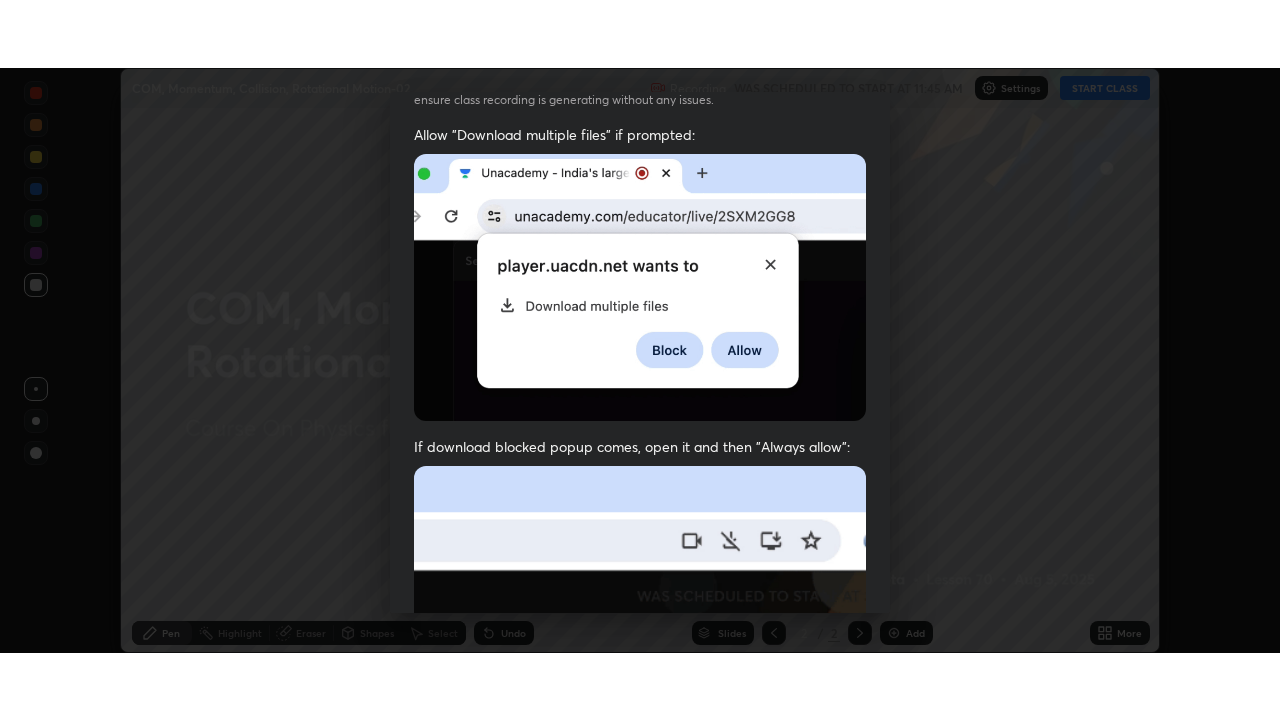 scroll, scrollTop: 479, scrollLeft: 0, axis: vertical 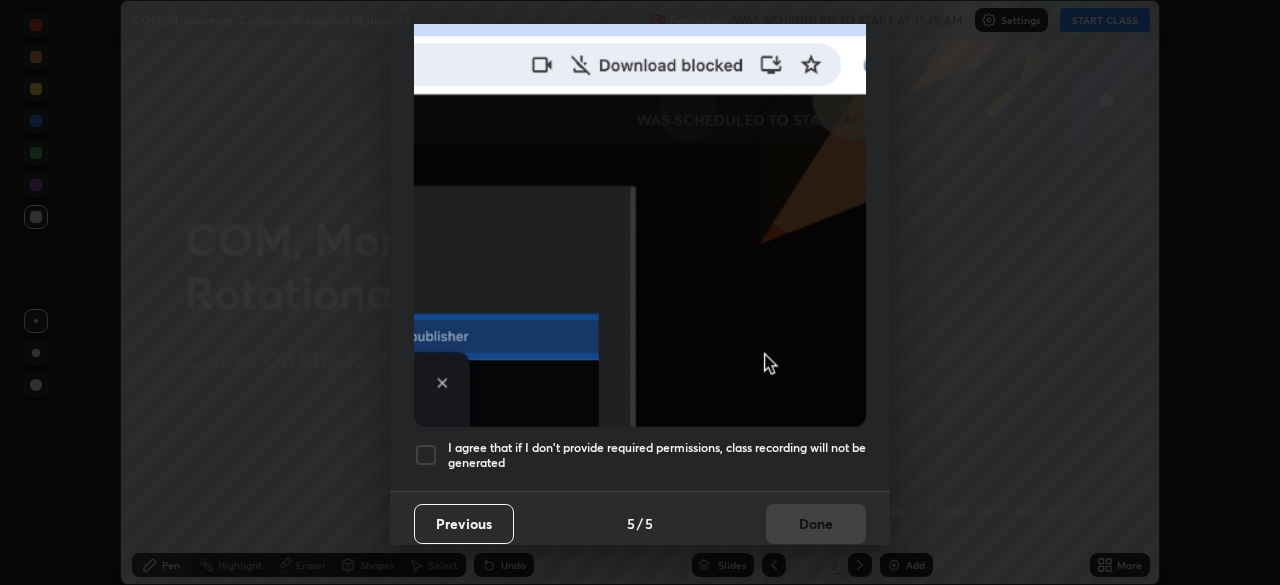 click on "I agree that if I don't provide required permissions, class recording will not be generated" at bounding box center (657, 455) 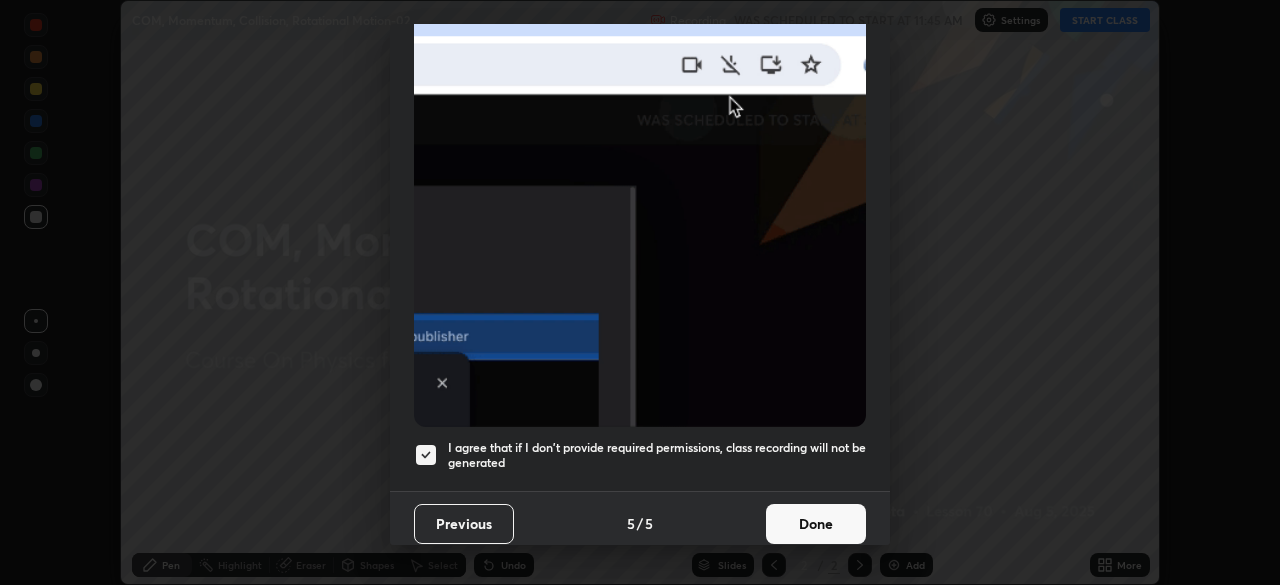 click on "Done" at bounding box center (816, 524) 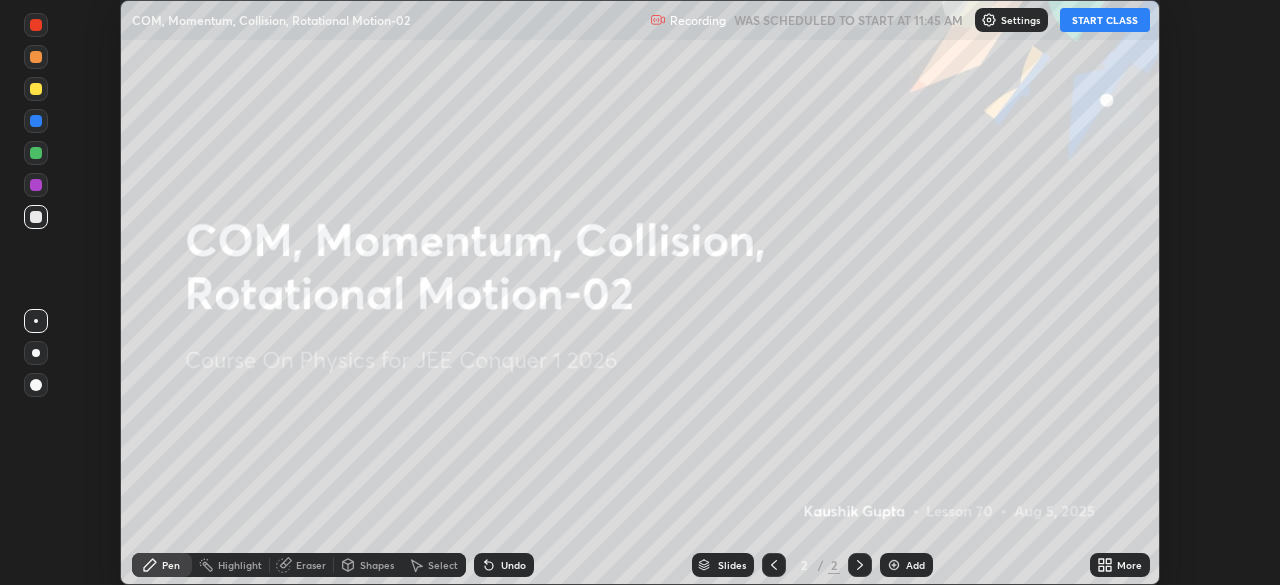 click on "More" at bounding box center (1120, 565) 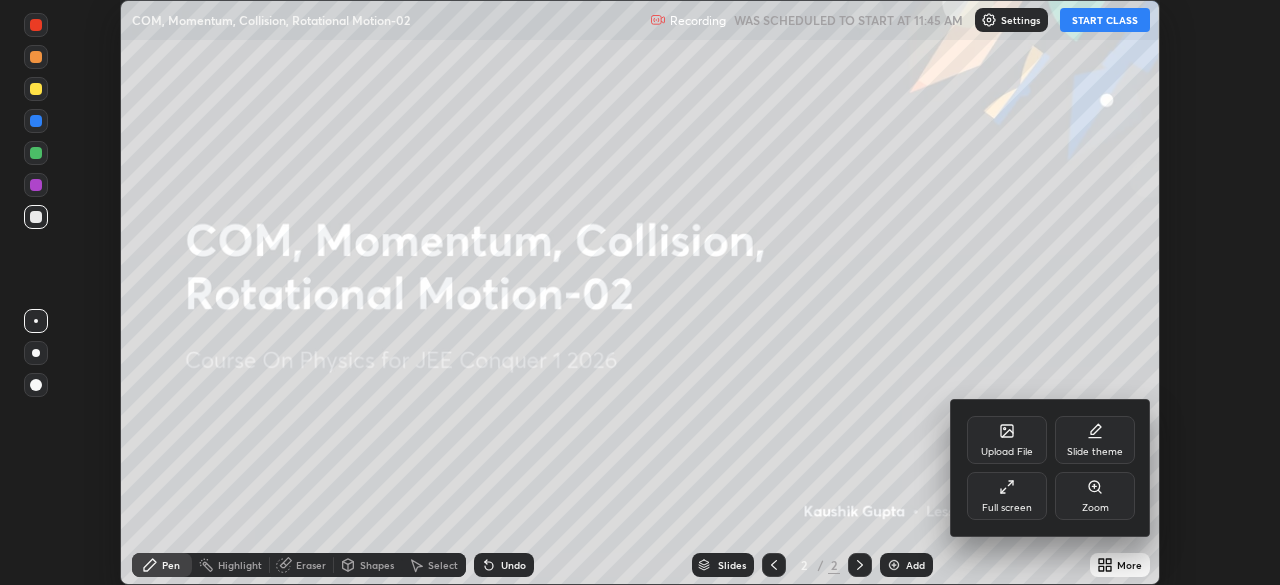 click on "Full screen" at bounding box center (1007, 508) 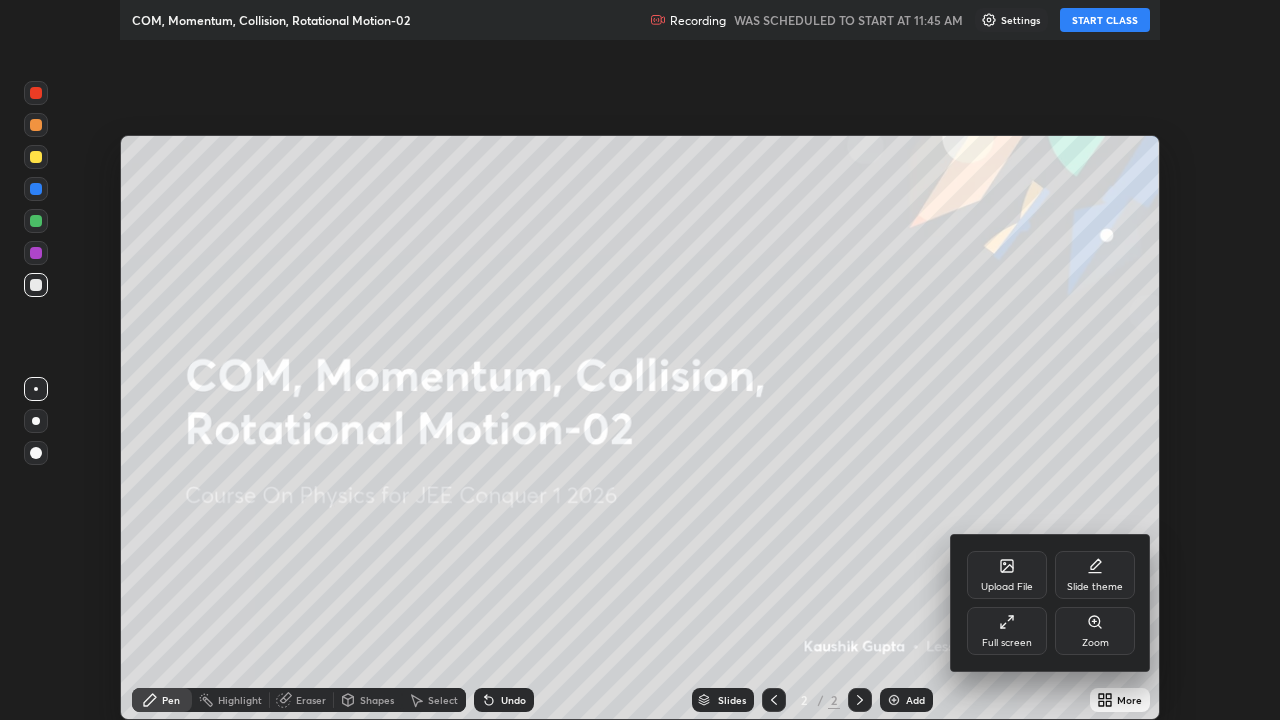 scroll, scrollTop: 99280, scrollLeft: 98720, axis: both 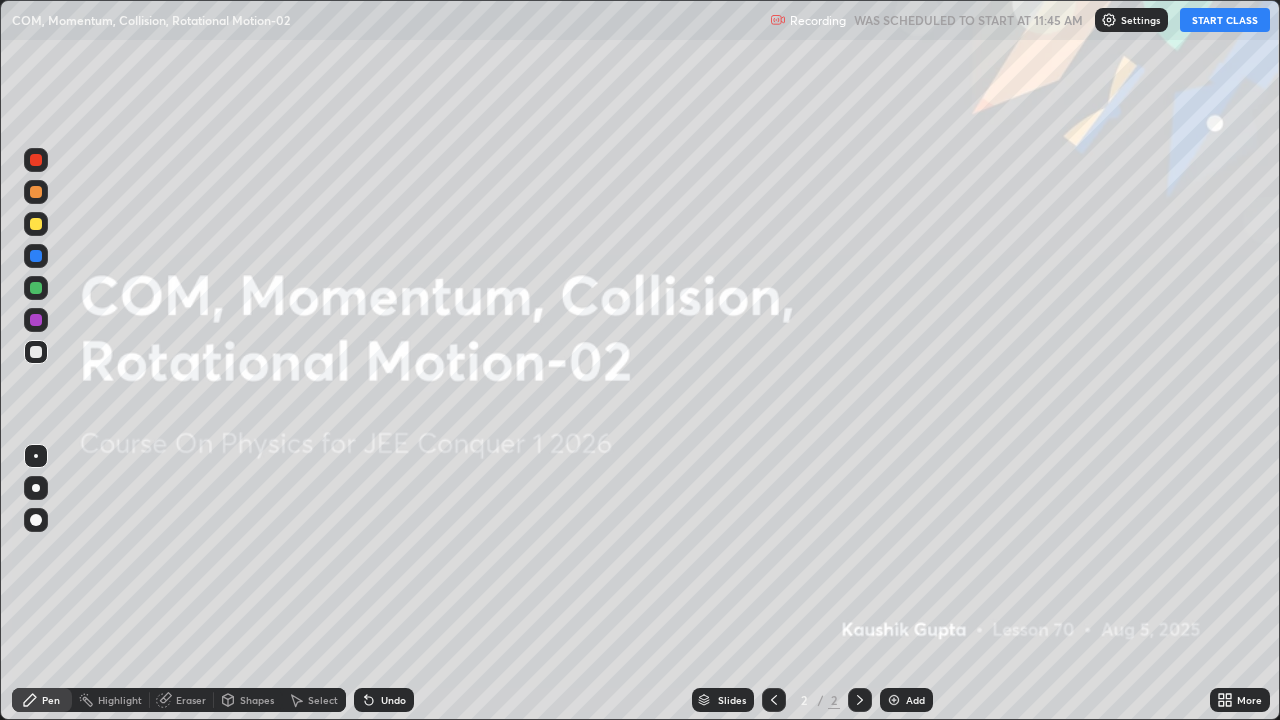 click on "START CLASS" at bounding box center [1225, 20] 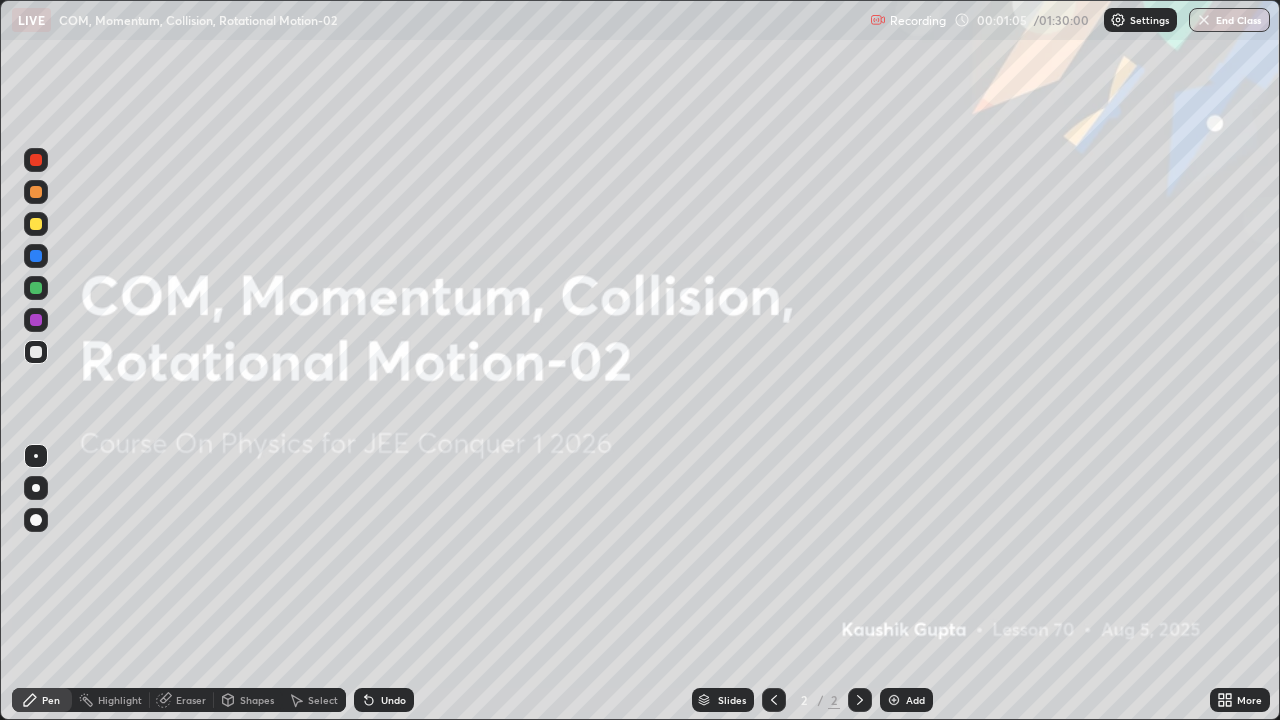 click on "Add" at bounding box center (915, 700) 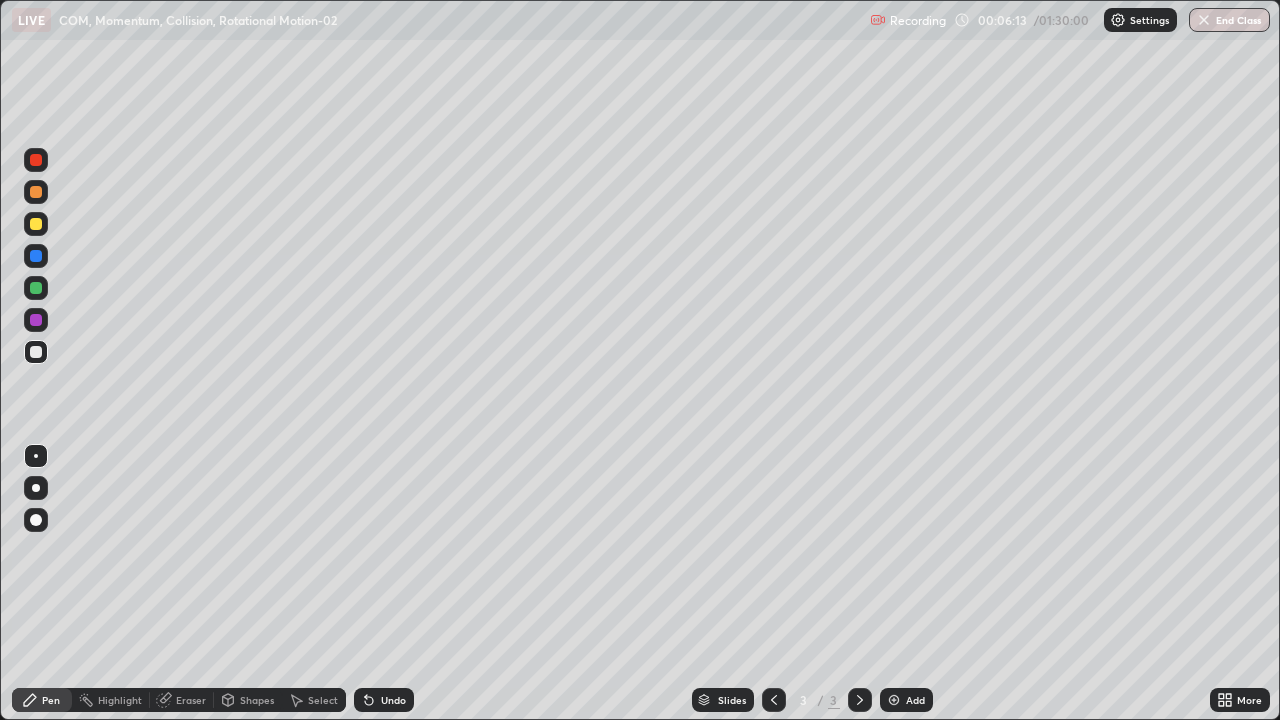 click 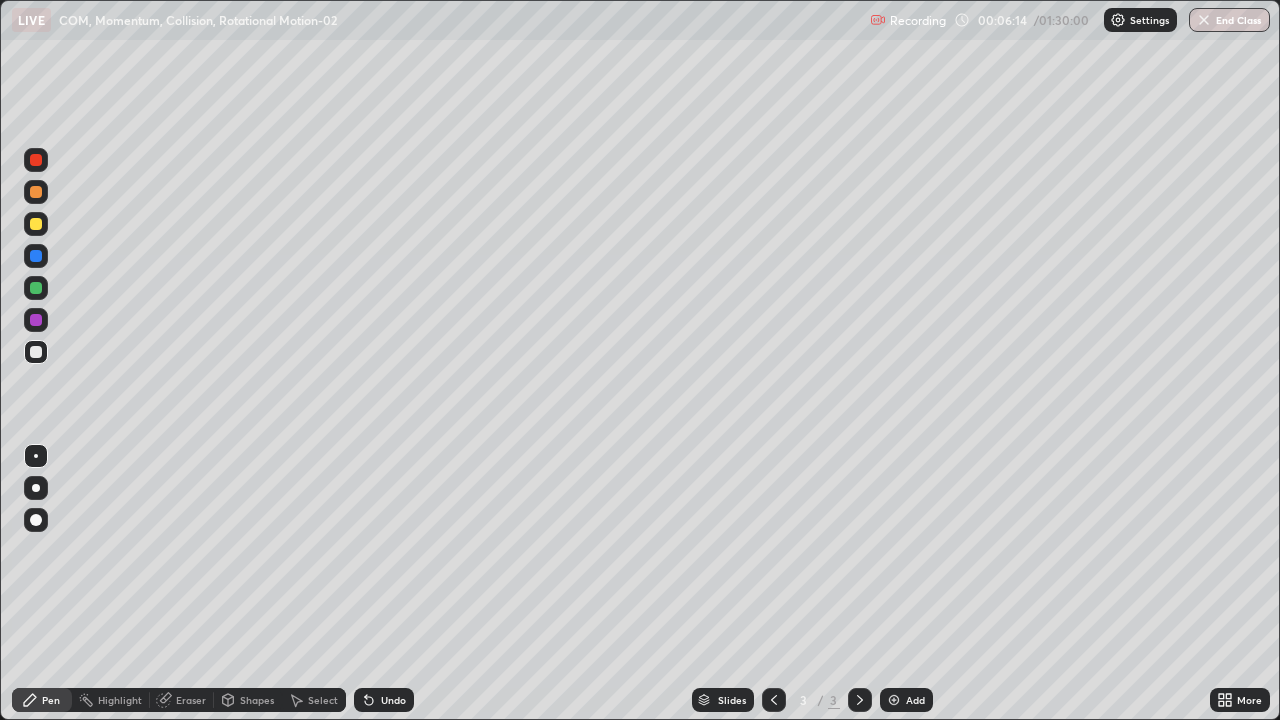 click at bounding box center [36, 224] 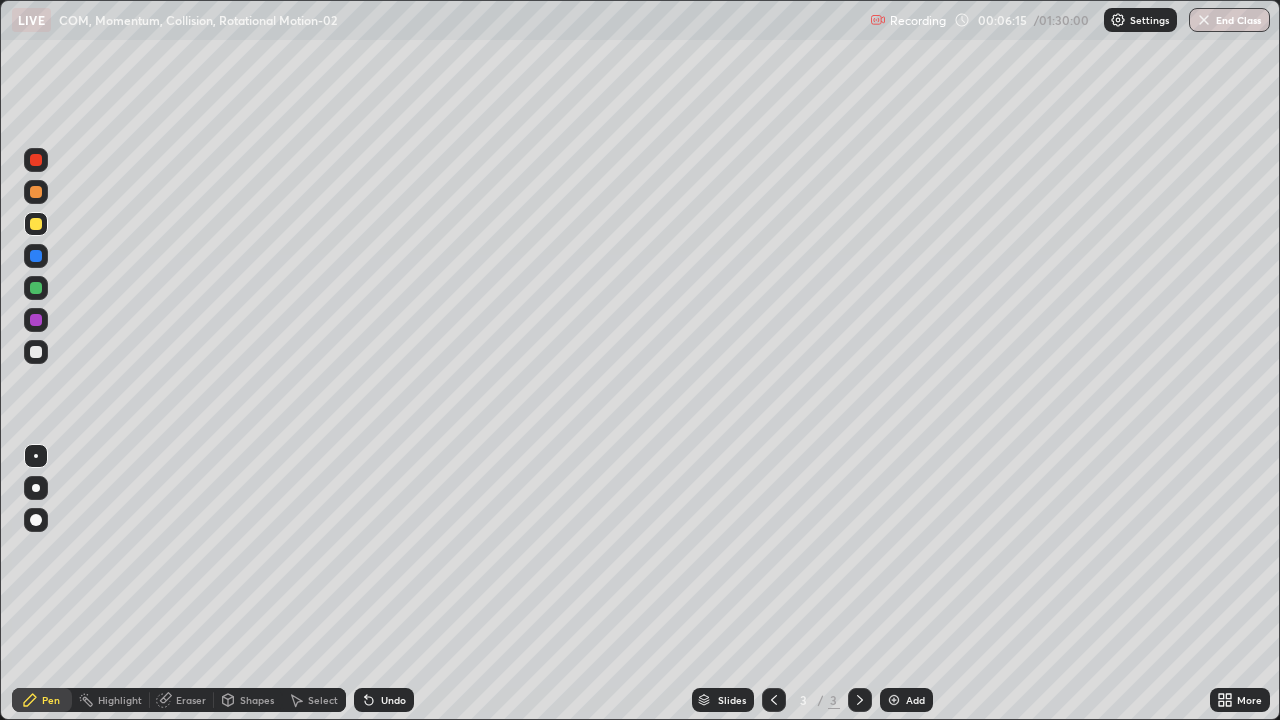 click at bounding box center (36, 352) 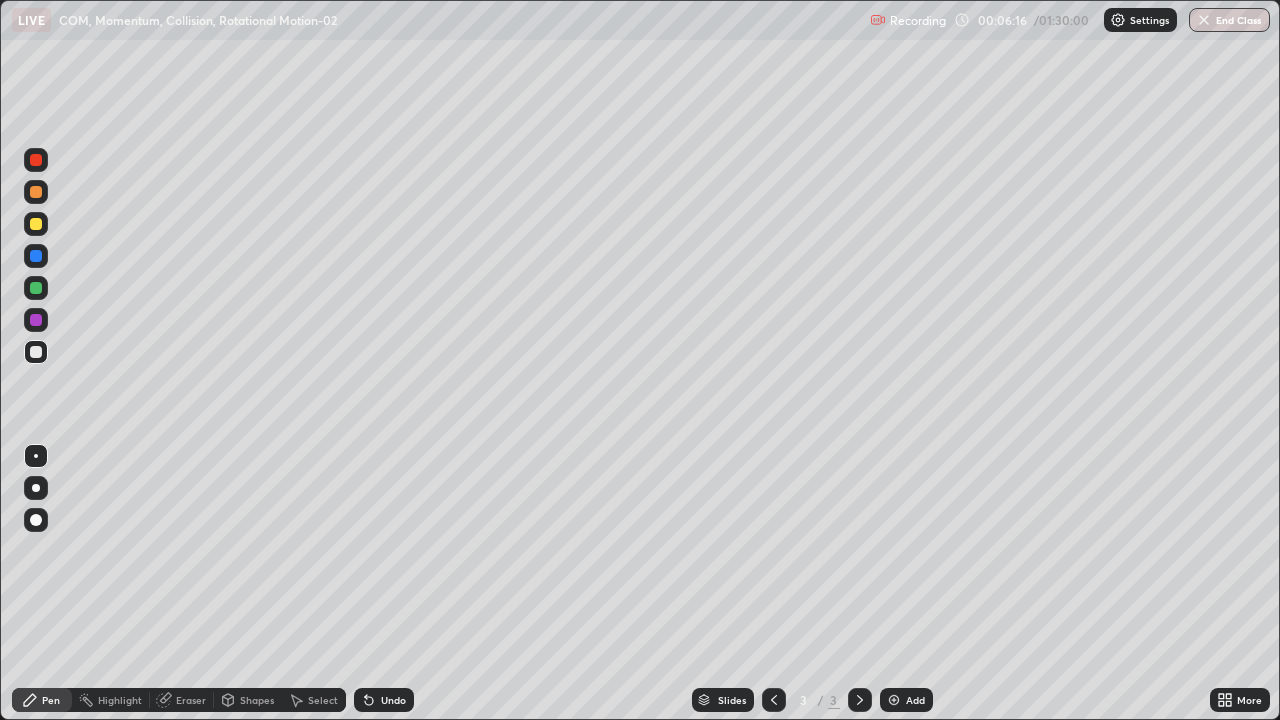 click at bounding box center (36, 288) 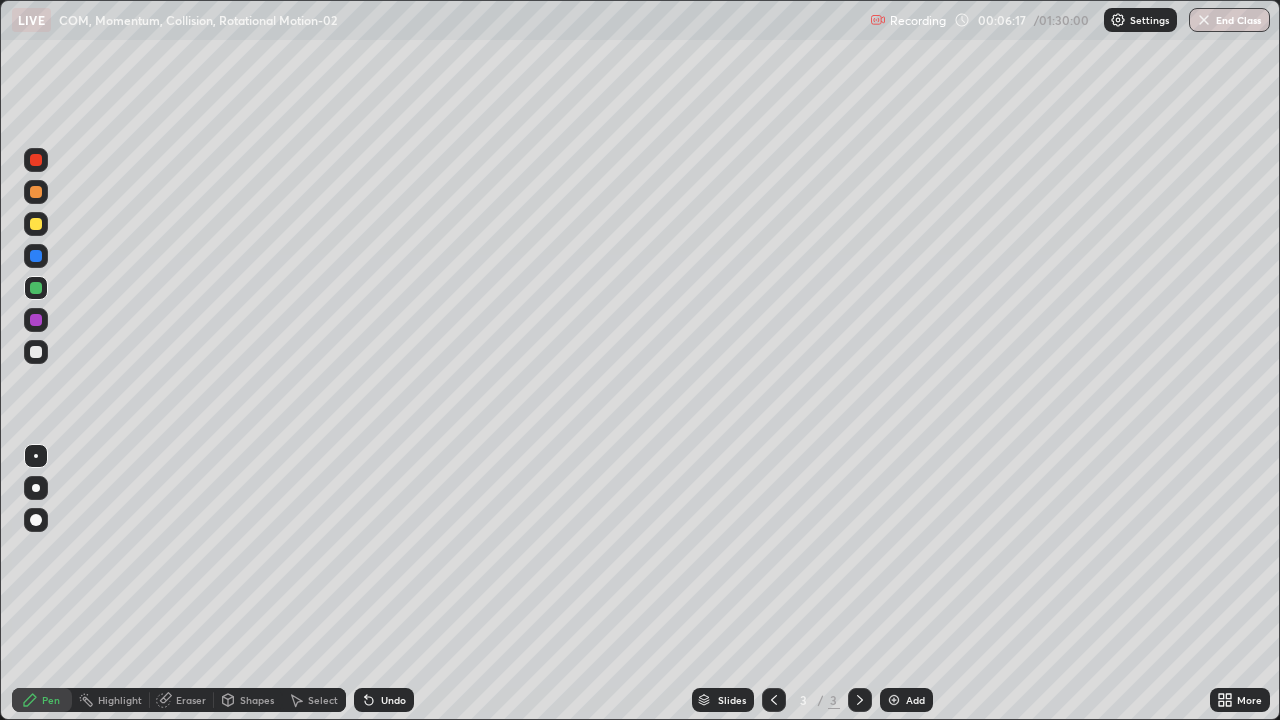 click at bounding box center (36, 352) 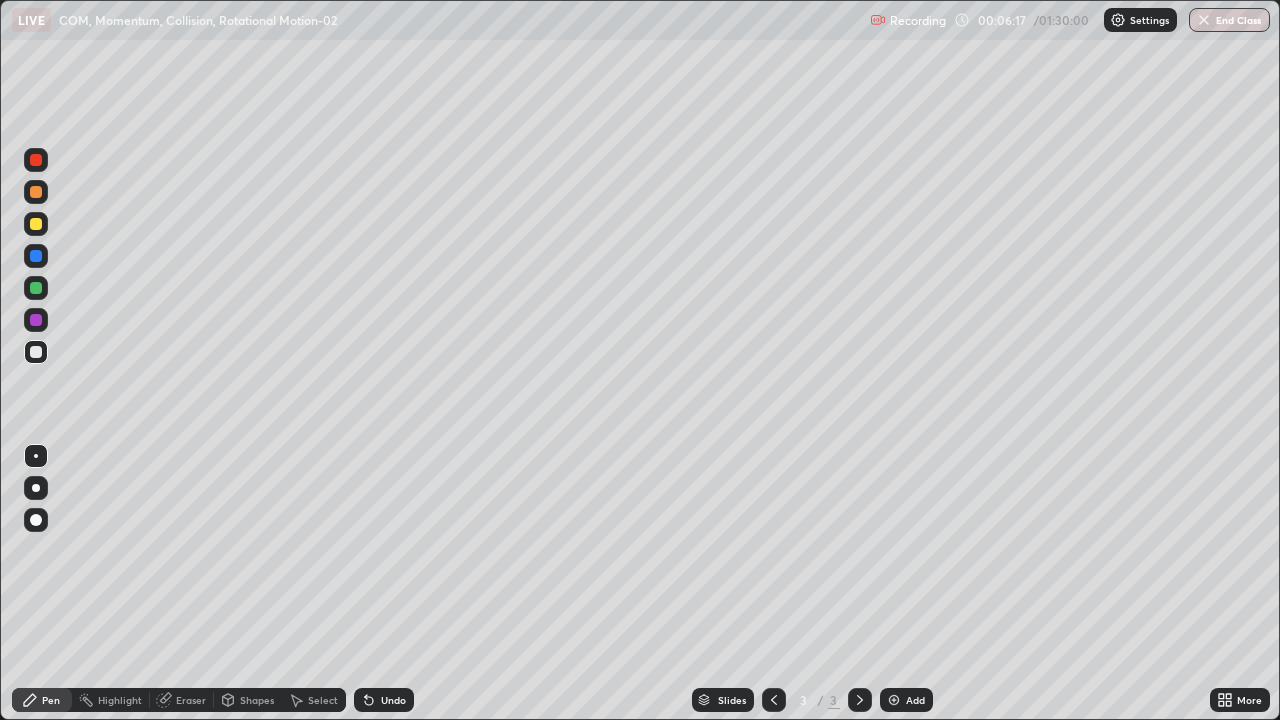 click at bounding box center [36, 320] 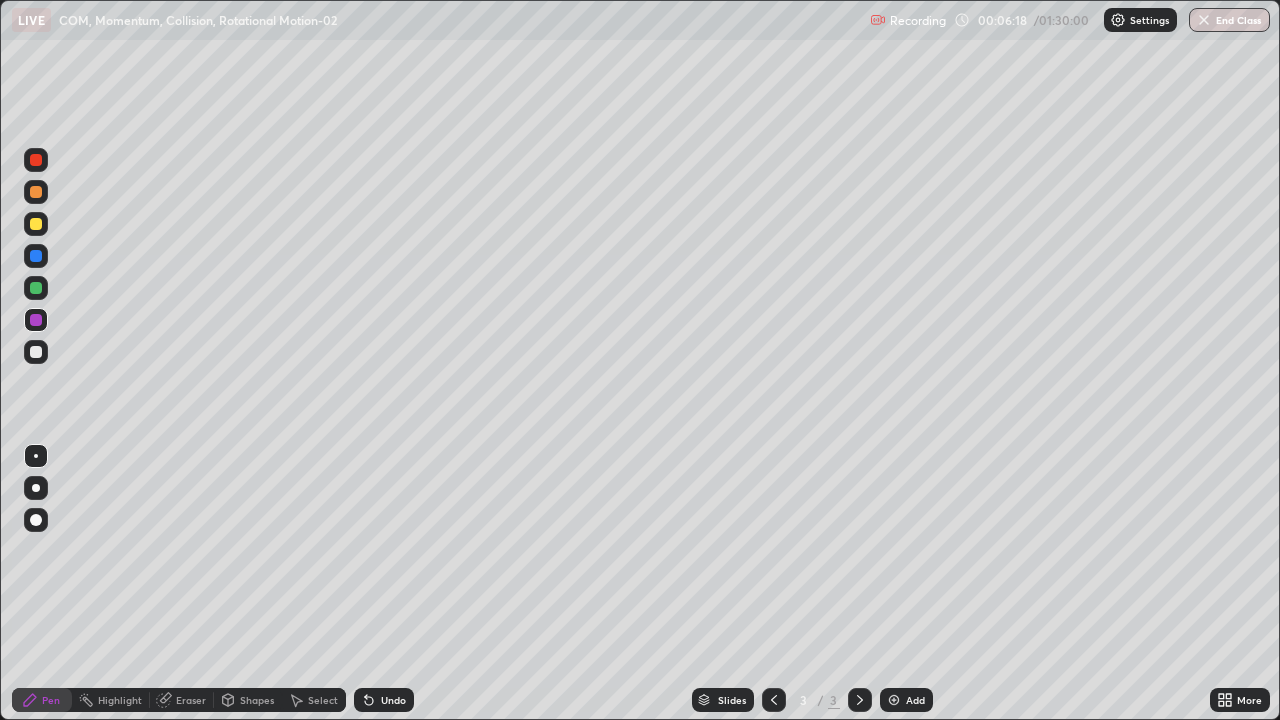 click at bounding box center [36, 256] 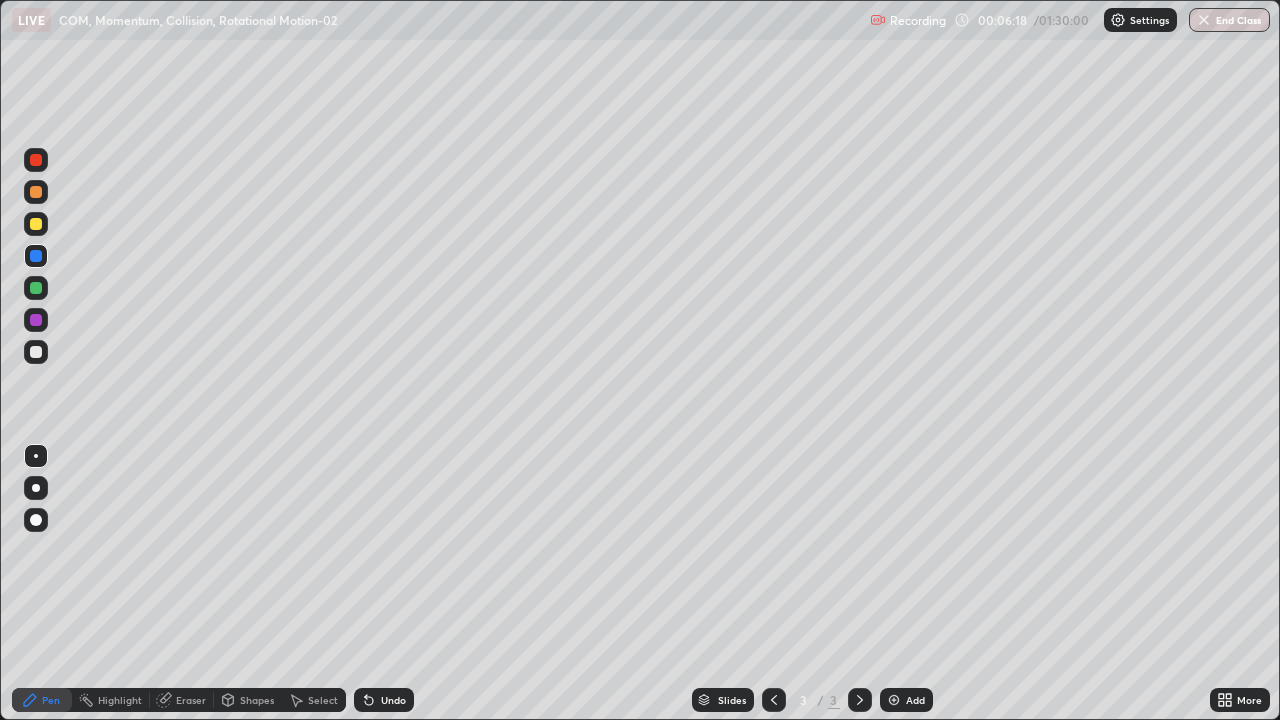 click at bounding box center [36, 320] 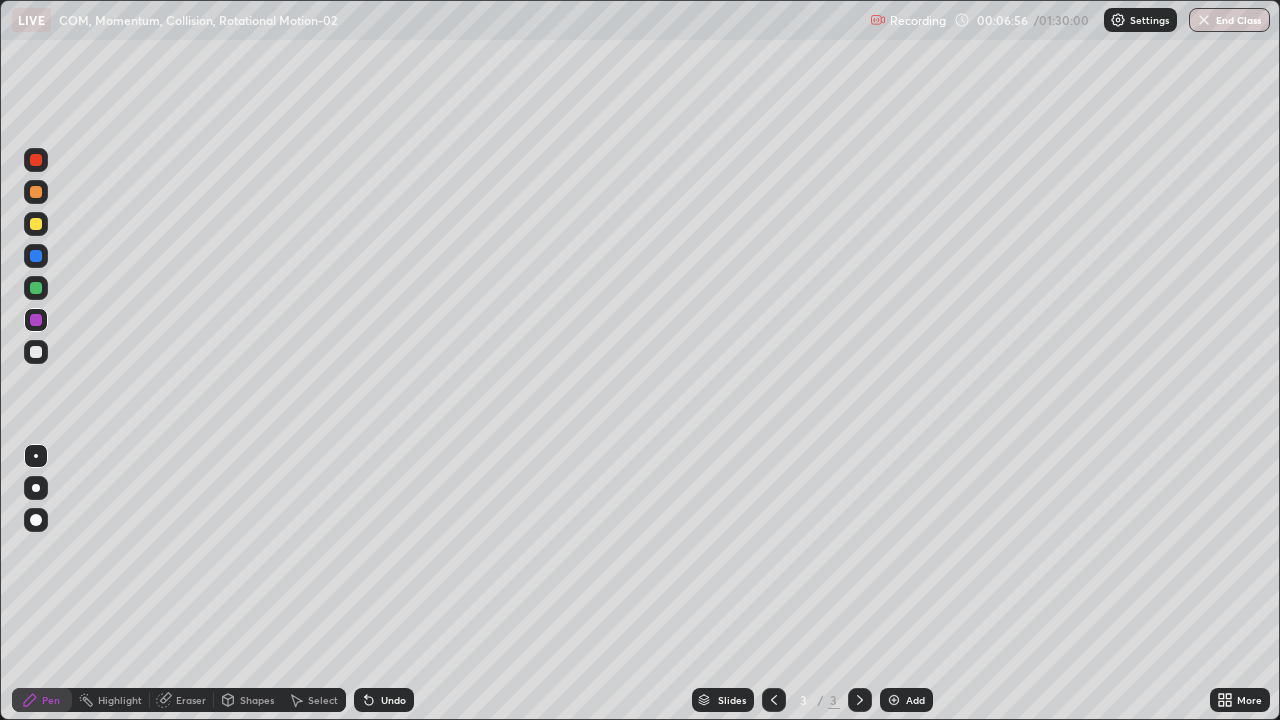 click at bounding box center [36, 224] 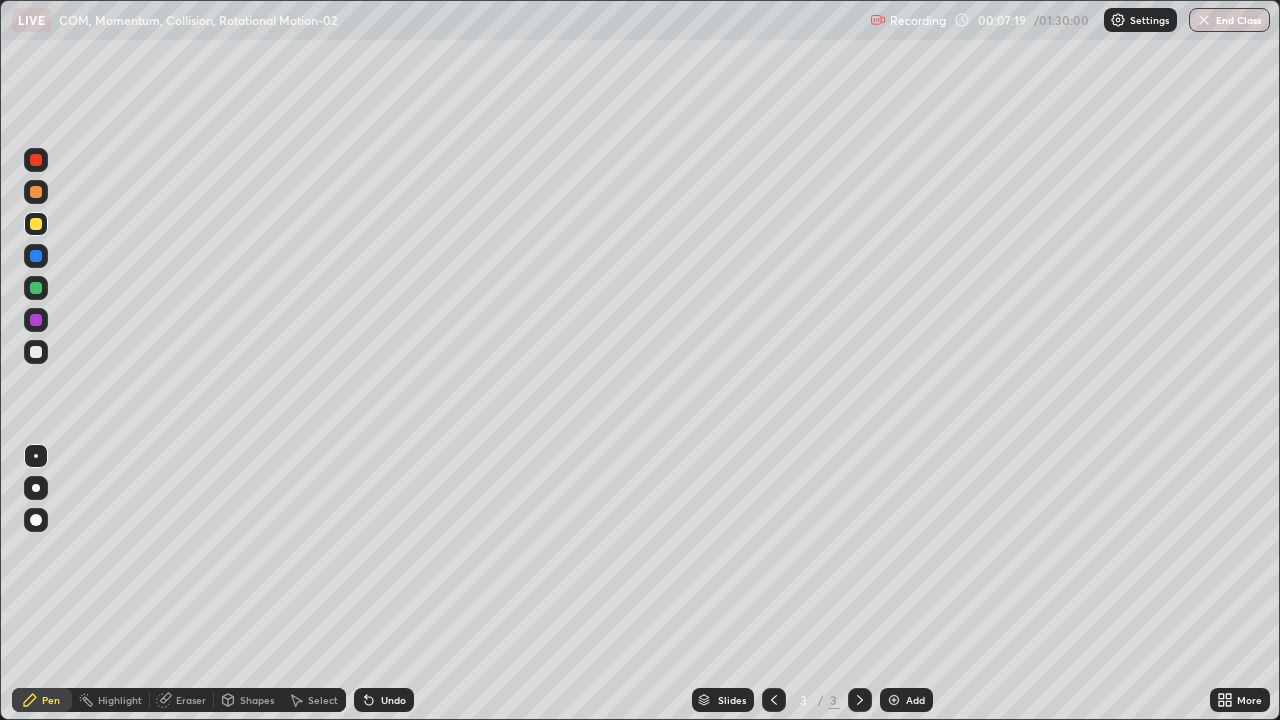 click on "Shapes" at bounding box center [248, 700] 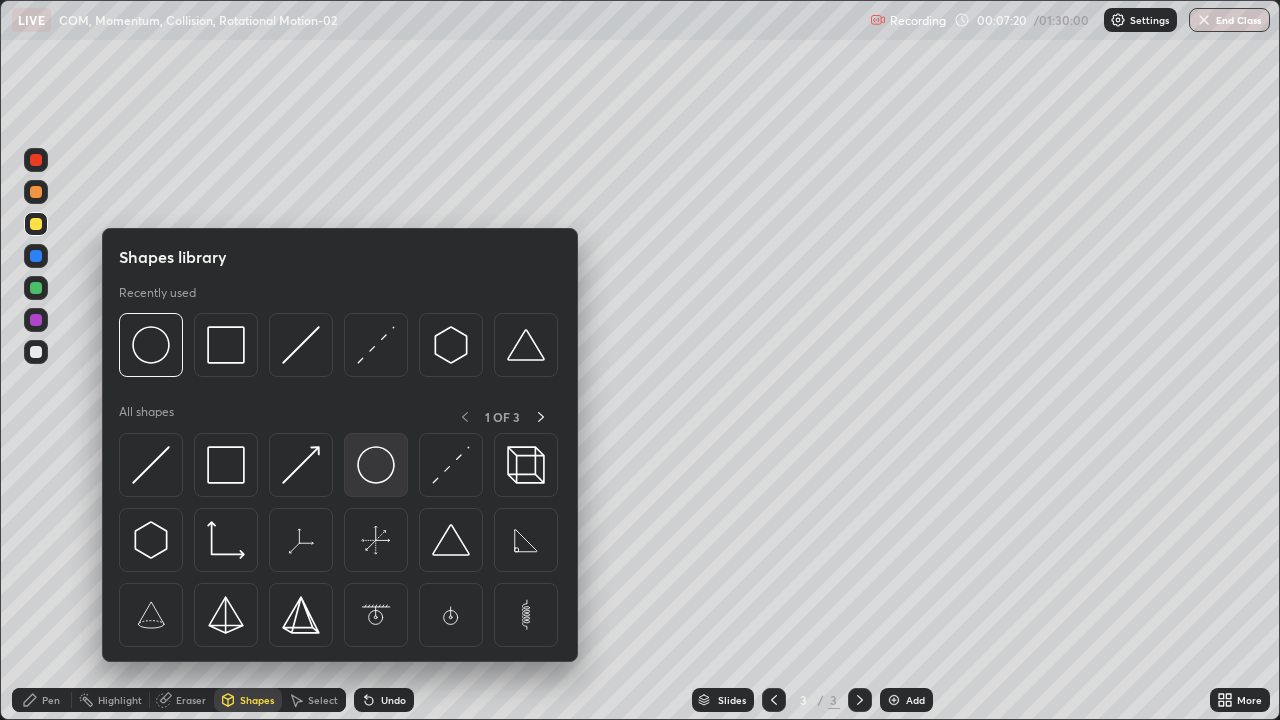 click at bounding box center (376, 465) 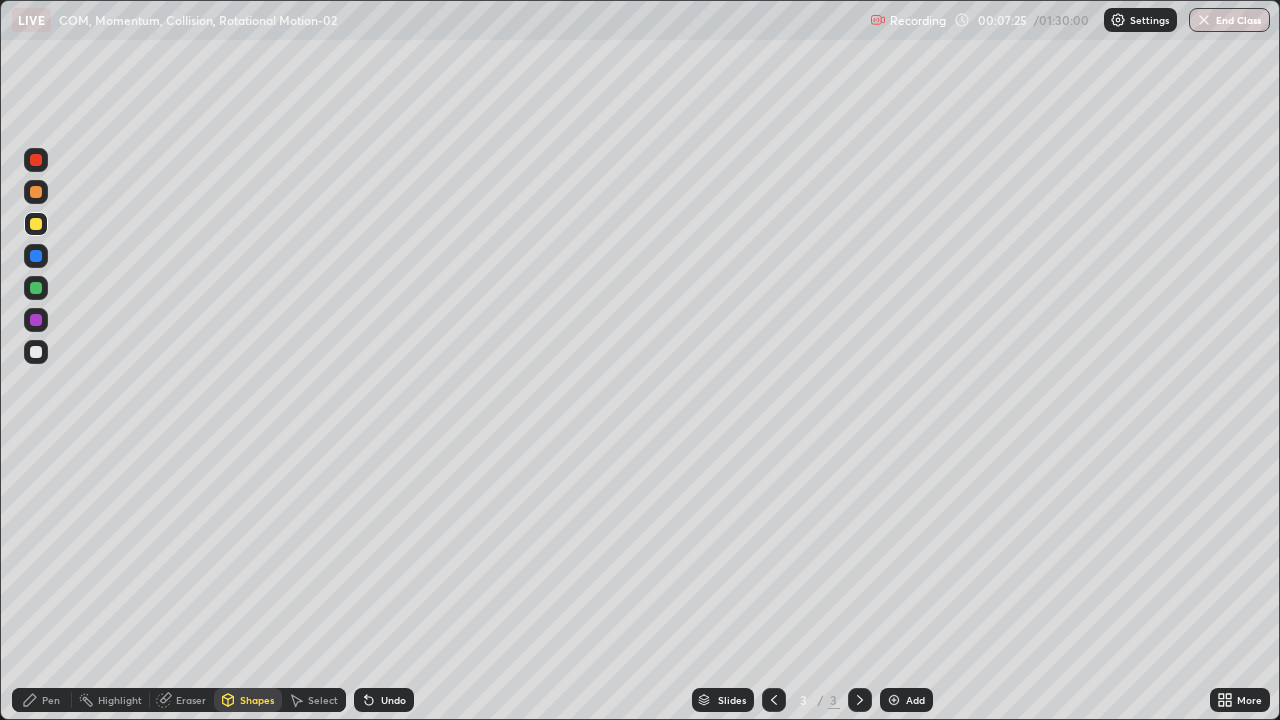 click 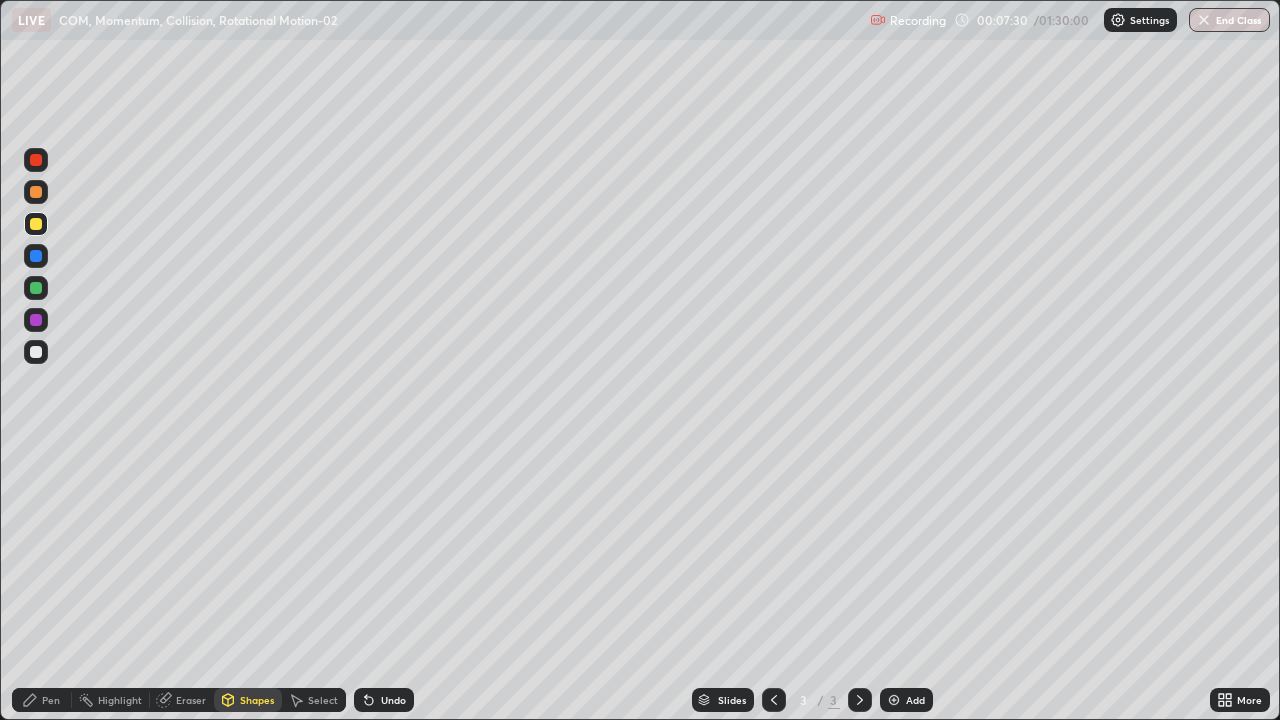 click on "Pen" at bounding box center [42, 700] 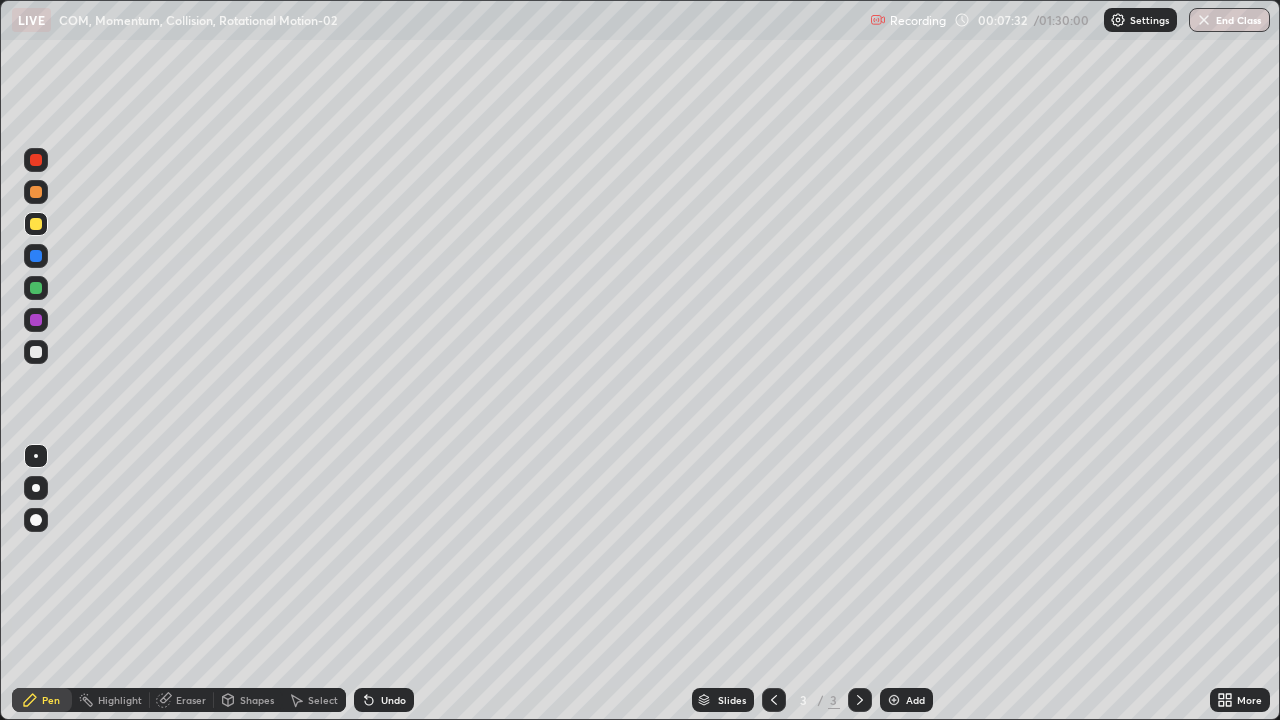 click at bounding box center [36, 352] 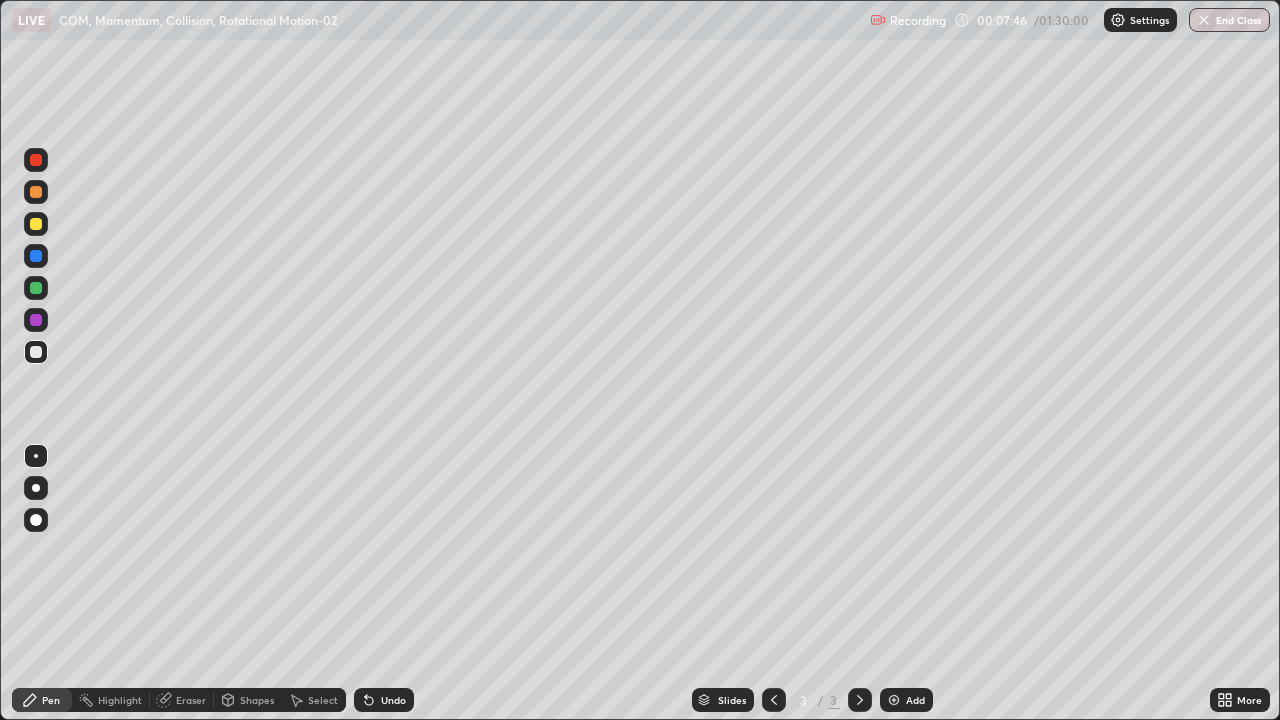 click at bounding box center [36, 192] 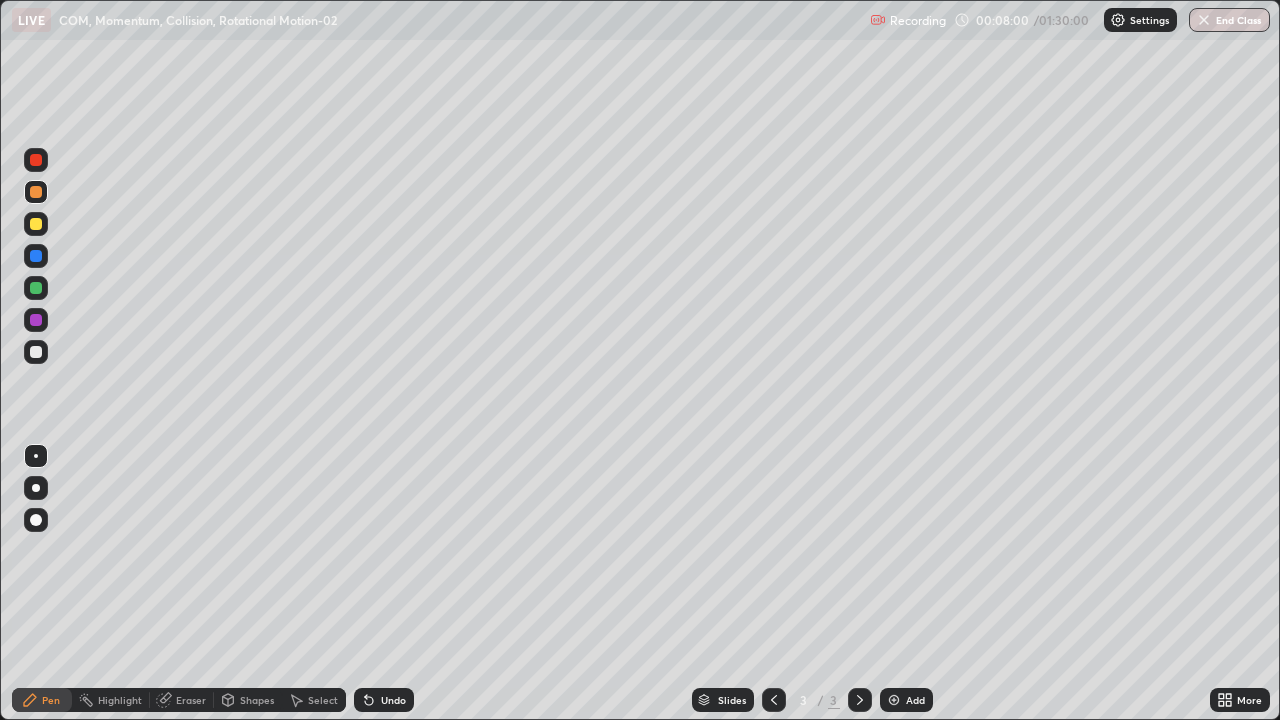 click at bounding box center [36, 160] 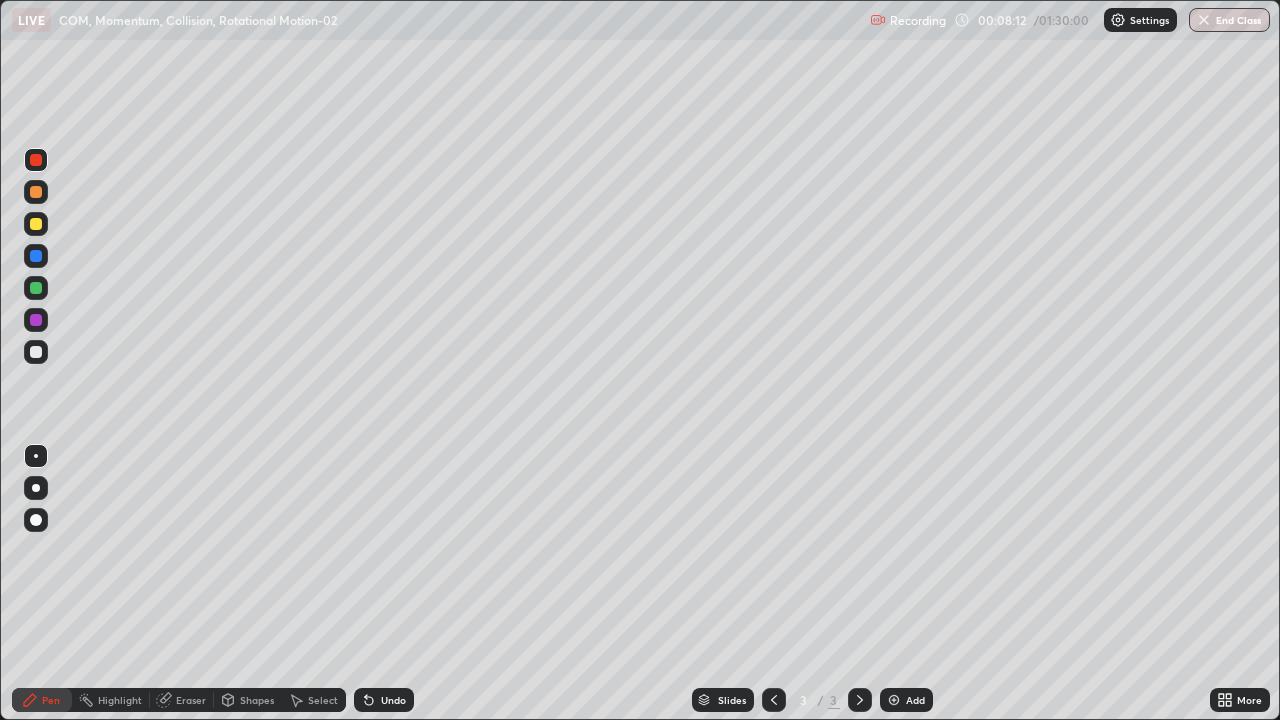 click at bounding box center (36, 320) 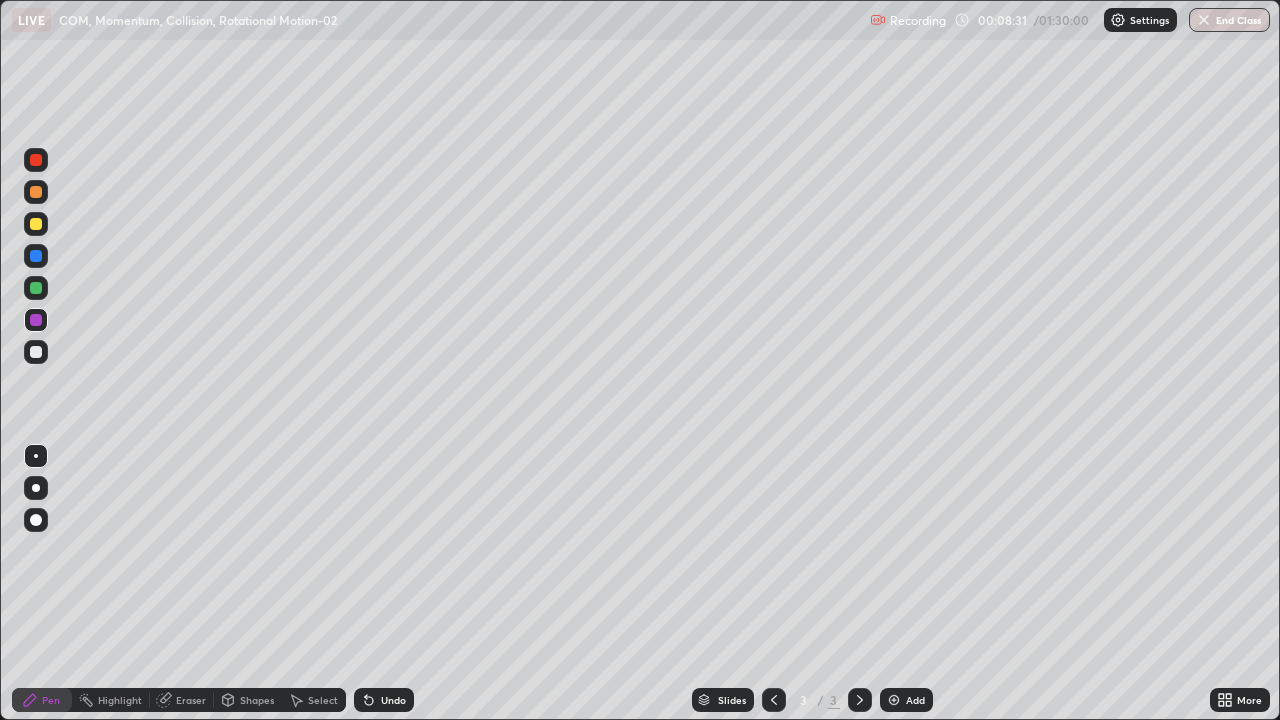 click at bounding box center [36, 288] 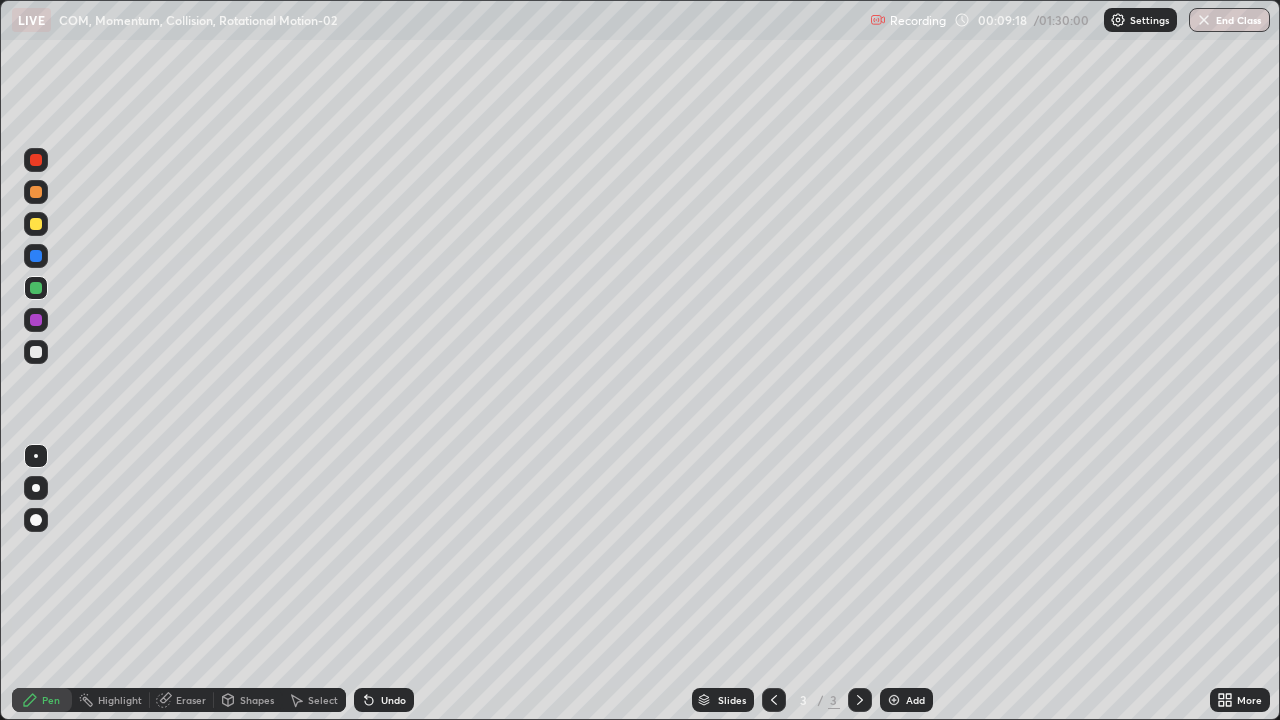 click at bounding box center [36, 520] 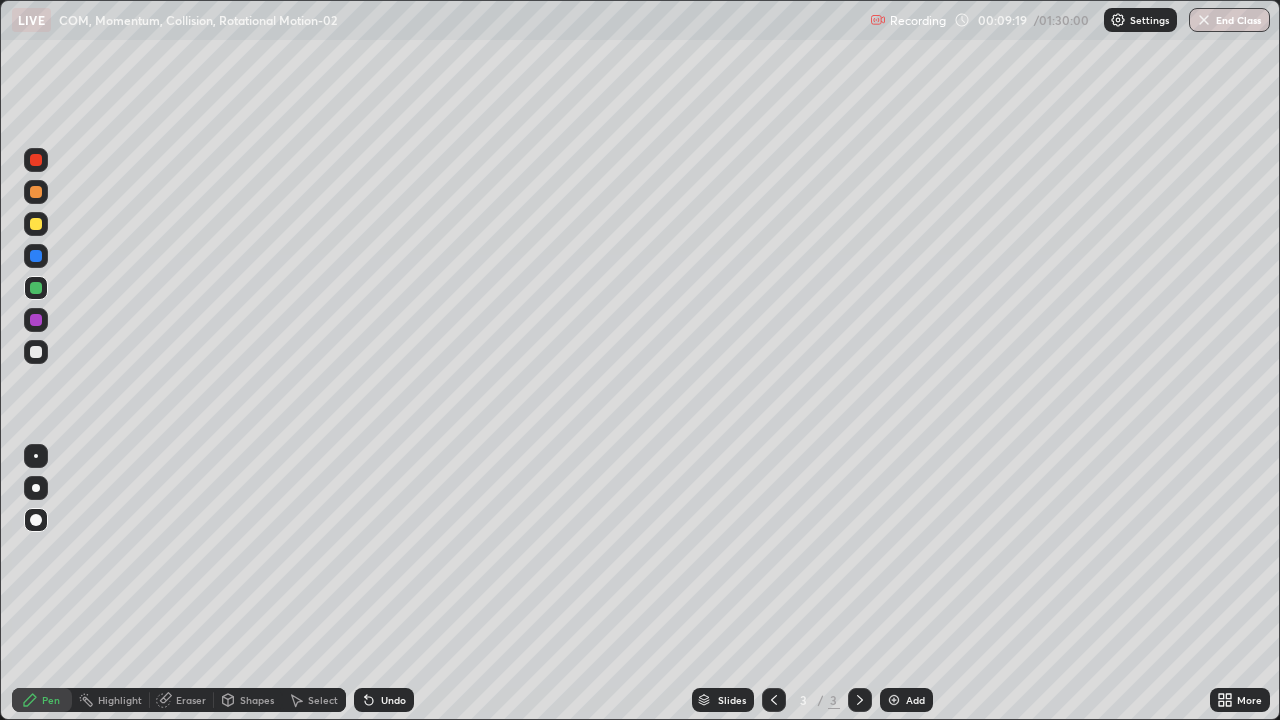 click at bounding box center (36, 520) 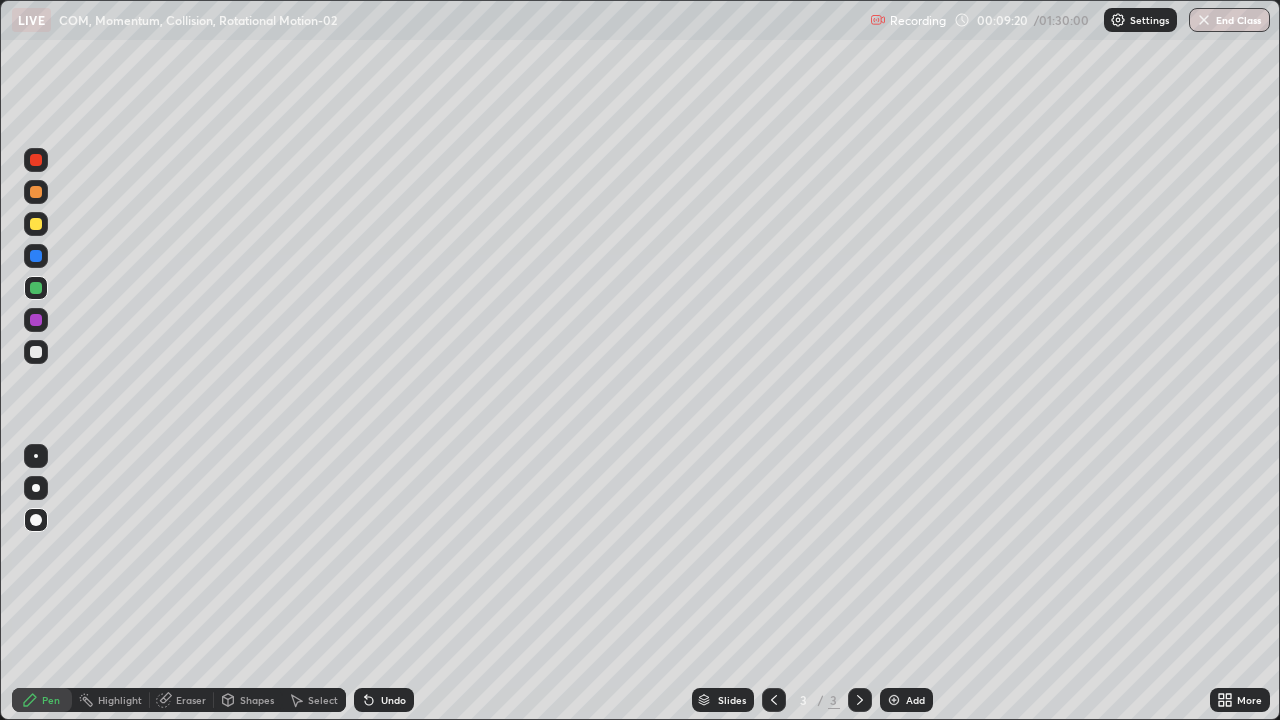 click at bounding box center (36, 520) 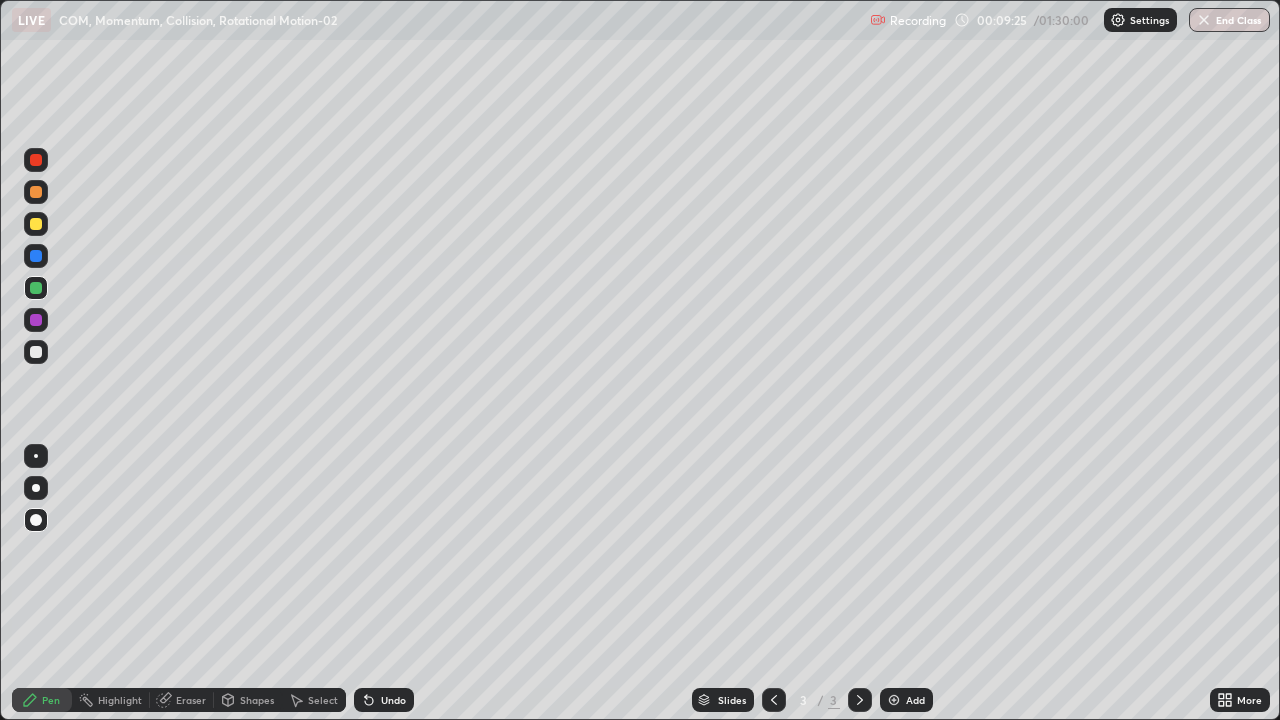 click 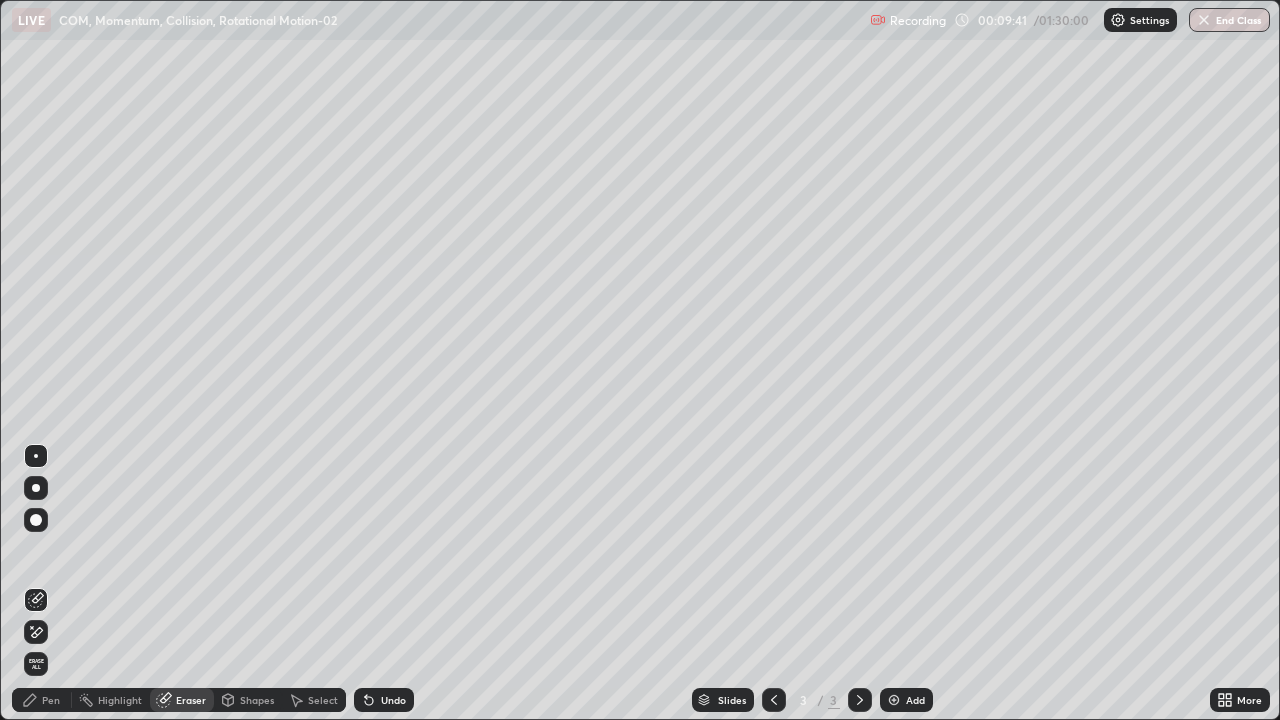 click on "Pen" at bounding box center [51, 700] 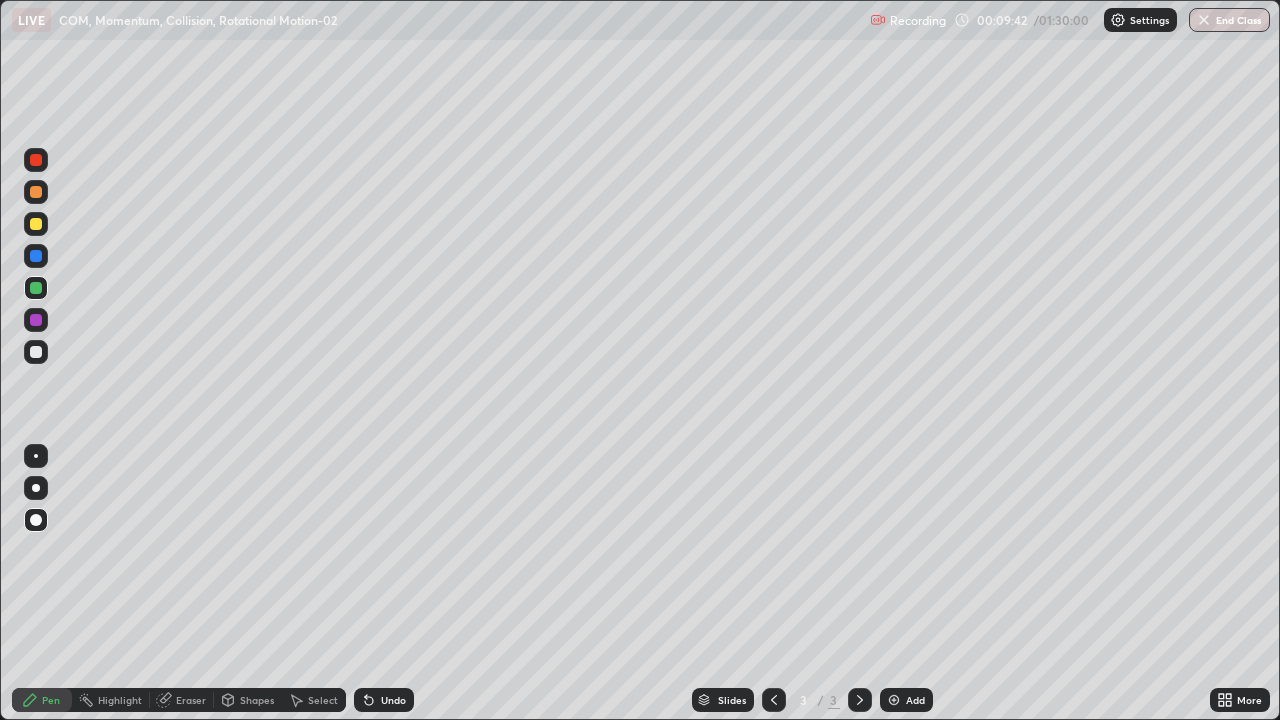 click at bounding box center (36, 352) 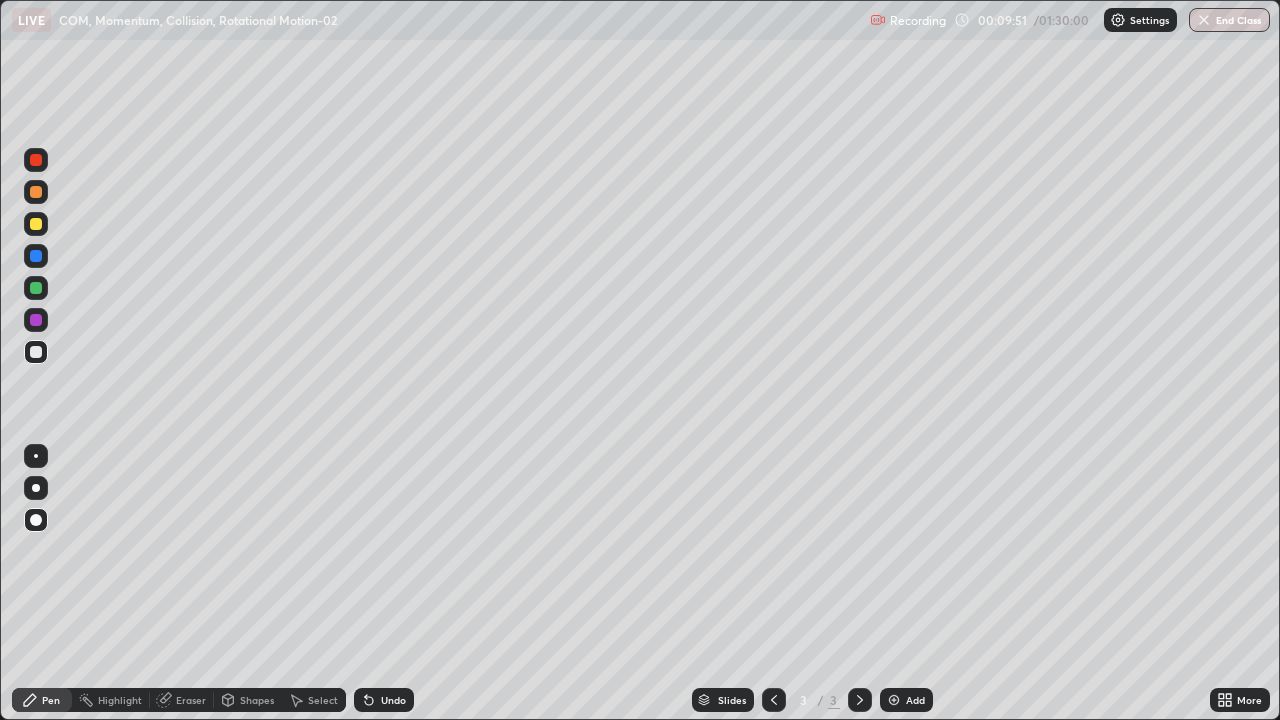 click at bounding box center [36, 456] 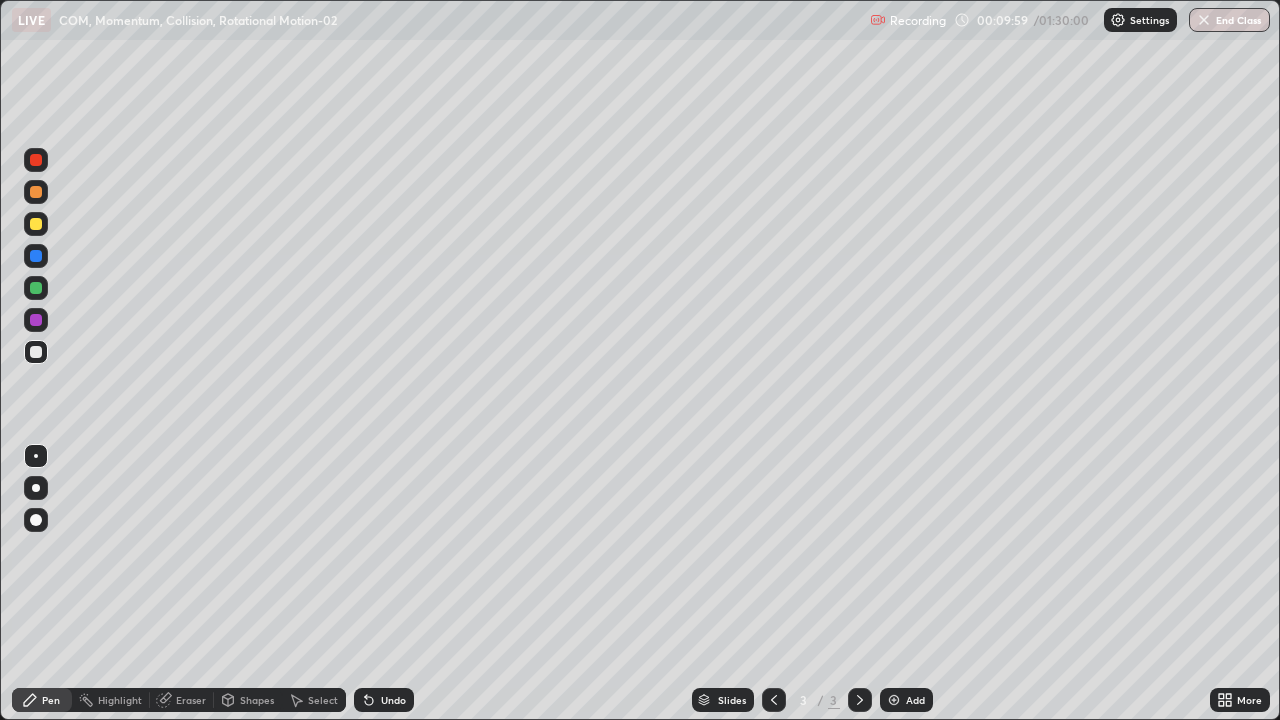 click on "Undo" at bounding box center (393, 700) 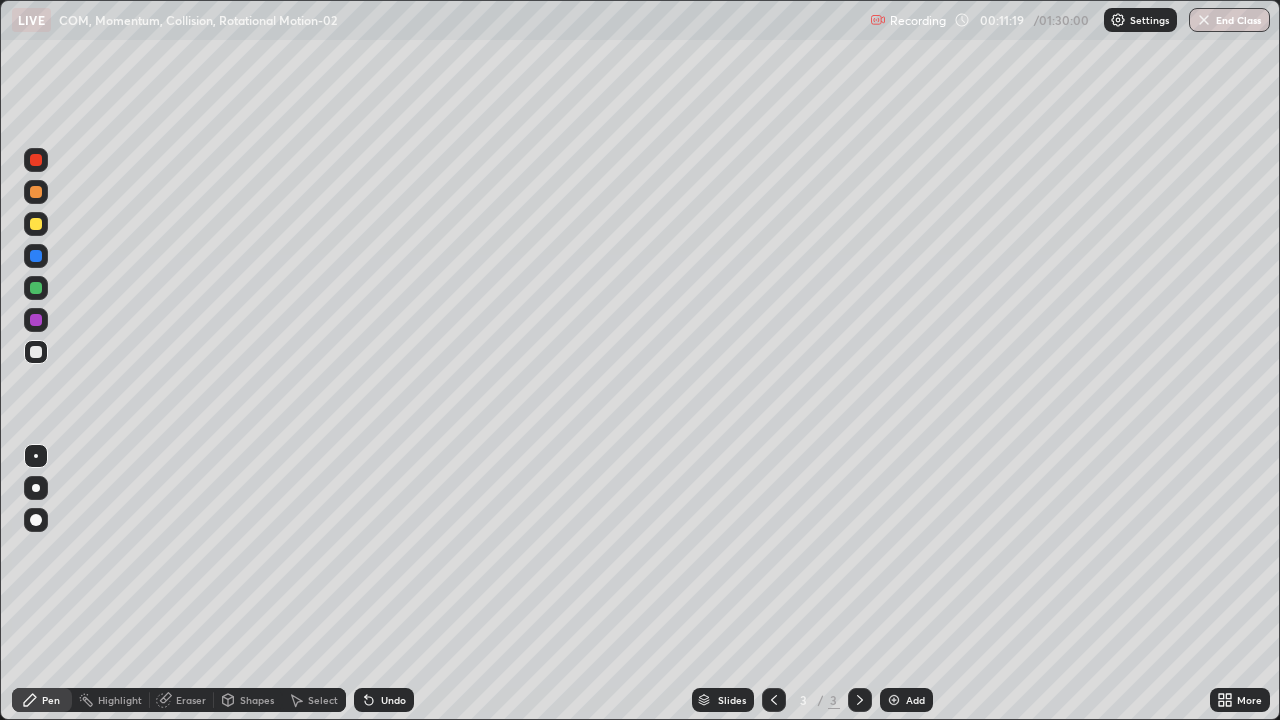 click at bounding box center [36, 256] 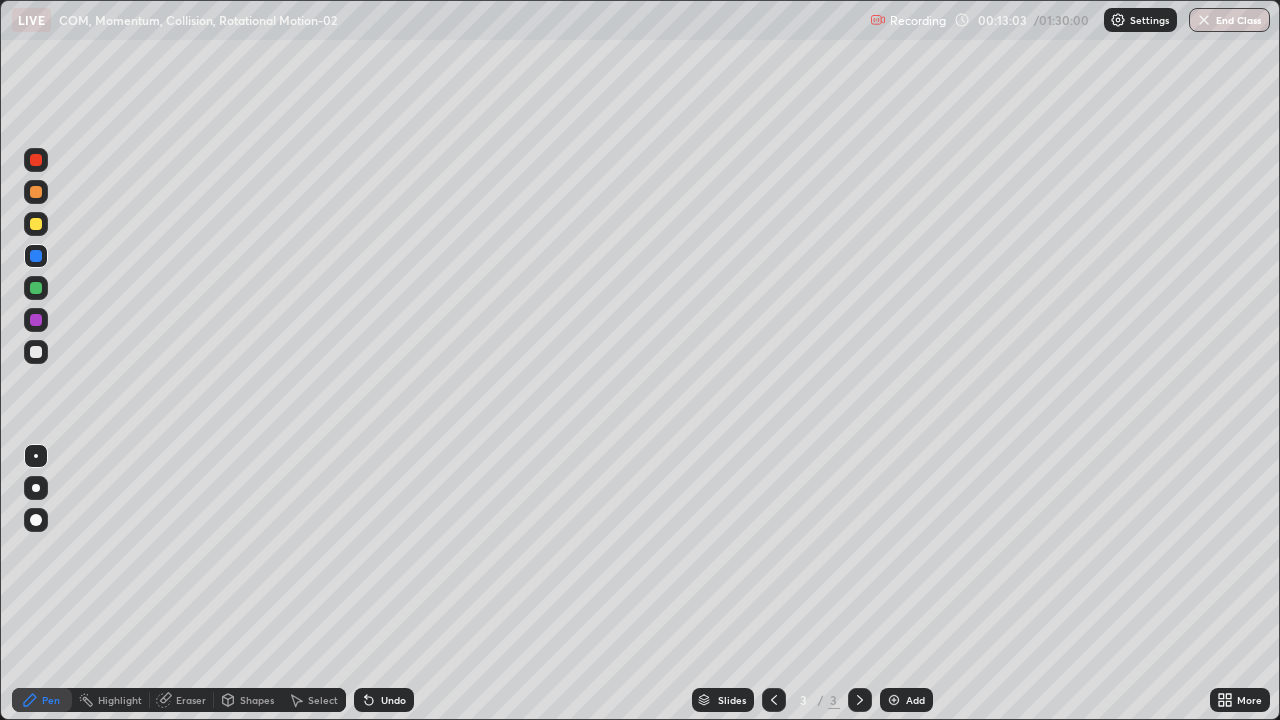 click on "Add" at bounding box center (915, 700) 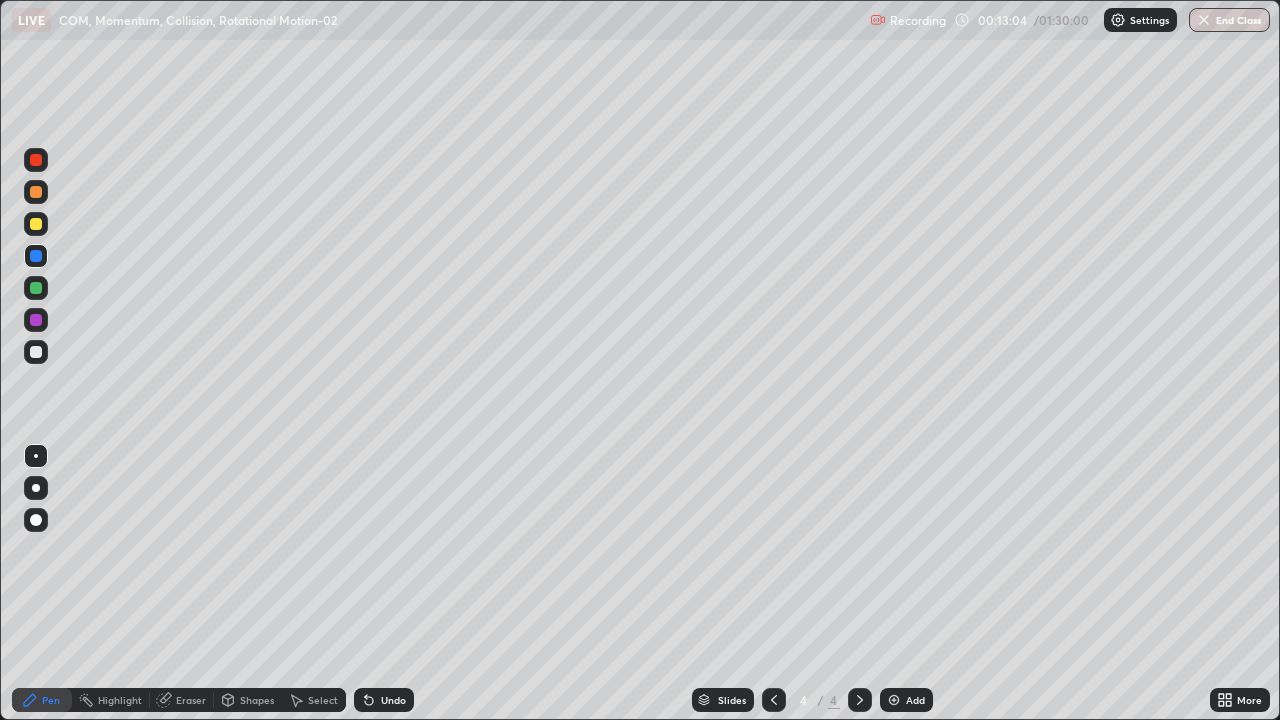 click at bounding box center (36, 352) 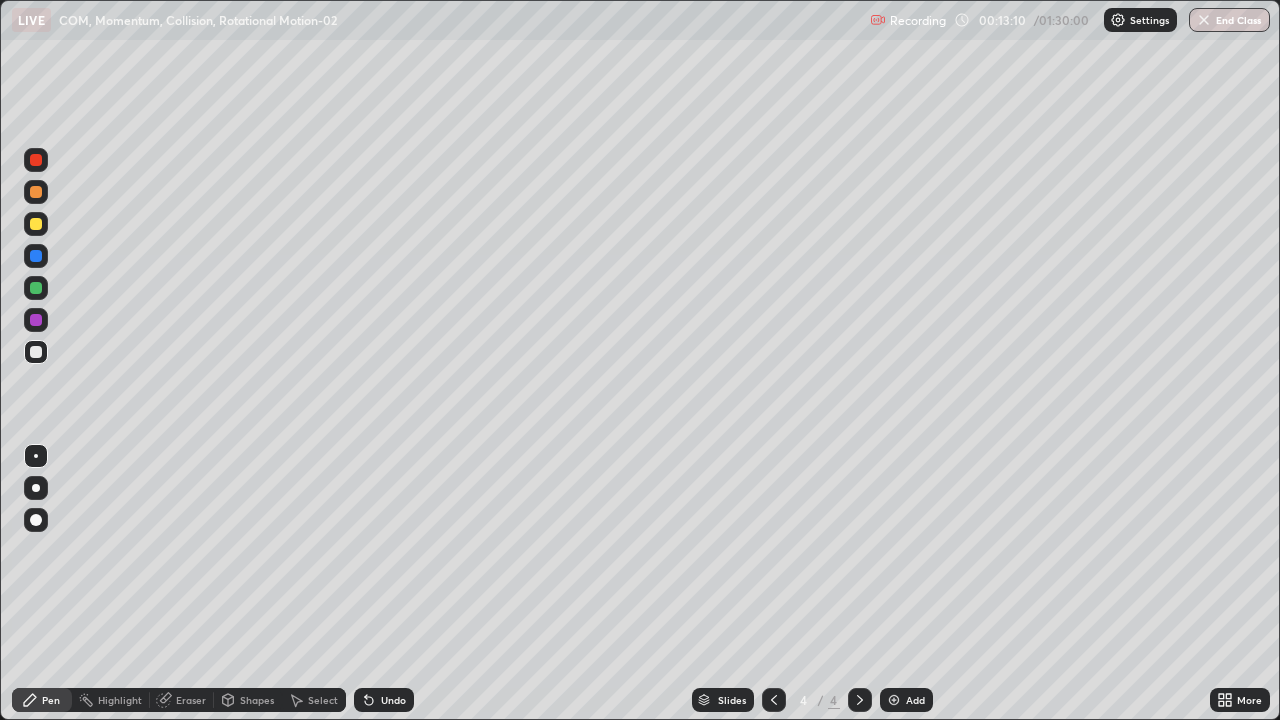 click on "Shapes" at bounding box center (257, 700) 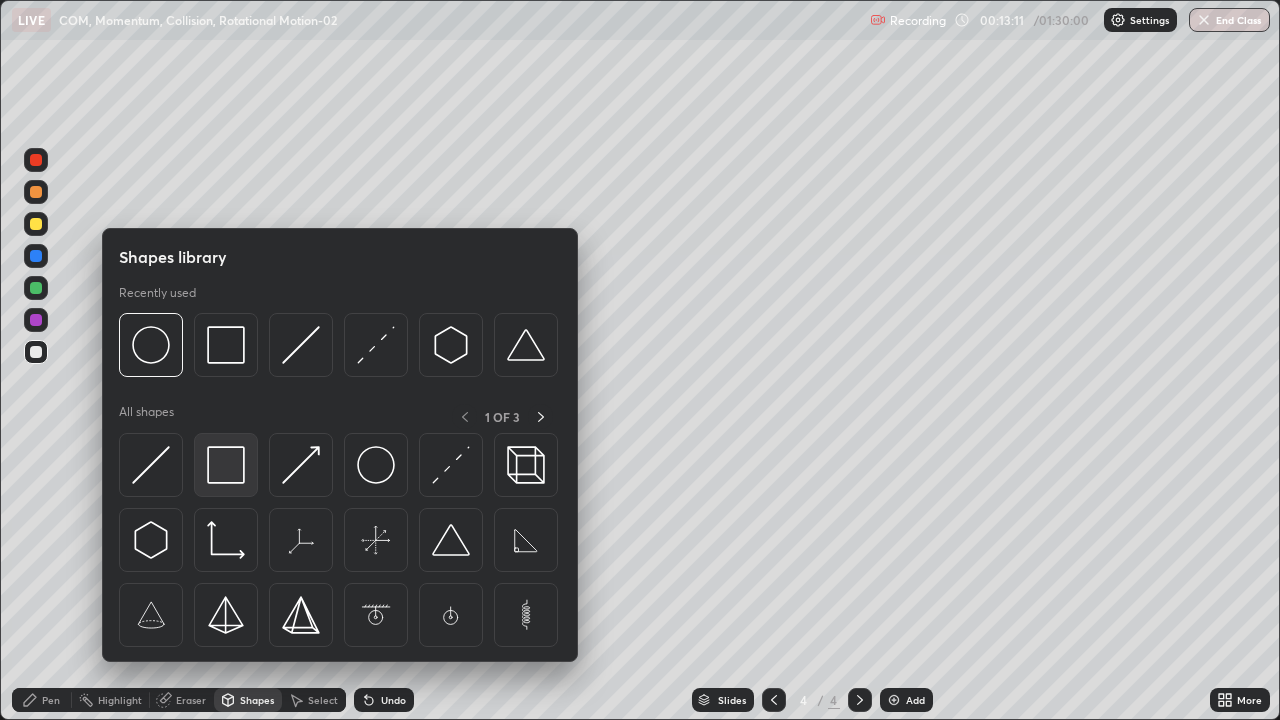 click at bounding box center [226, 465] 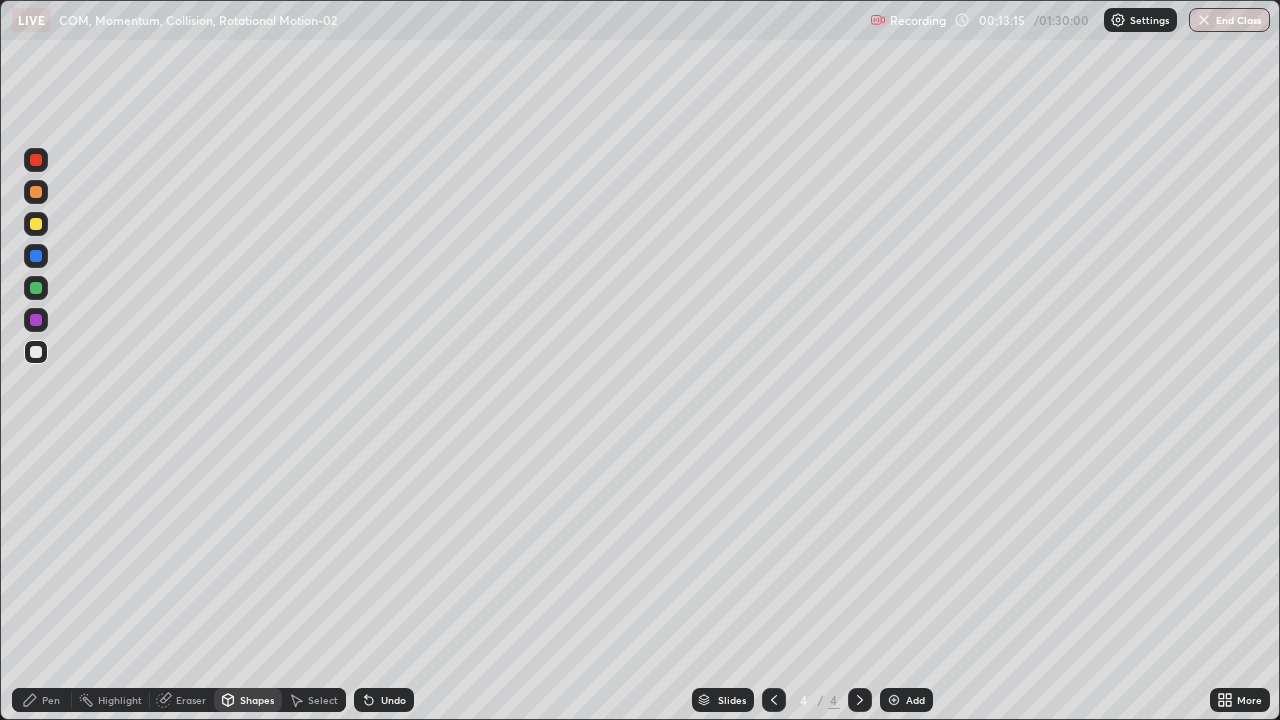 click on "Pen" at bounding box center [42, 700] 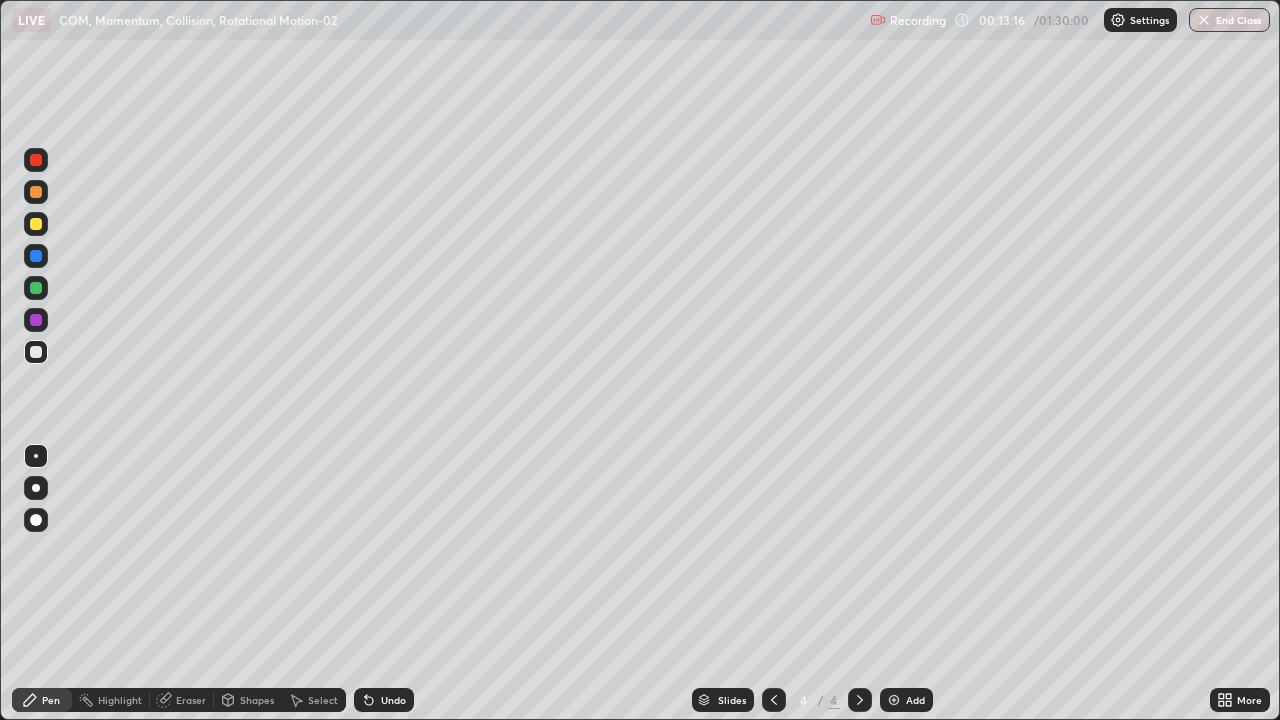 click at bounding box center [36, 352] 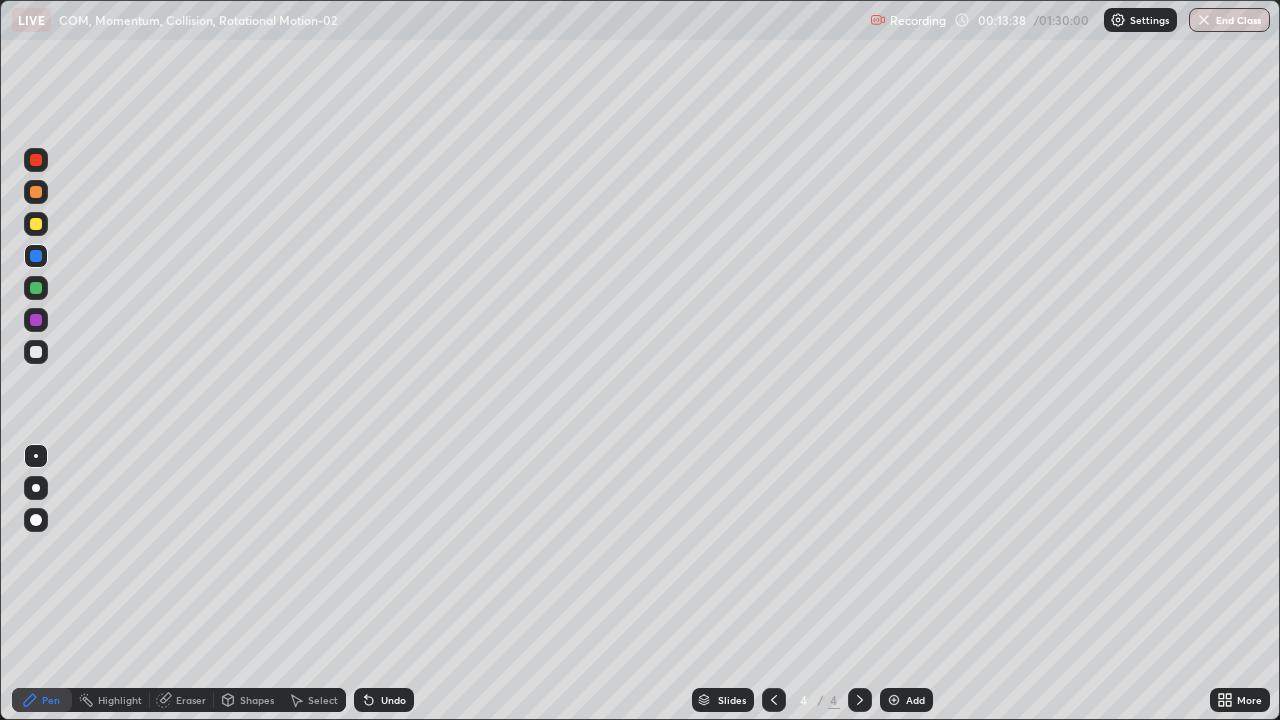 click at bounding box center (36, 320) 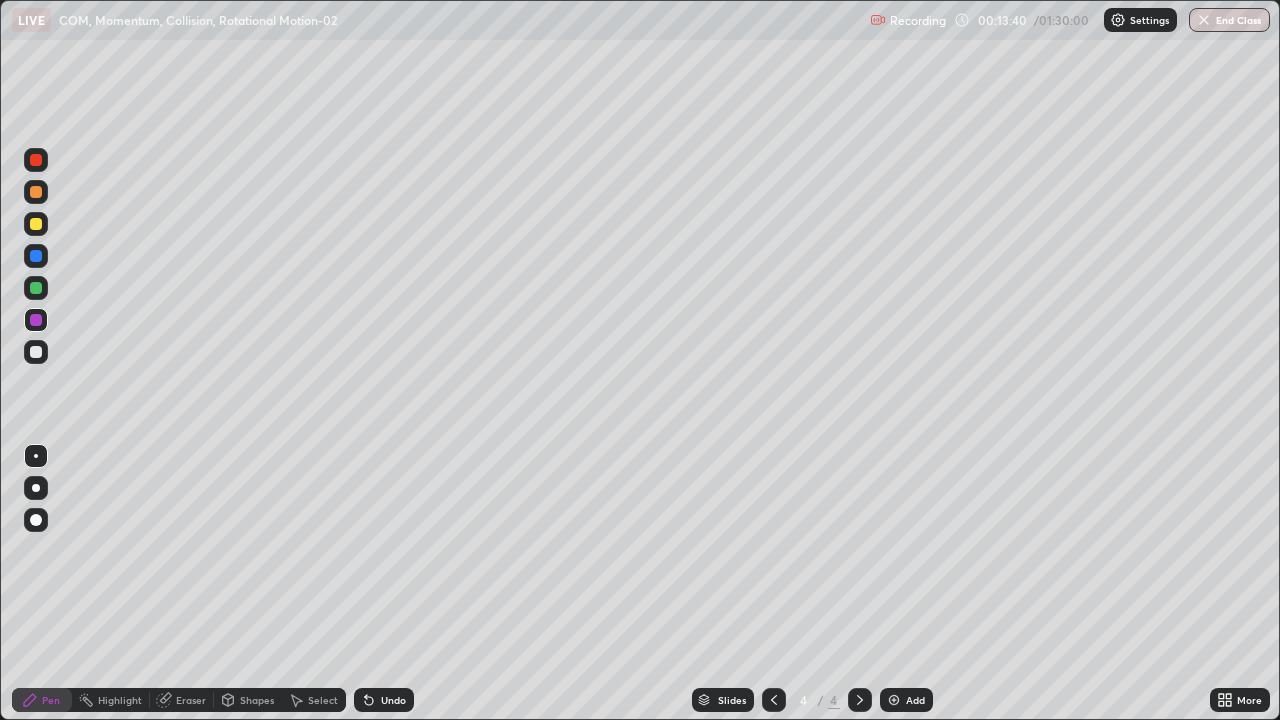 click on "Undo" at bounding box center (393, 700) 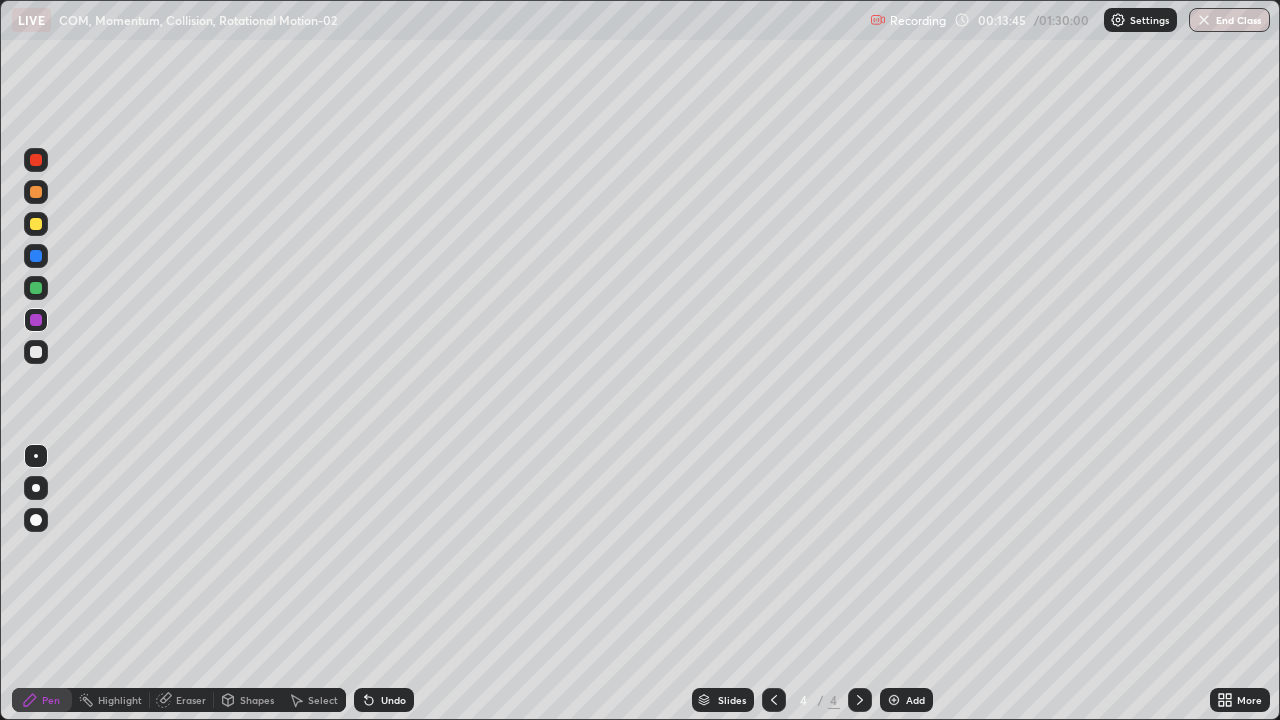 click on "Undo" at bounding box center (393, 700) 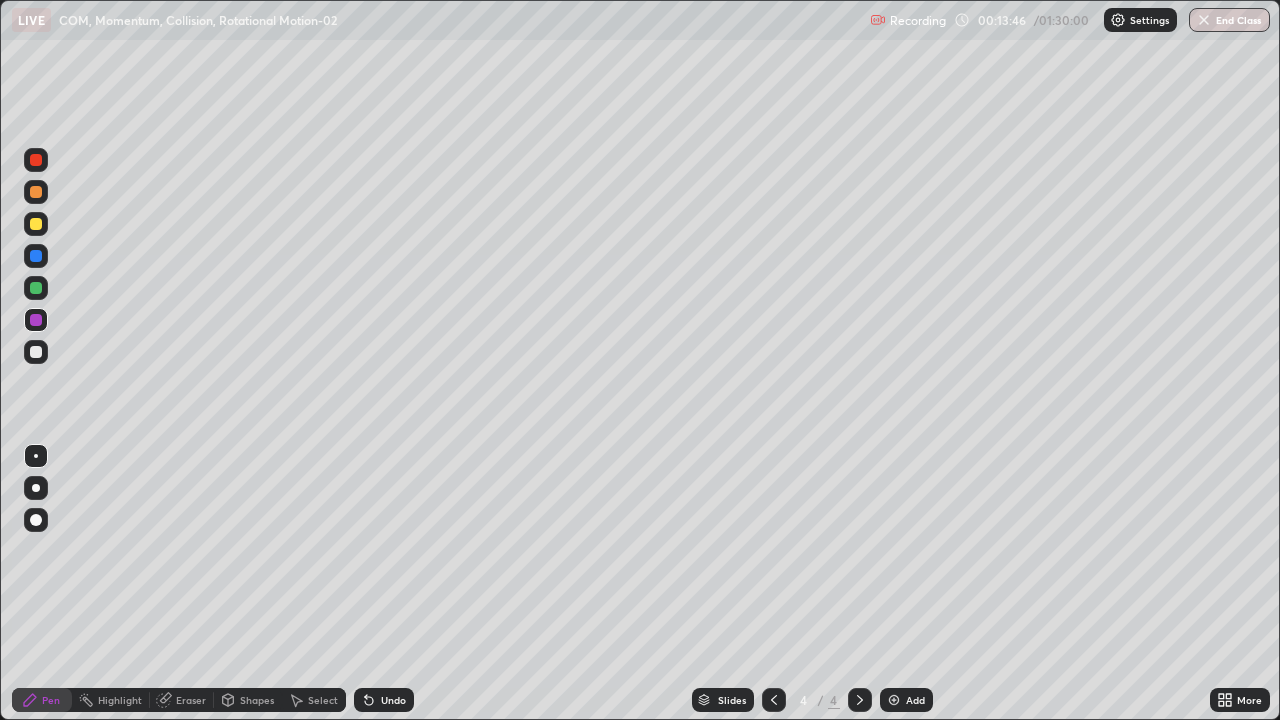 click on "Undo" at bounding box center (393, 700) 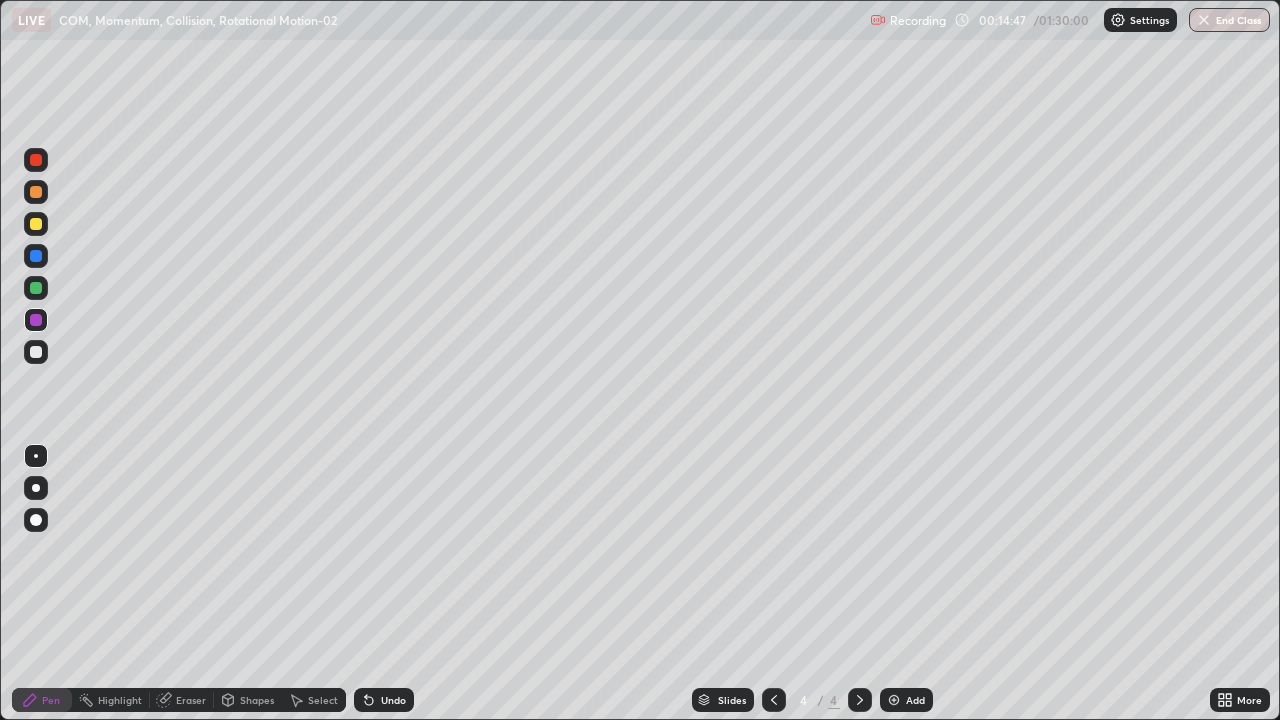 click at bounding box center [36, 224] 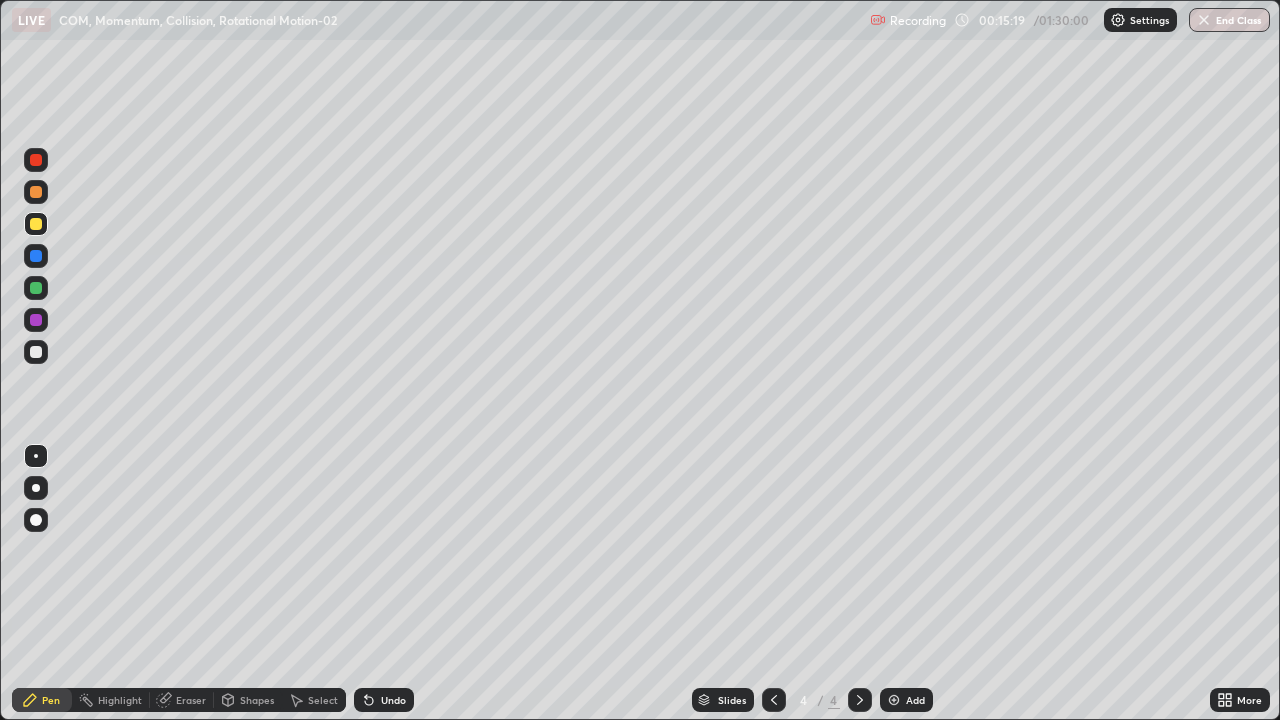 click at bounding box center (36, 288) 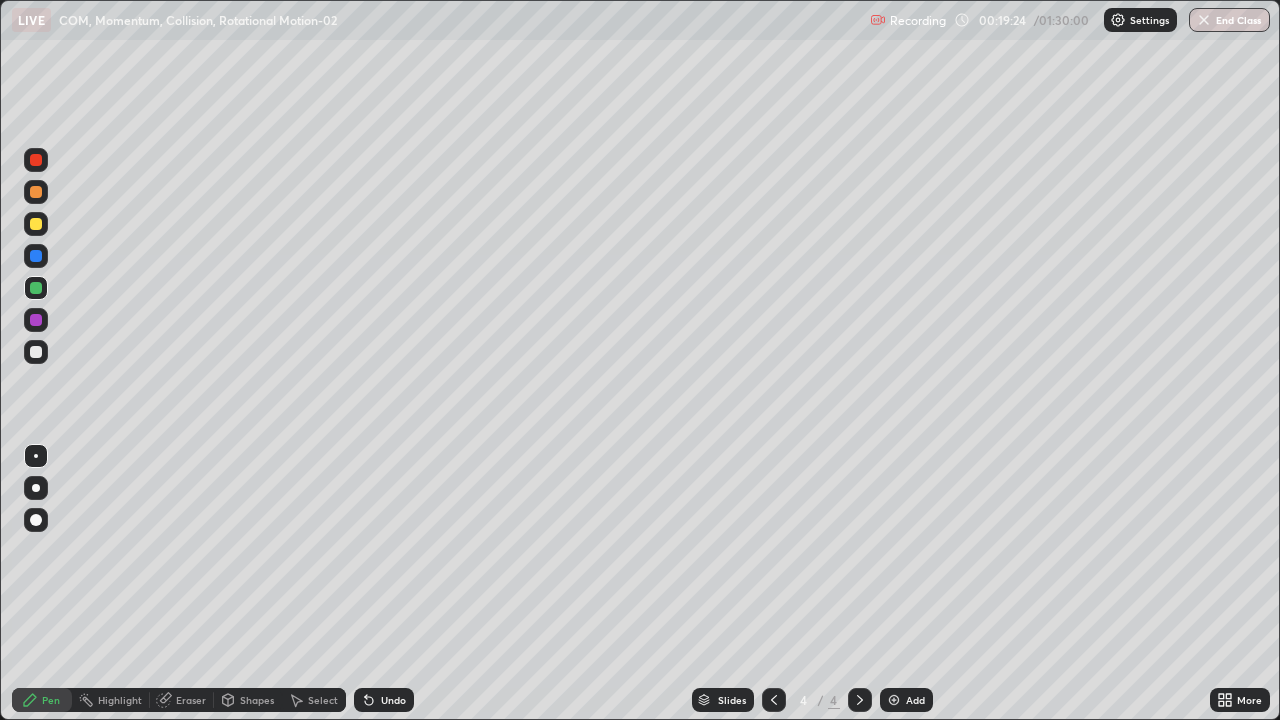 click at bounding box center [36, 224] 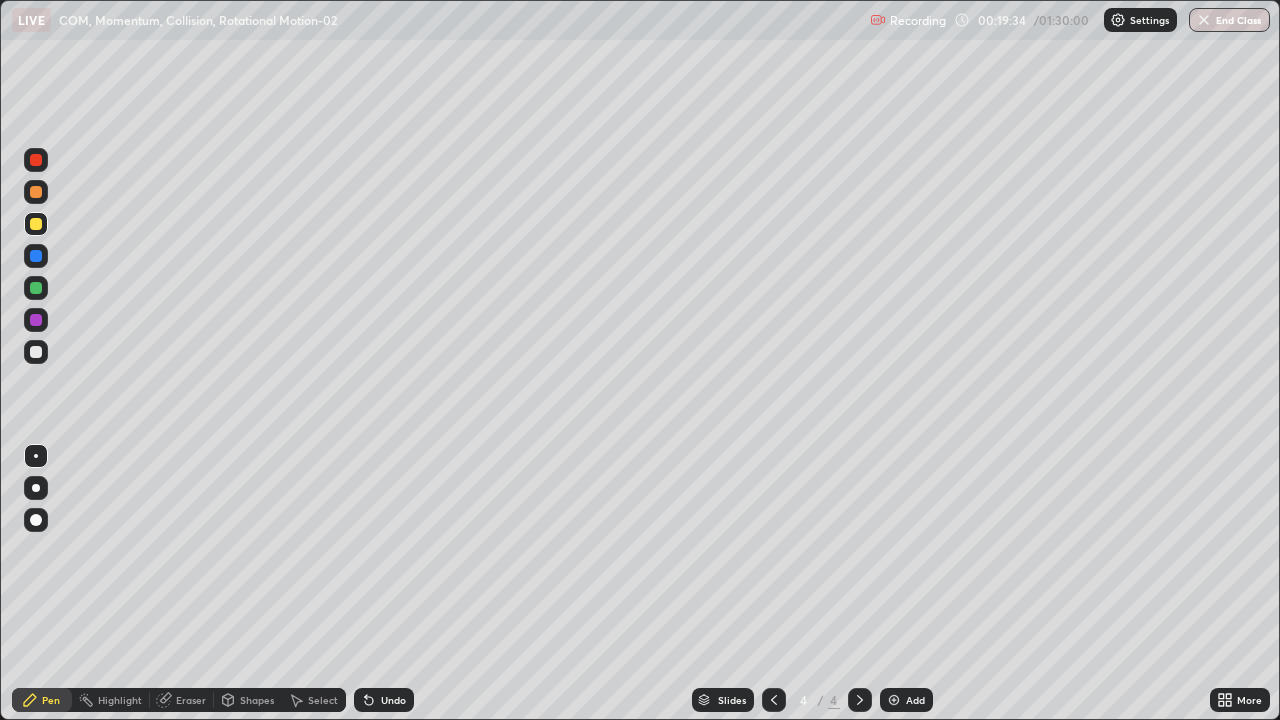 click on "Undo" at bounding box center [384, 700] 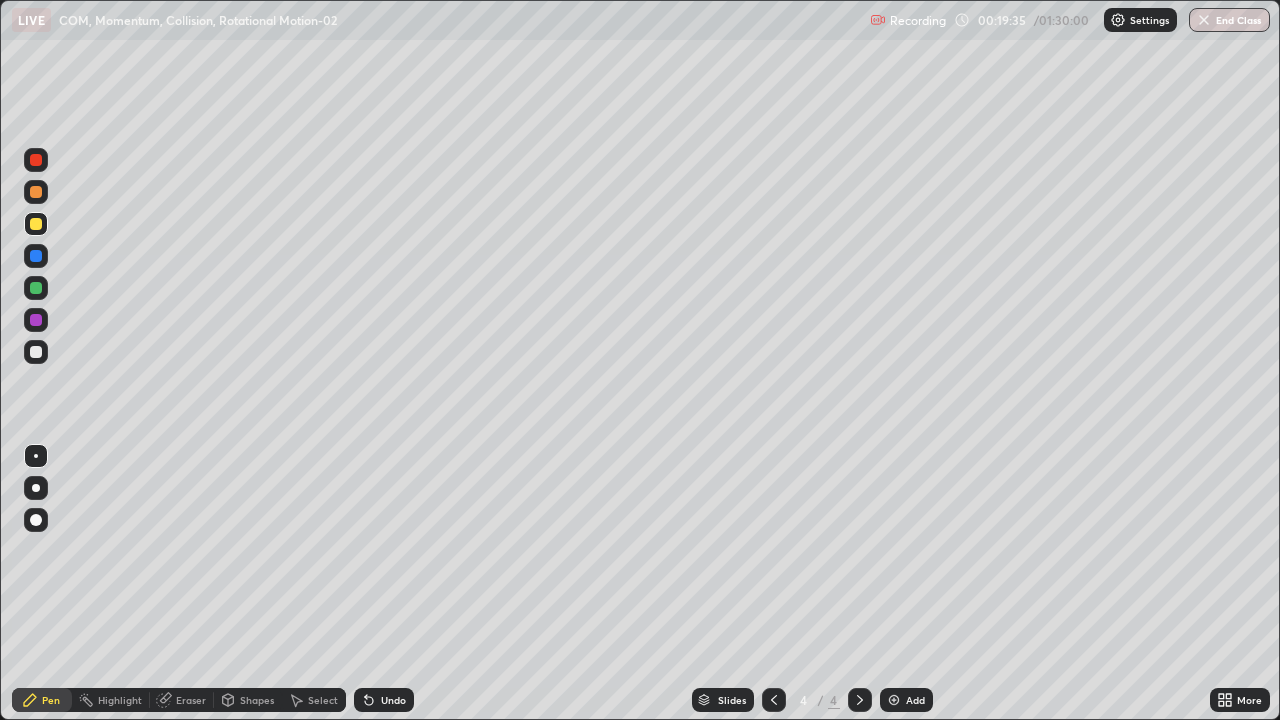 click on "Undo" at bounding box center (384, 700) 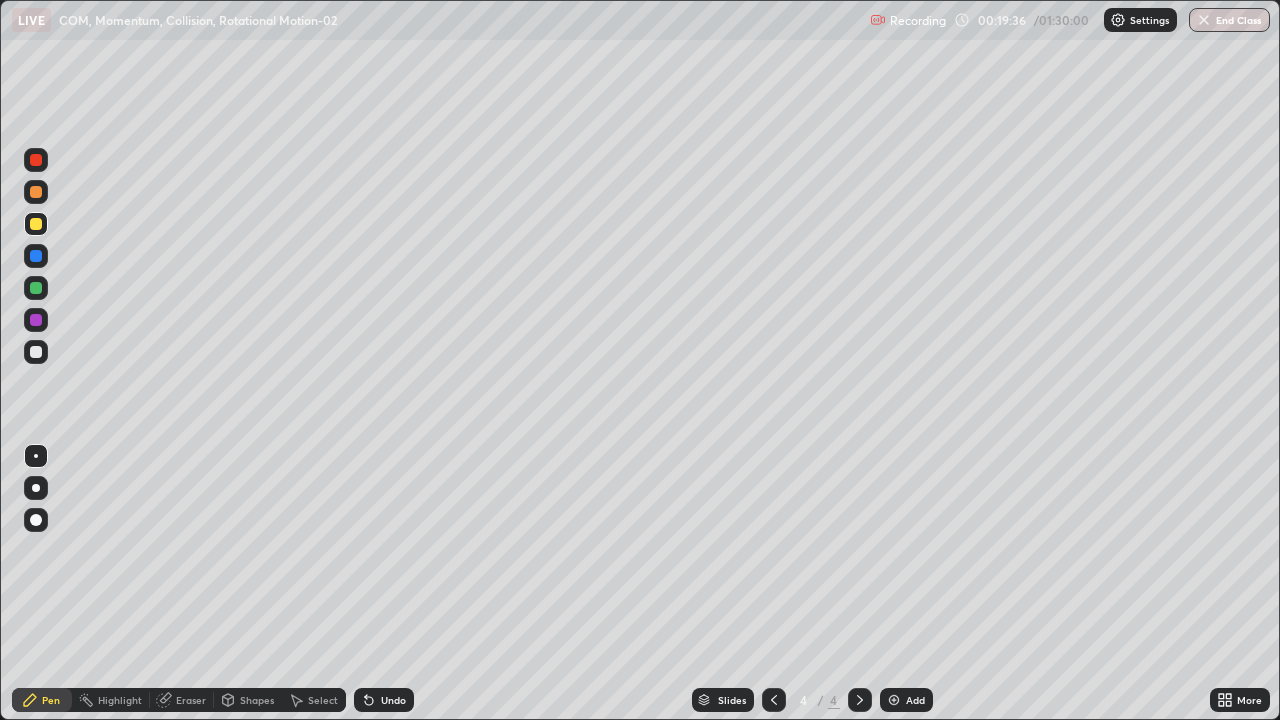 click on "Undo" at bounding box center (384, 700) 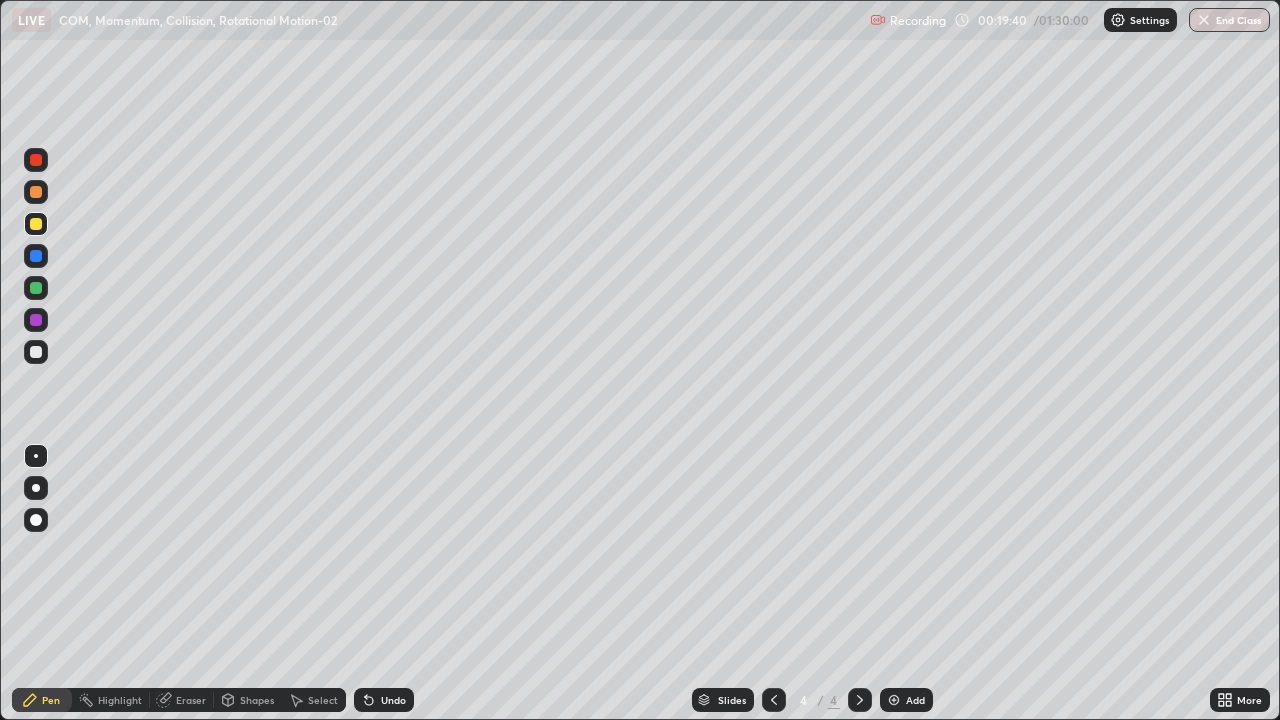 click at bounding box center (36, 320) 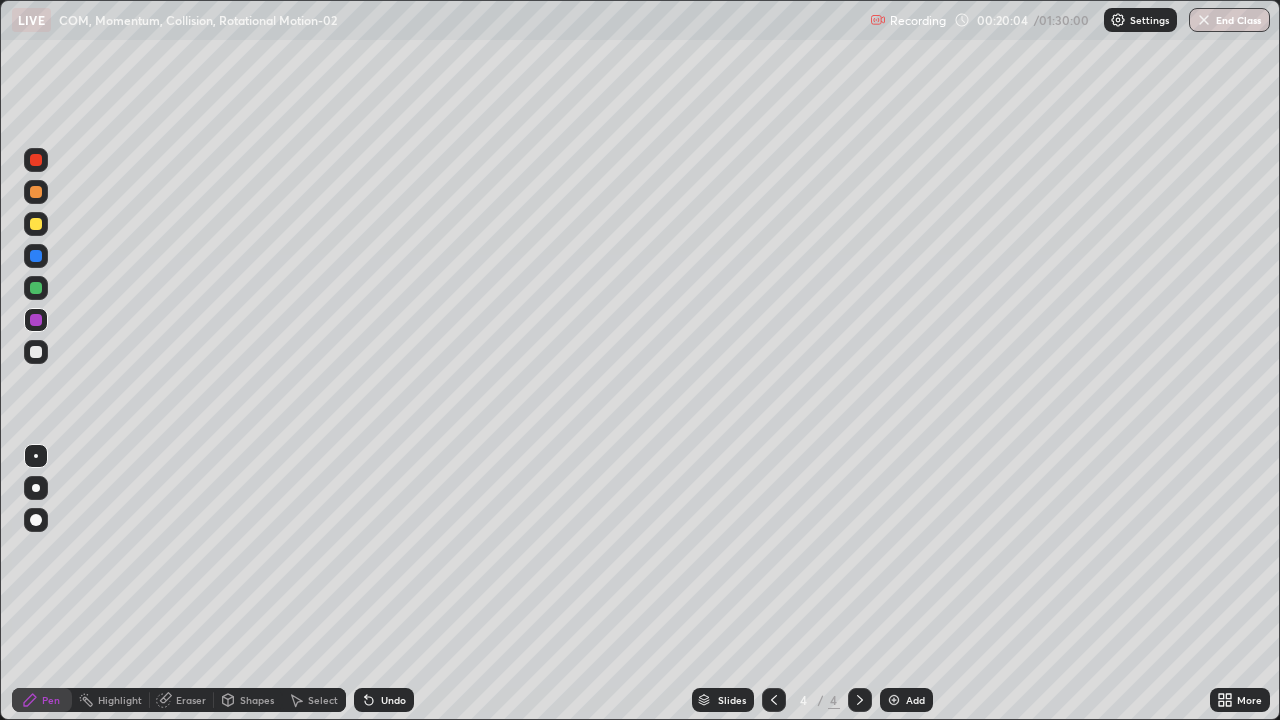 click at bounding box center (36, 256) 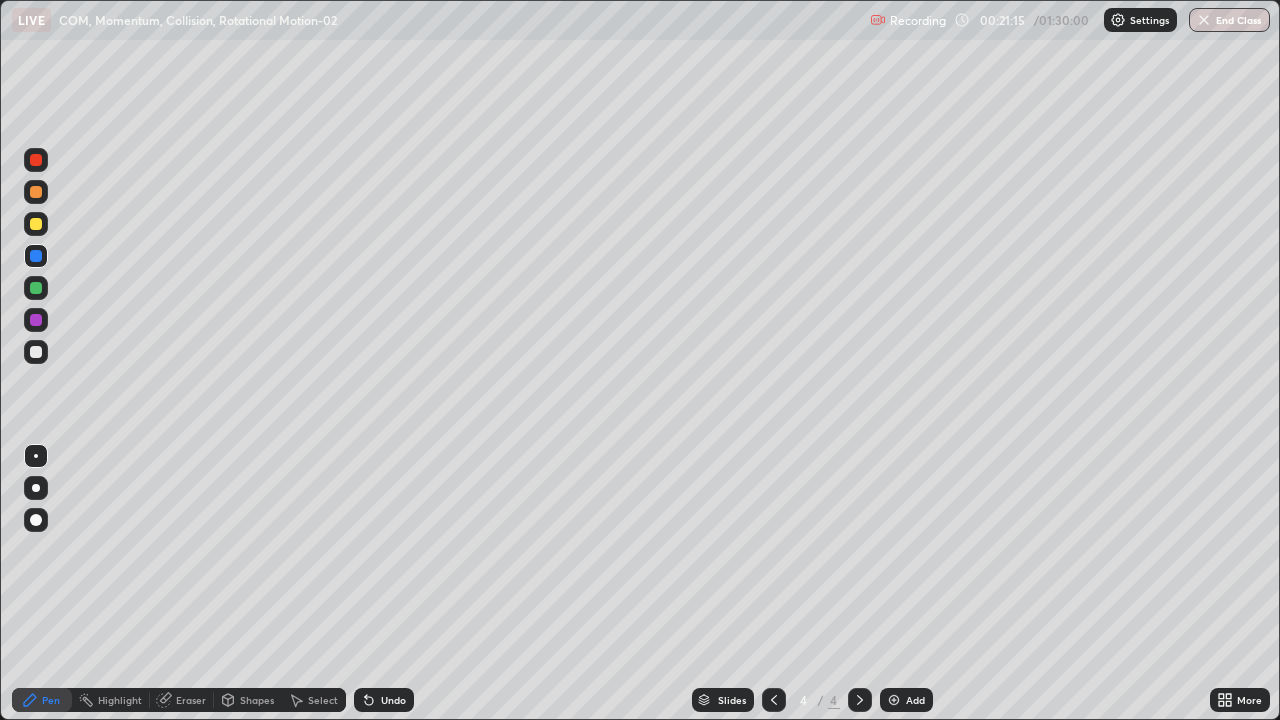 click at bounding box center (36, 288) 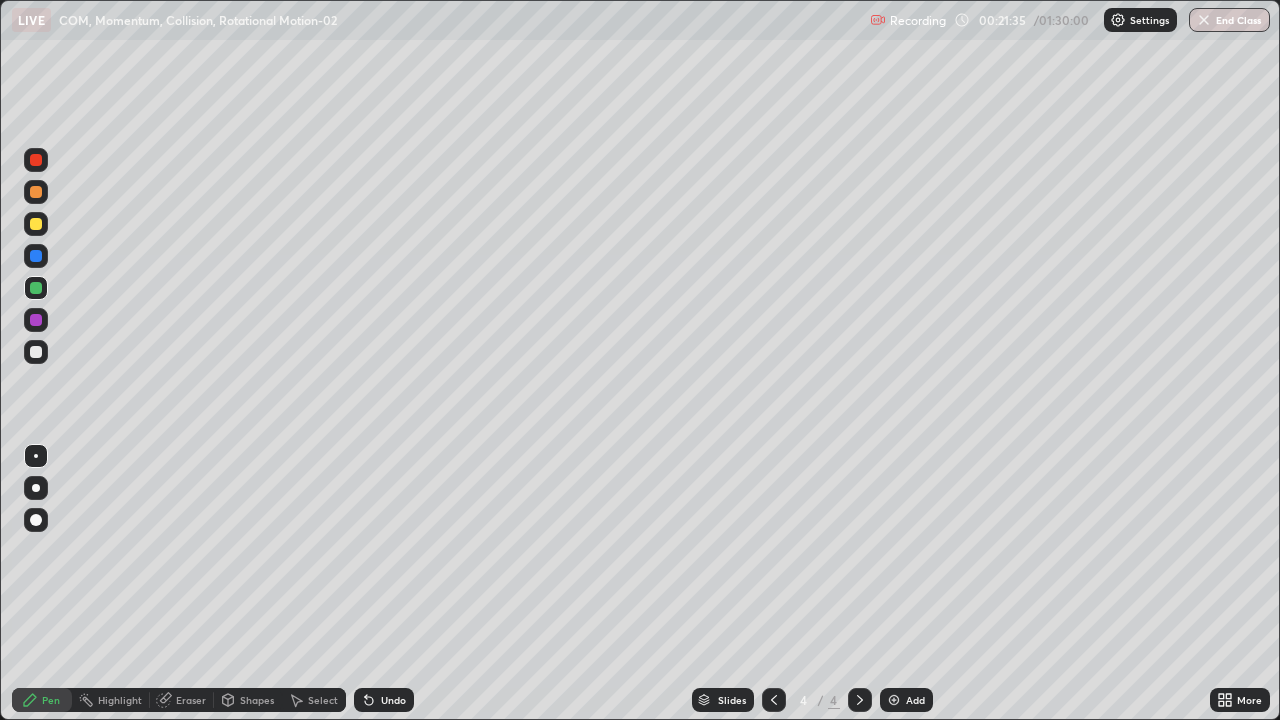 click on "Eraser" at bounding box center (182, 700) 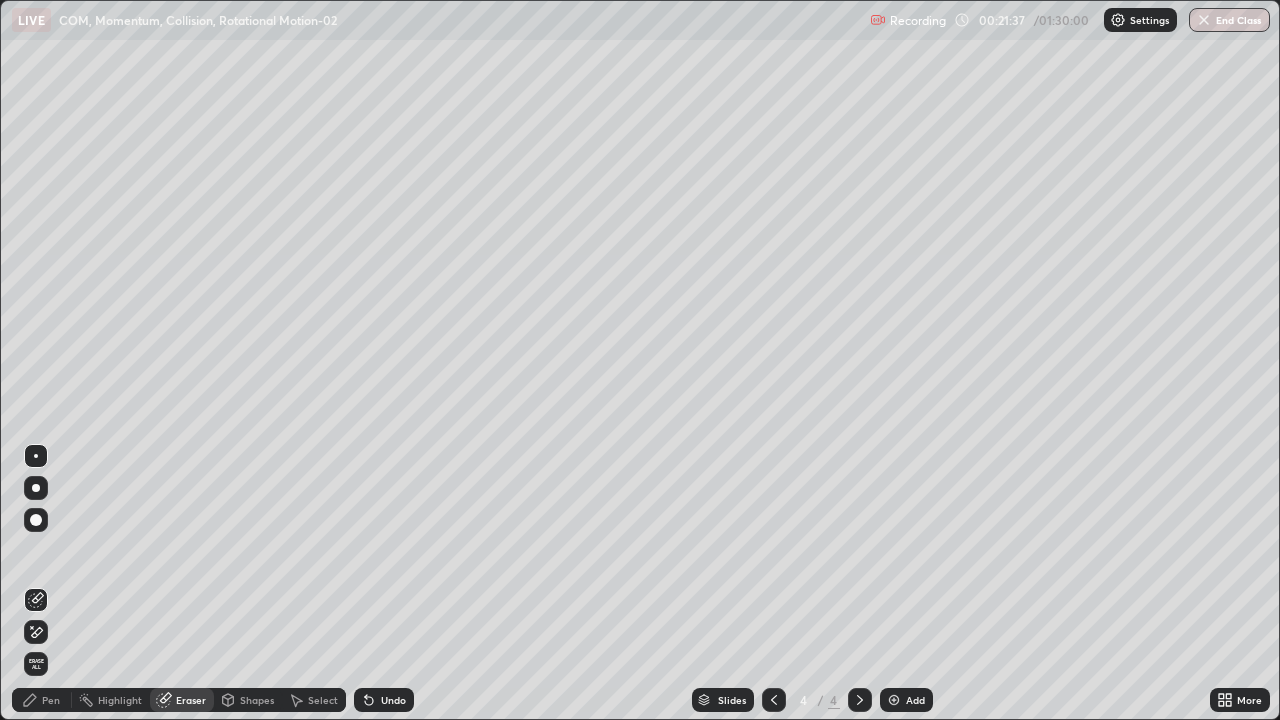 click on "Pen" at bounding box center [42, 700] 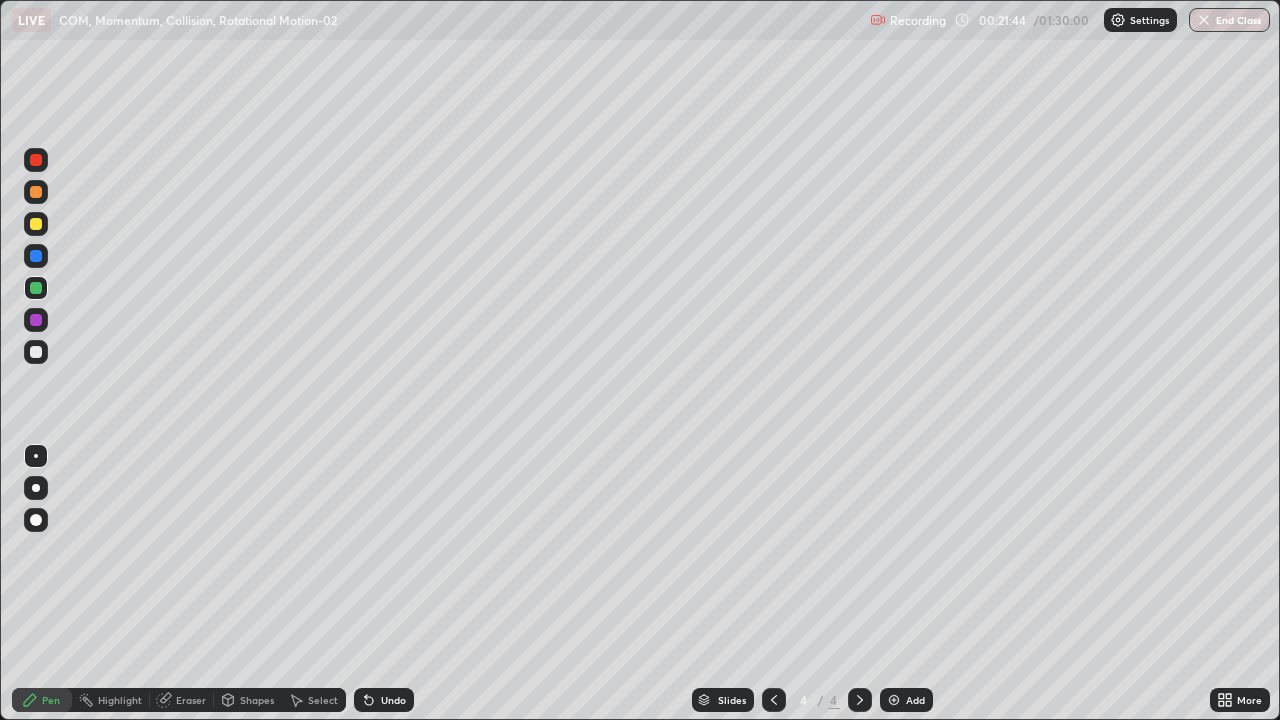 click on "Undo" at bounding box center [393, 700] 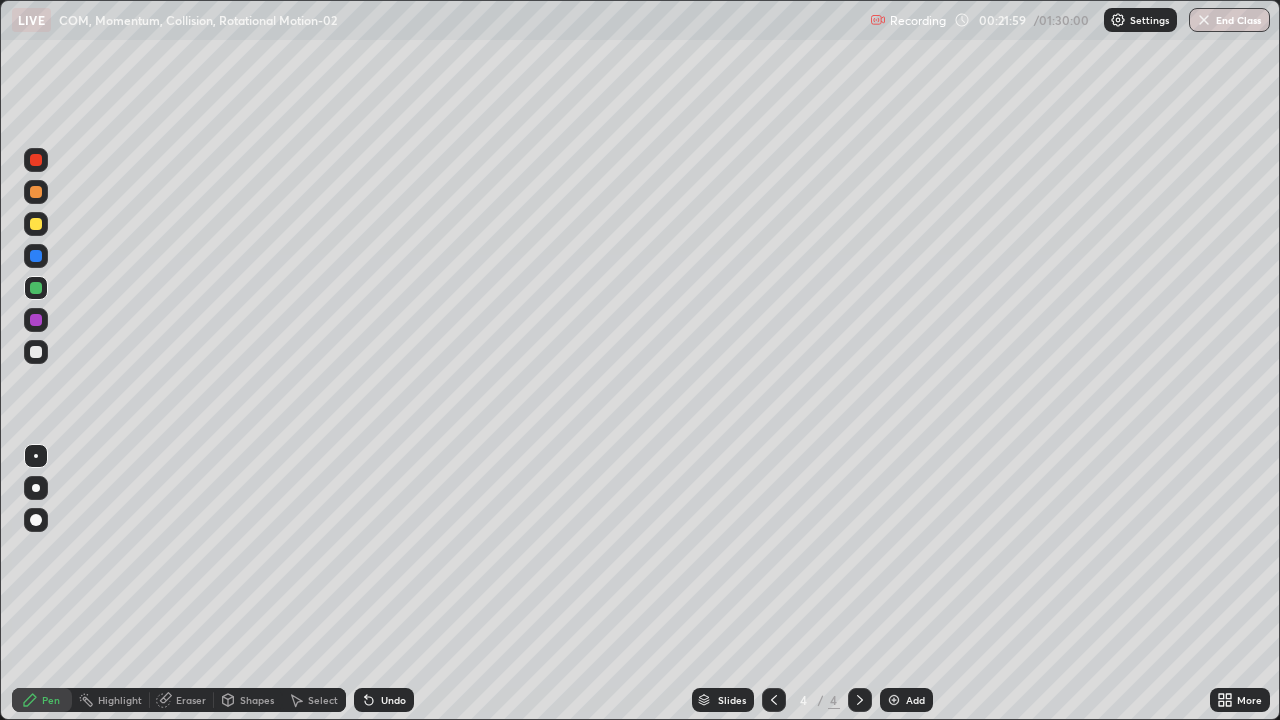 click at bounding box center (36, 320) 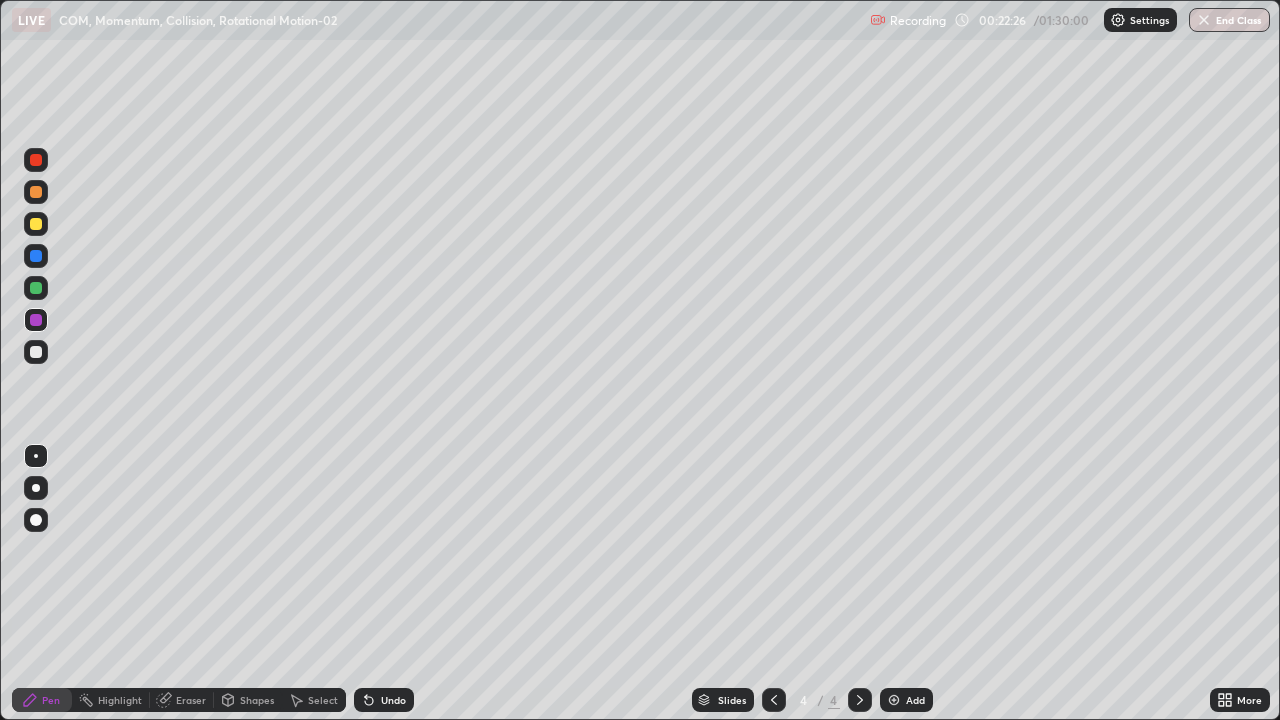 click 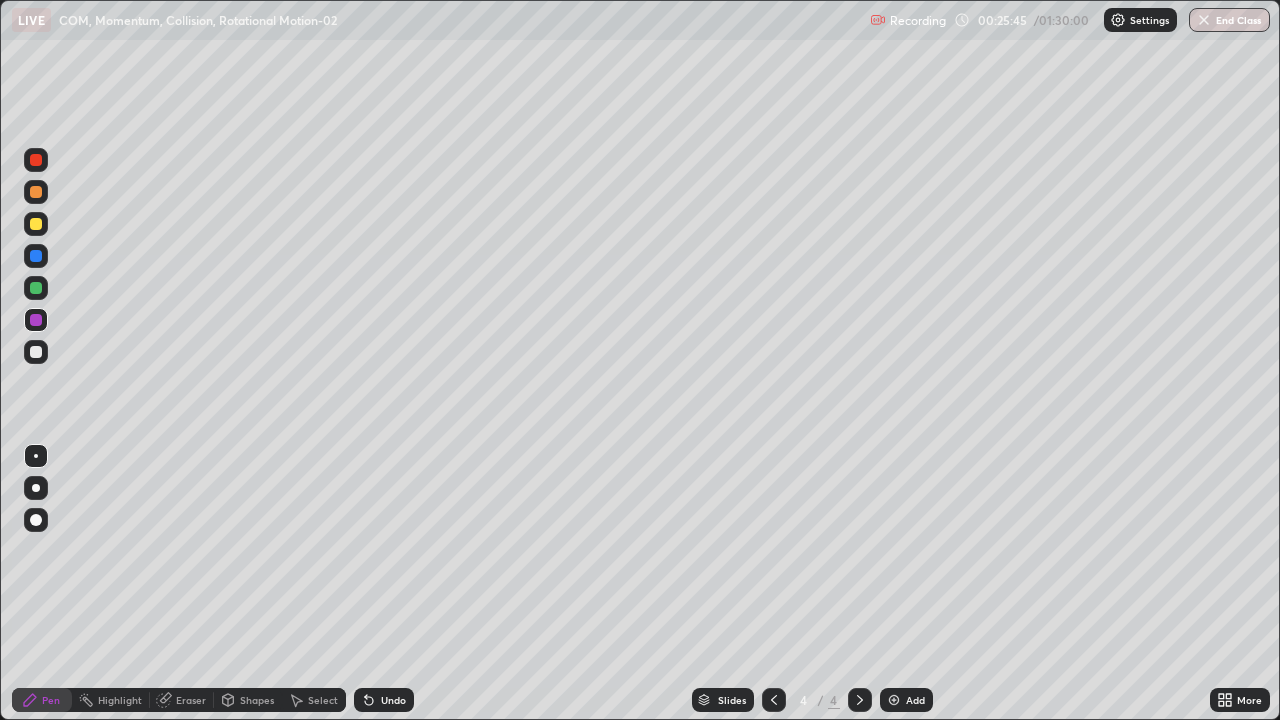 click 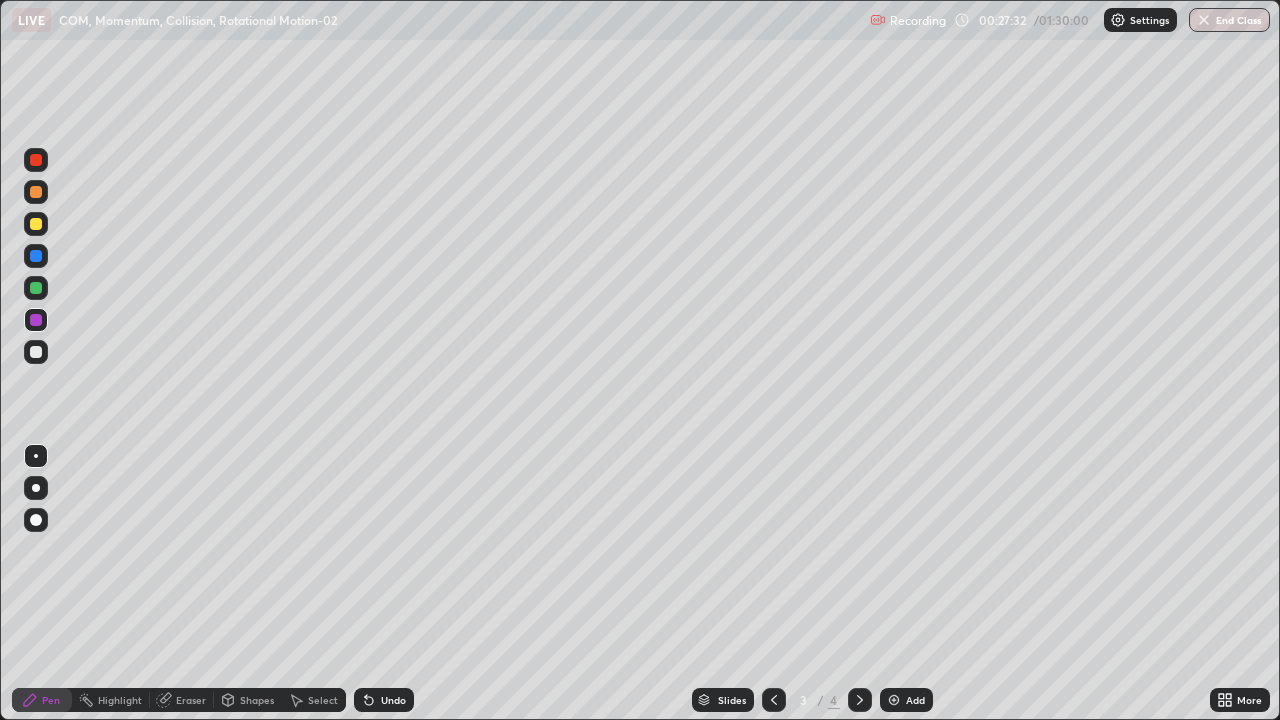 click 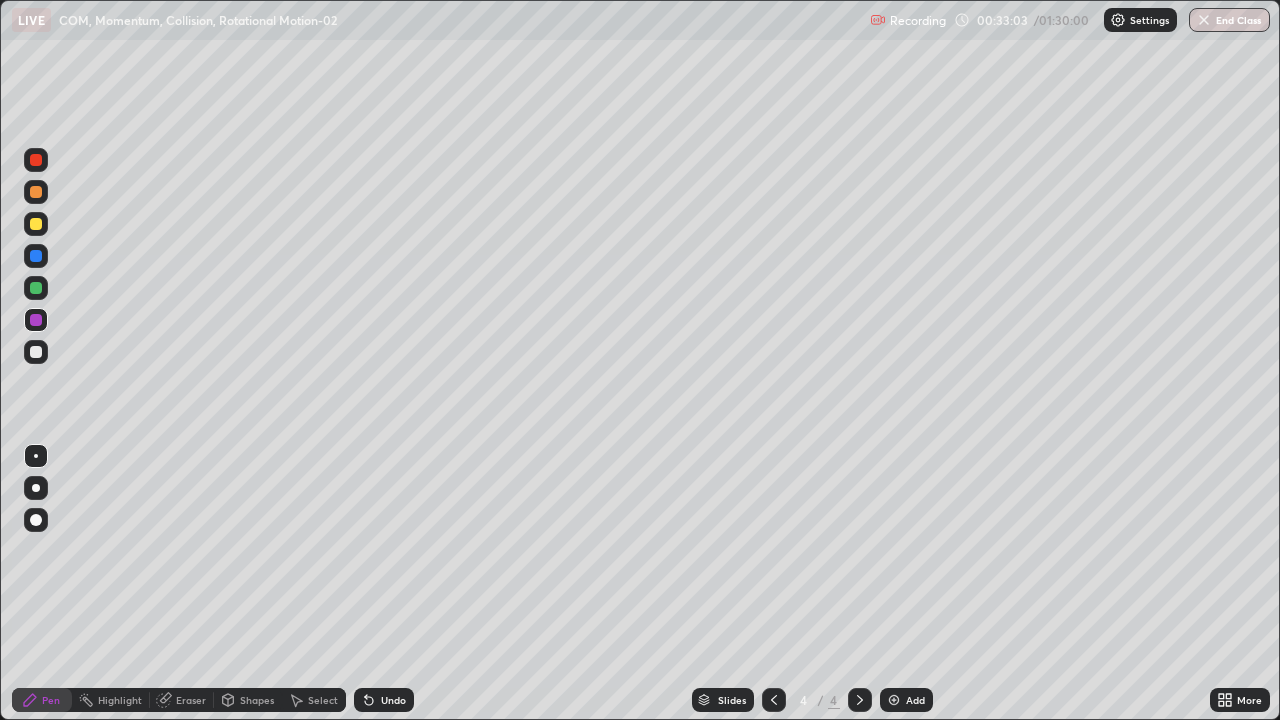 click on "Add" at bounding box center (915, 700) 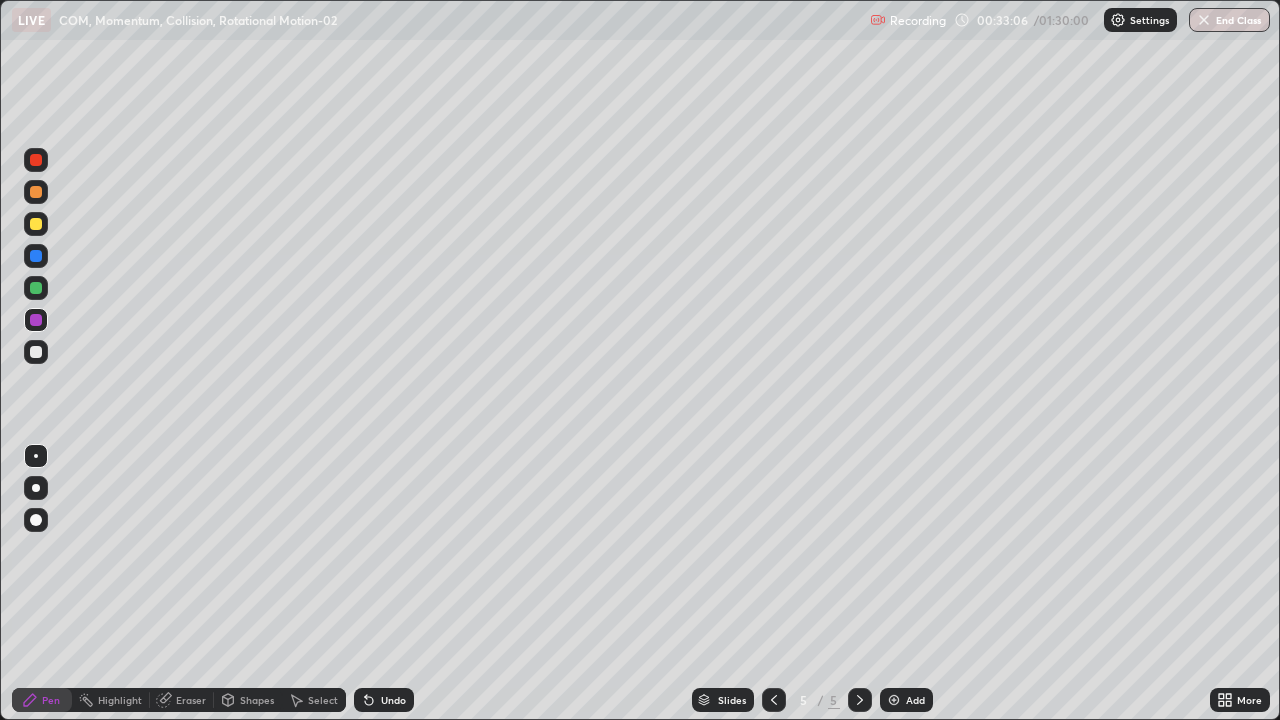 click on "Erase all" at bounding box center [36, 360] 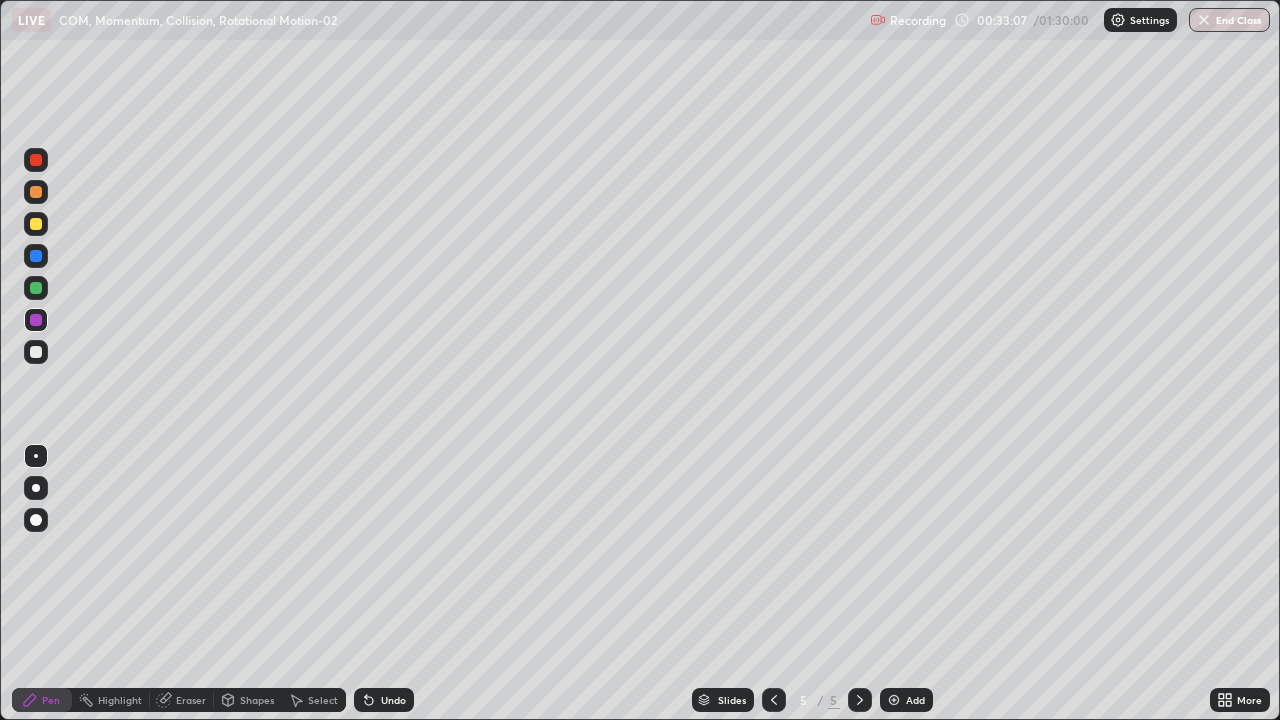 click at bounding box center (36, 352) 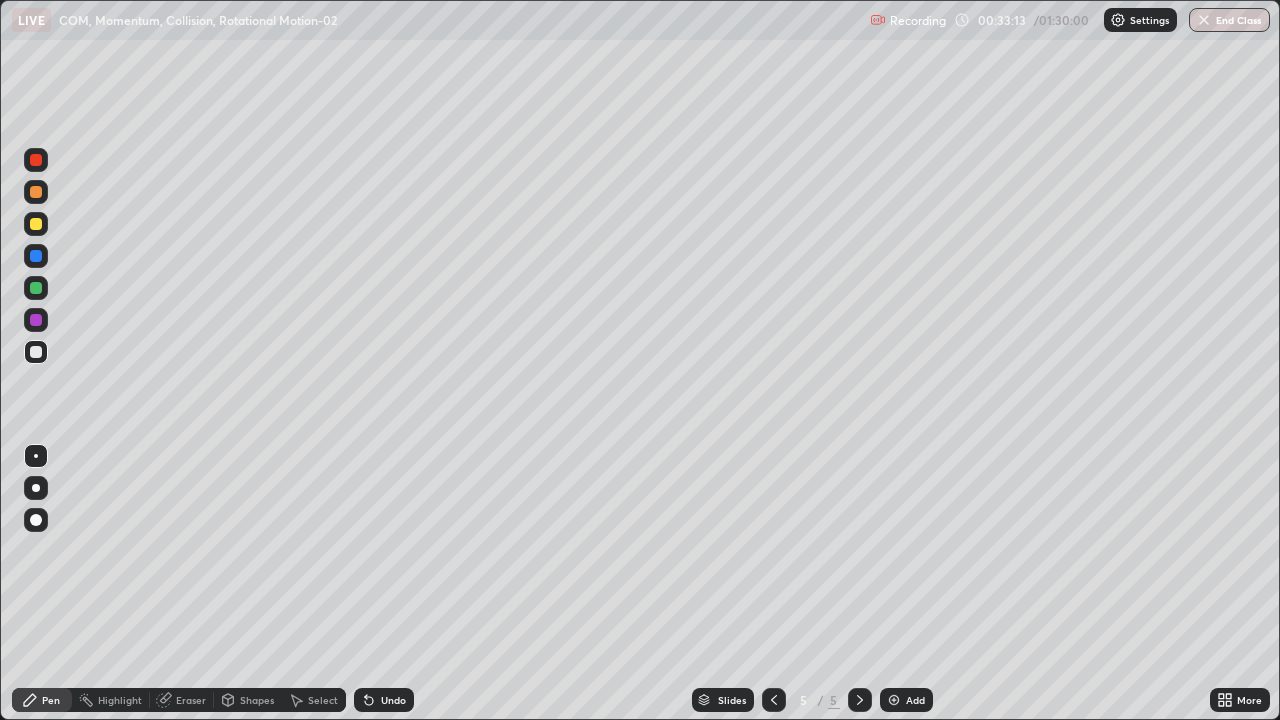 click on "Shapes" at bounding box center [257, 700] 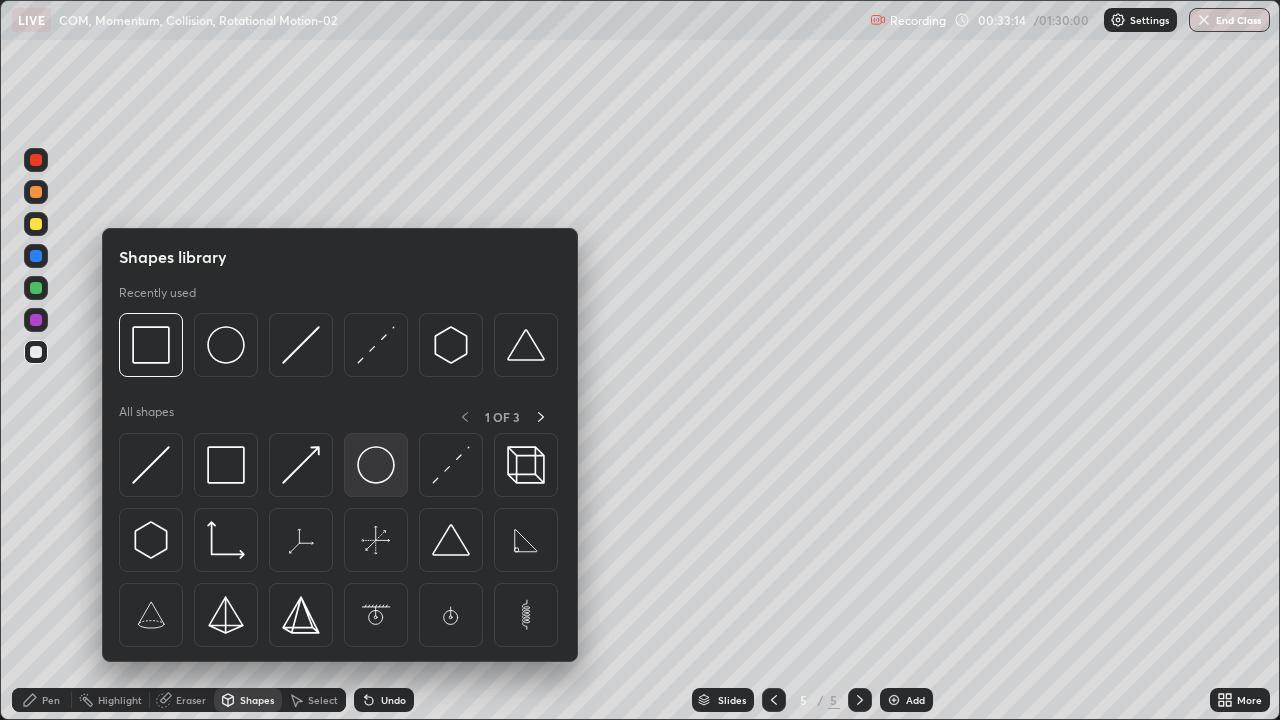 click at bounding box center [376, 465] 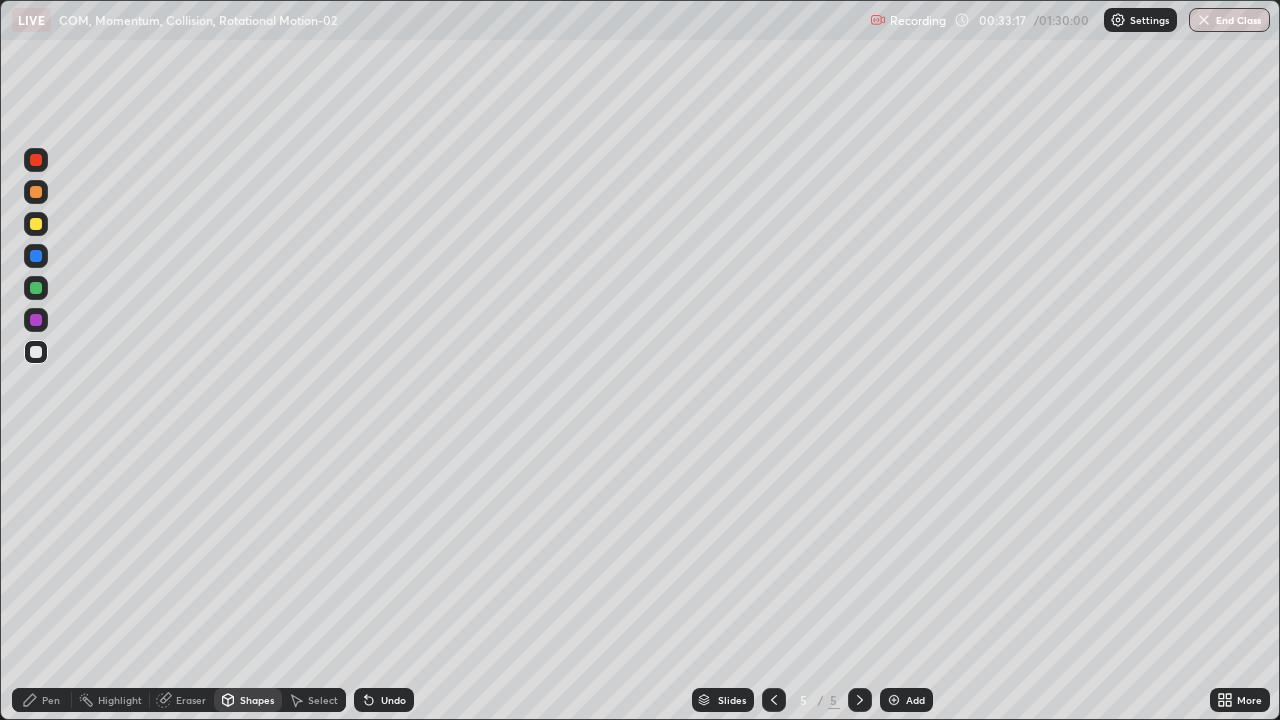 click on "Pen" at bounding box center (42, 700) 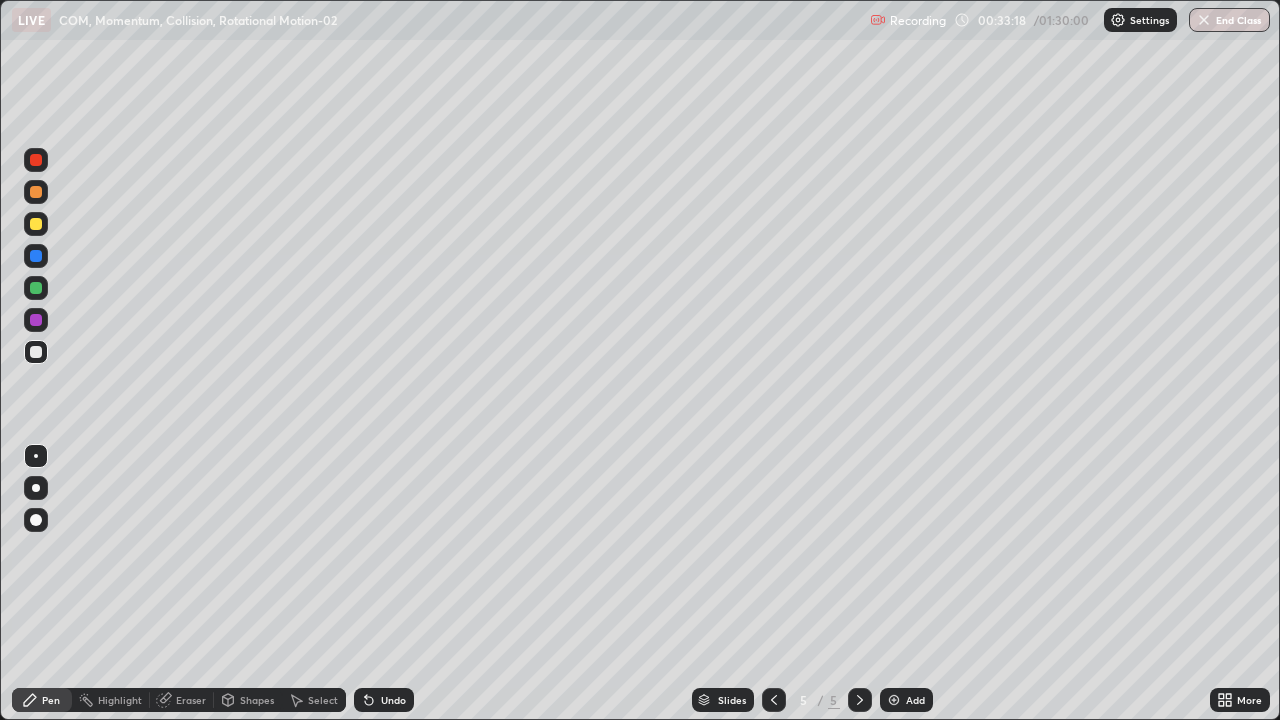 click at bounding box center [36, 352] 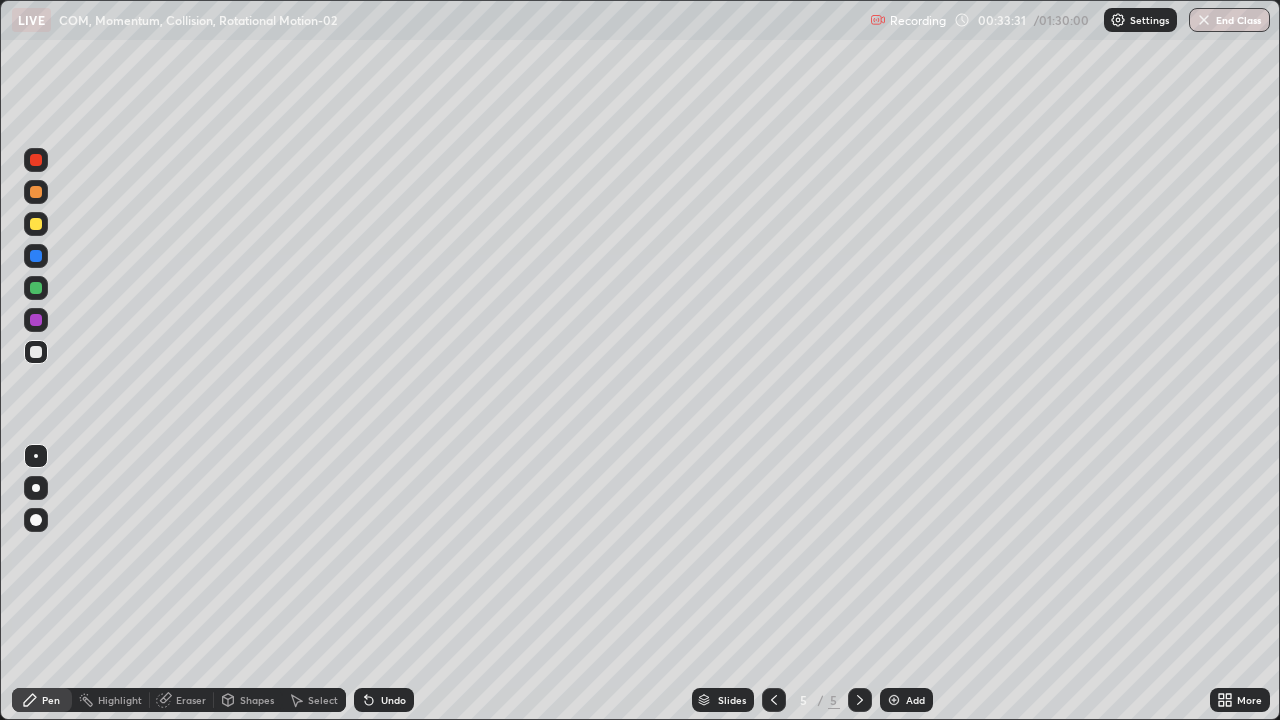 click at bounding box center [36, 160] 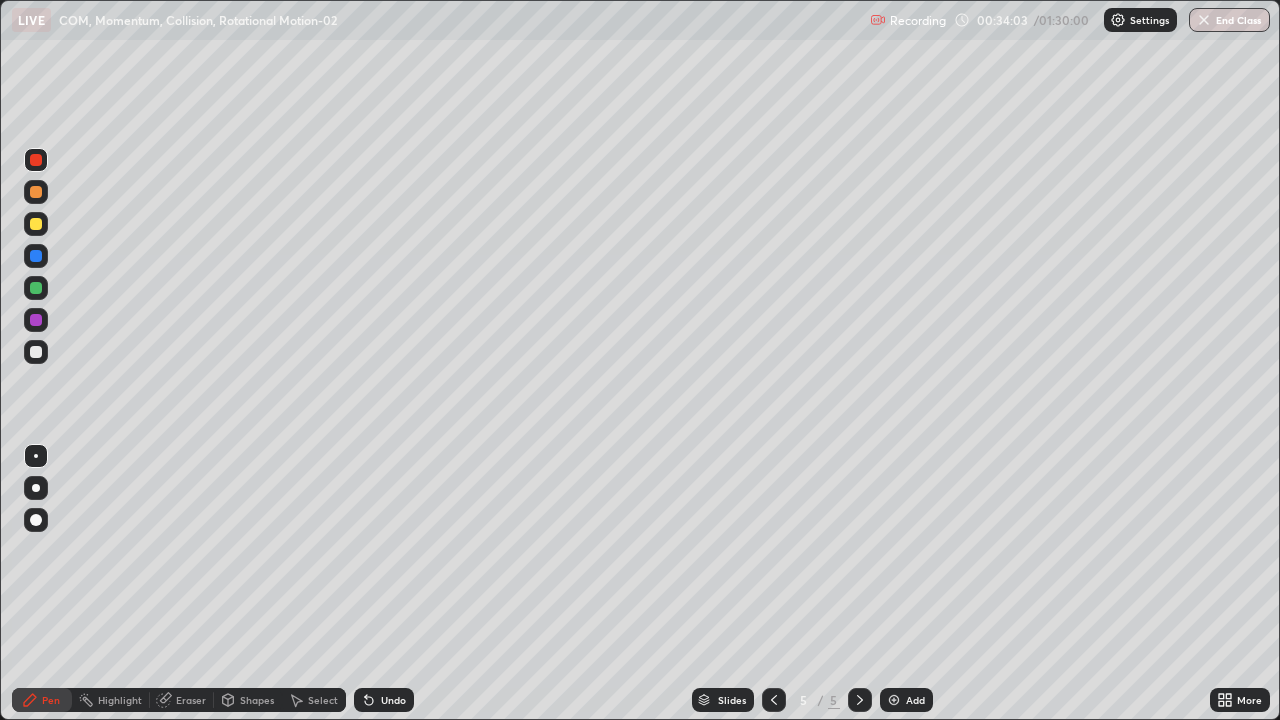 click at bounding box center [36, 224] 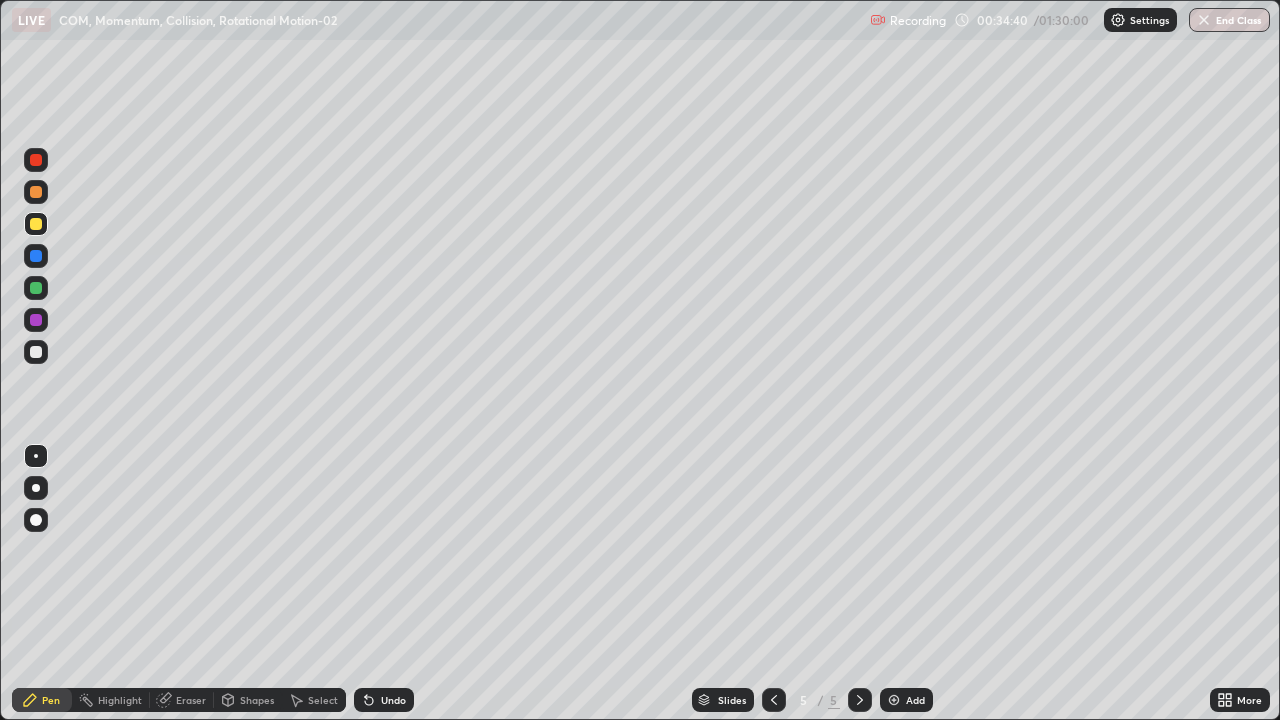 click at bounding box center [36, 256] 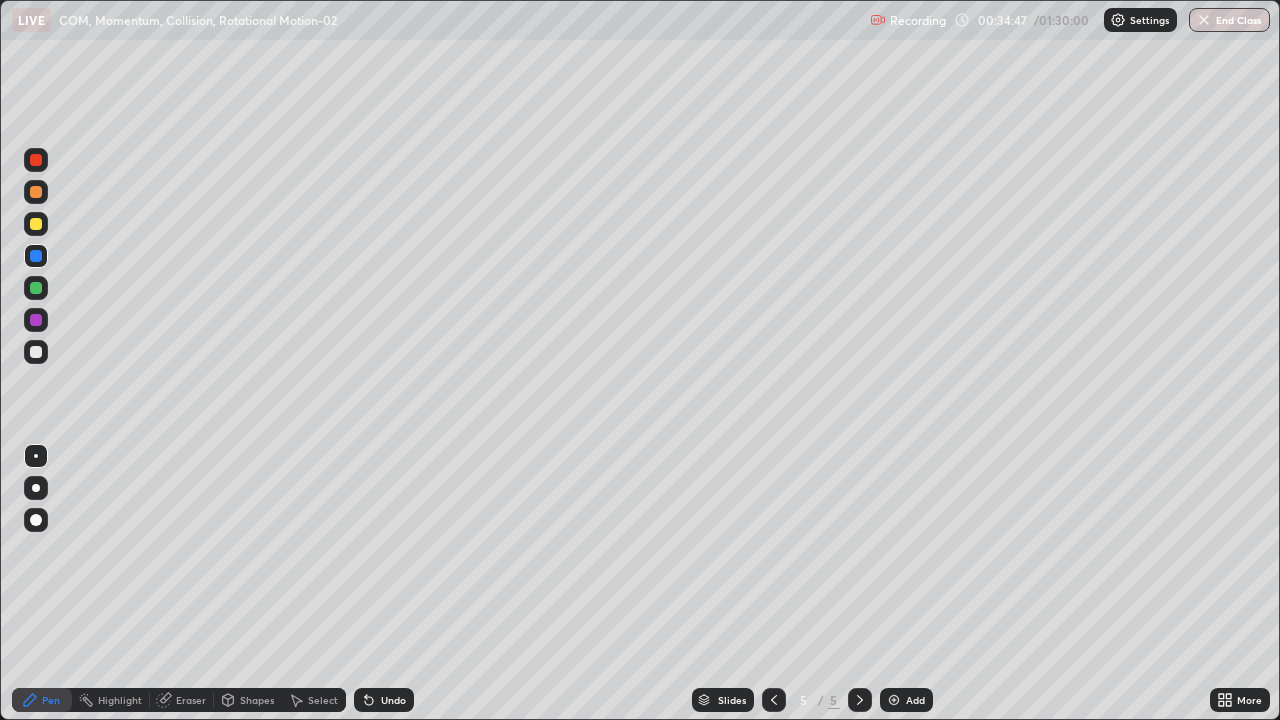 click at bounding box center [36, 352] 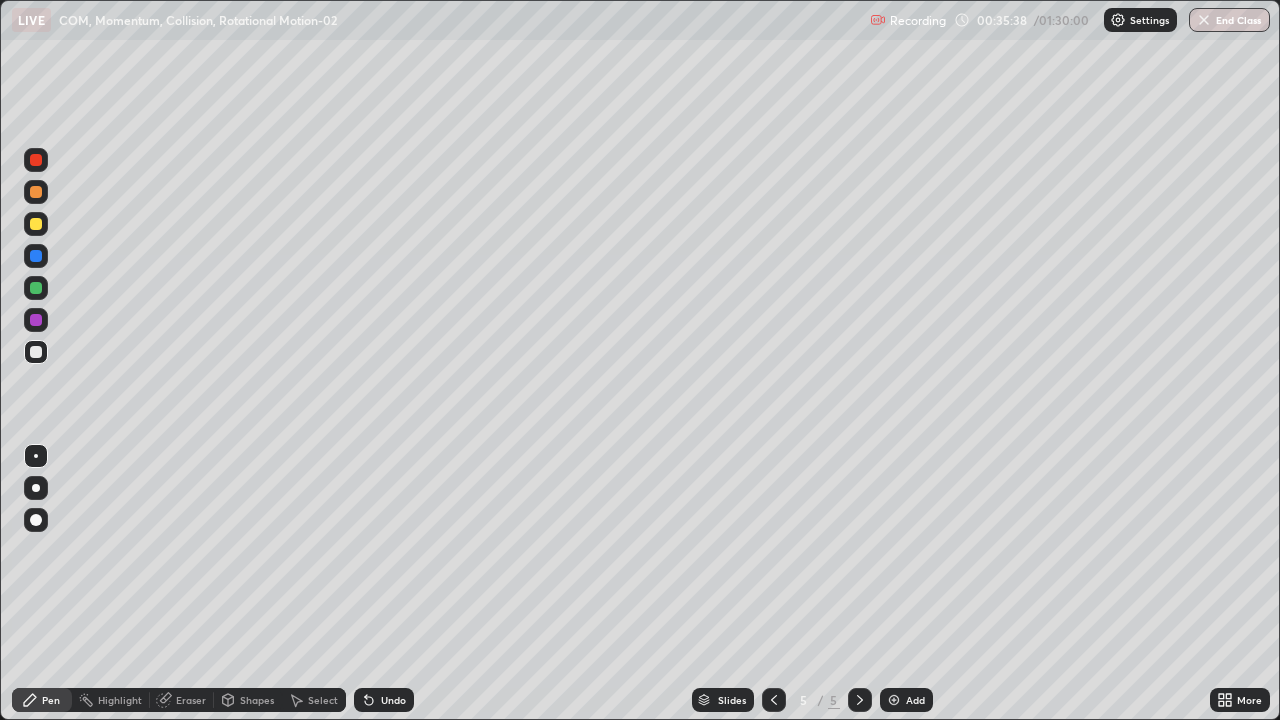 click on "Add" at bounding box center (906, 700) 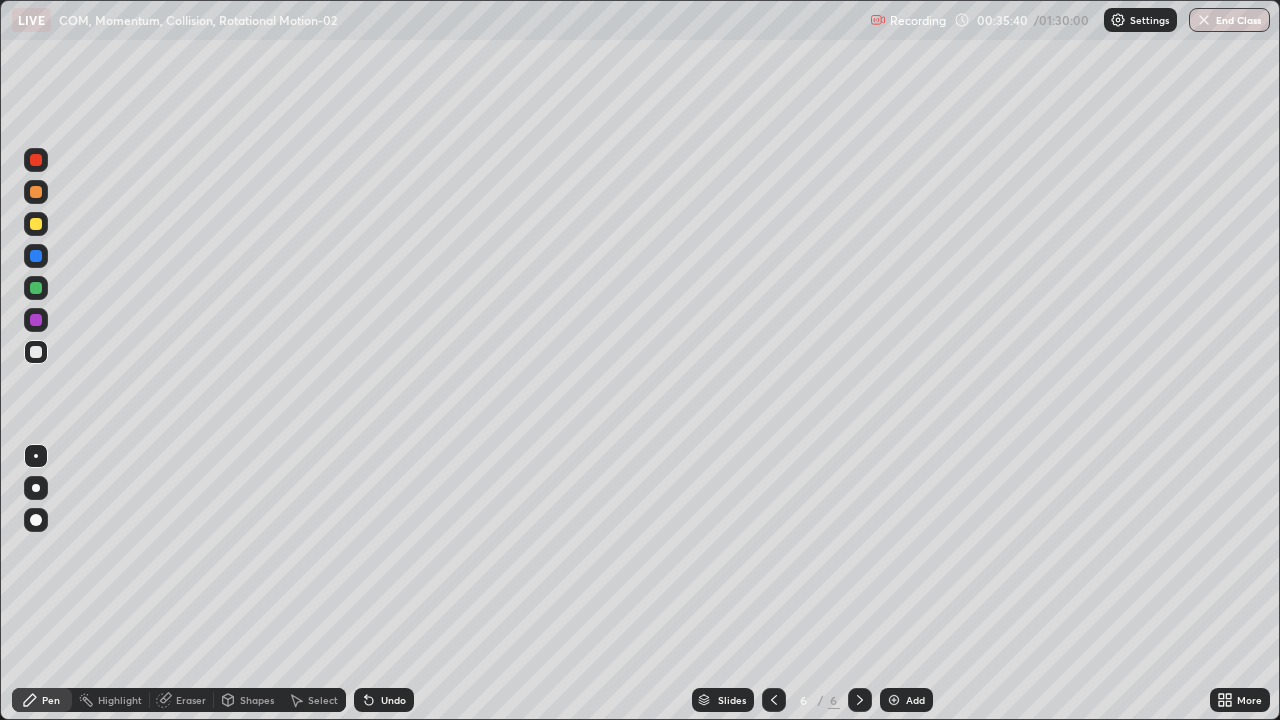 click on "Shapes" at bounding box center (257, 700) 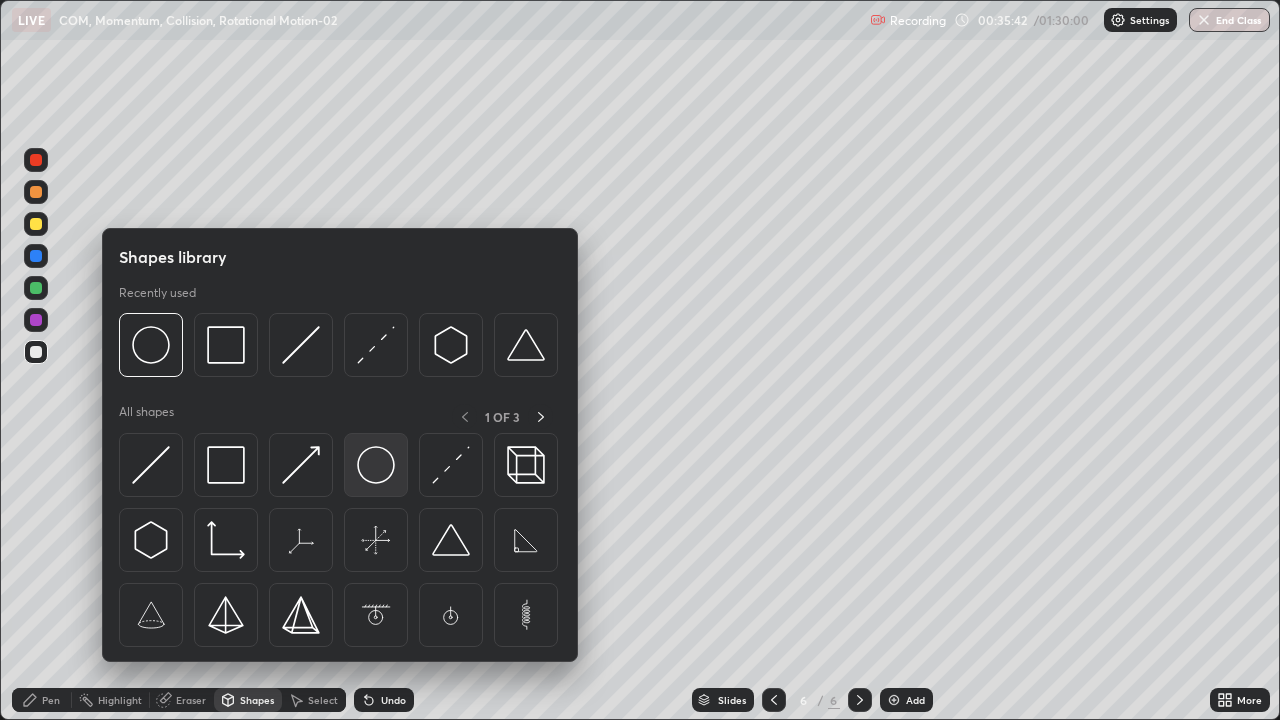 click at bounding box center [376, 465] 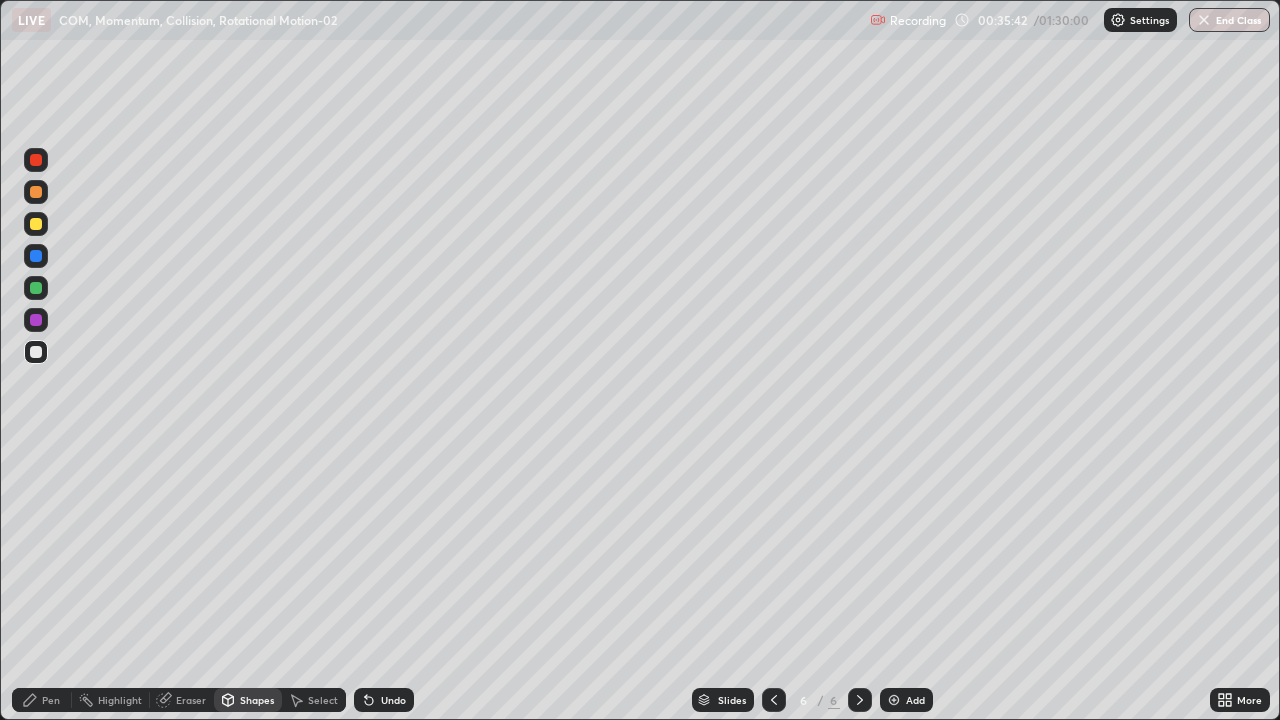 click on "Pen" at bounding box center [42, 700] 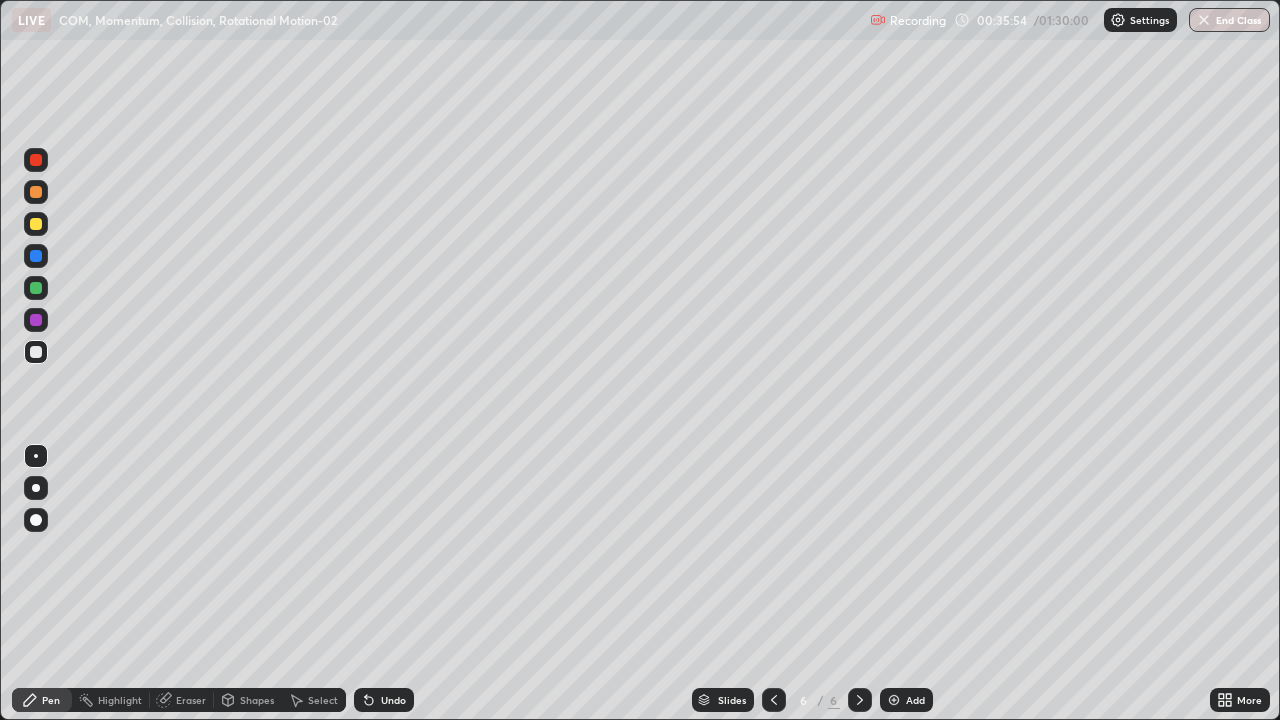 click 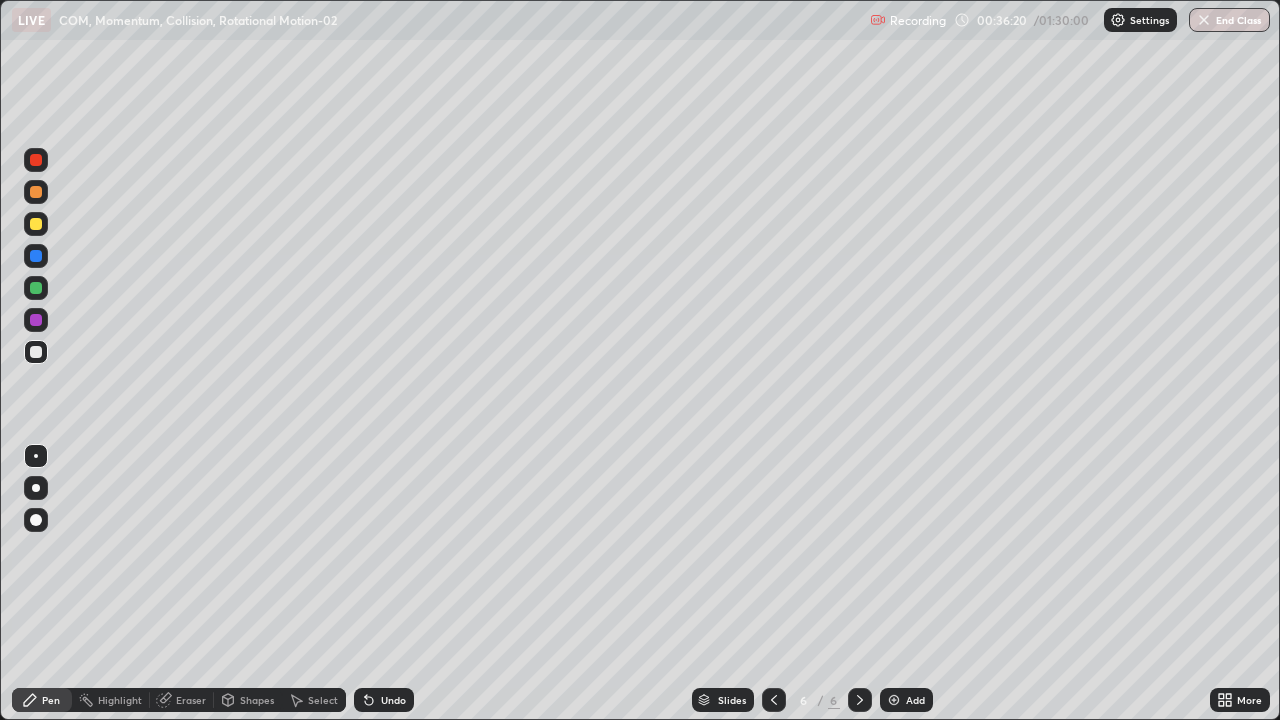 click at bounding box center (36, 288) 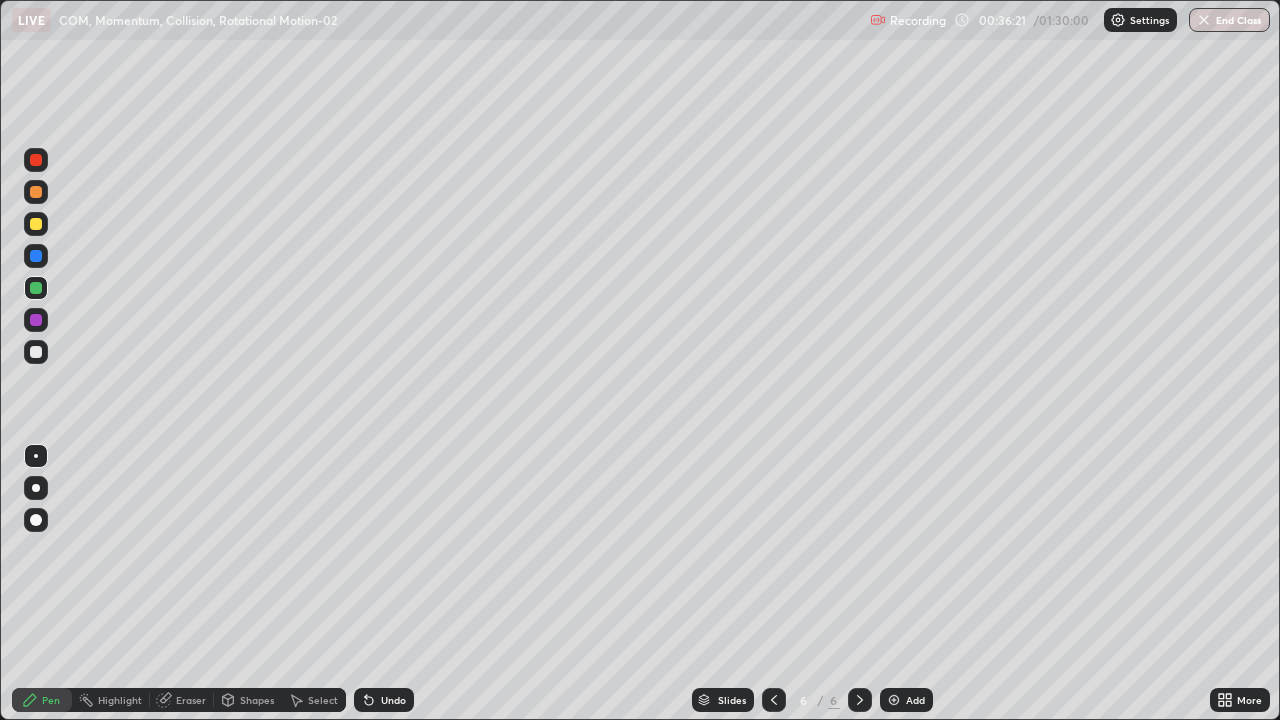 click at bounding box center [36, 288] 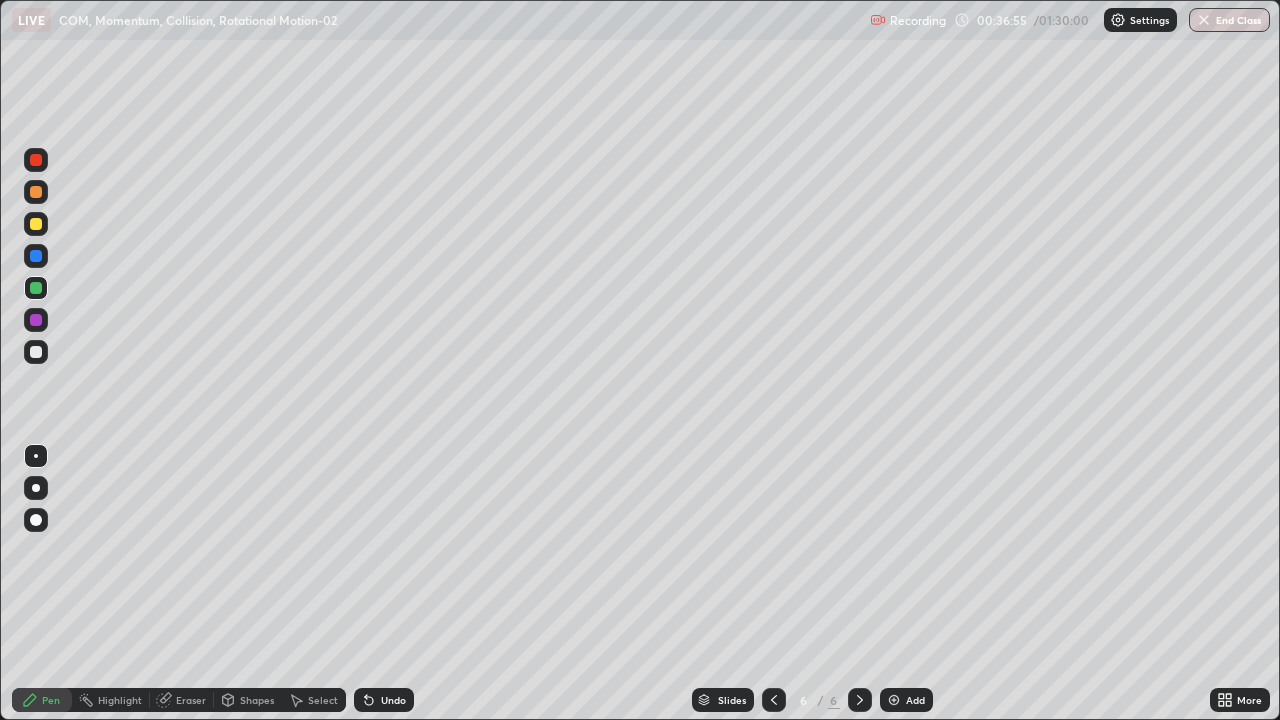 click at bounding box center (36, 352) 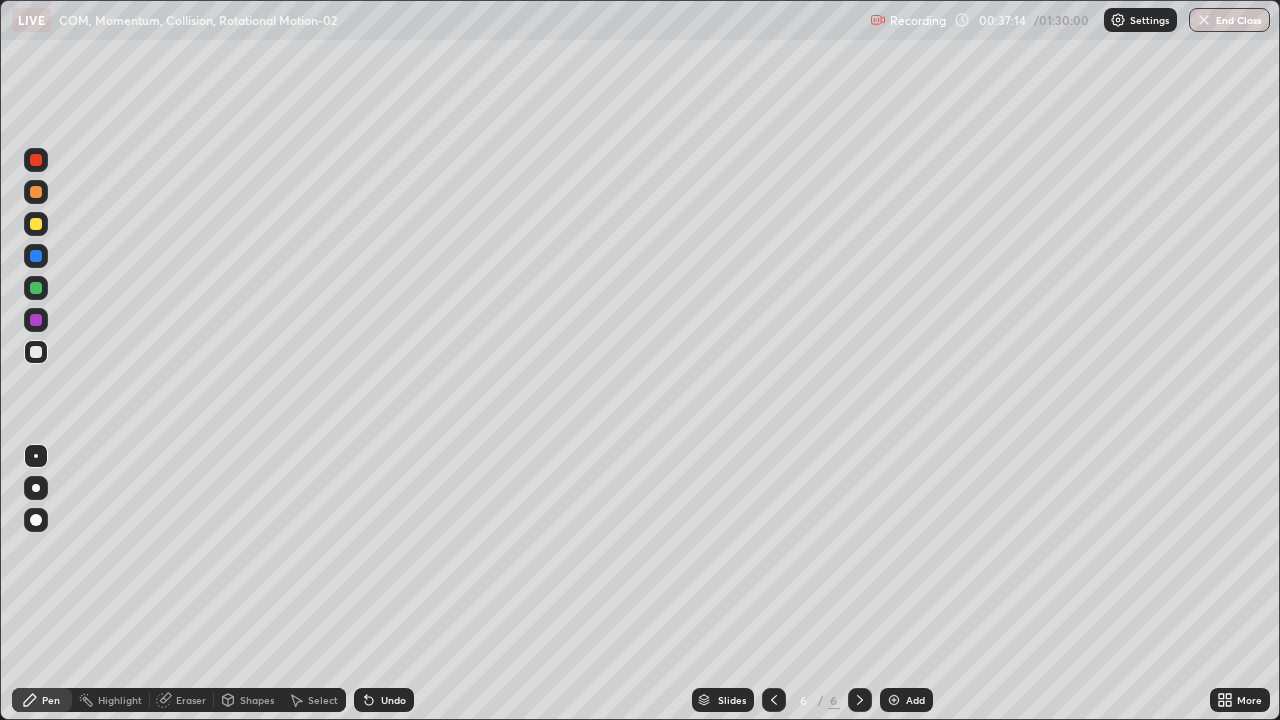 click at bounding box center [36, 352] 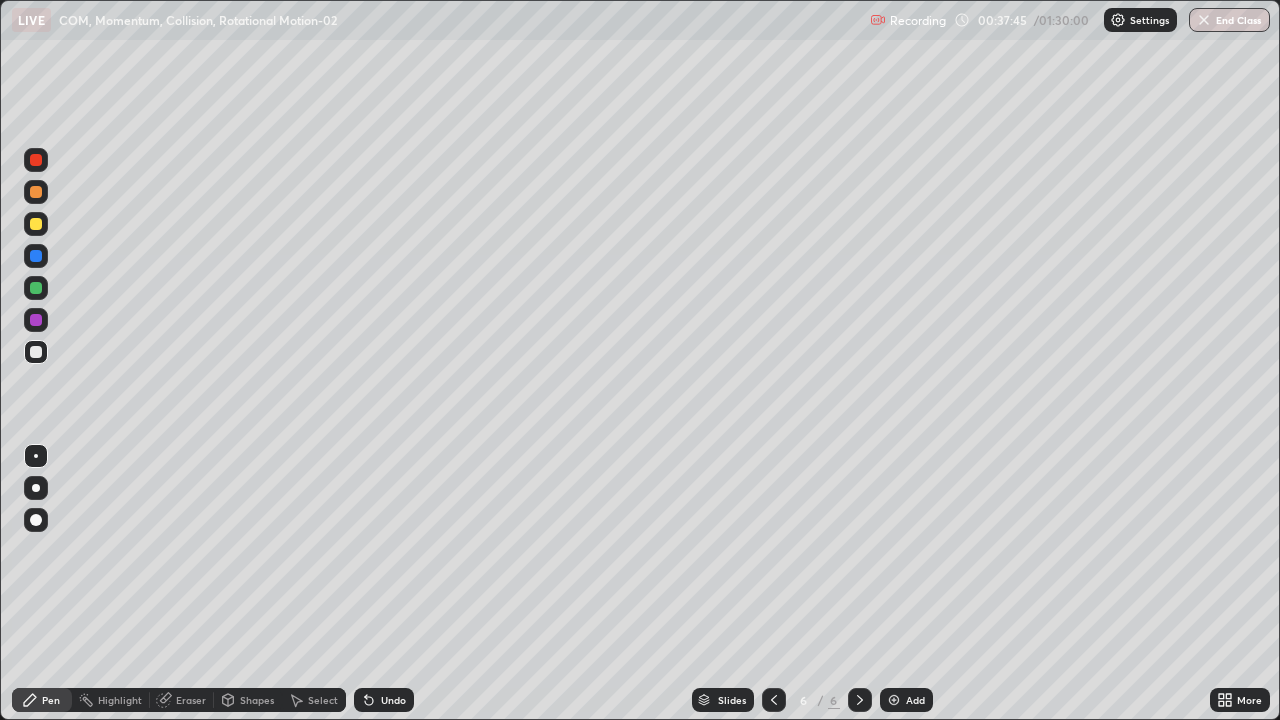click at bounding box center [36, 288] 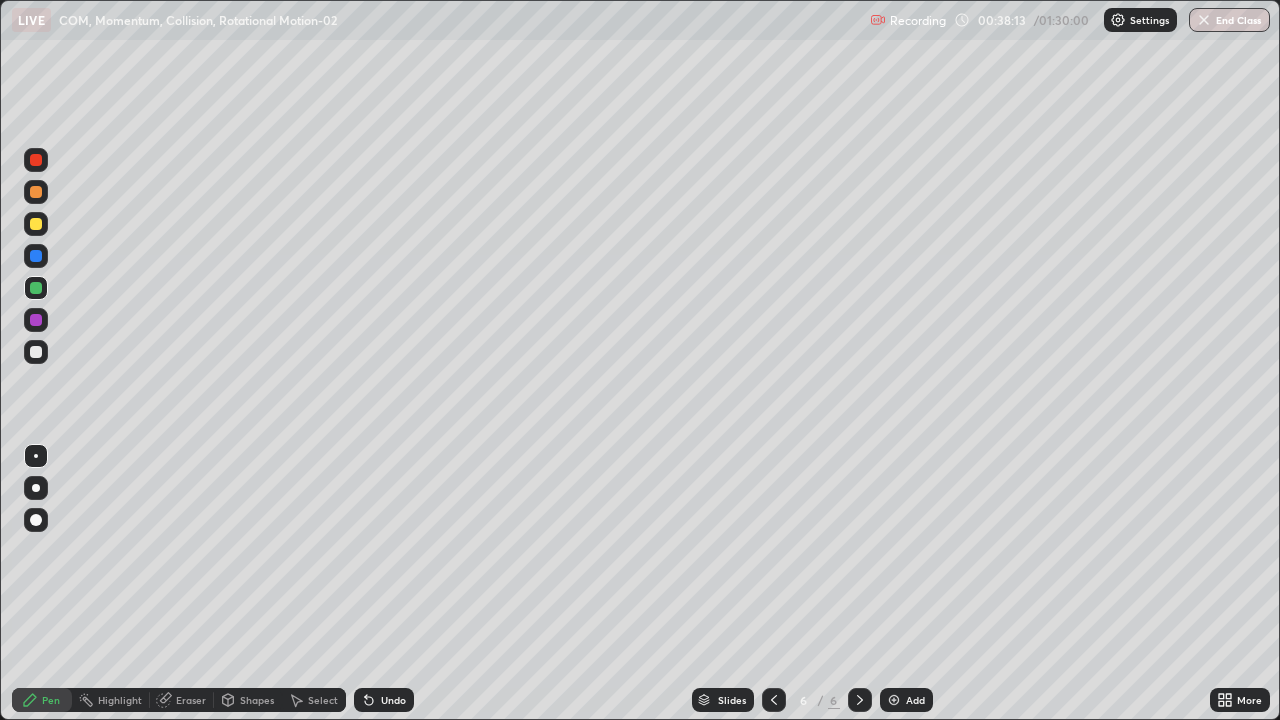 click 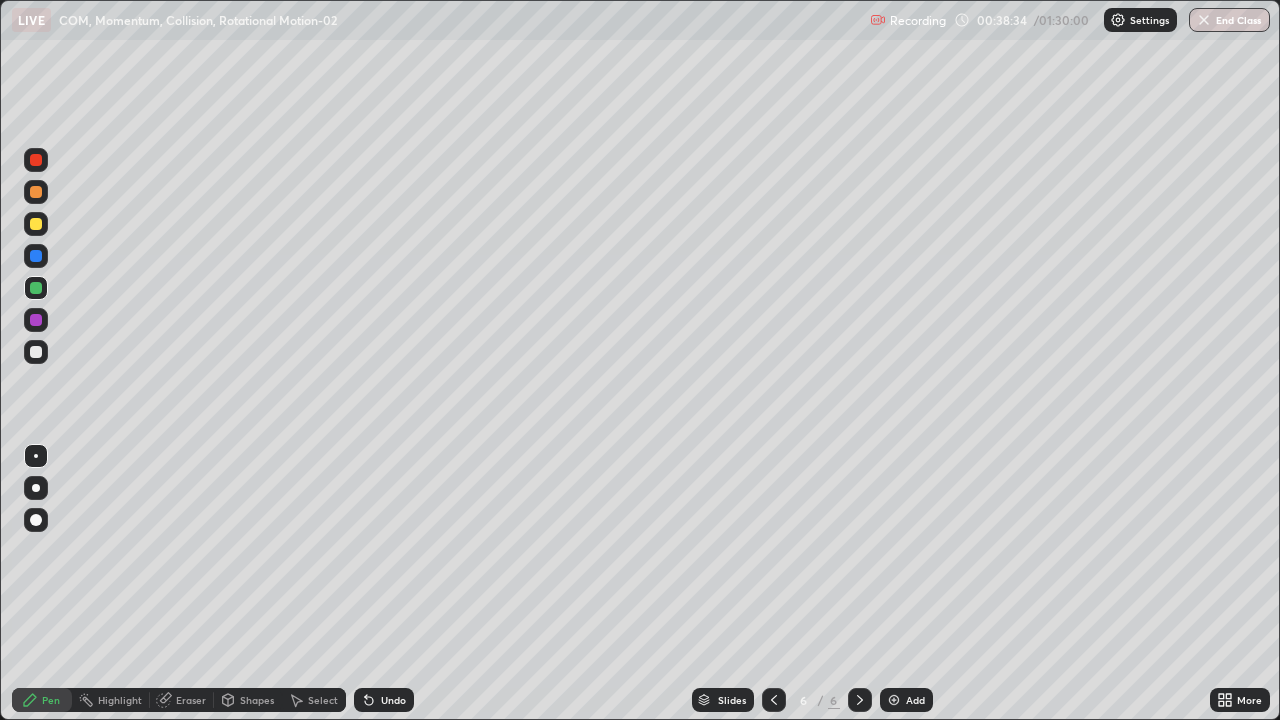 click on "Undo" at bounding box center (384, 700) 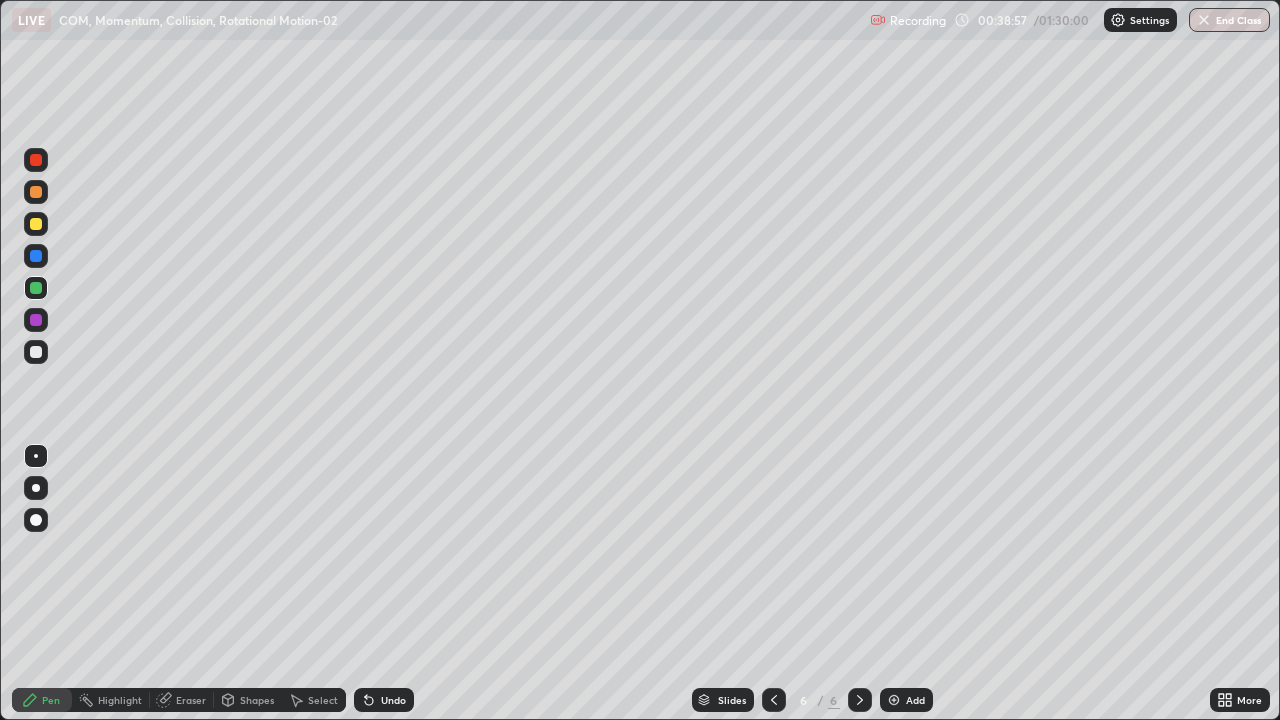 click at bounding box center [36, 320] 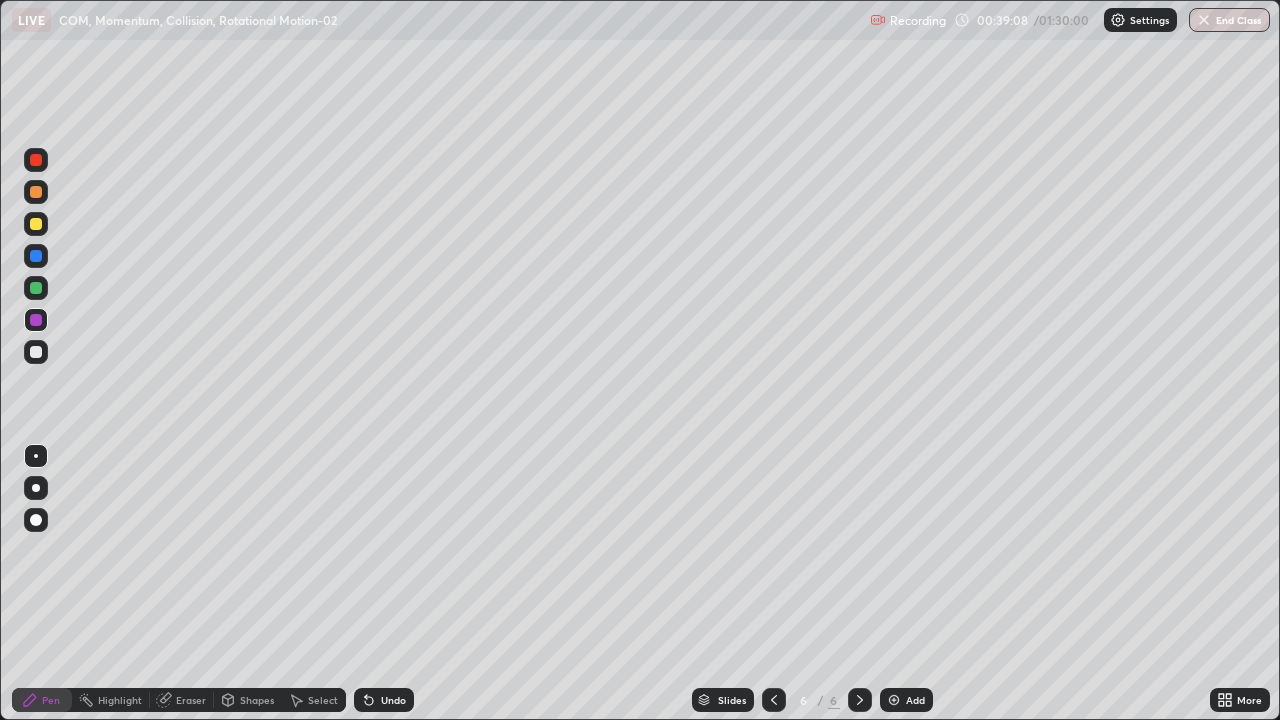 click at bounding box center [36, 288] 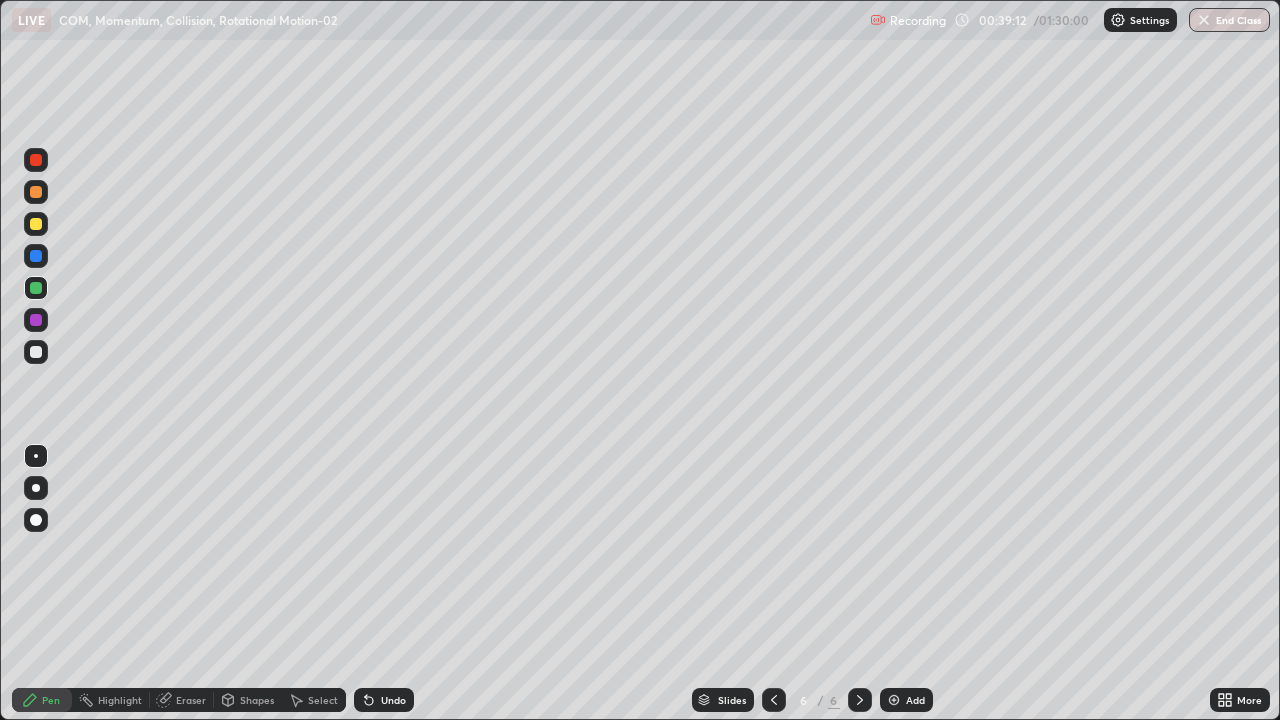 click at bounding box center (36, 520) 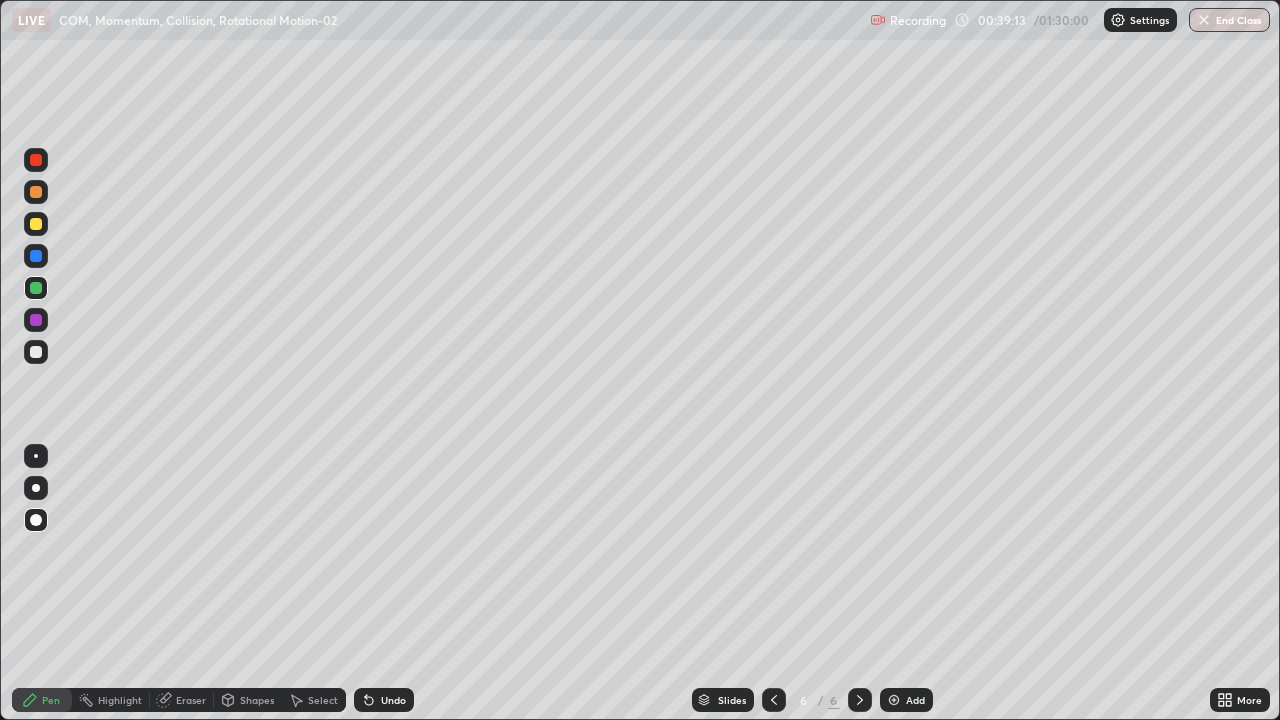 click at bounding box center (36, 456) 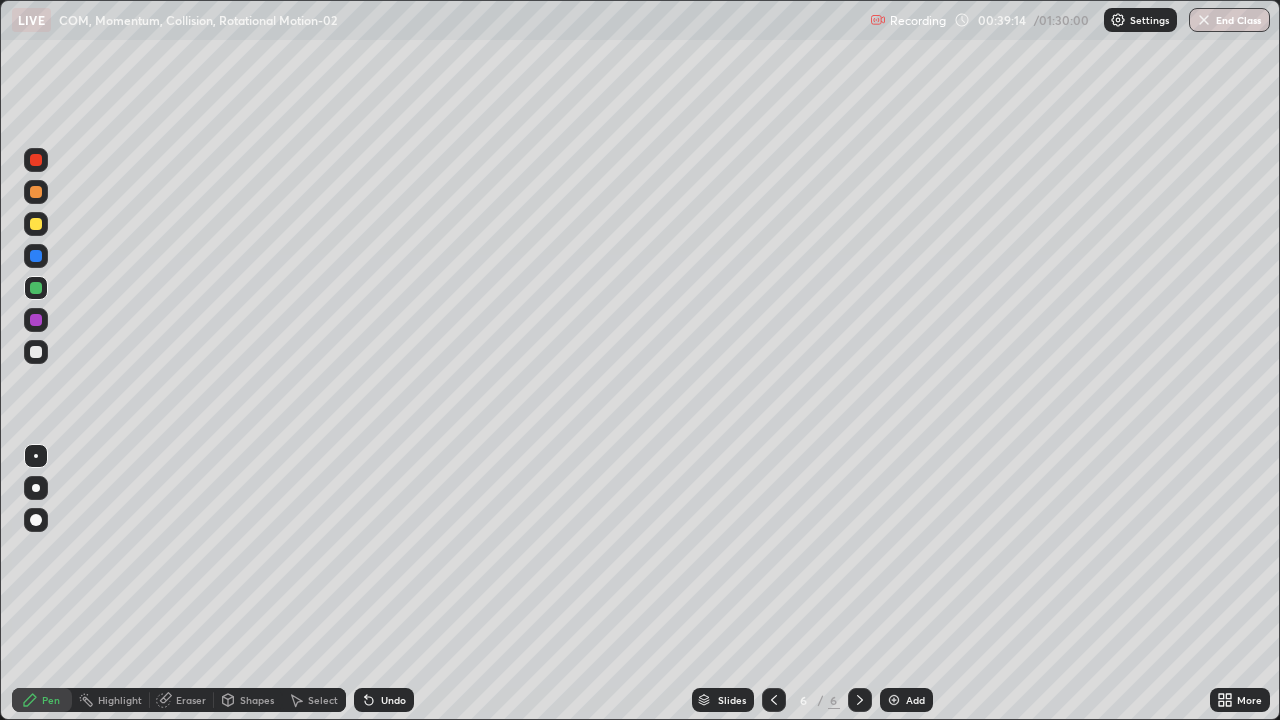 click at bounding box center (36, 160) 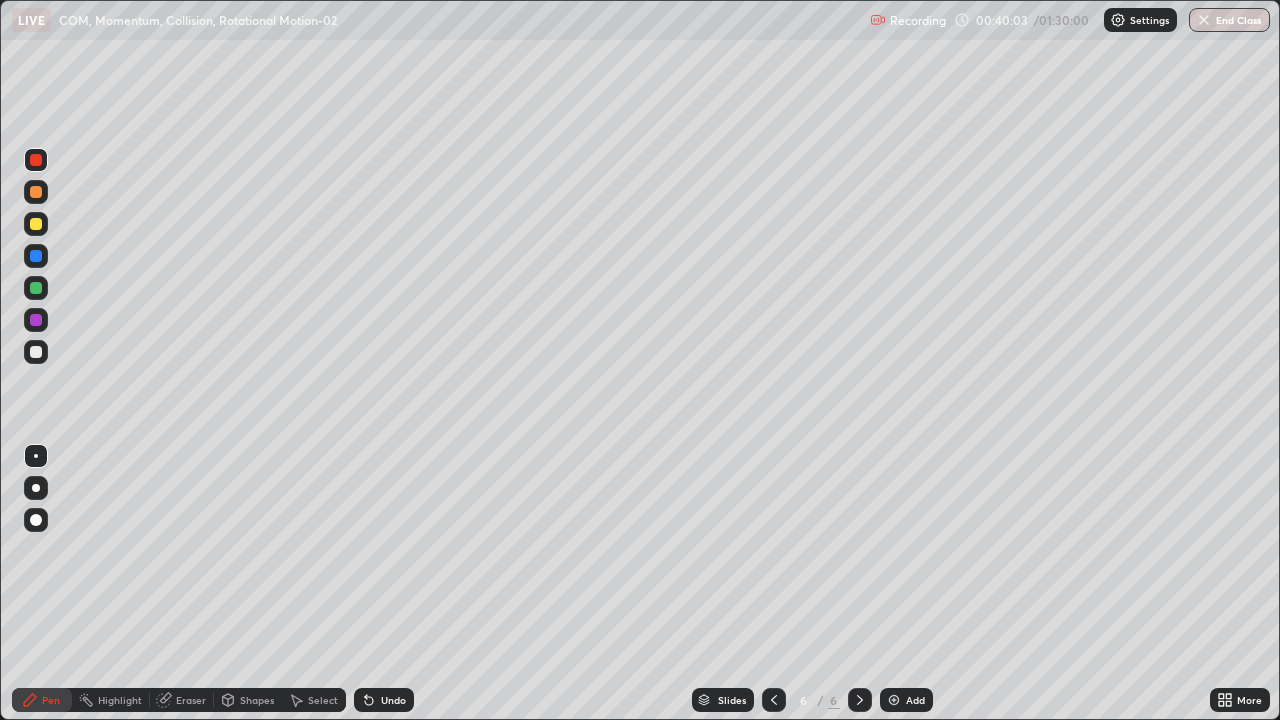 click on "Undo" at bounding box center (393, 700) 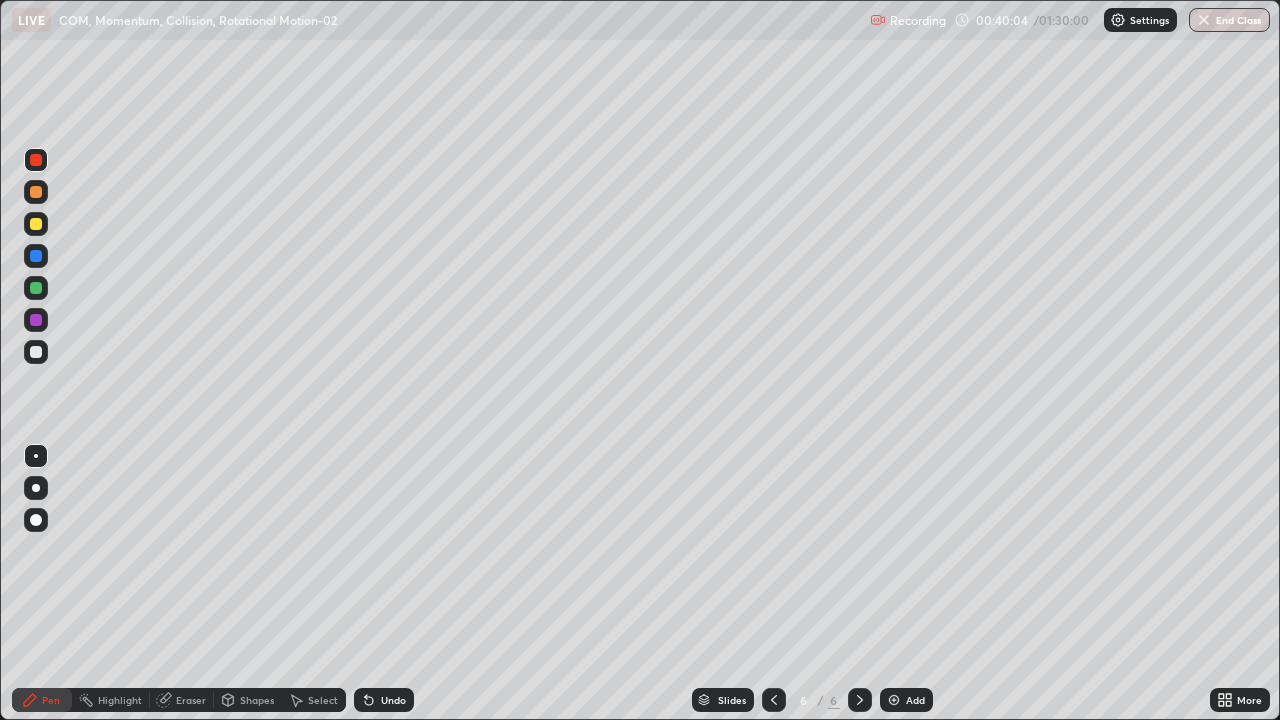 click on "Undo" at bounding box center [384, 700] 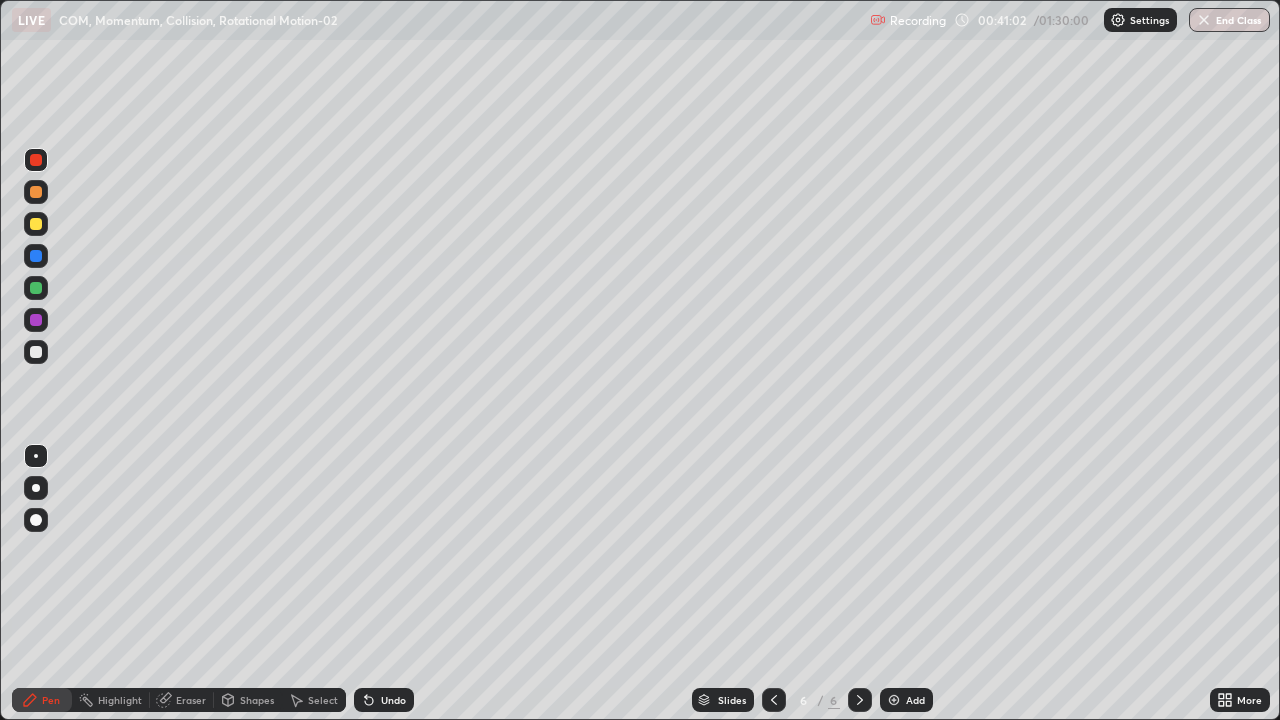 click at bounding box center (36, 224) 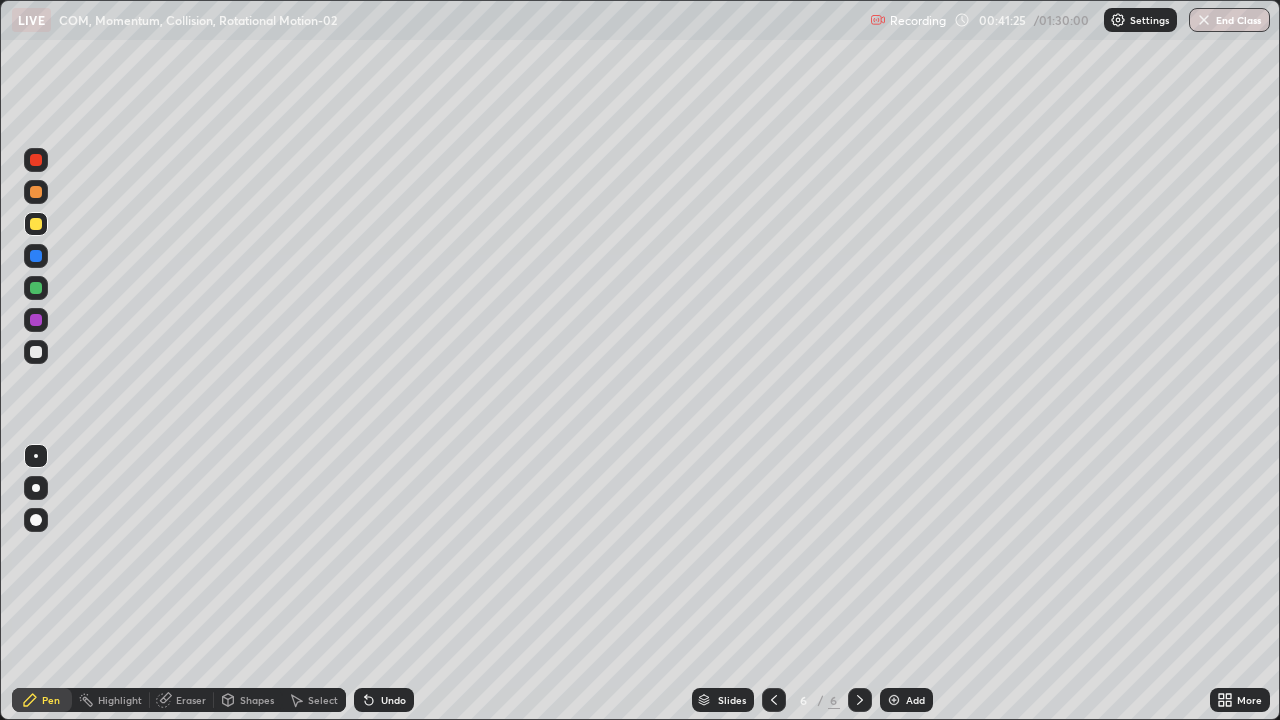 click on "Add" at bounding box center [915, 700] 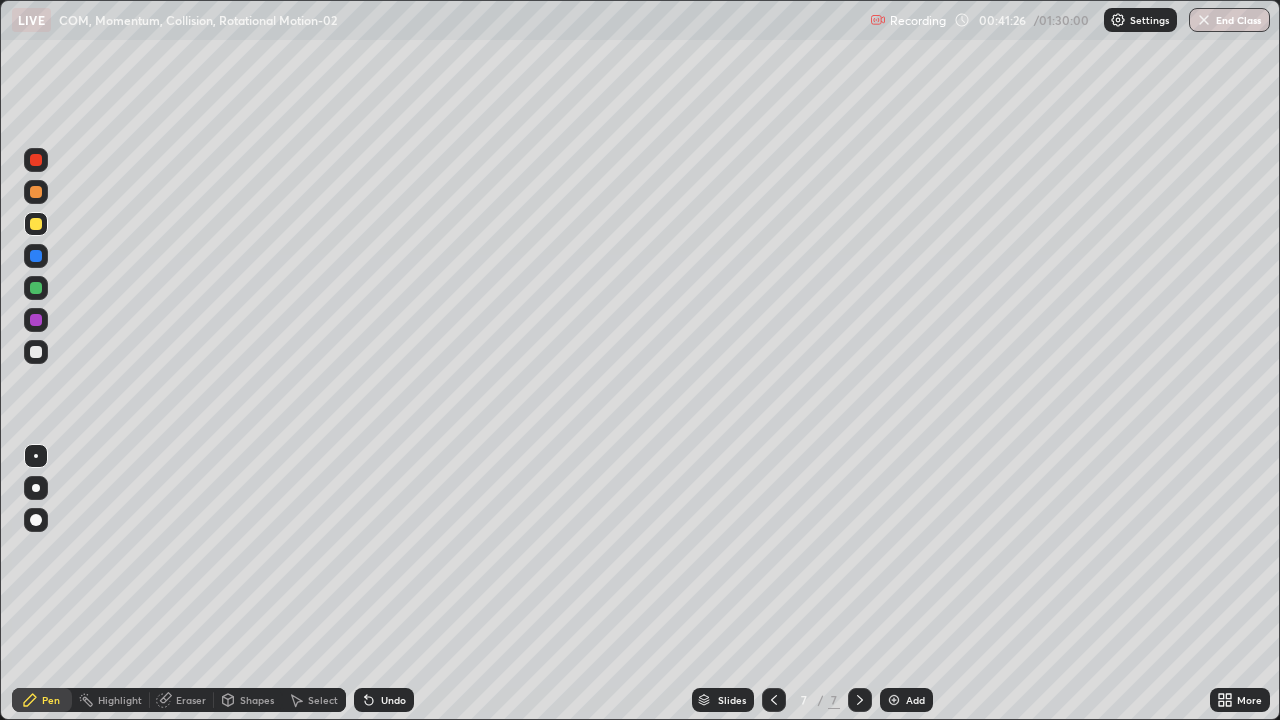 click on "Shapes" at bounding box center [257, 700] 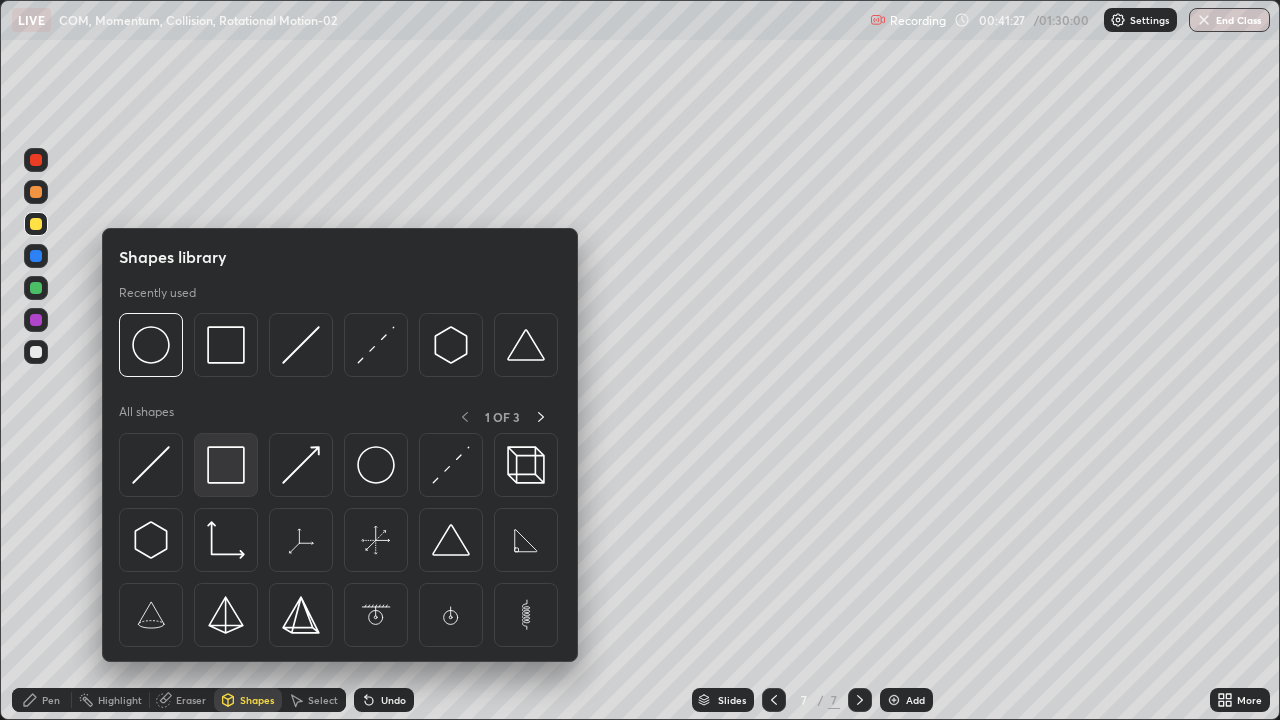 click at bounding box center (226, 465) 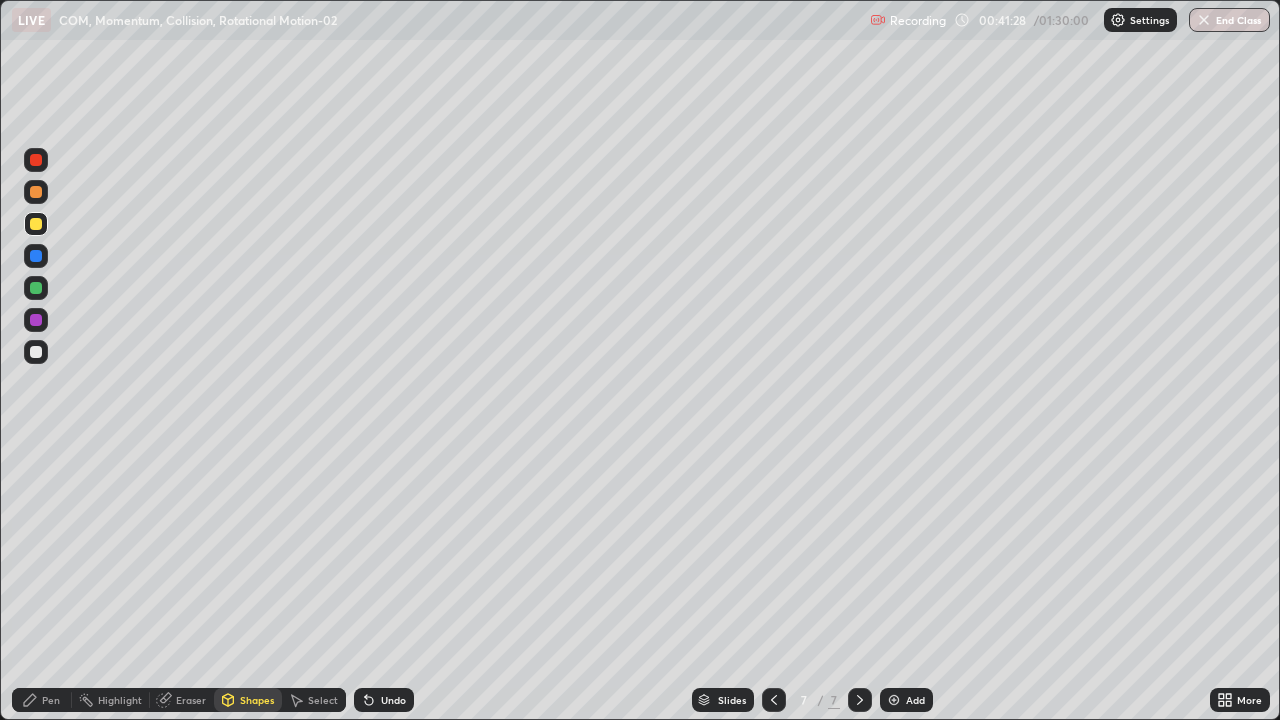 click at bounding box center [36, 352] 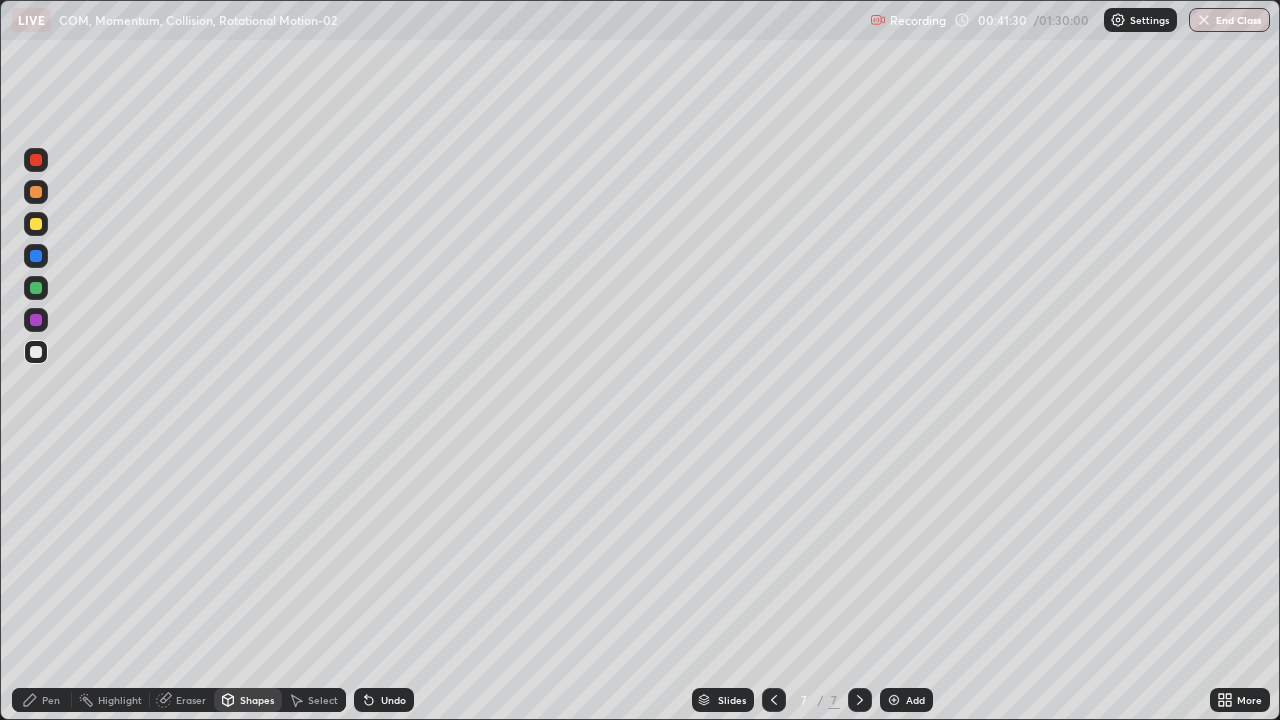 click on "Pen" at bounding box center (42, 700) 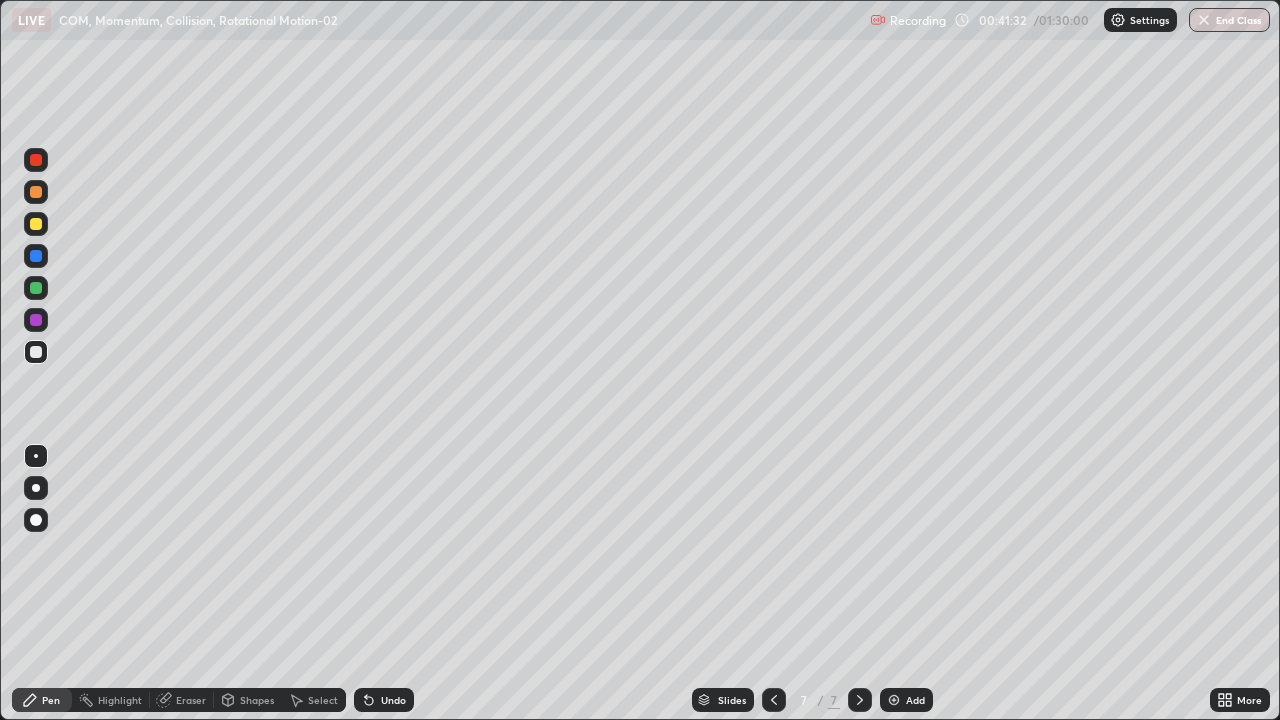 click 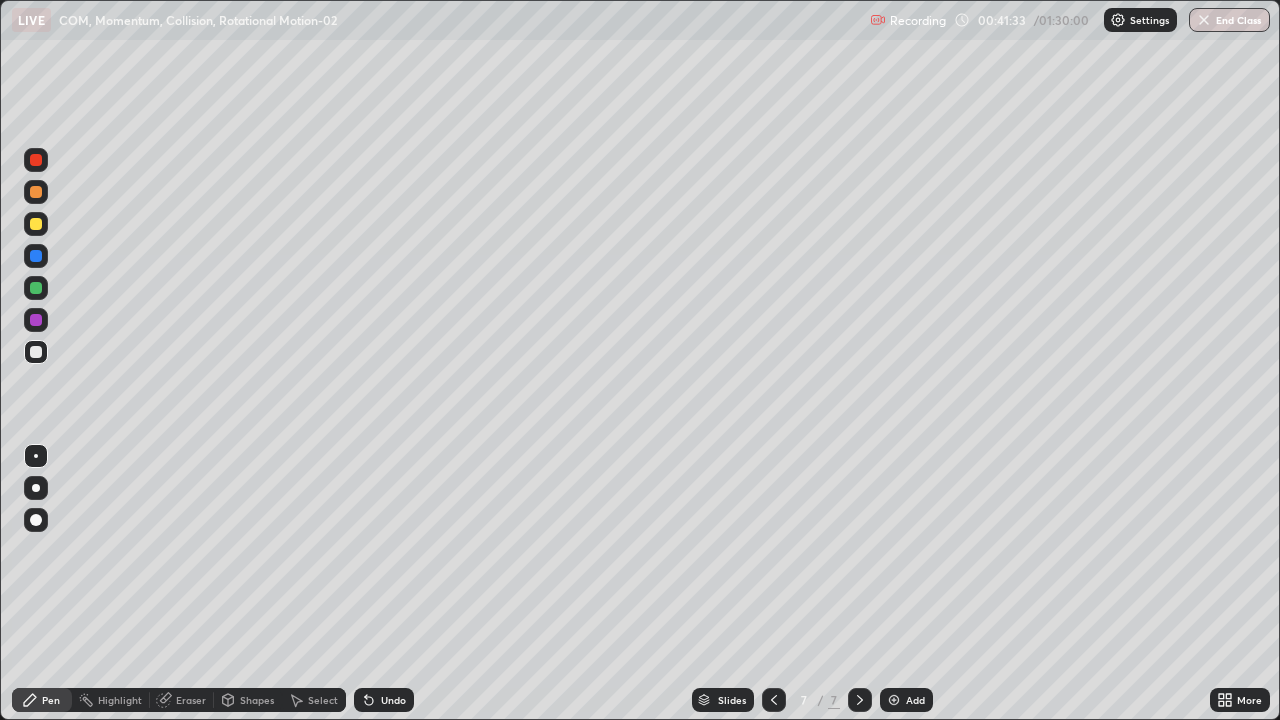 click 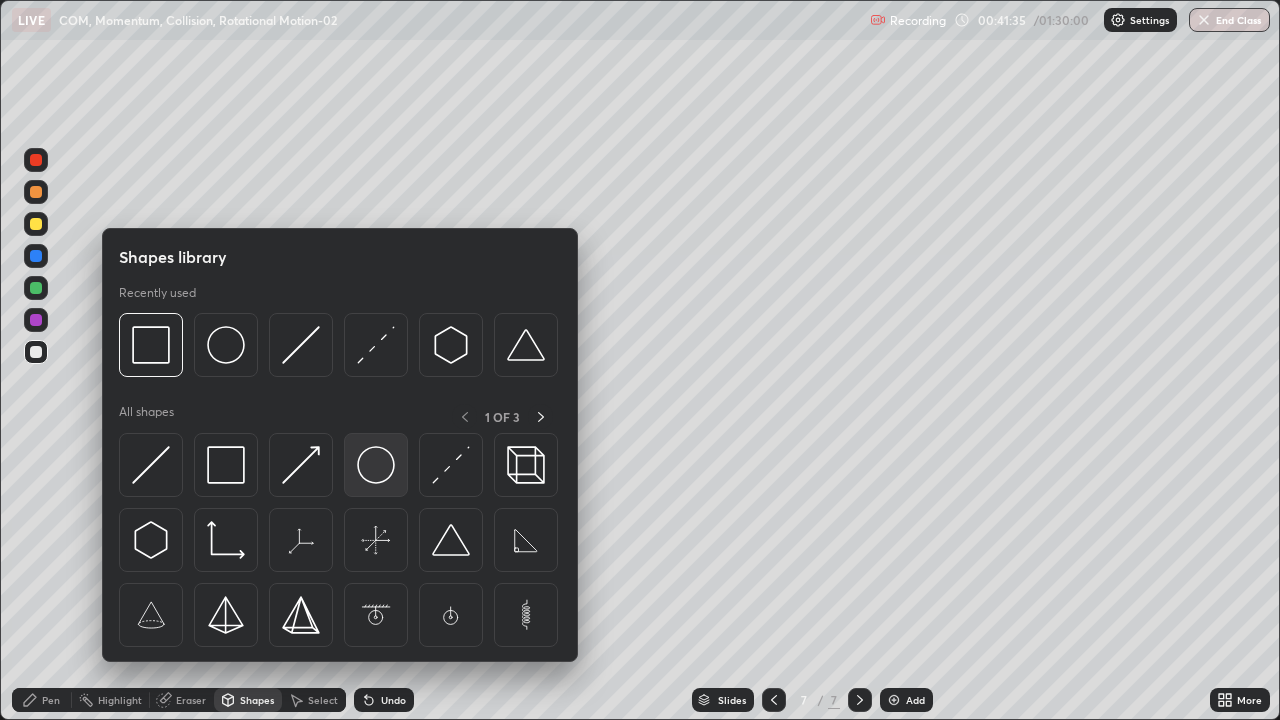 click at bounding box center [376, 465] 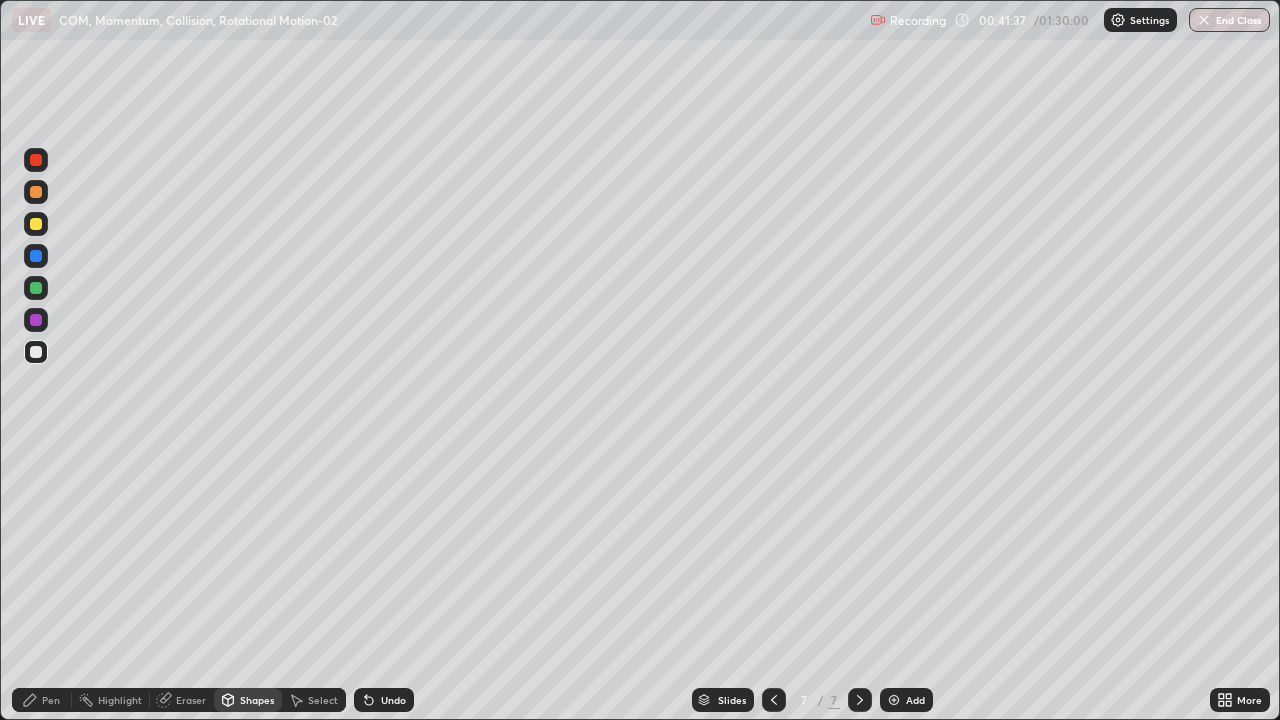click on "Pen" at bounding box center [42, 700] 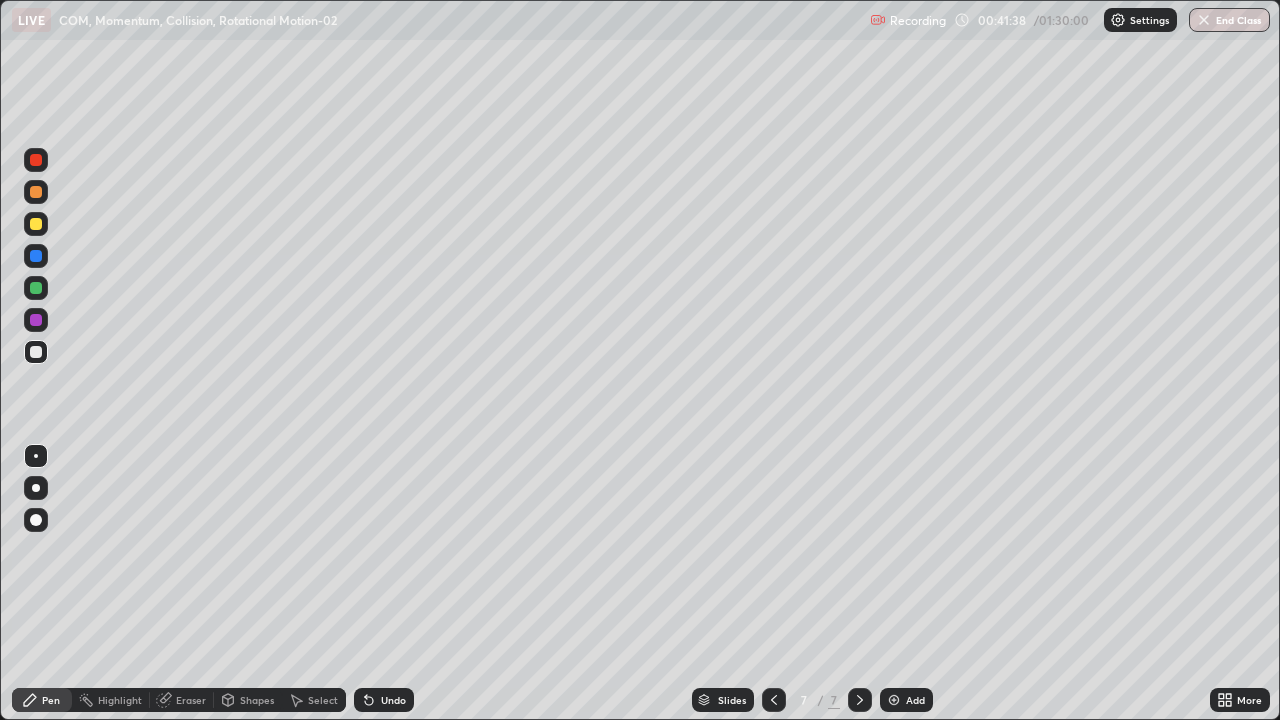 click at bounding box center (36, 352) 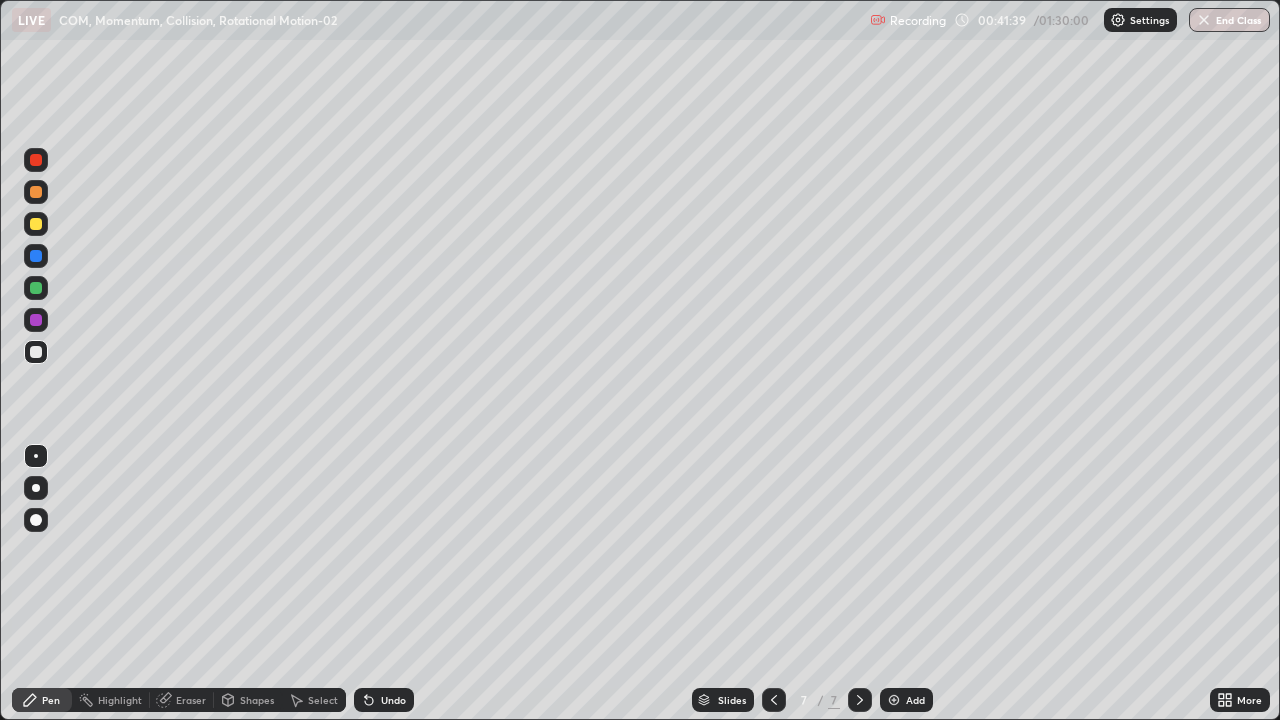 click on "Undo" at bounding box center [393, 700] 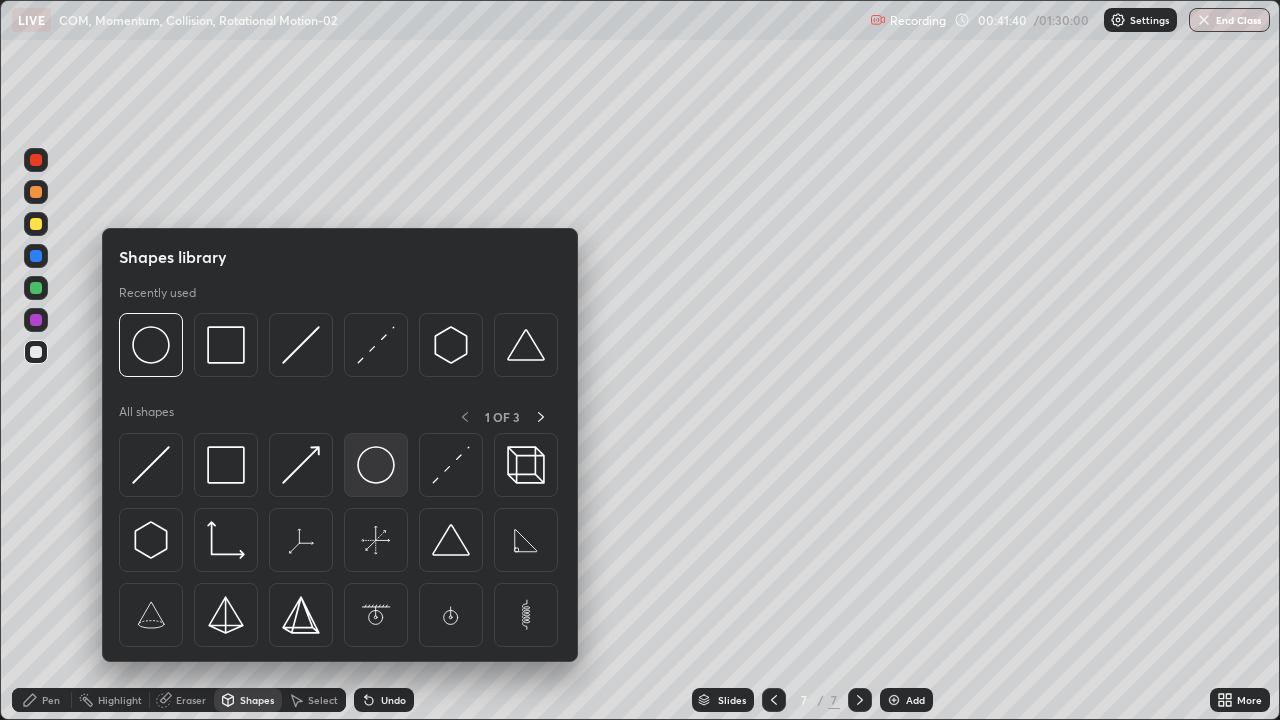 click at bounding box center (376, 465) 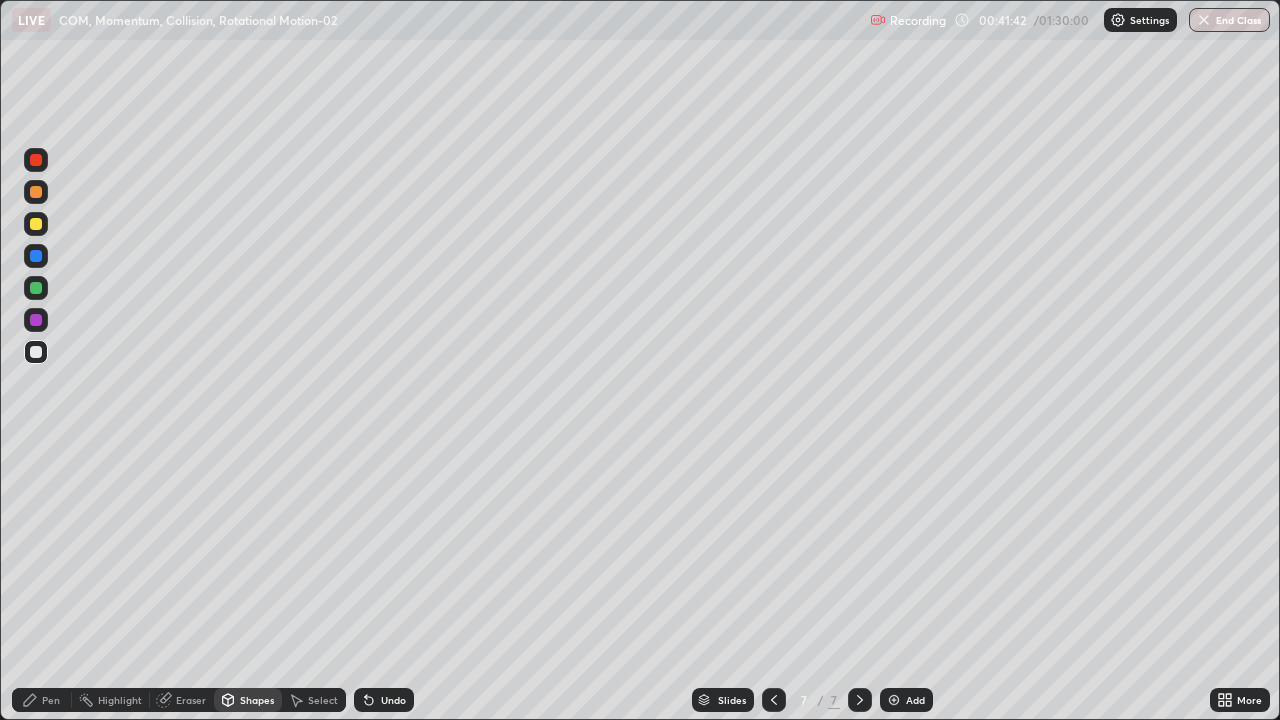 click on "Pen" at bounding box center (42, 700) 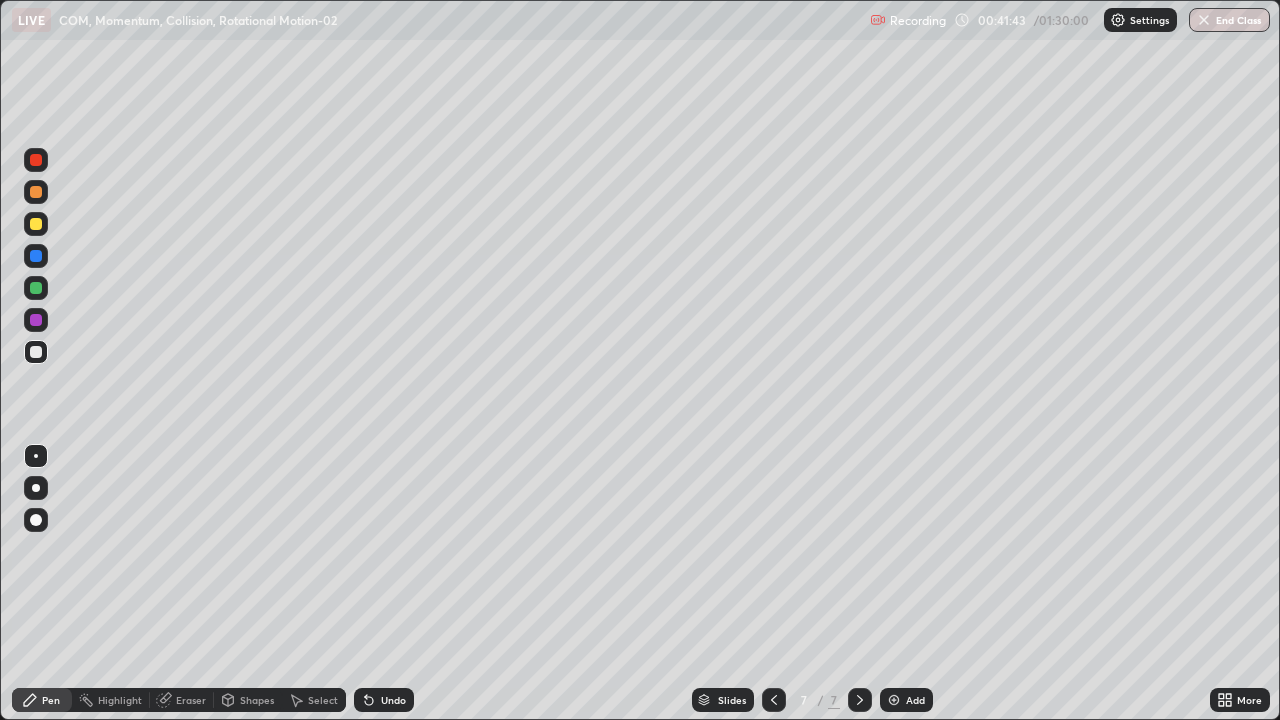 click at bounding box center (36, 352) 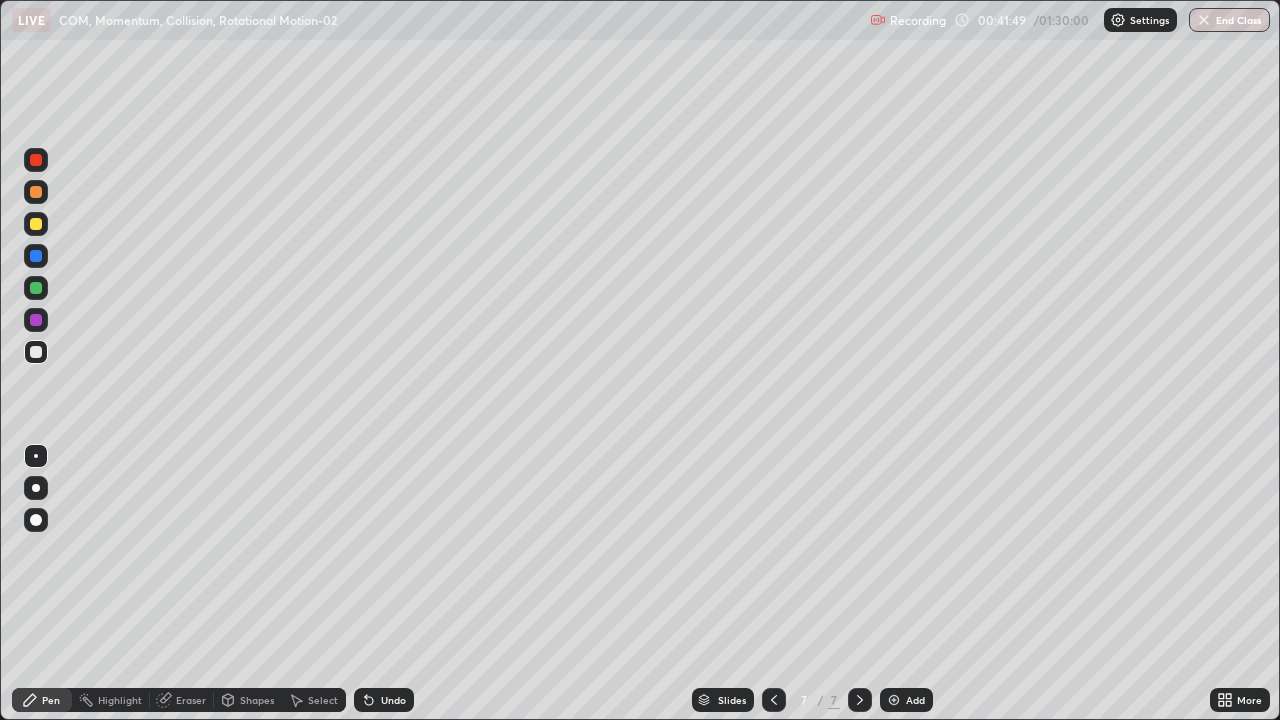 click at bounding box center (36, 256) 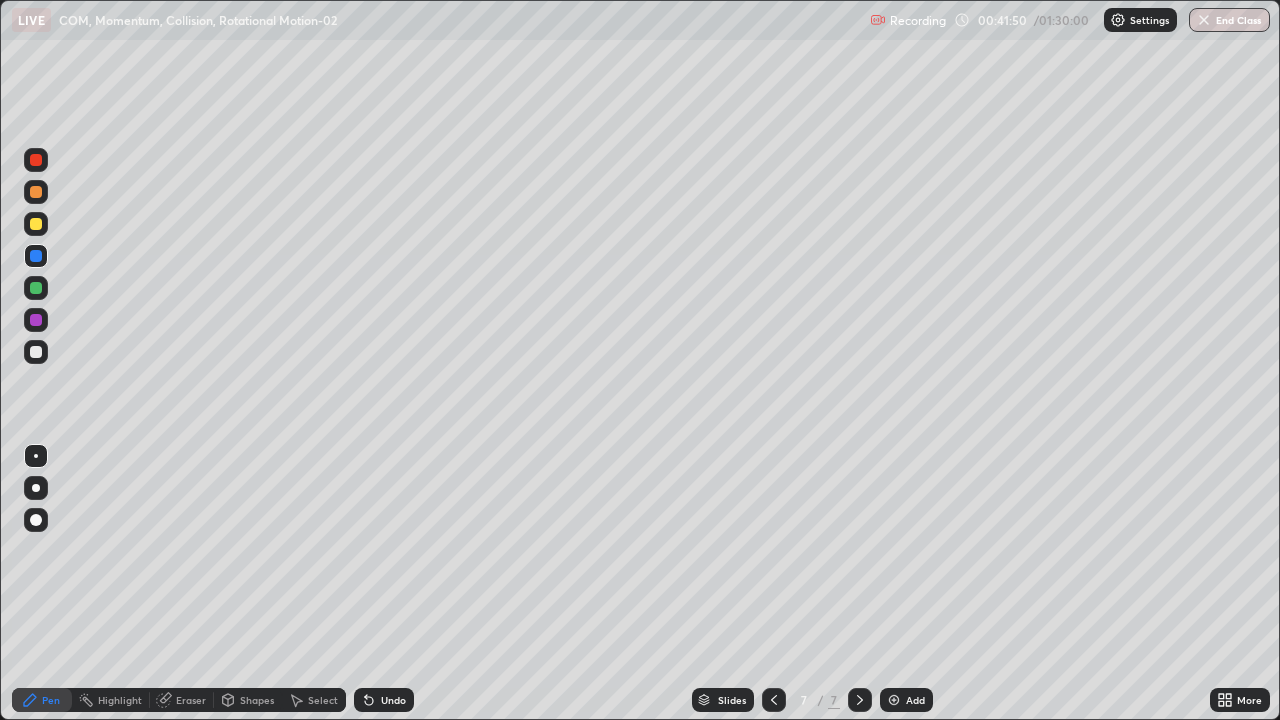 click at bounding box center (36, 288) 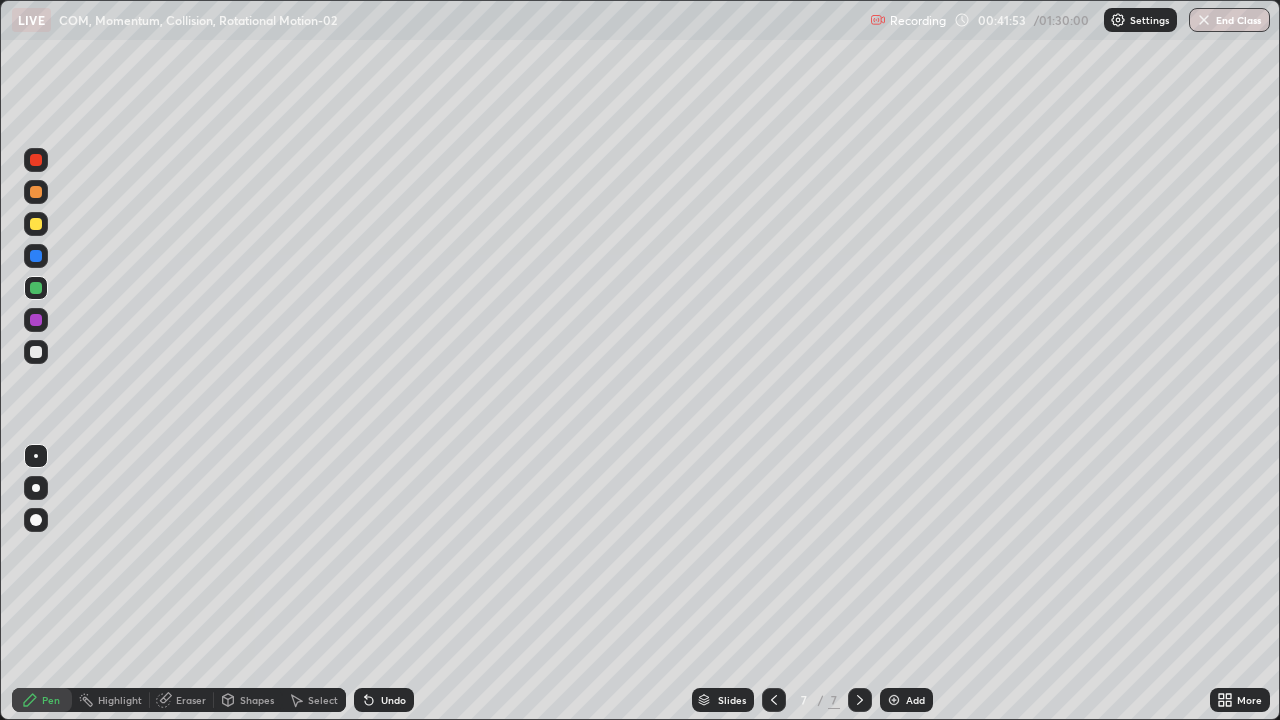 click on "Undo" at bounding box center [393, 700] 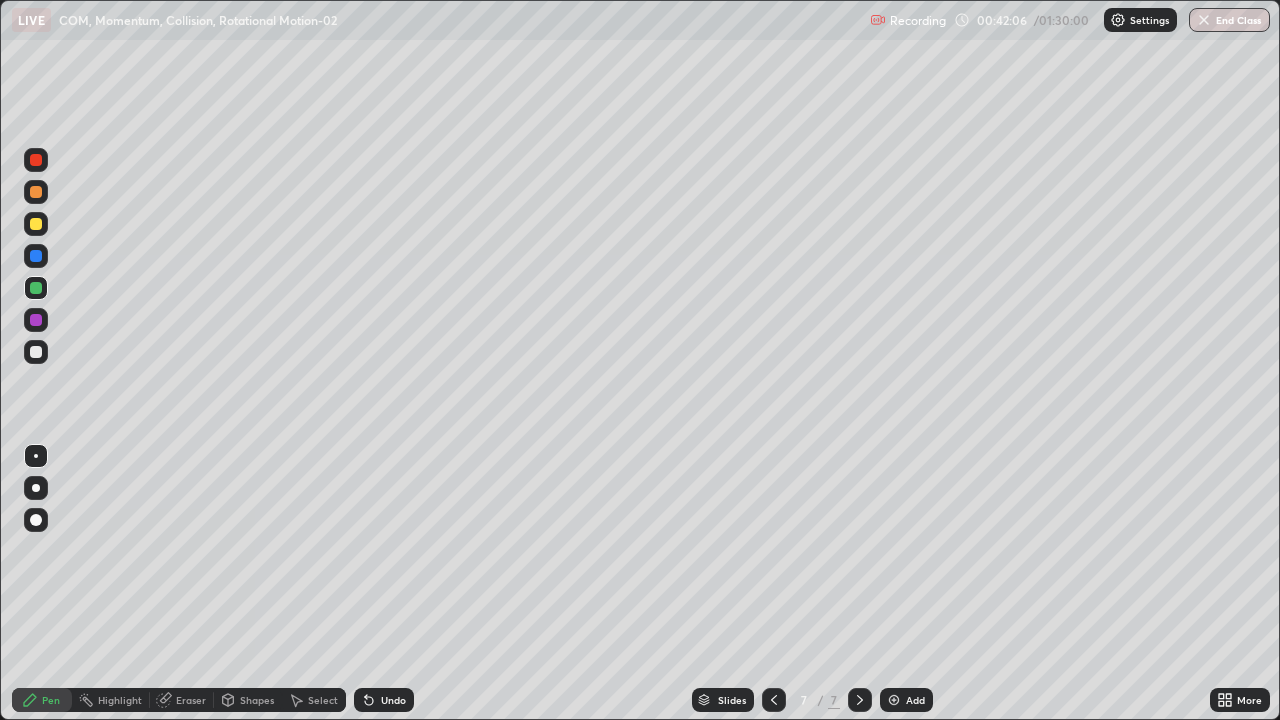 click at bounding box center (36, 320) 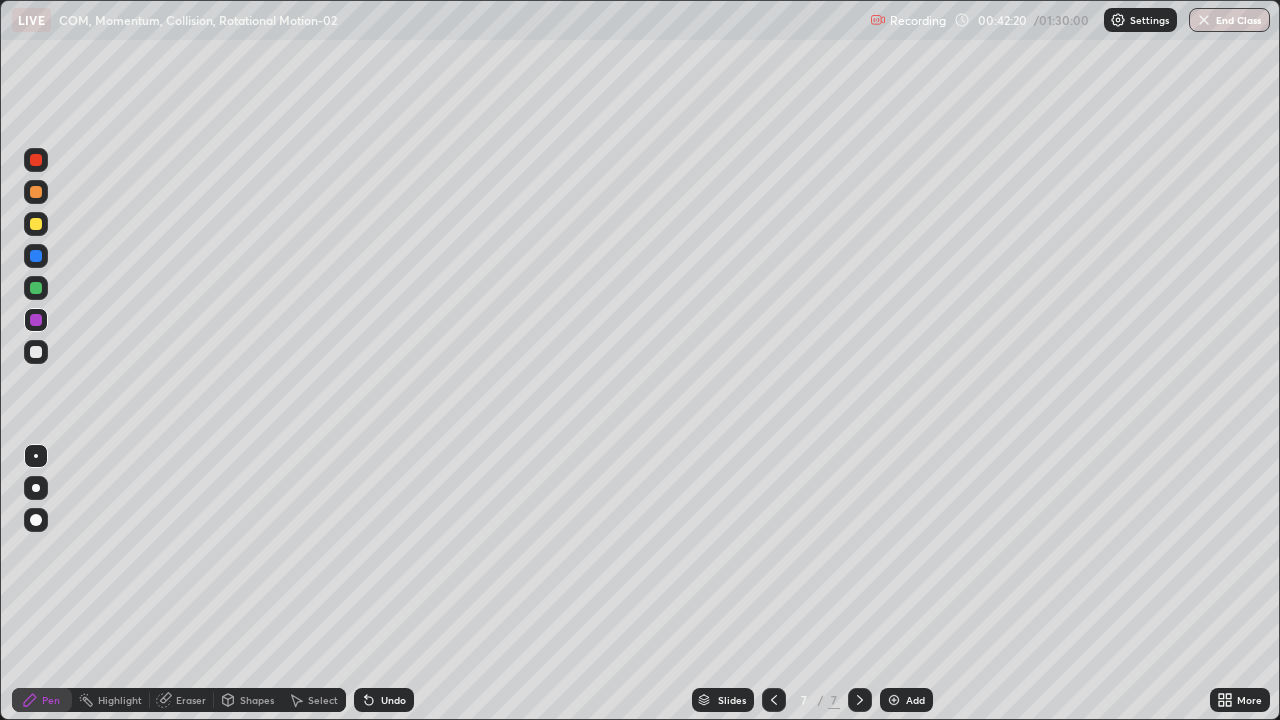 click at bounding box center (36, 352) 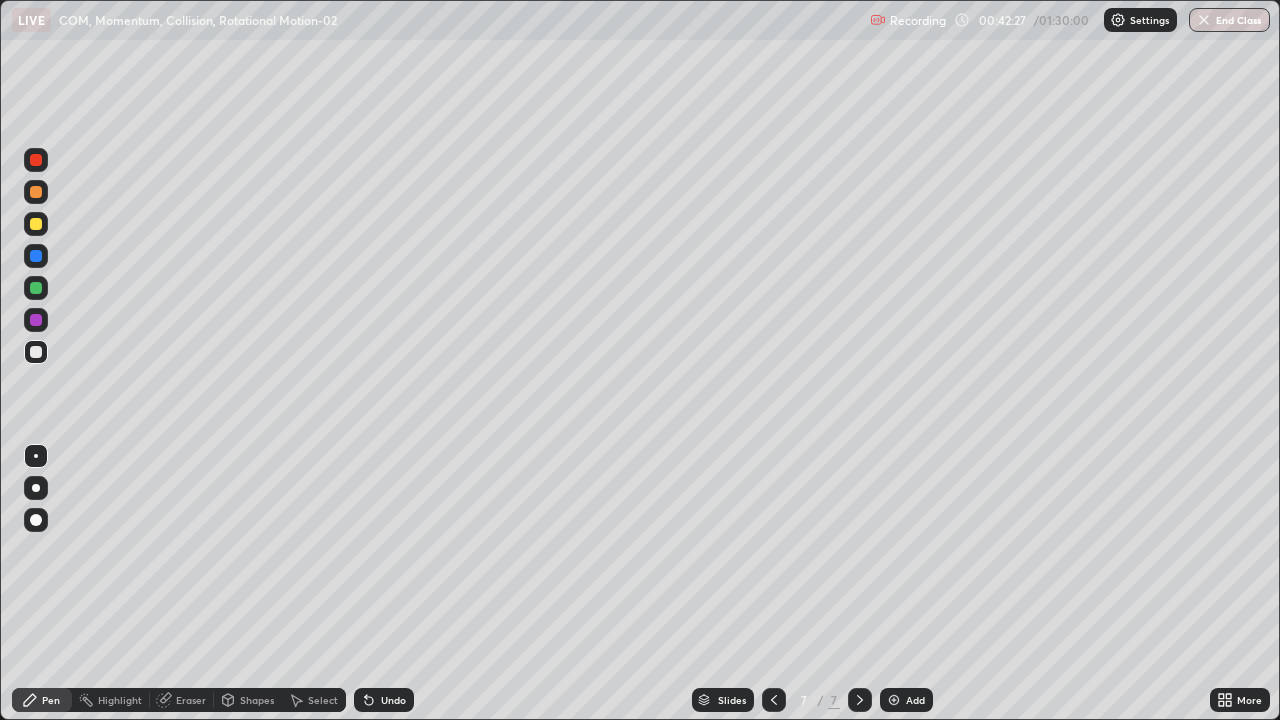 click 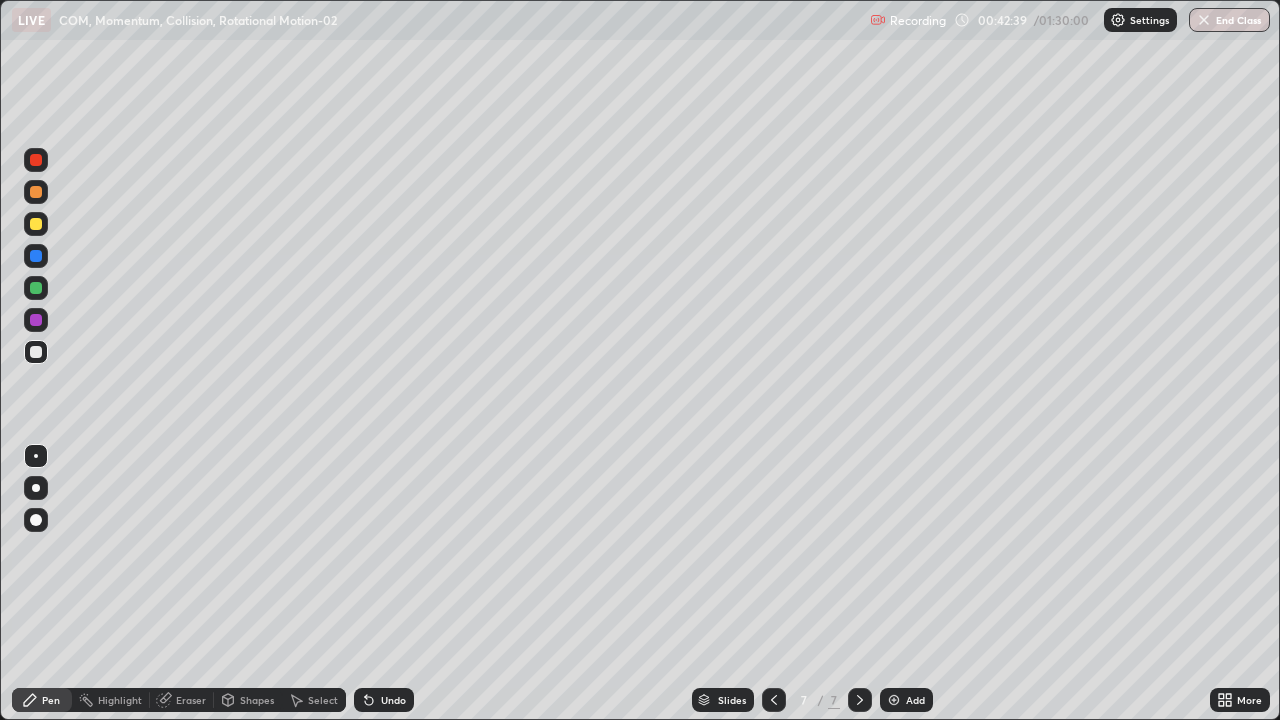 click at bounding box center (36, 352) 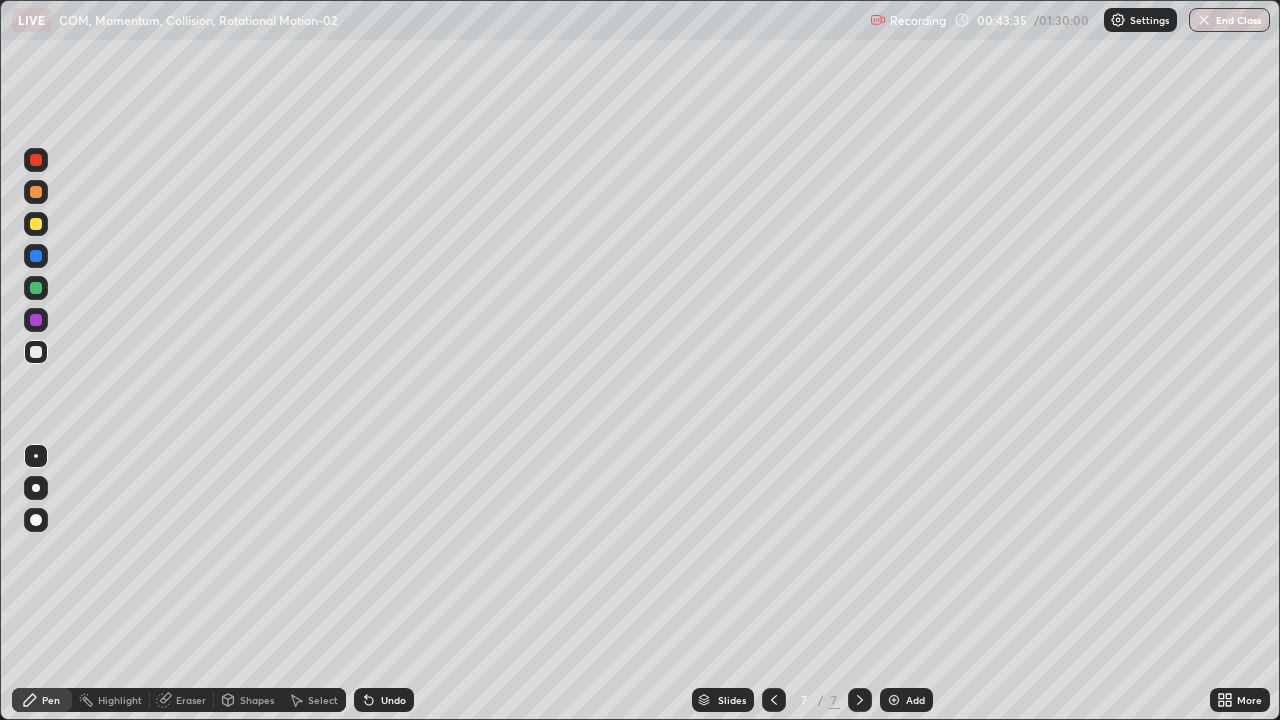 click at bounding box center (36, 352) 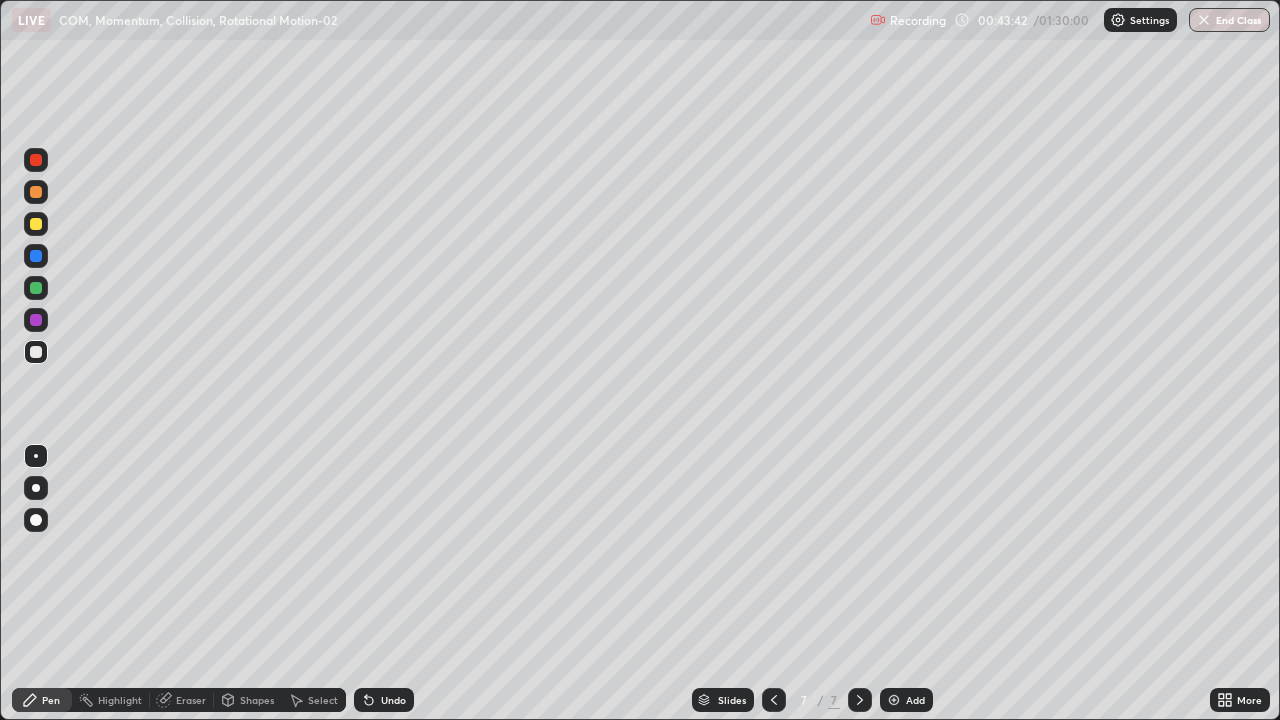 click on "Pen" at bounding box center [42, 700] 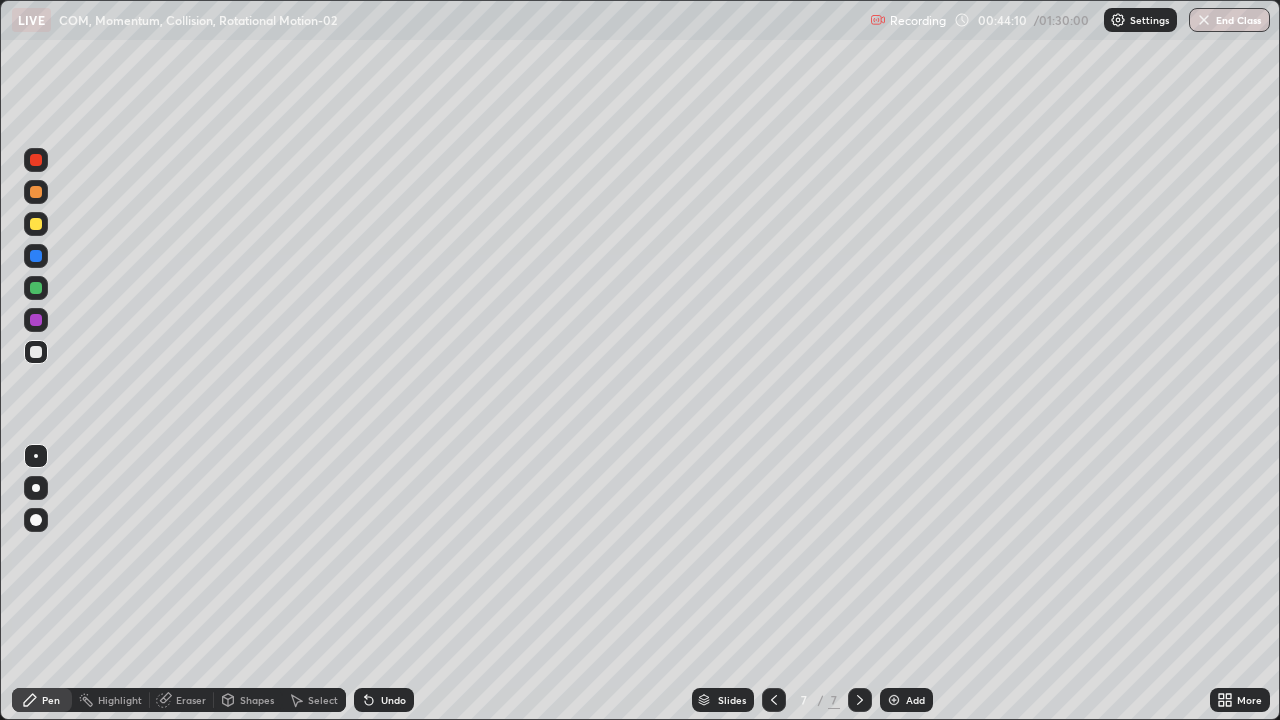 click on "Pen" at bounding box center [42, 700] 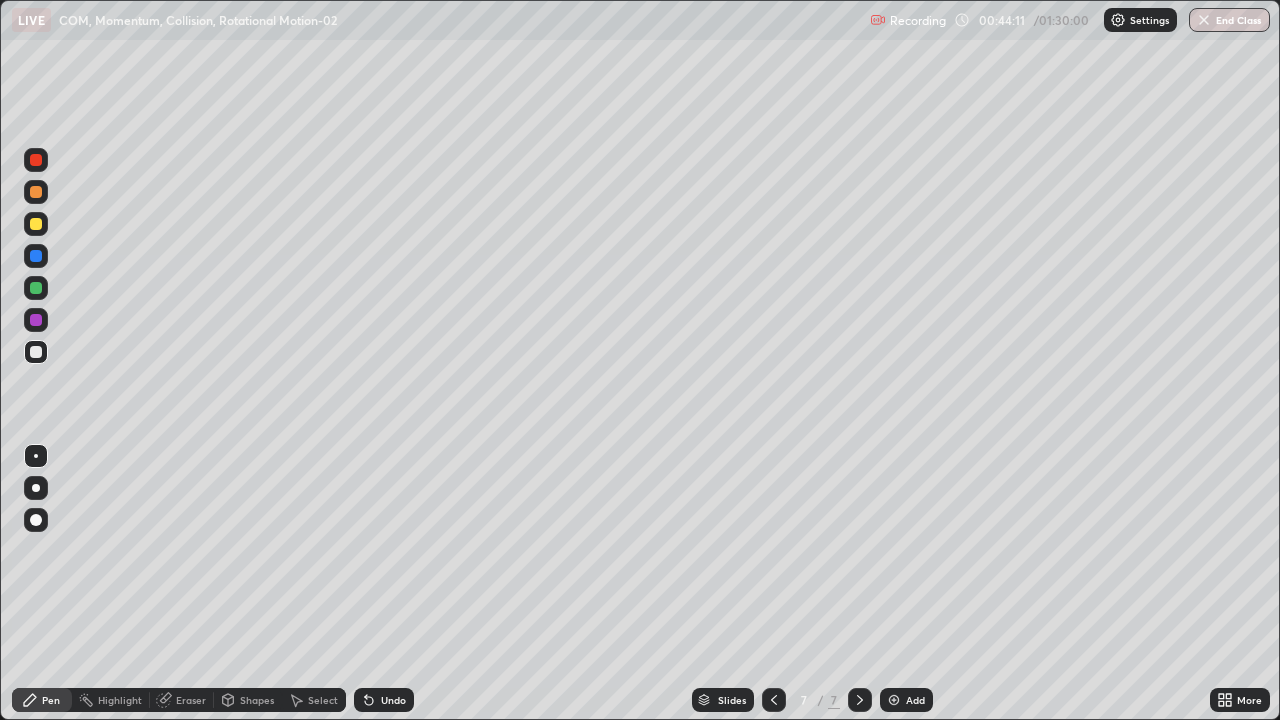 click at bounding box center (36, 256) 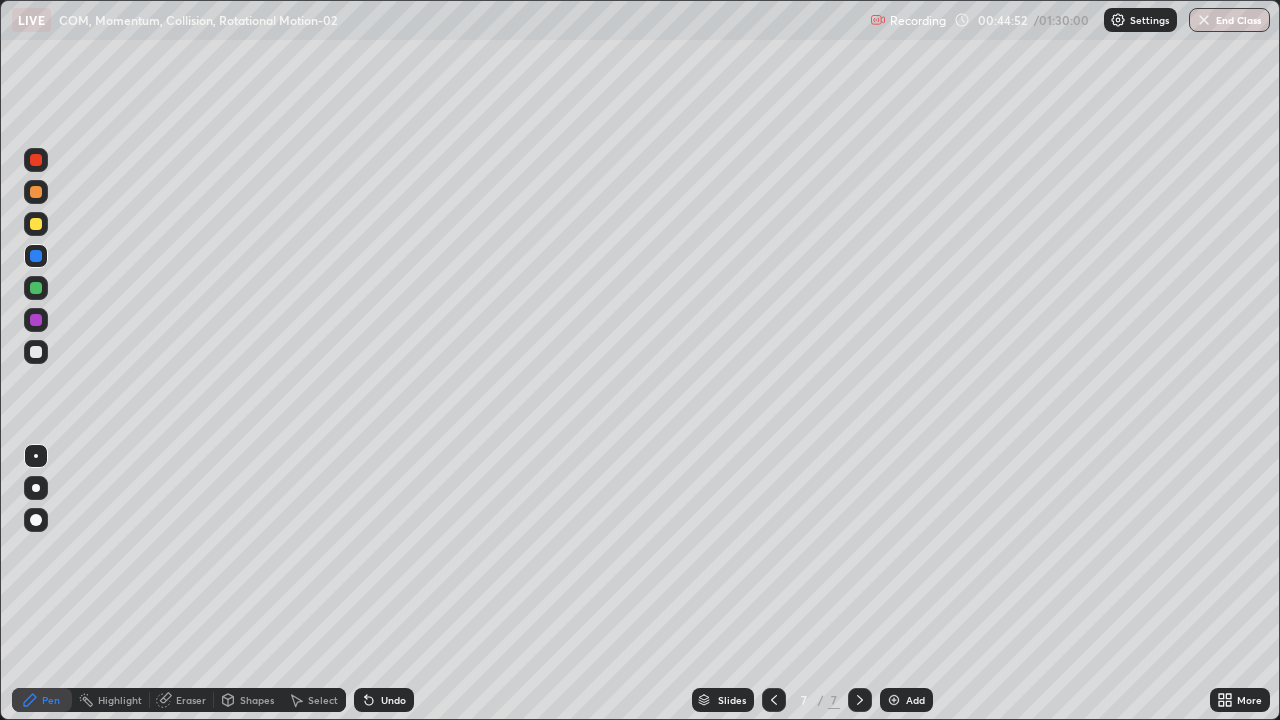 click 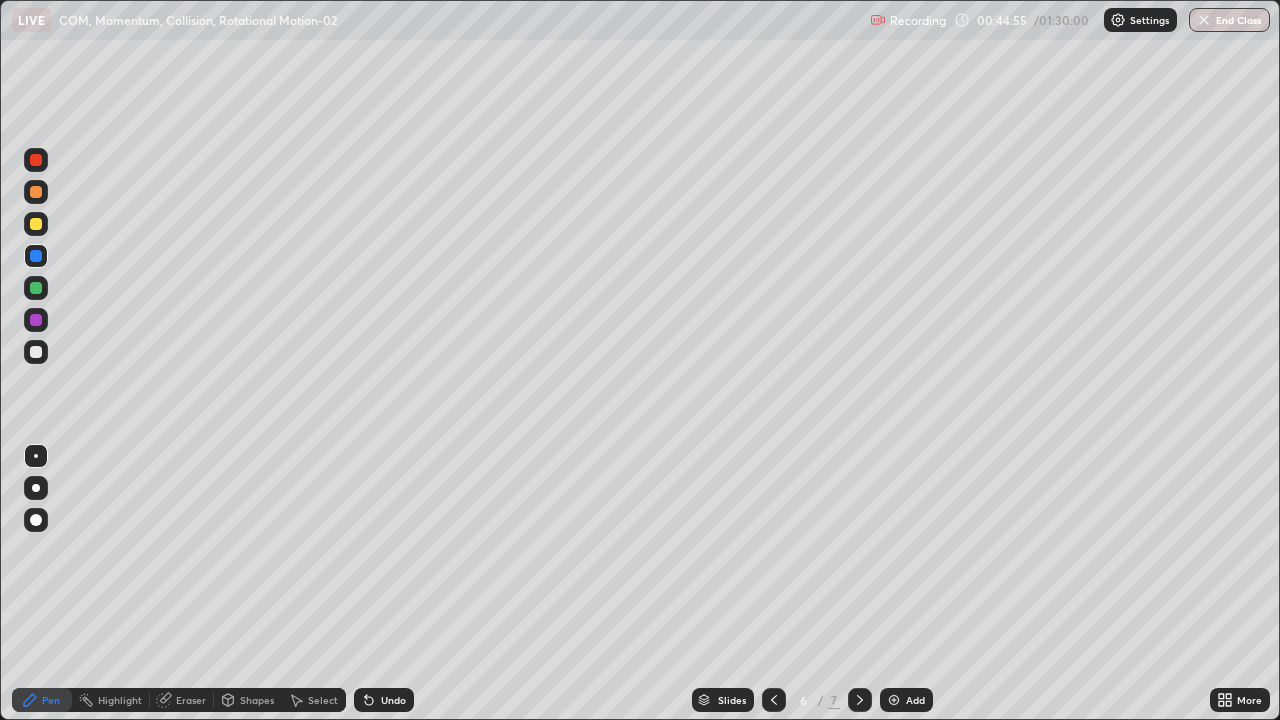 click at bounding box center [774, 700] 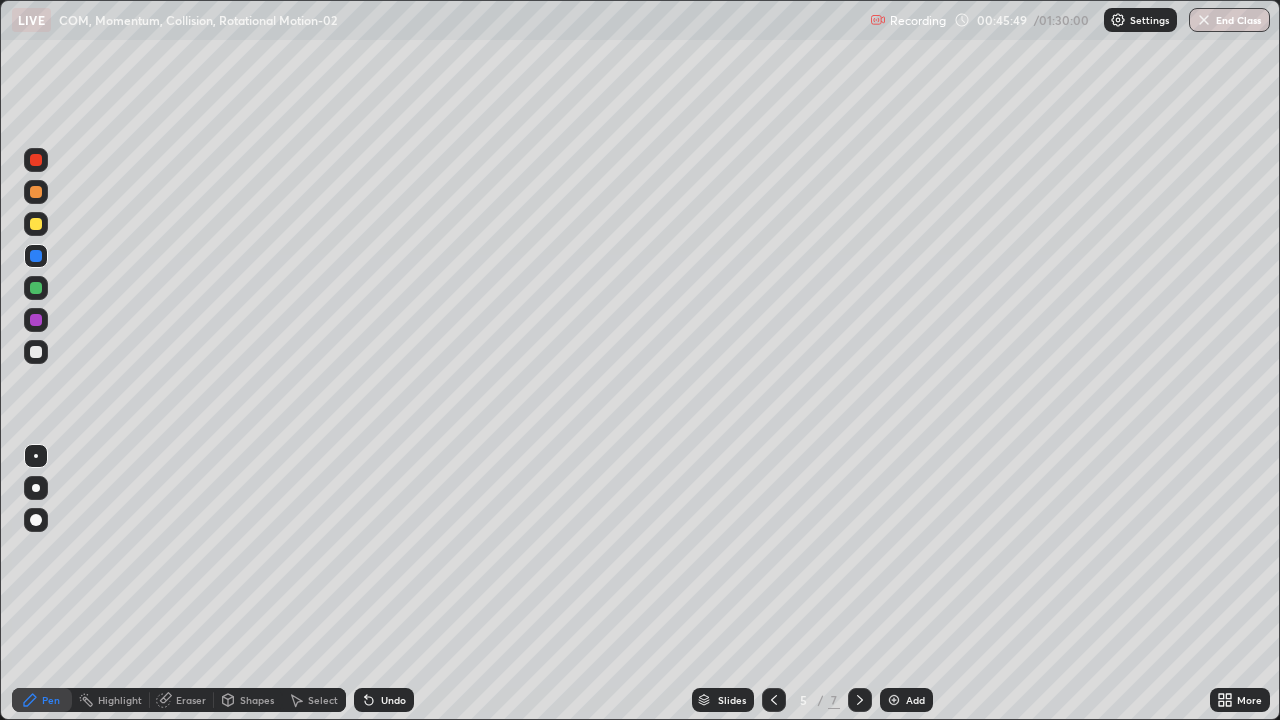 click 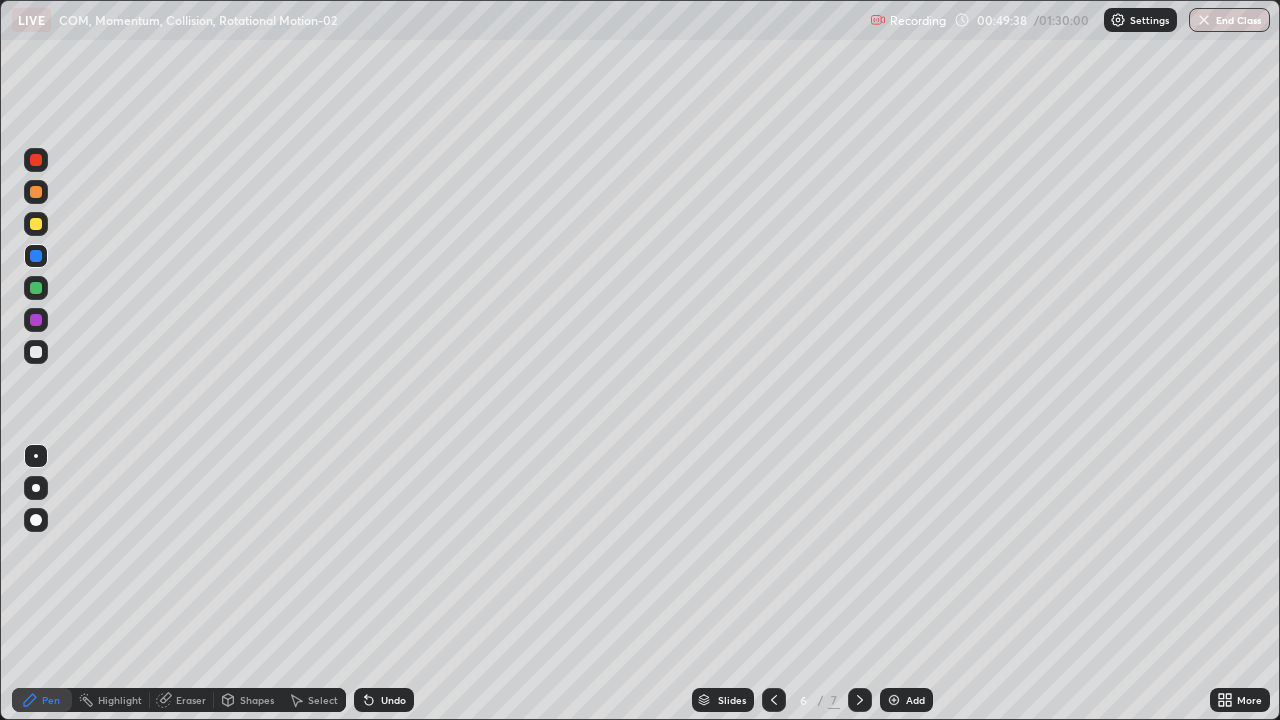click 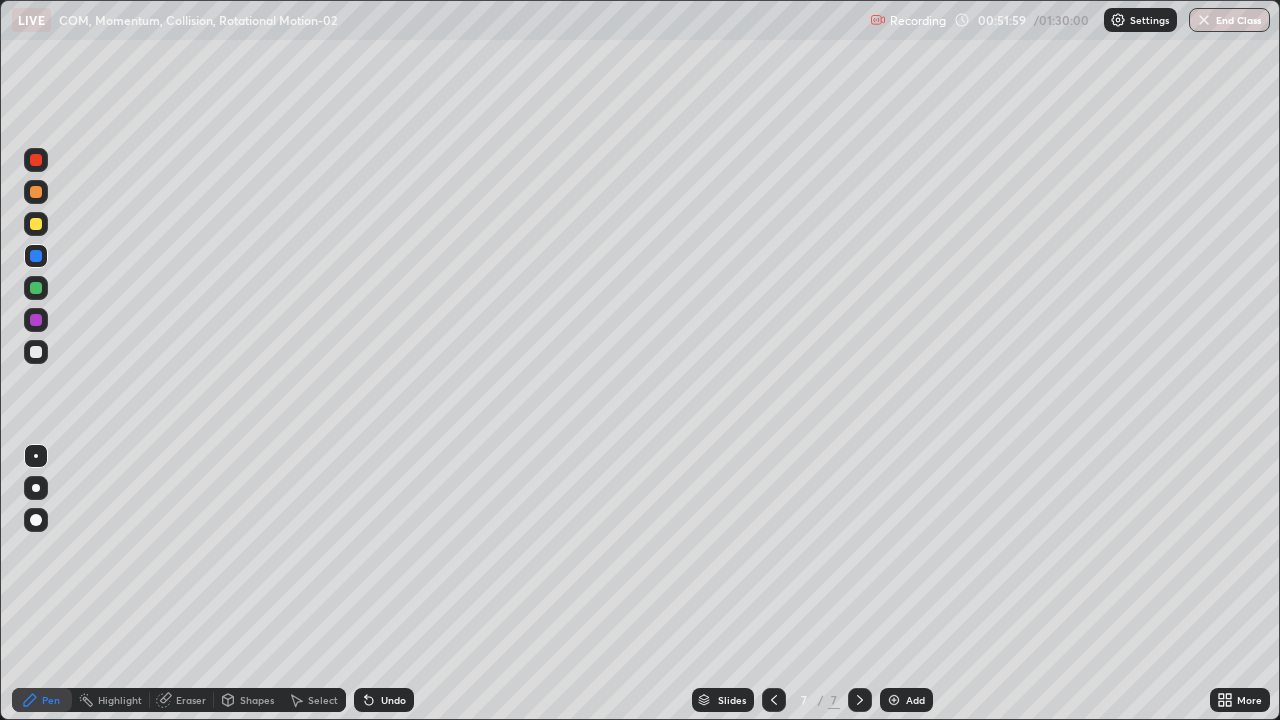 click on "Add" at bounding box center [915, 700] 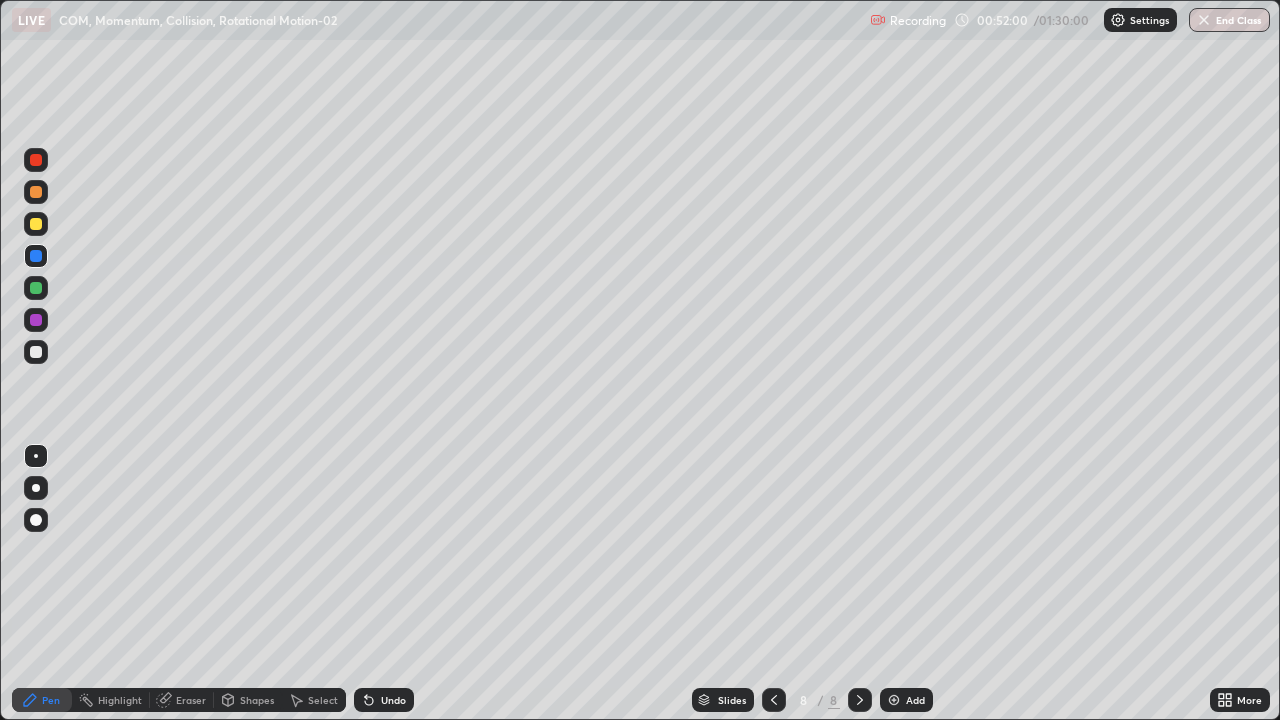 click on "Shapes" at bounding box center [257, 700] 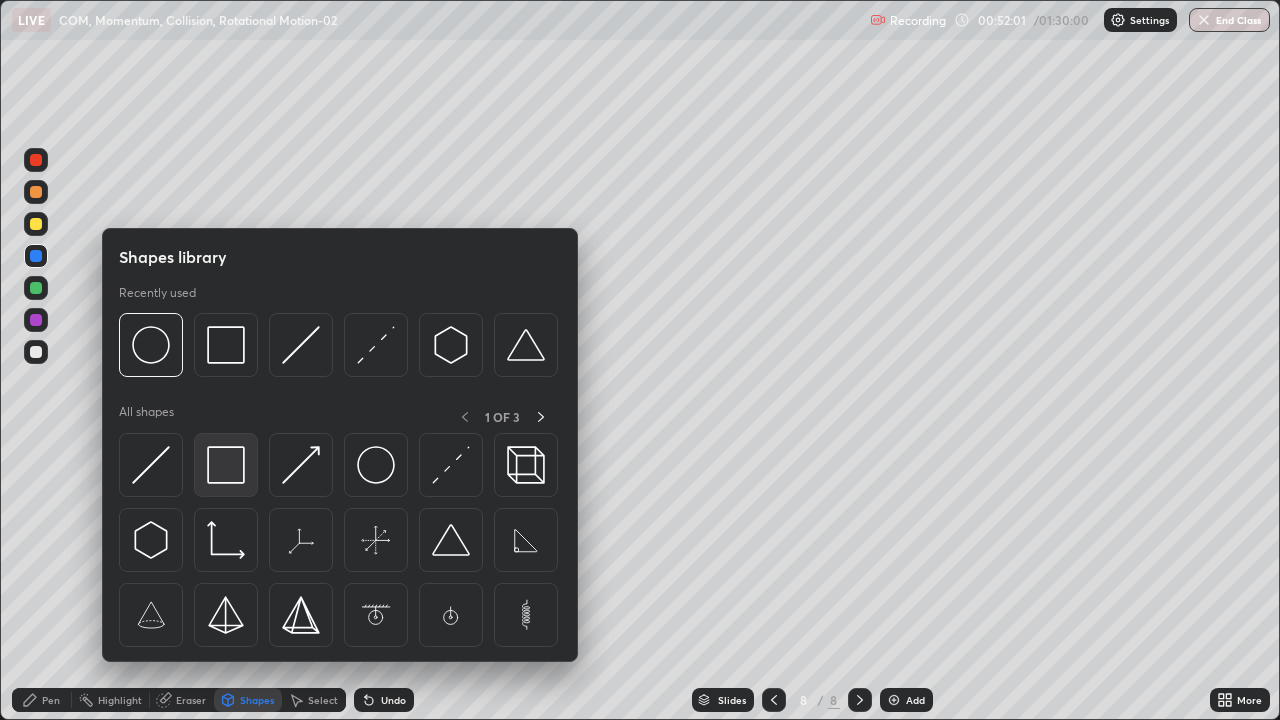 click at bounding box center (226, 465) 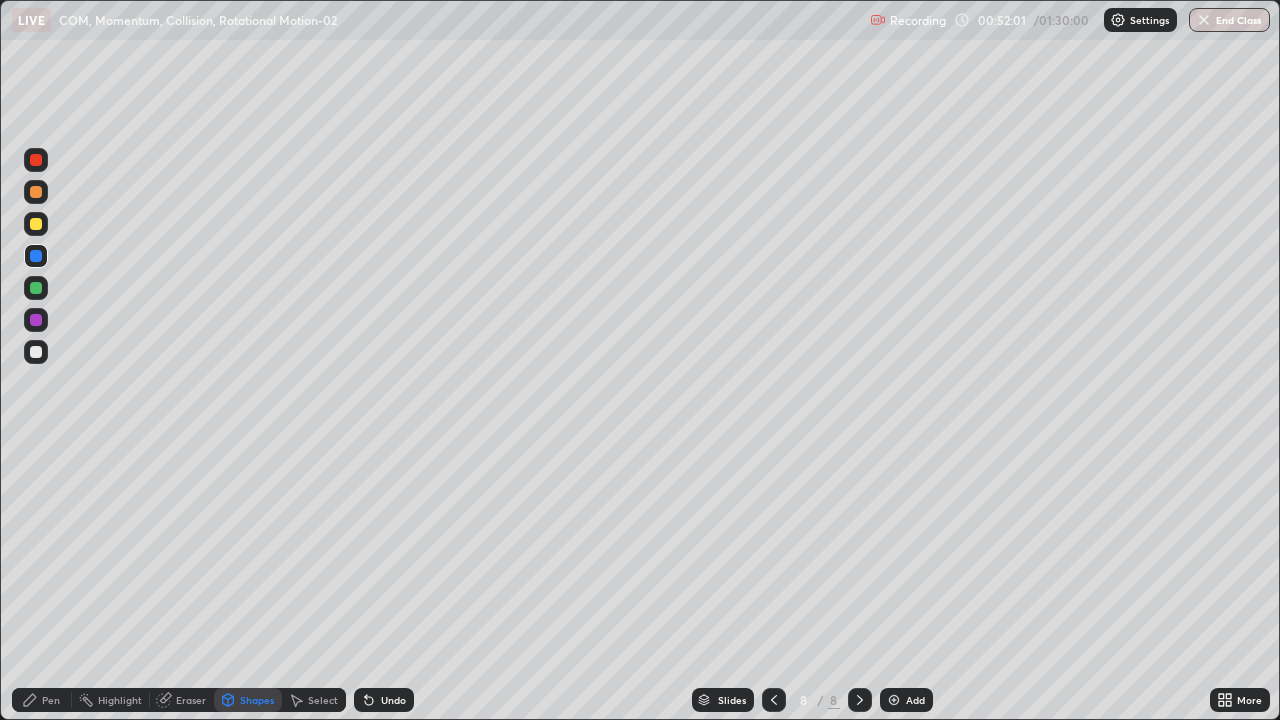 click at bounding box center (36, 352) 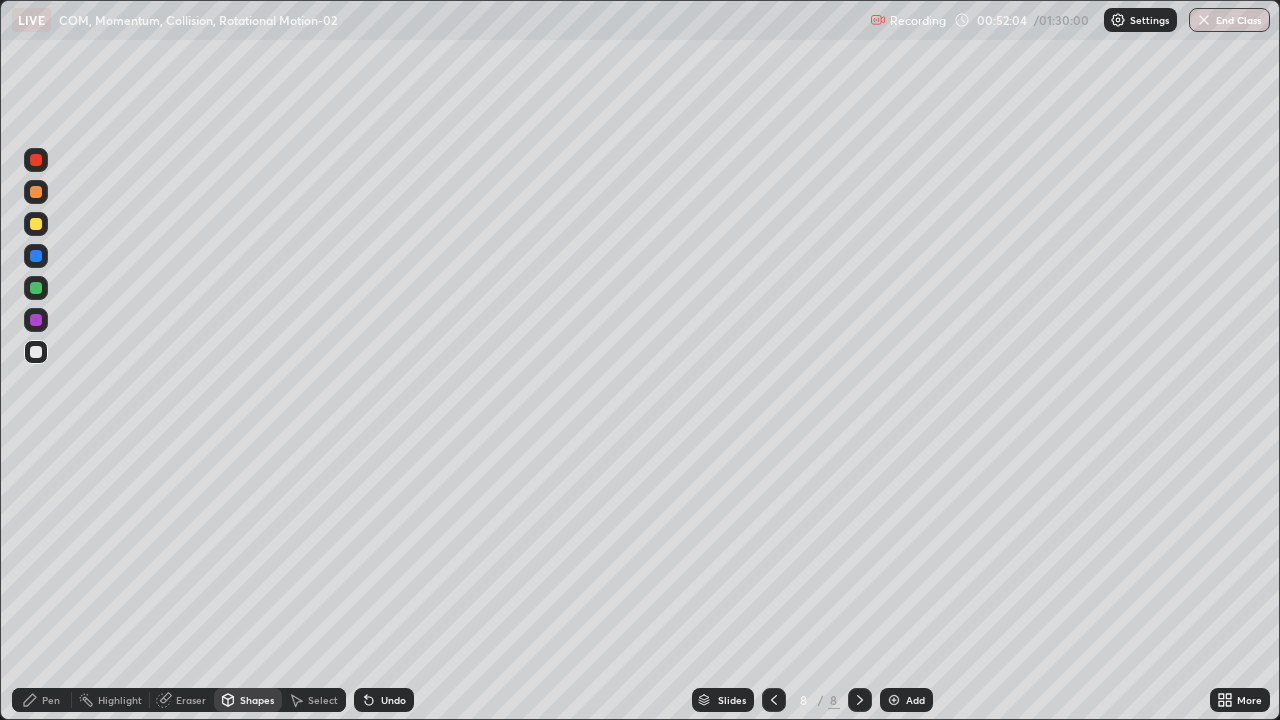 click on "Undo" at bounding box center [393, 700] 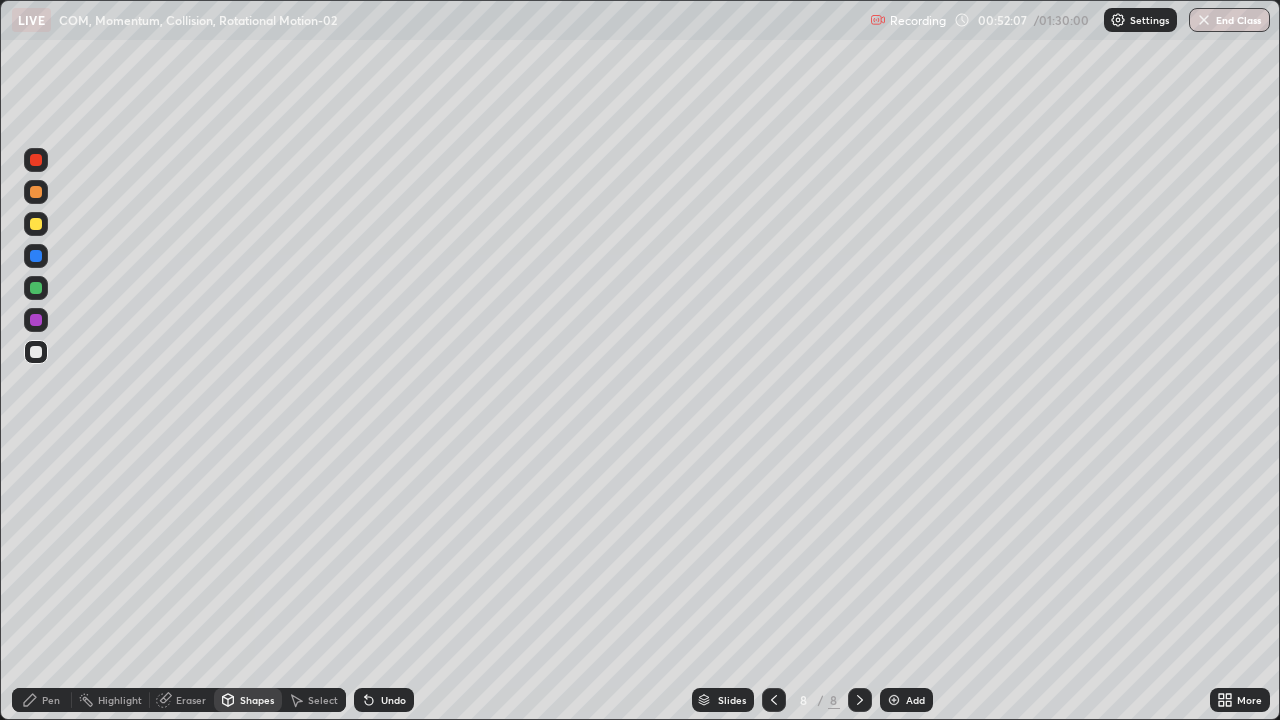 click on "Pen" at bounding box center [42, 700] 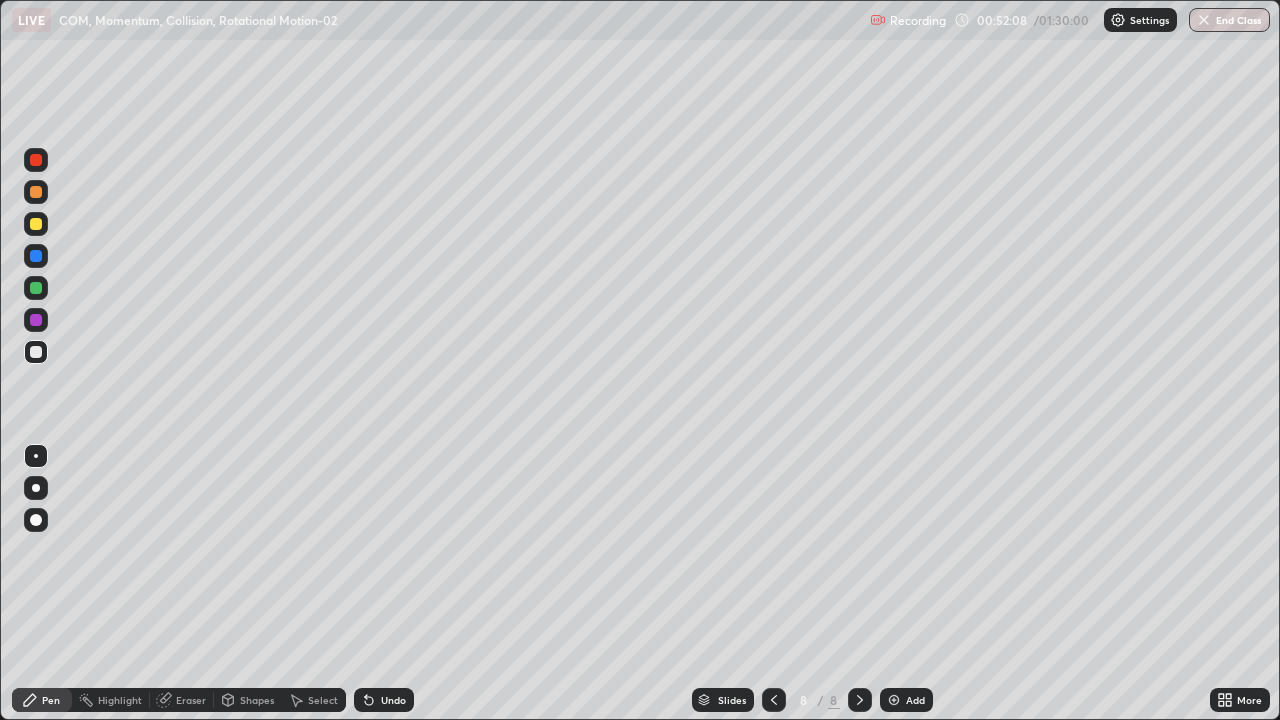 click at bounding box center (36, 352) 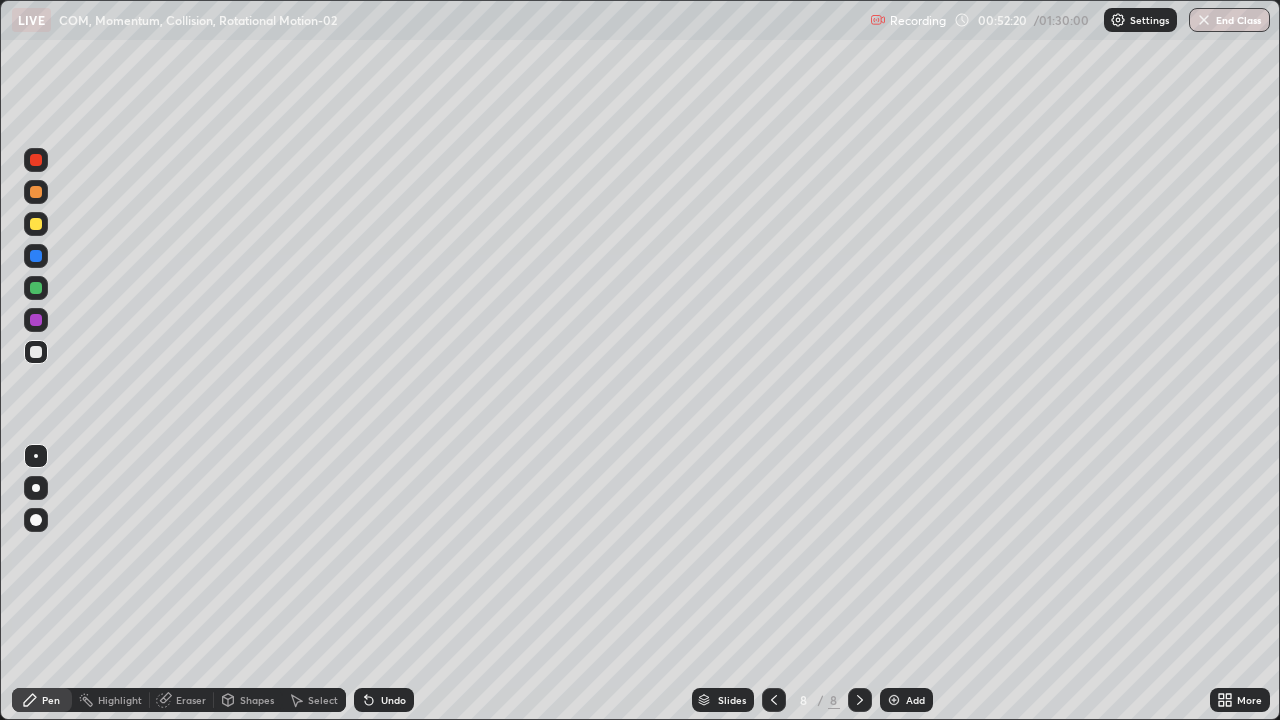 click at bounding box center [36, 160] 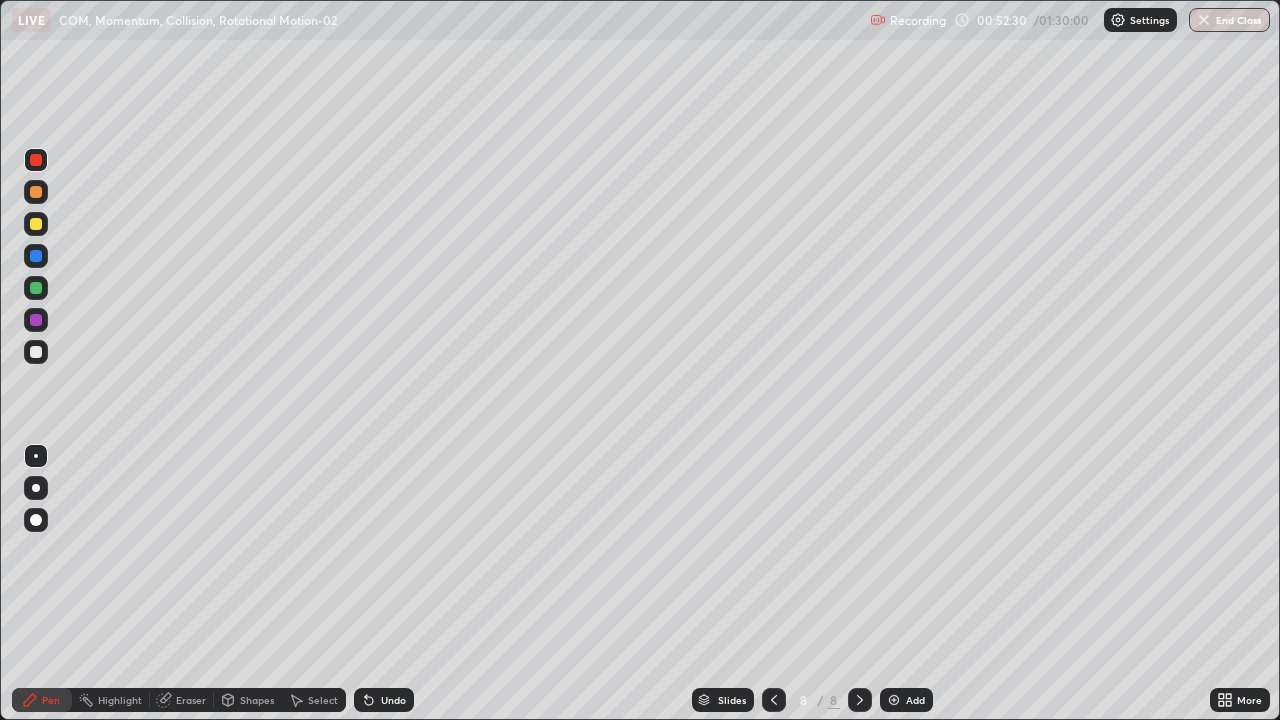 click at bounding box center [36, 320] 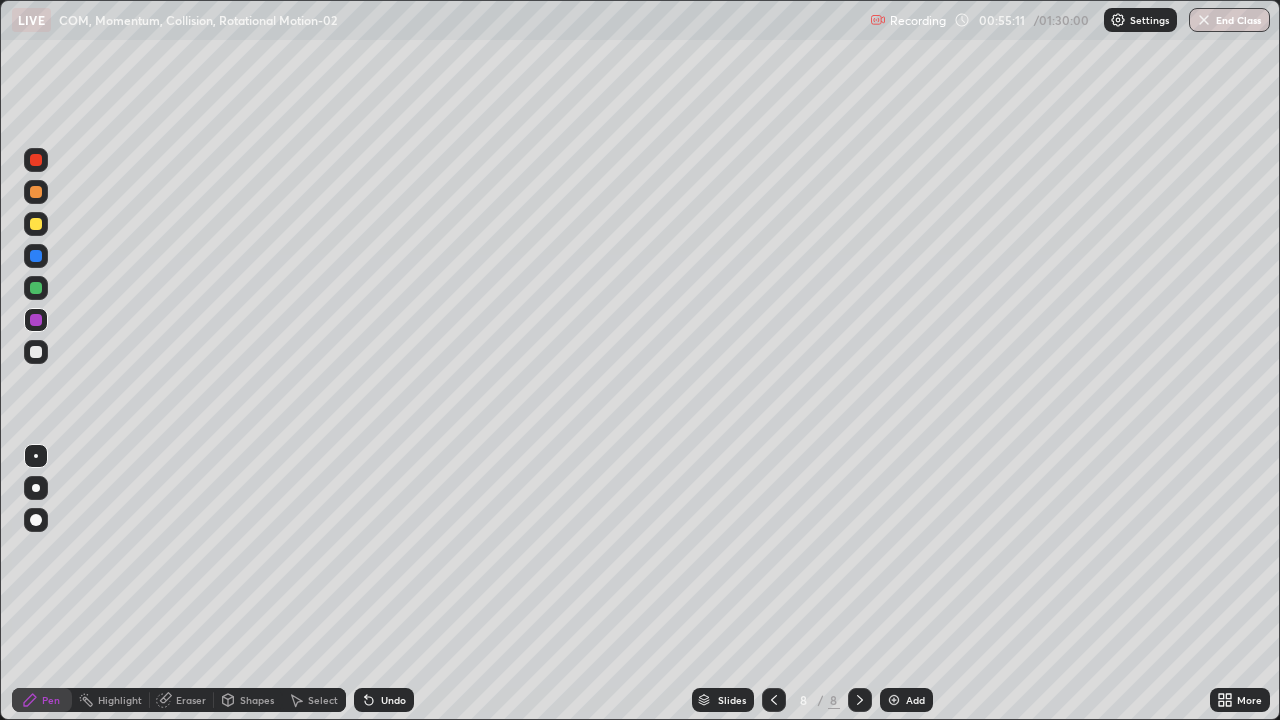 click at bounding box center (36, 224) 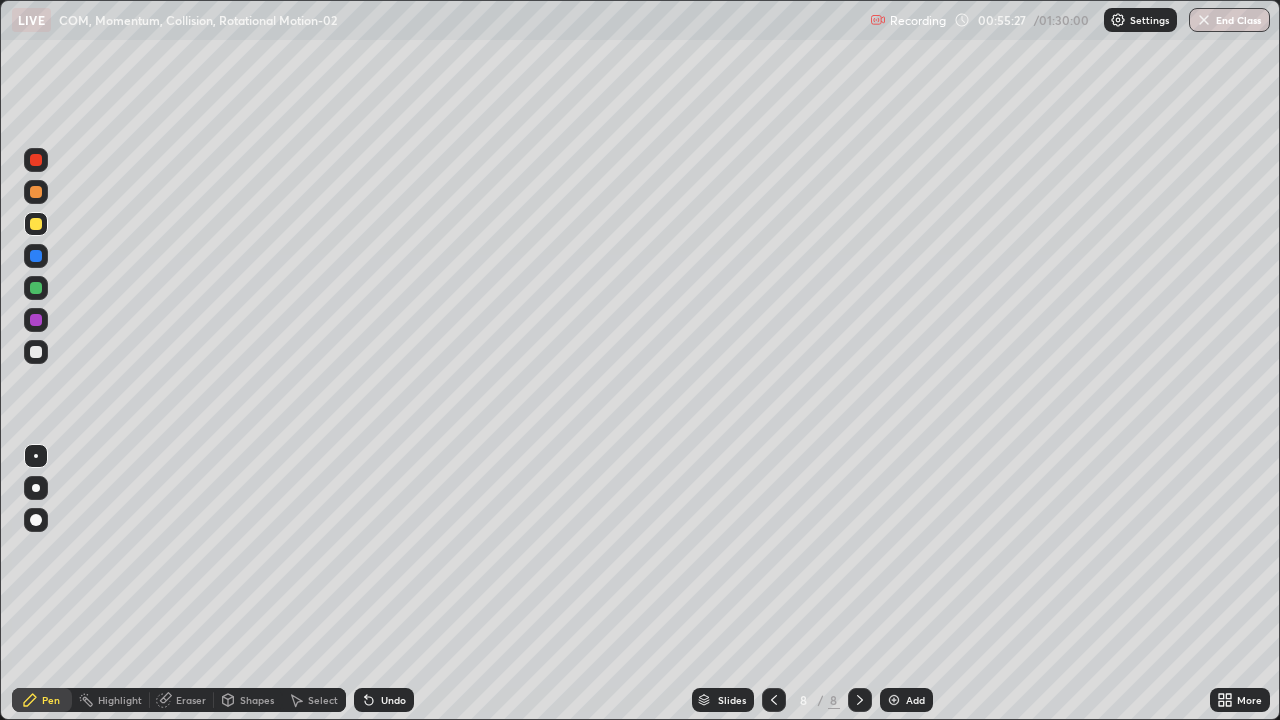 click at bounding box center [36, 256] 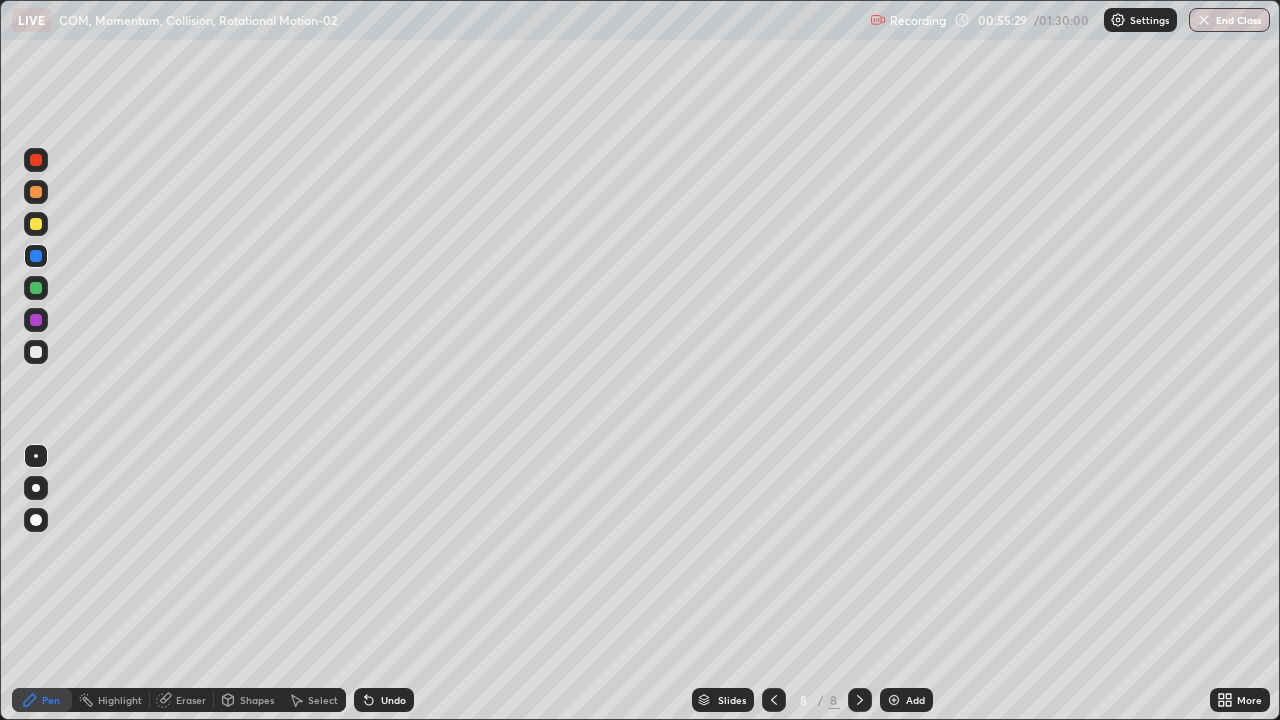 click at bounding box center [36, 192] 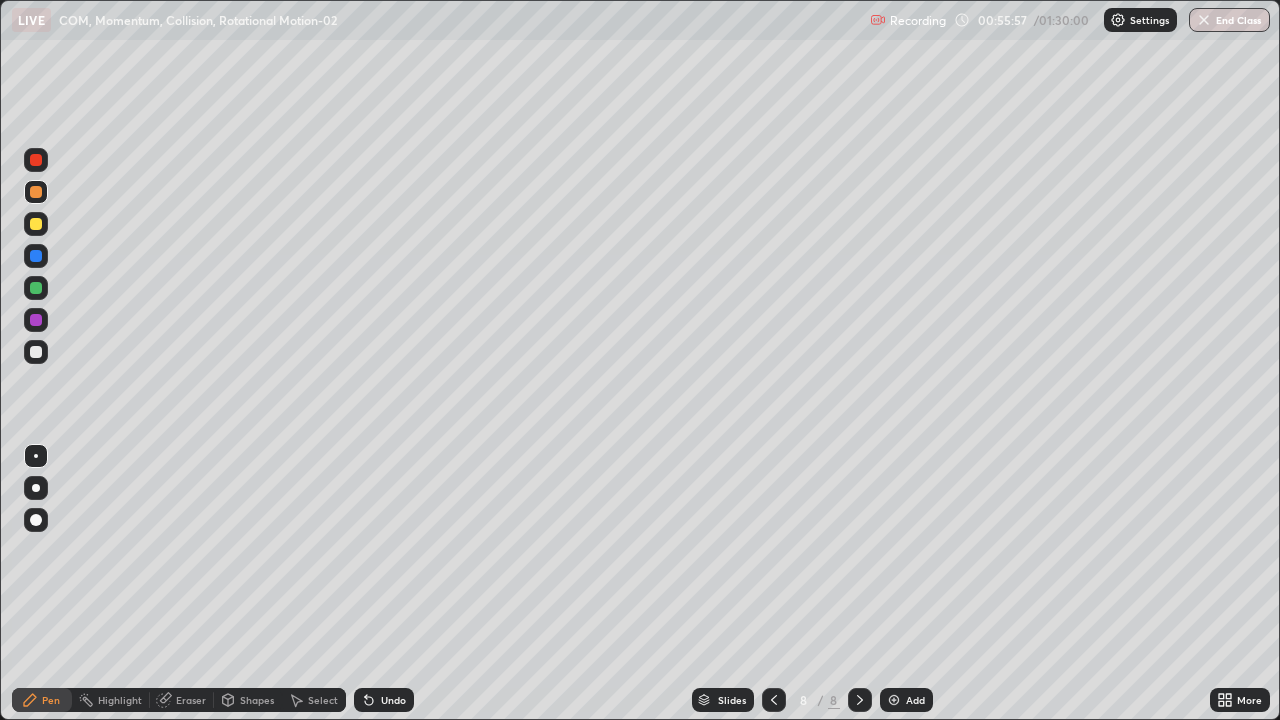 click on "Undo" at bounding box center [384, 700] 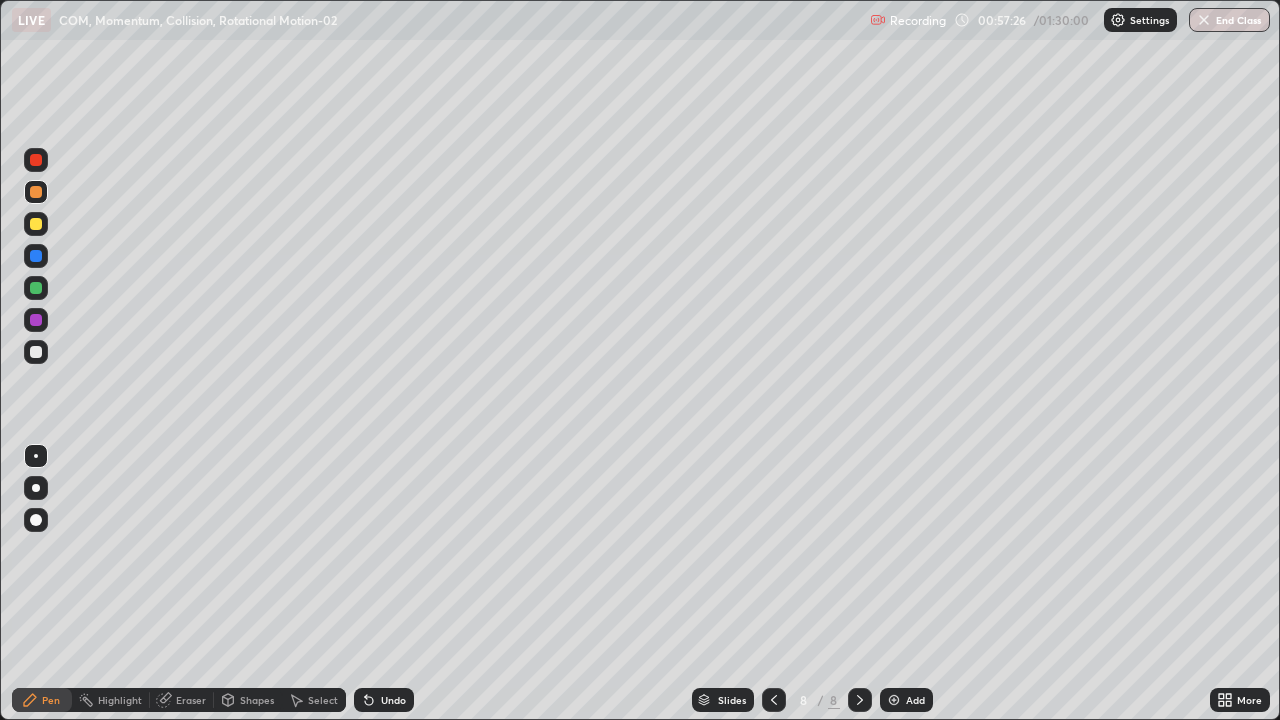 click at bounding box center (36, 352) 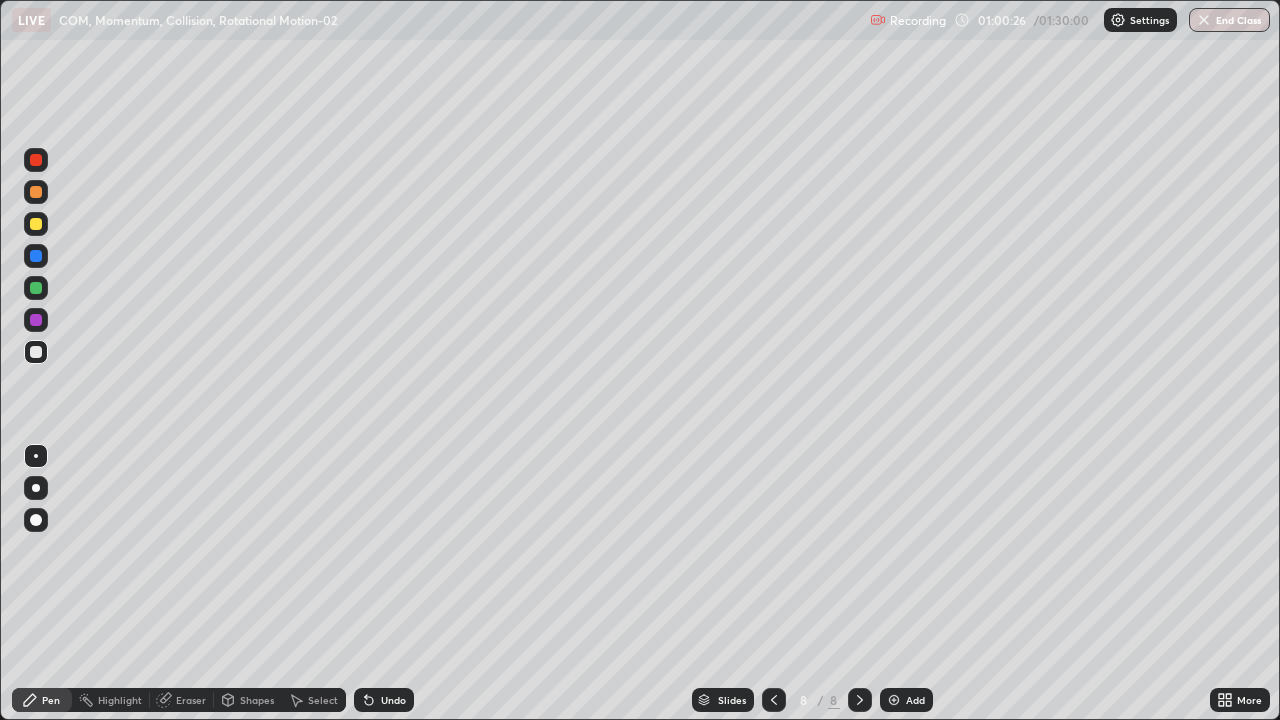 click at bounding box center [36, 224] 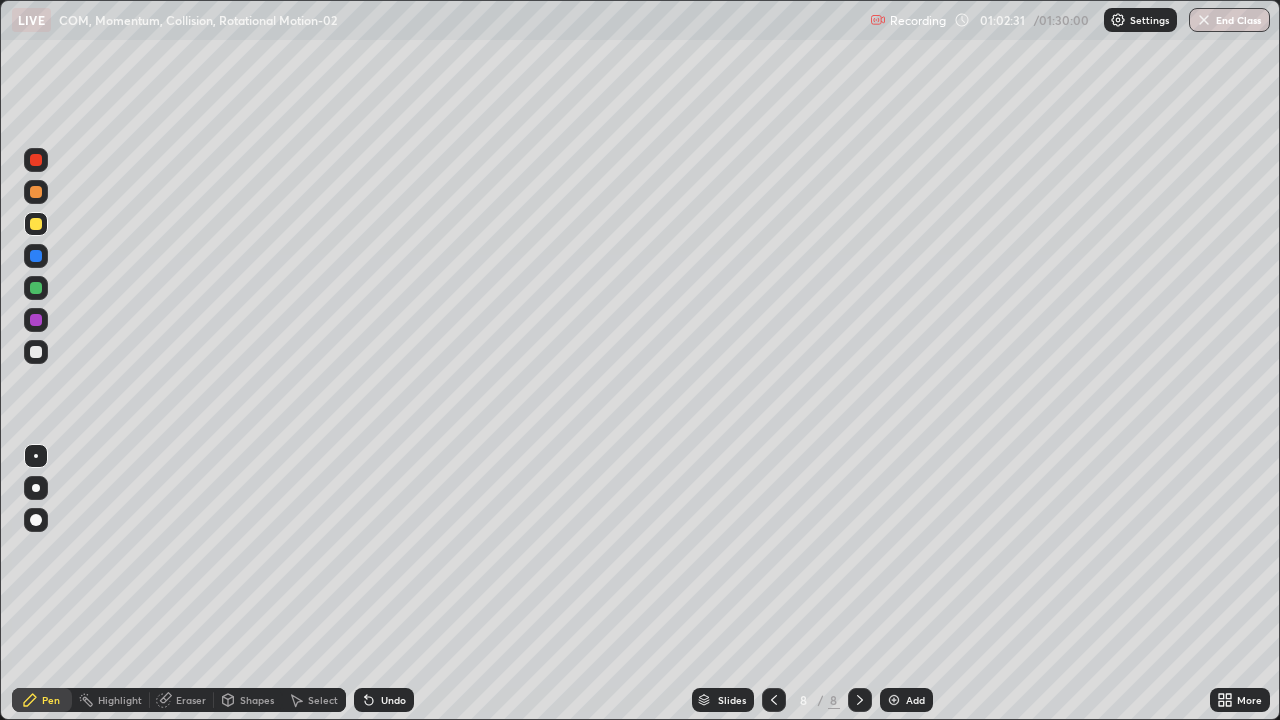 click on "Add" at bounding box center (915, 700) 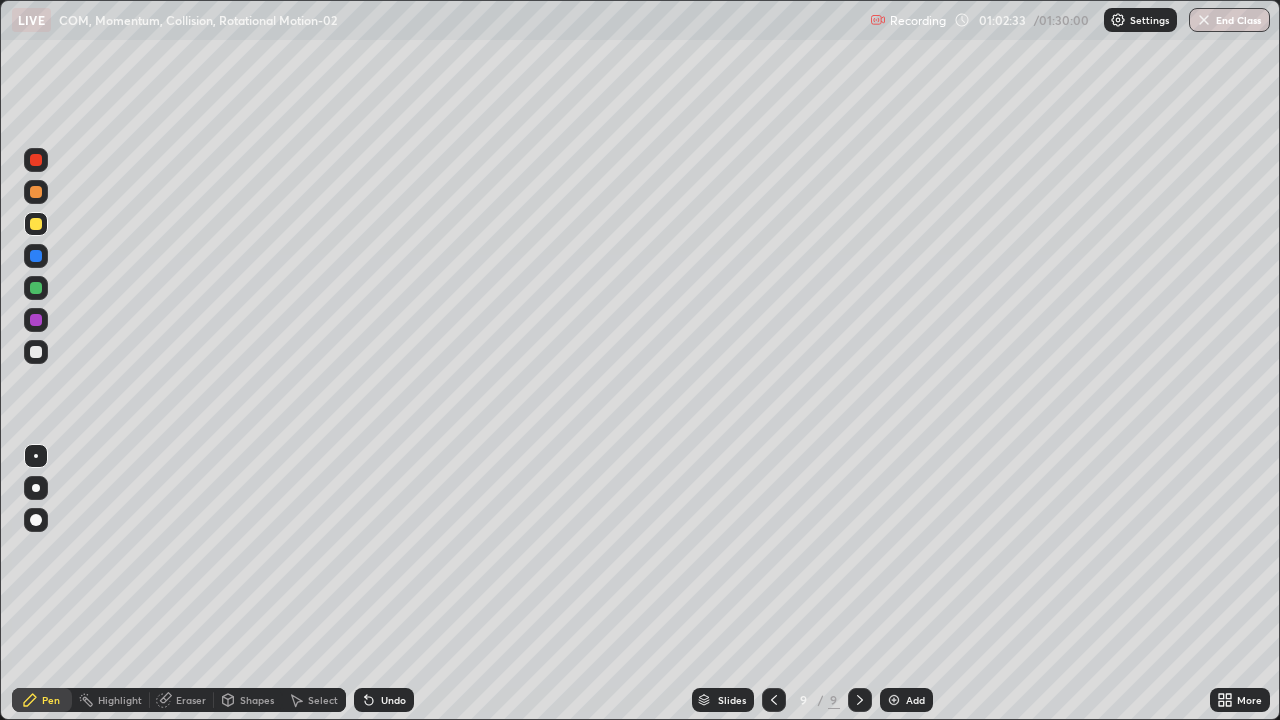 click at bounding box center (774, 700) 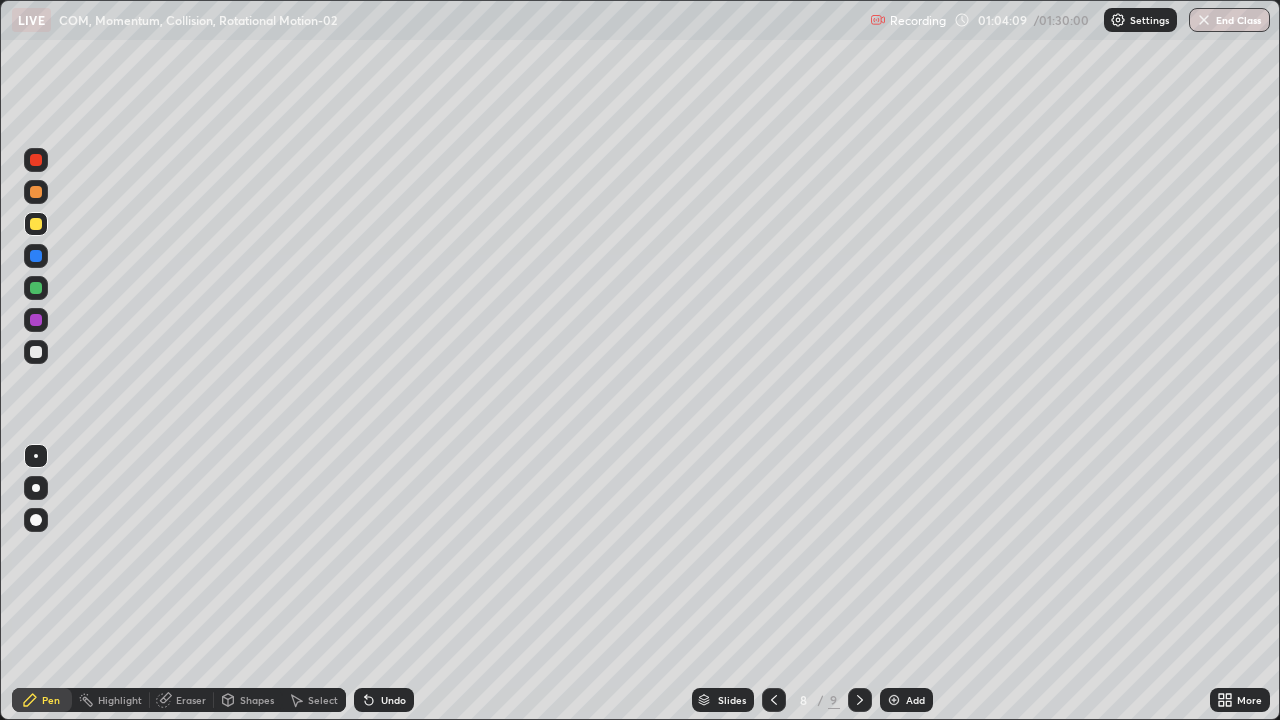 click on "Add" at bounding box center [906, 700] 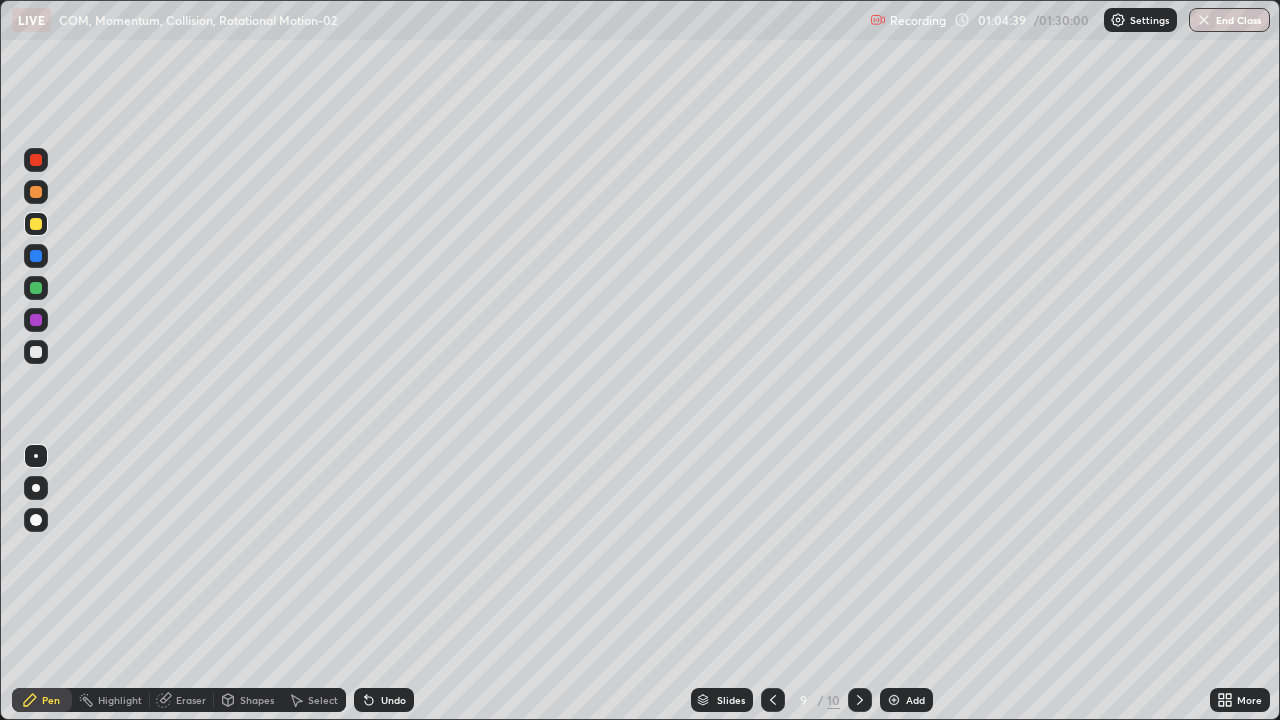 click at bounding box center [36, 352] 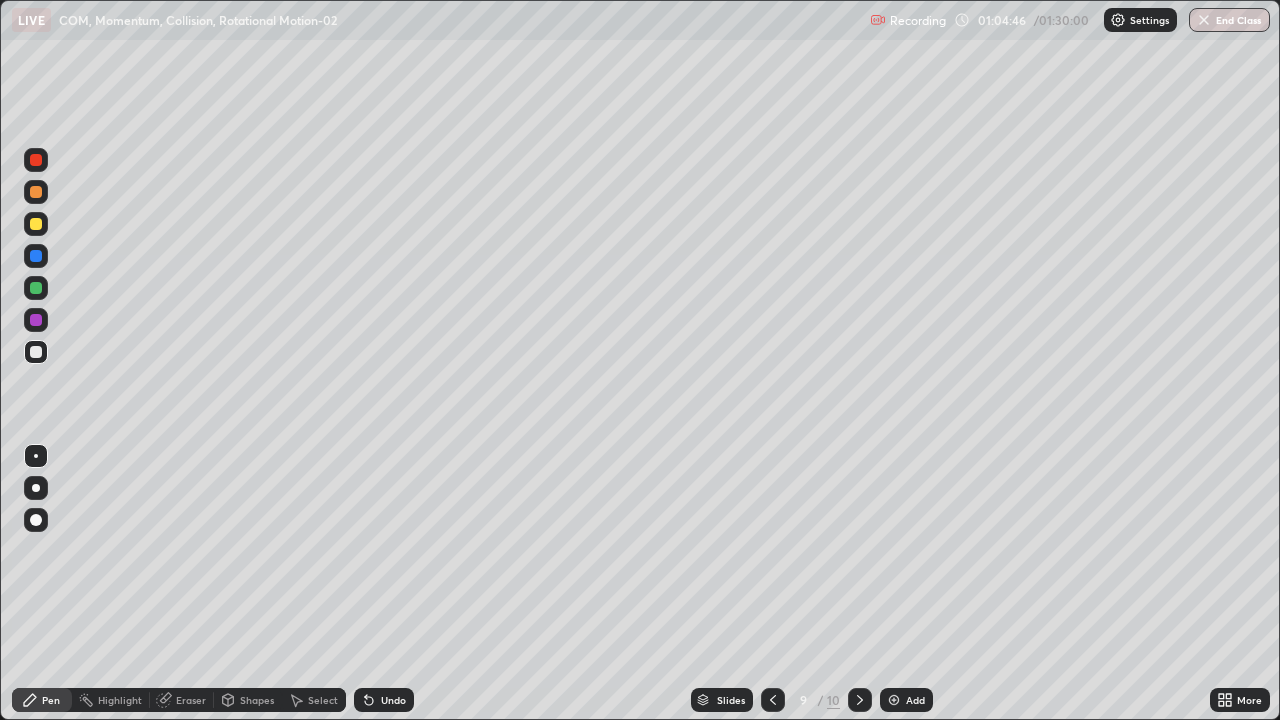 click at bounding box center (36, 288) 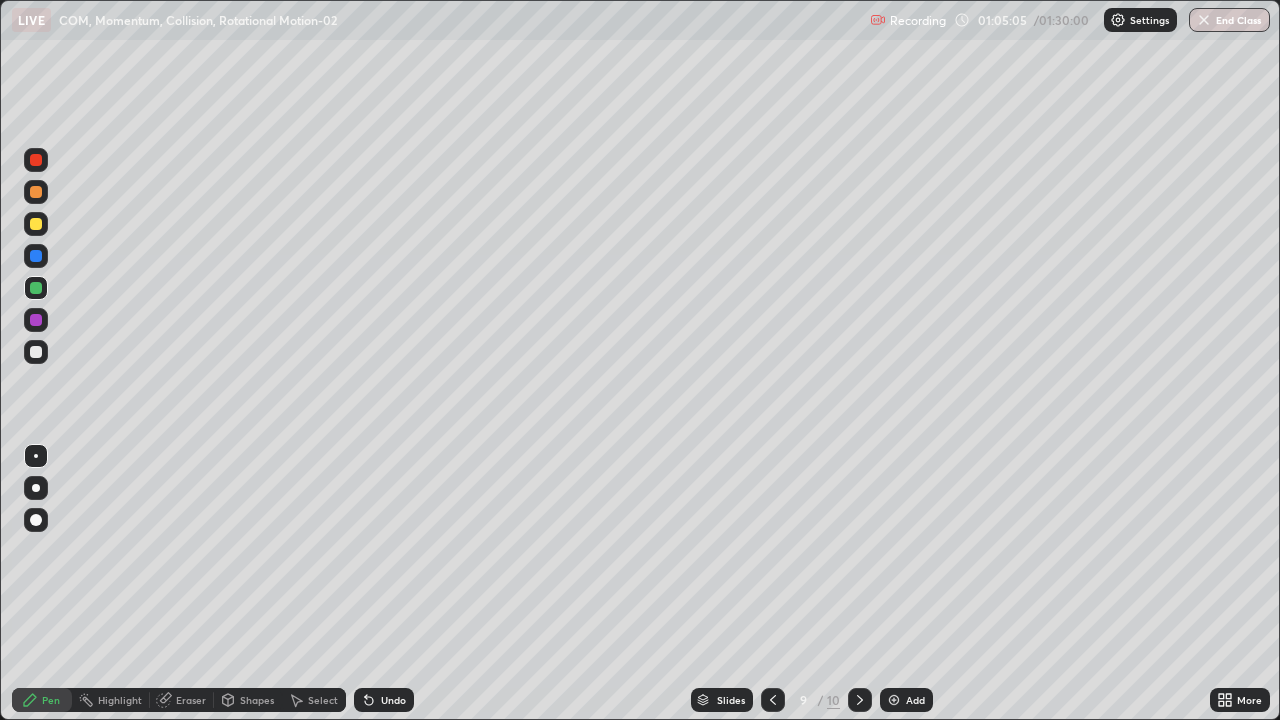 click at bounding box center (36, 352) 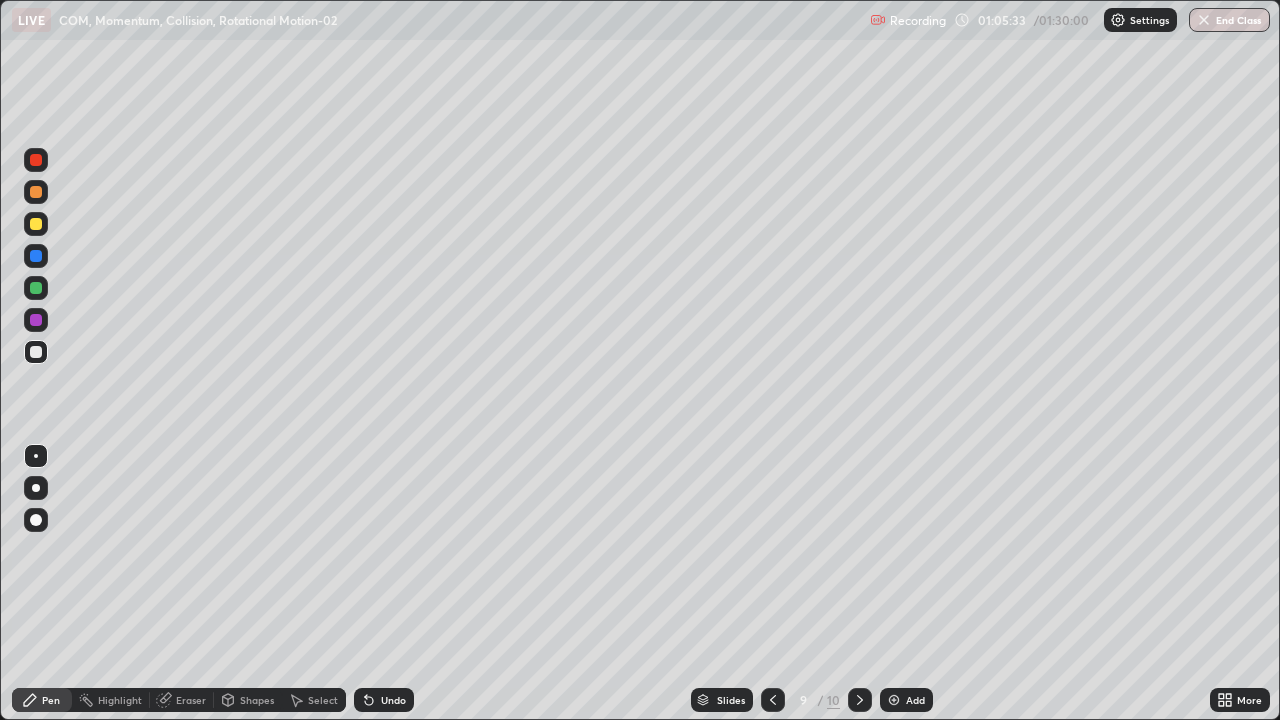 click on "Undo" at bounding box center (384, 700) 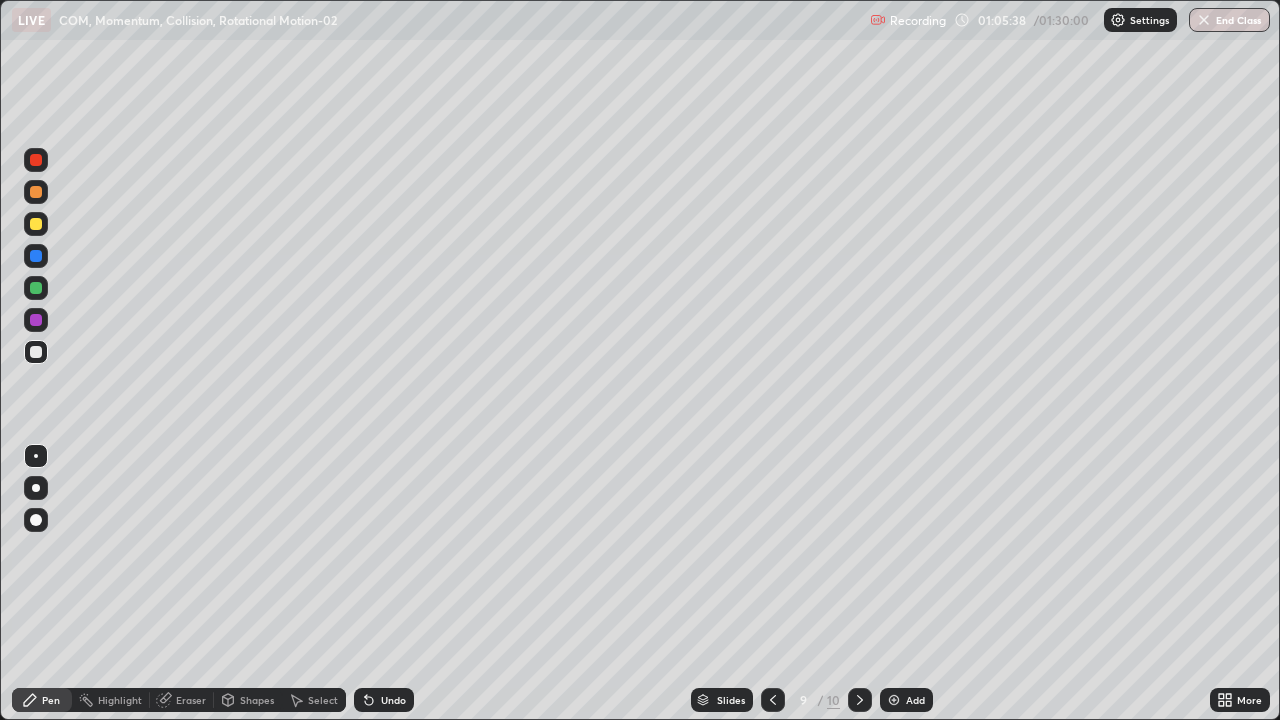 click at bounding box center [36, 320] 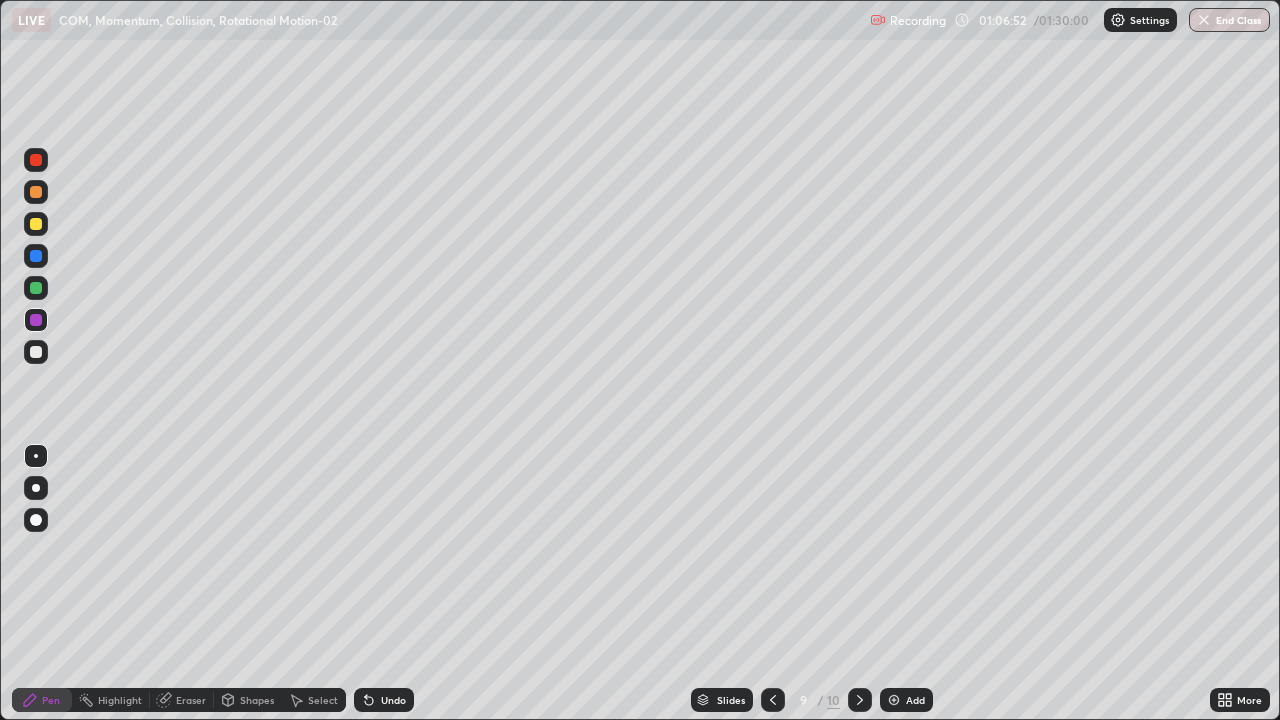 click at bounding box center [36, 352] 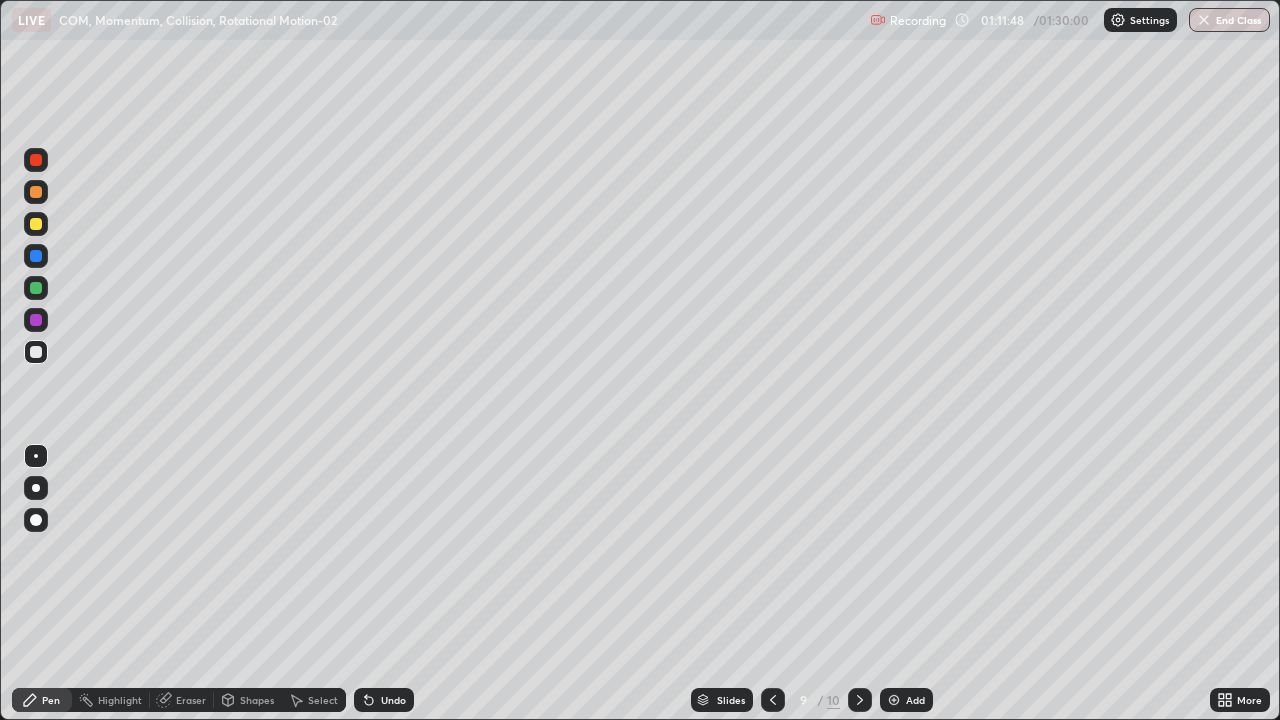 click at bounding box center (894, 700) 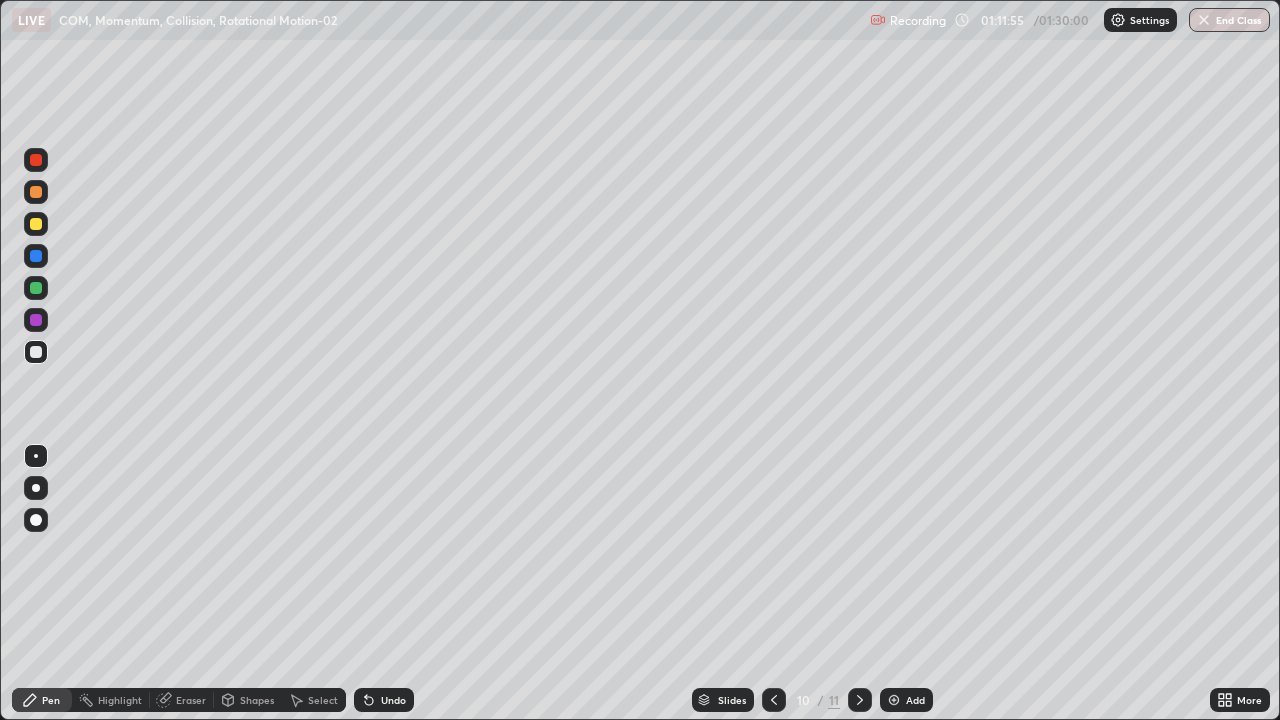 click at bounding box center [36, 224] 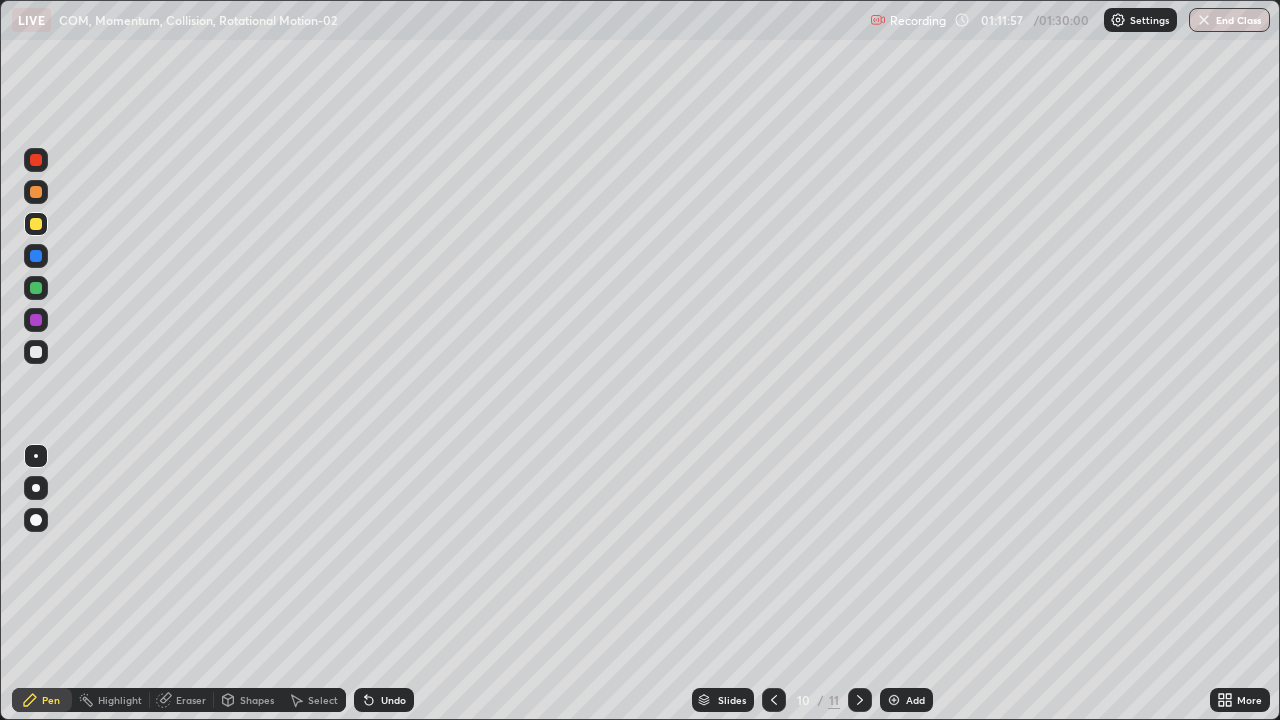 click on "Eraser" at bounding box center (182, 700) 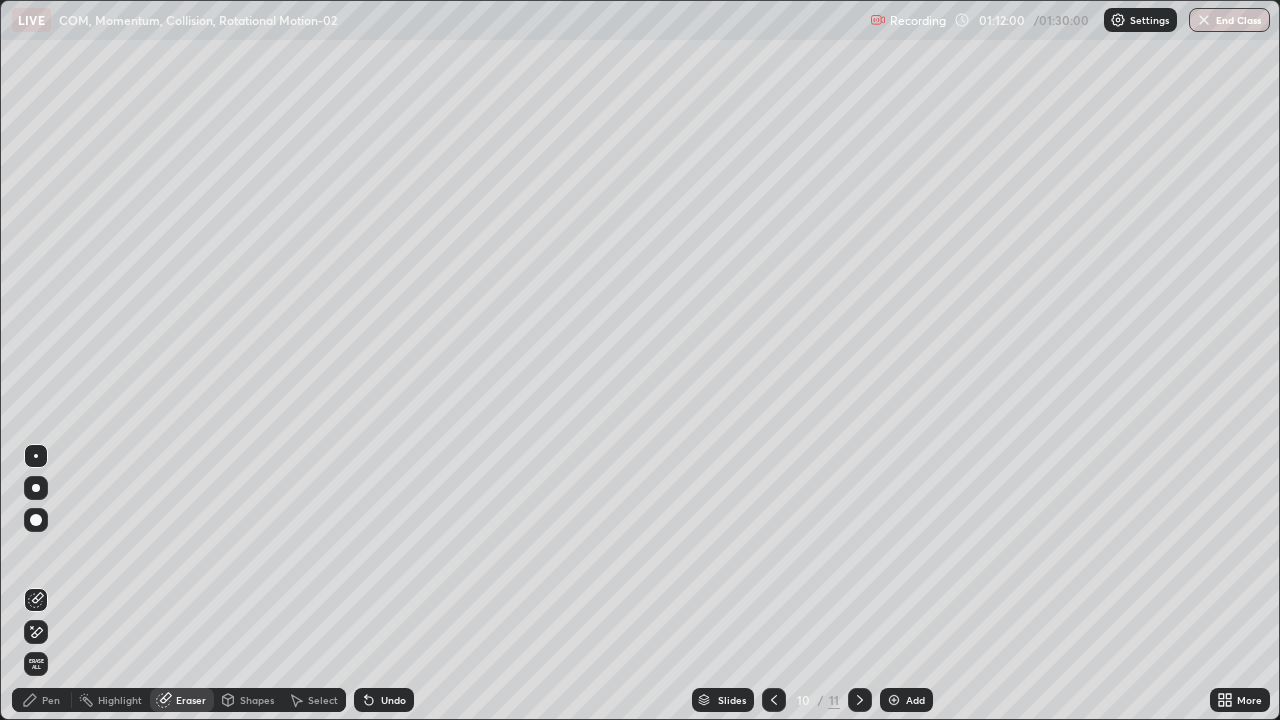 click on "Pen" at bounding box center [51, 700] 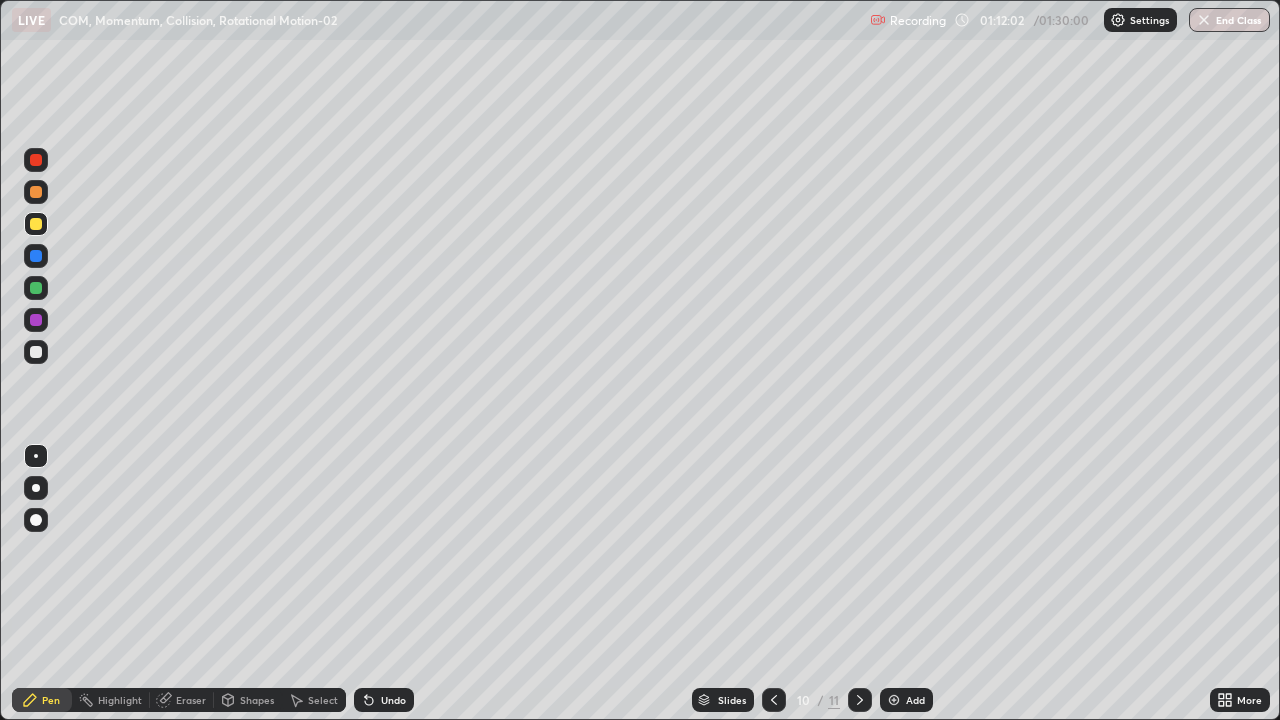click at bounding box center (36, 352) 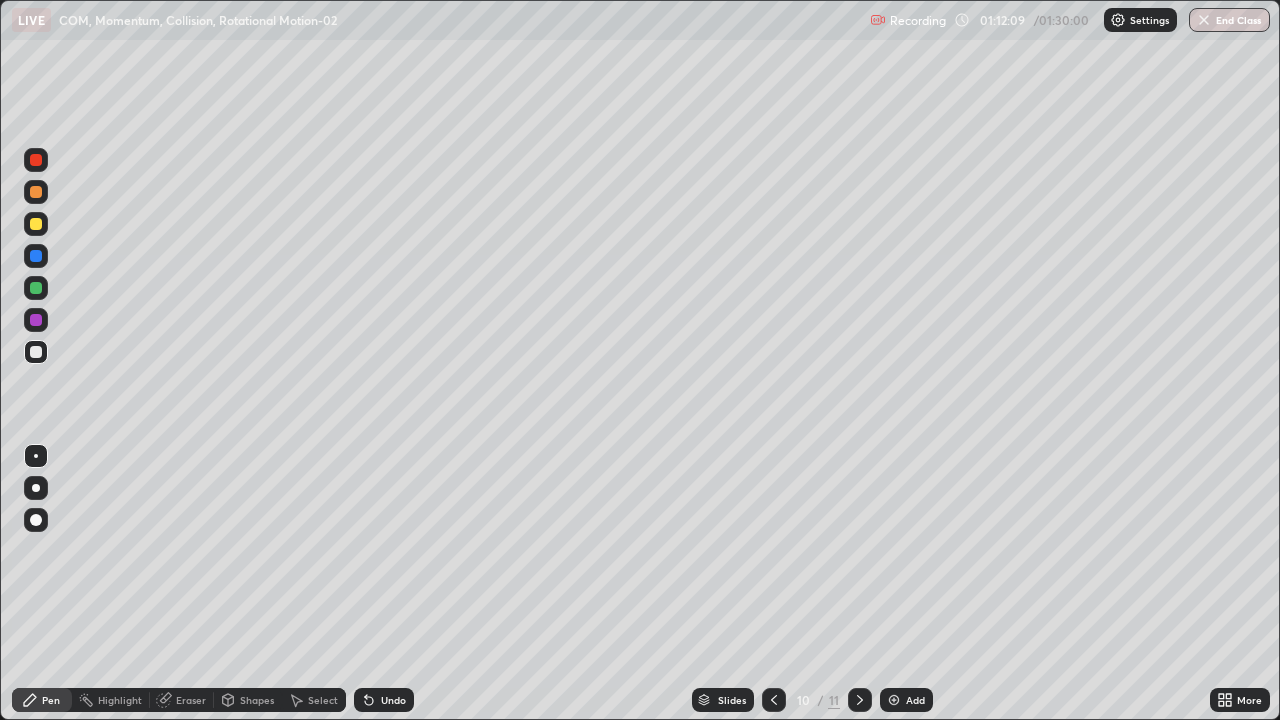 click at bounding box center [36, 256] 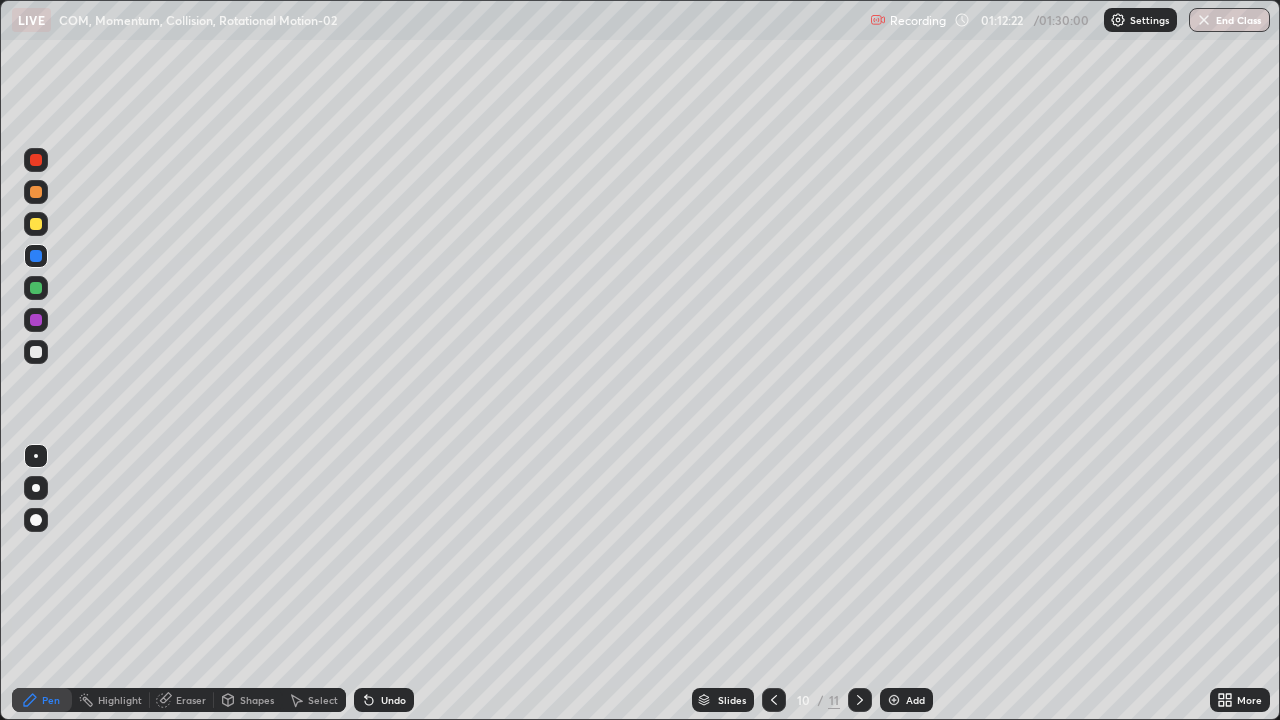 click at bounding box center [36, 224] 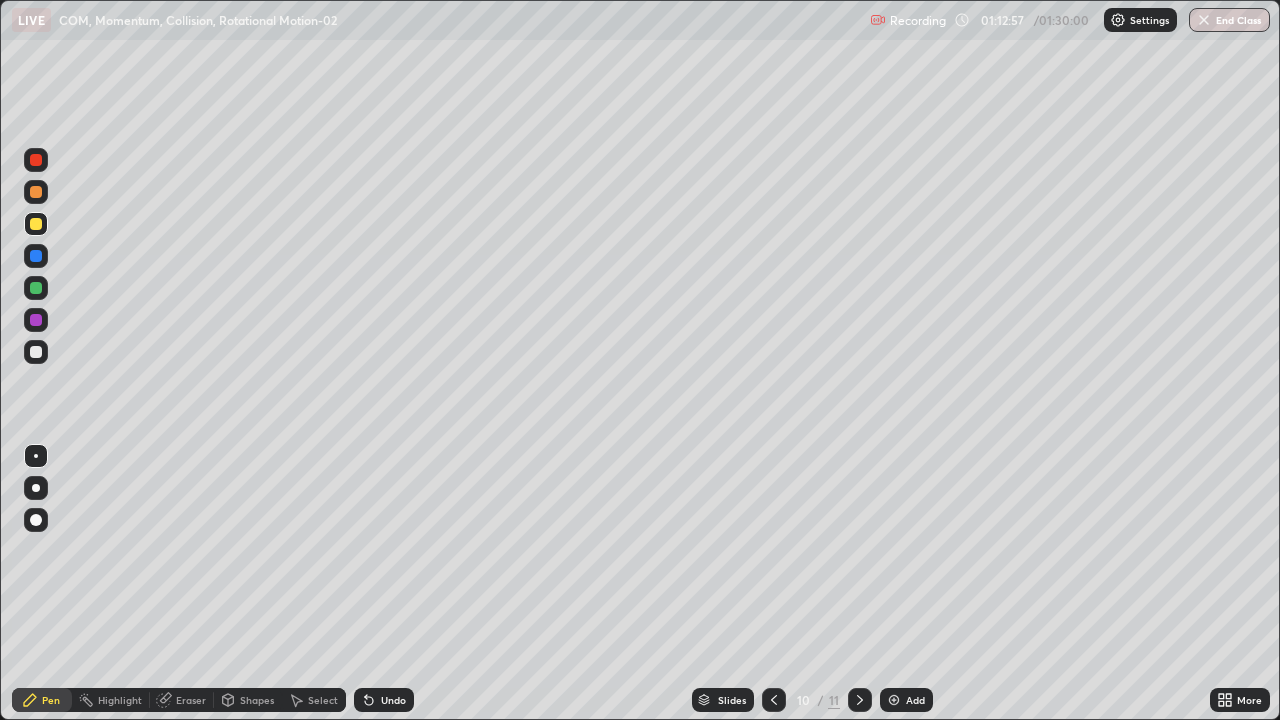 click at bounding box center [36, 288] 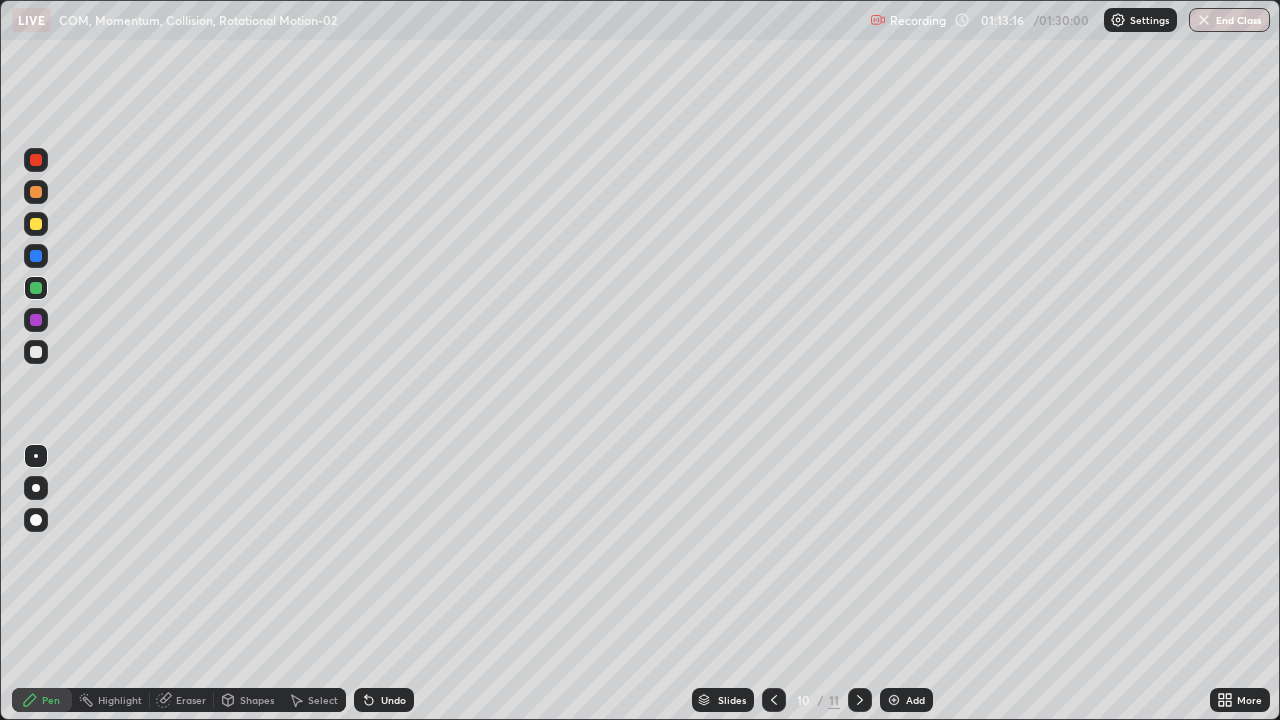 click at bounding box center (36, 320) 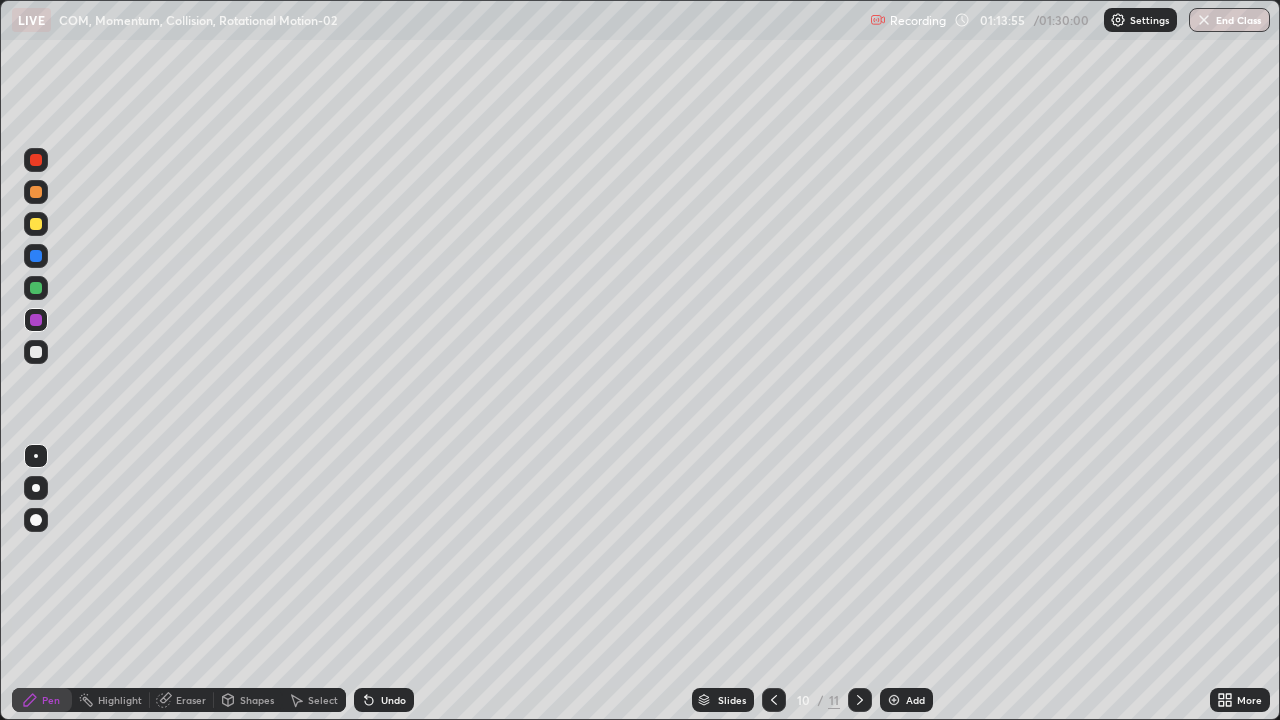 click at bounding box center (36, 160) 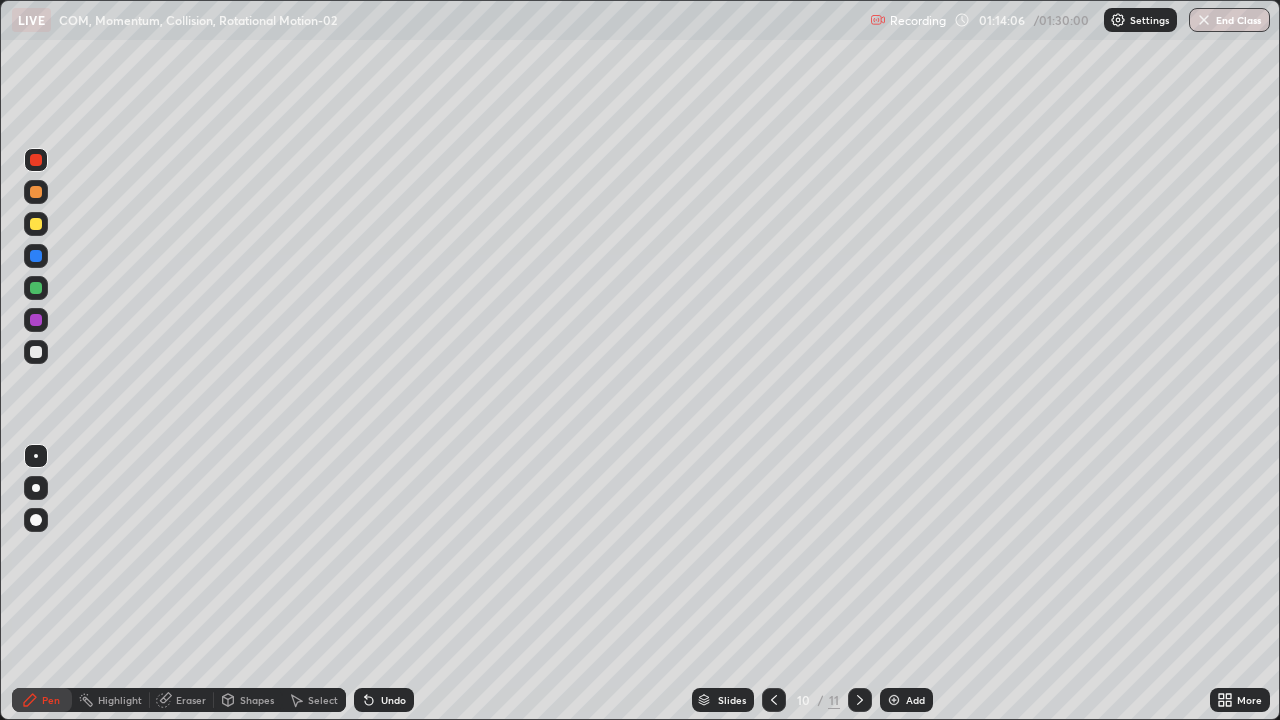 click at bounding box center (36, 352) 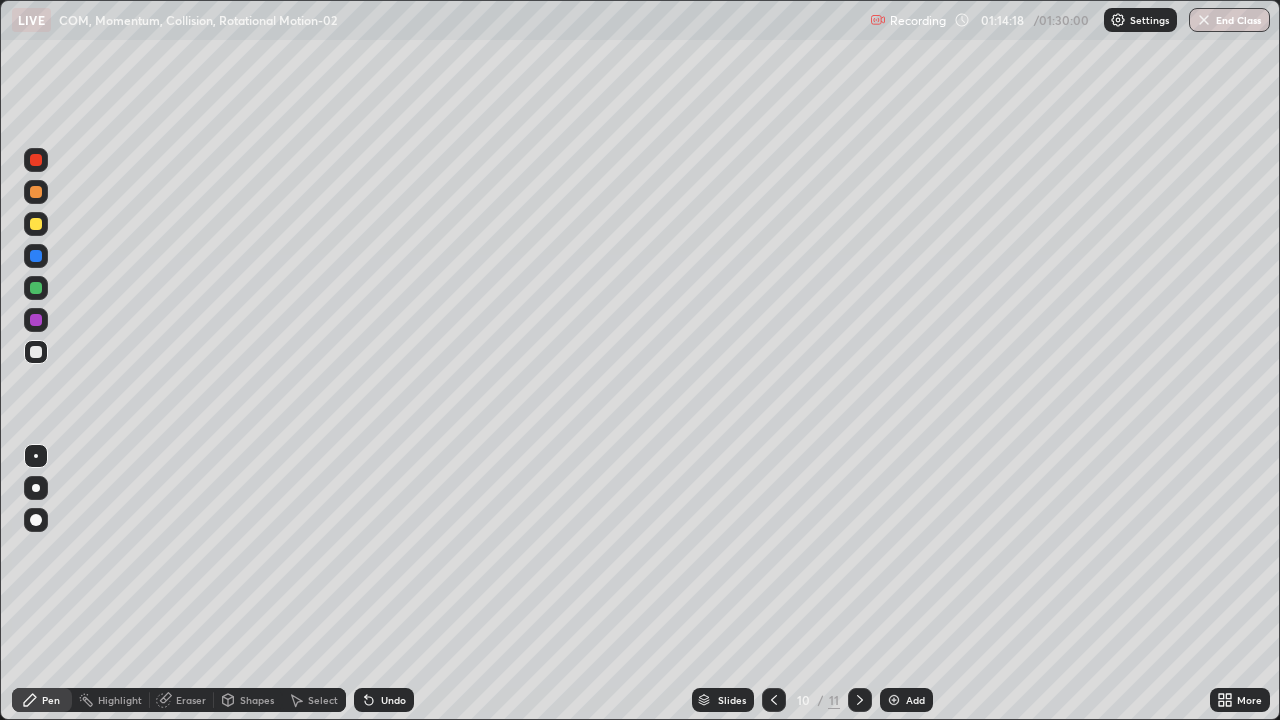 click at bounding box center [36, 352] 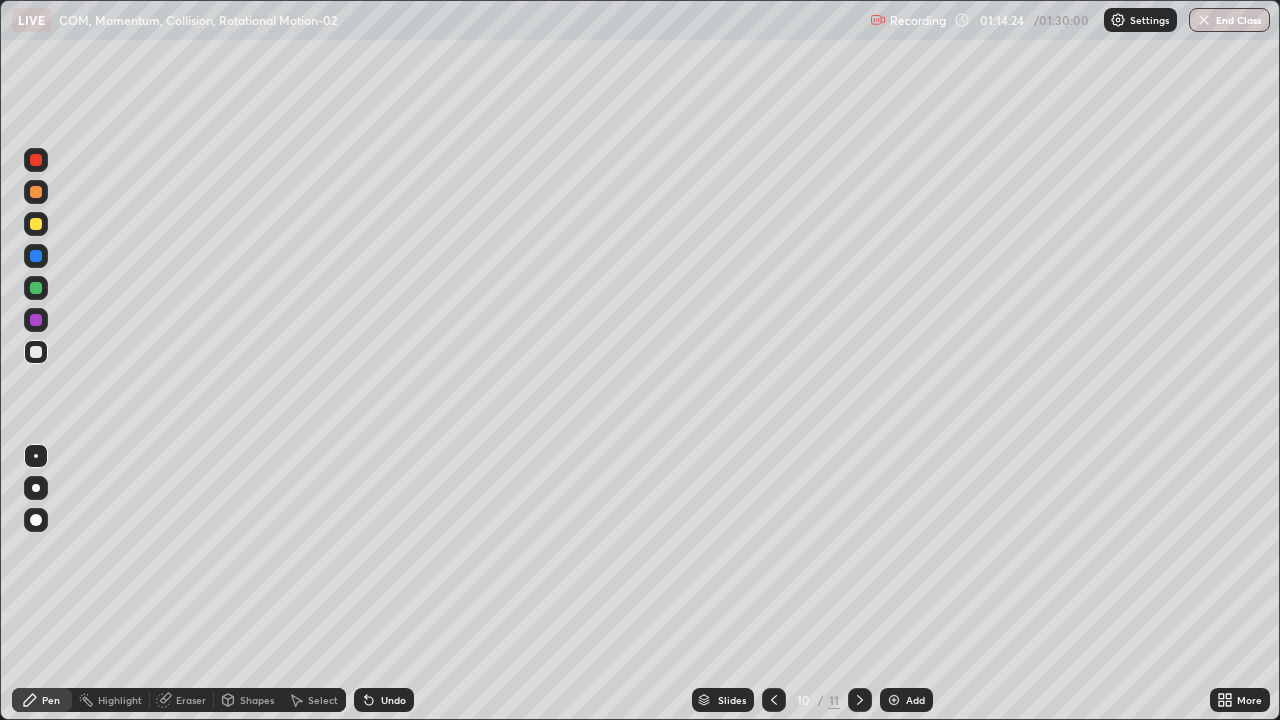 click 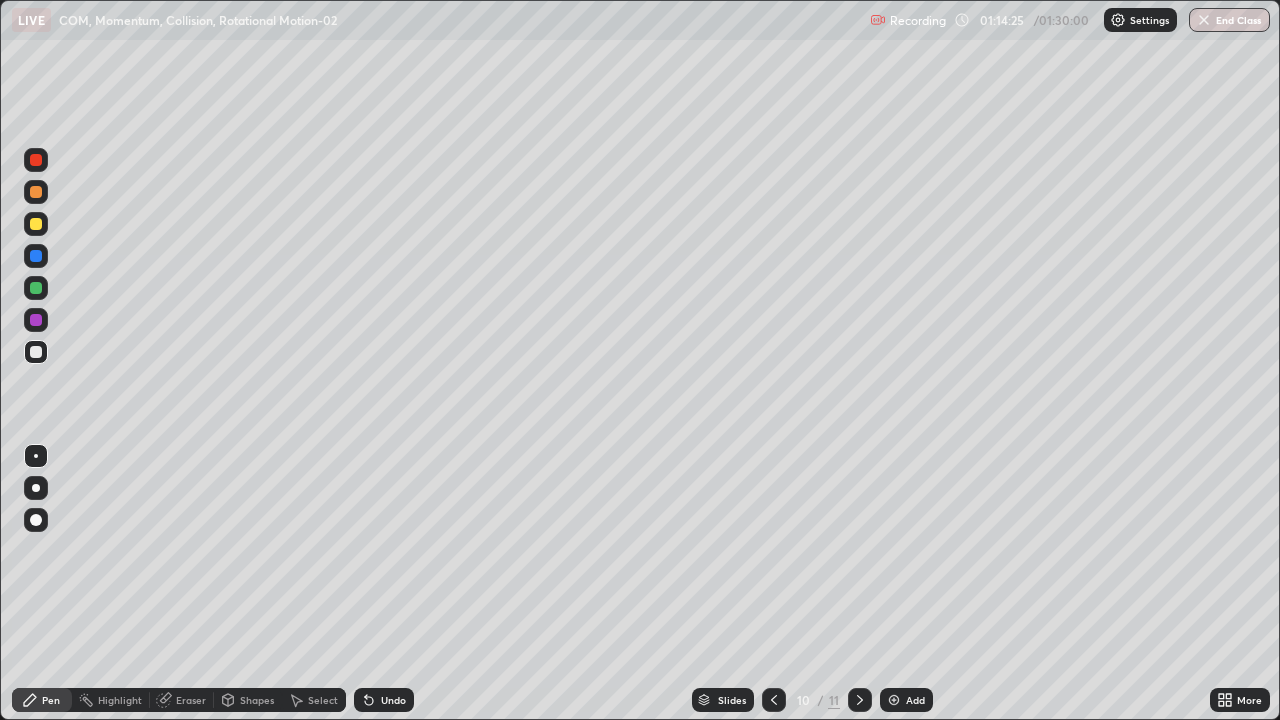 click at bounding box center [36, 352] 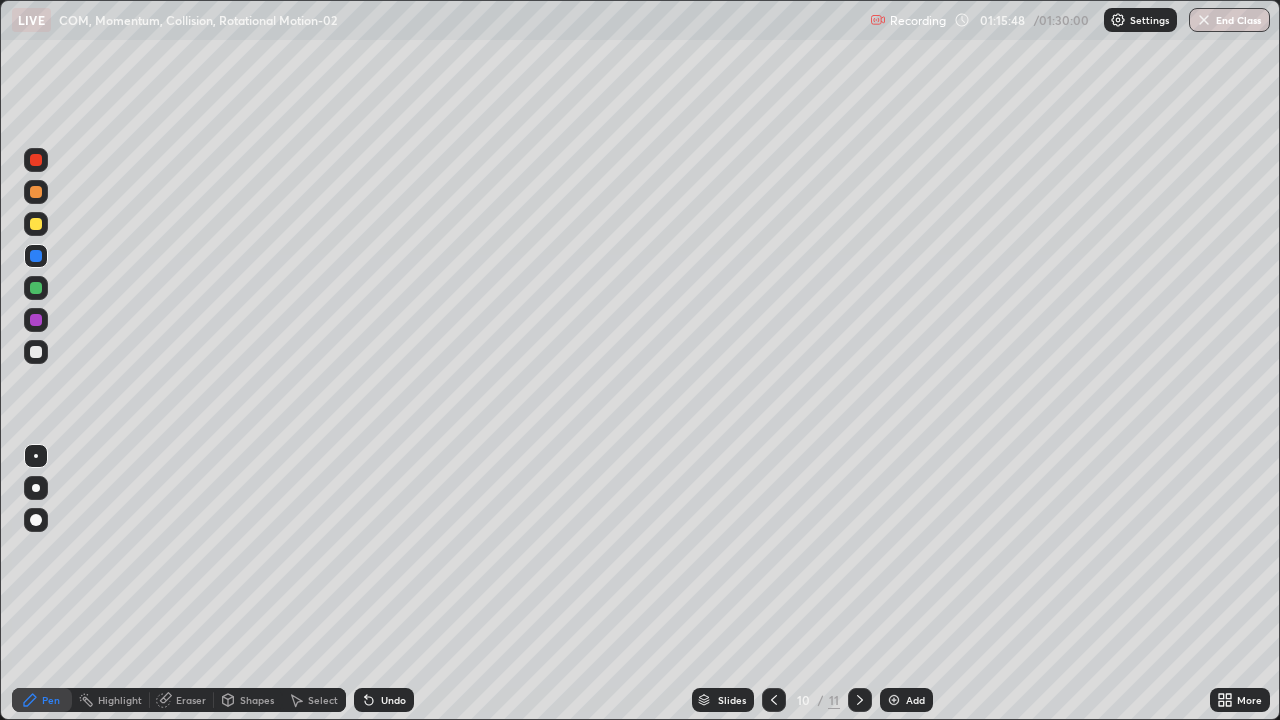 click on "Add" at bounding box center (915, 700) 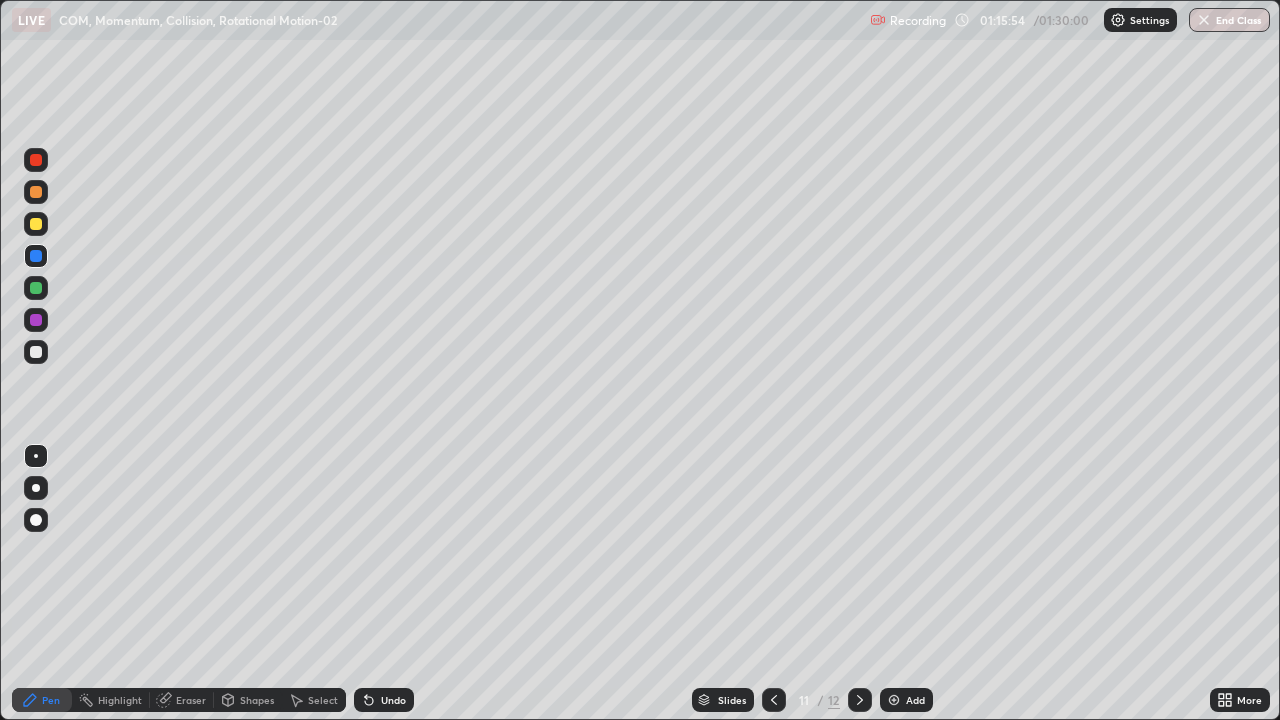 click at bounding box center (36, 352) 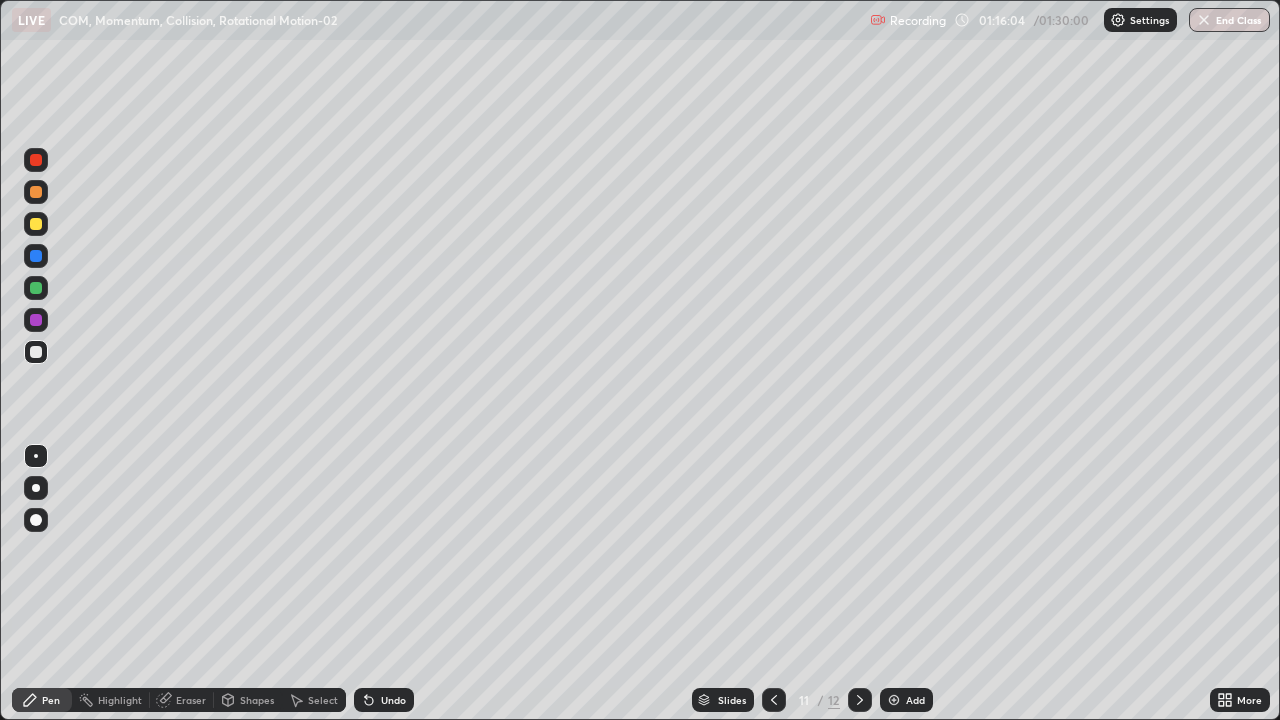 click at bounding box center [36, 288] 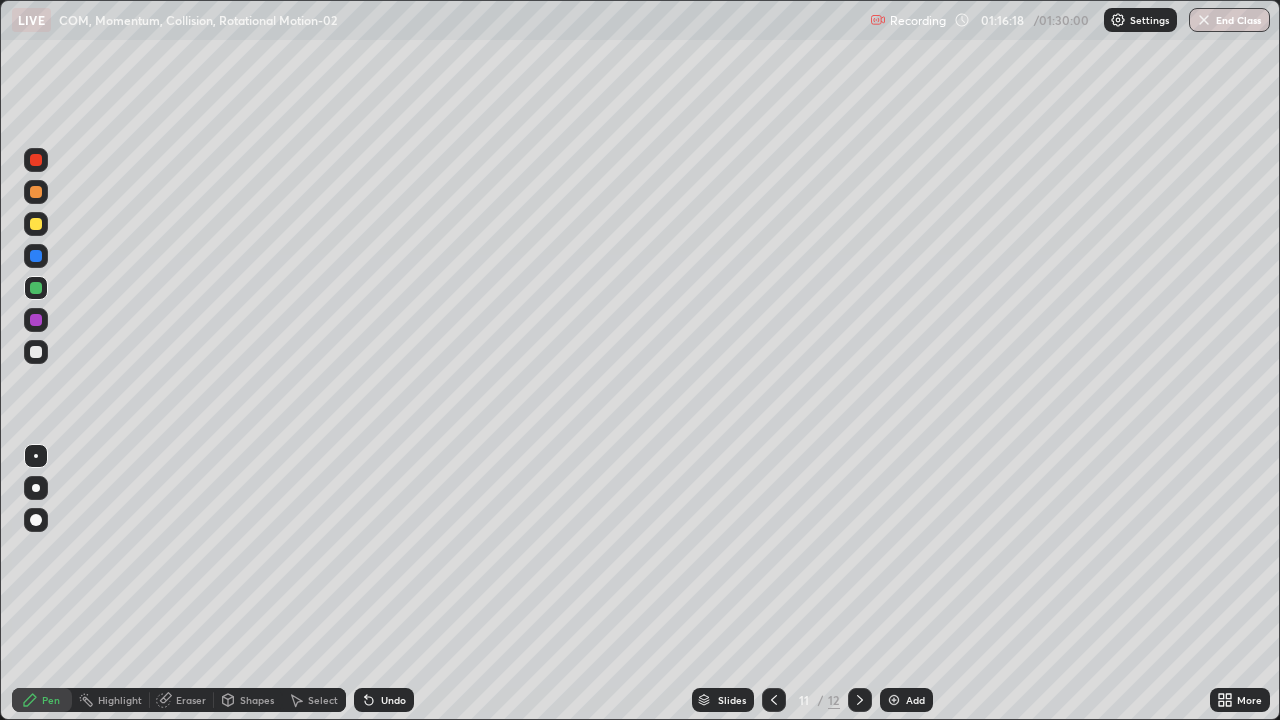 click at bounding box center (36, 224) 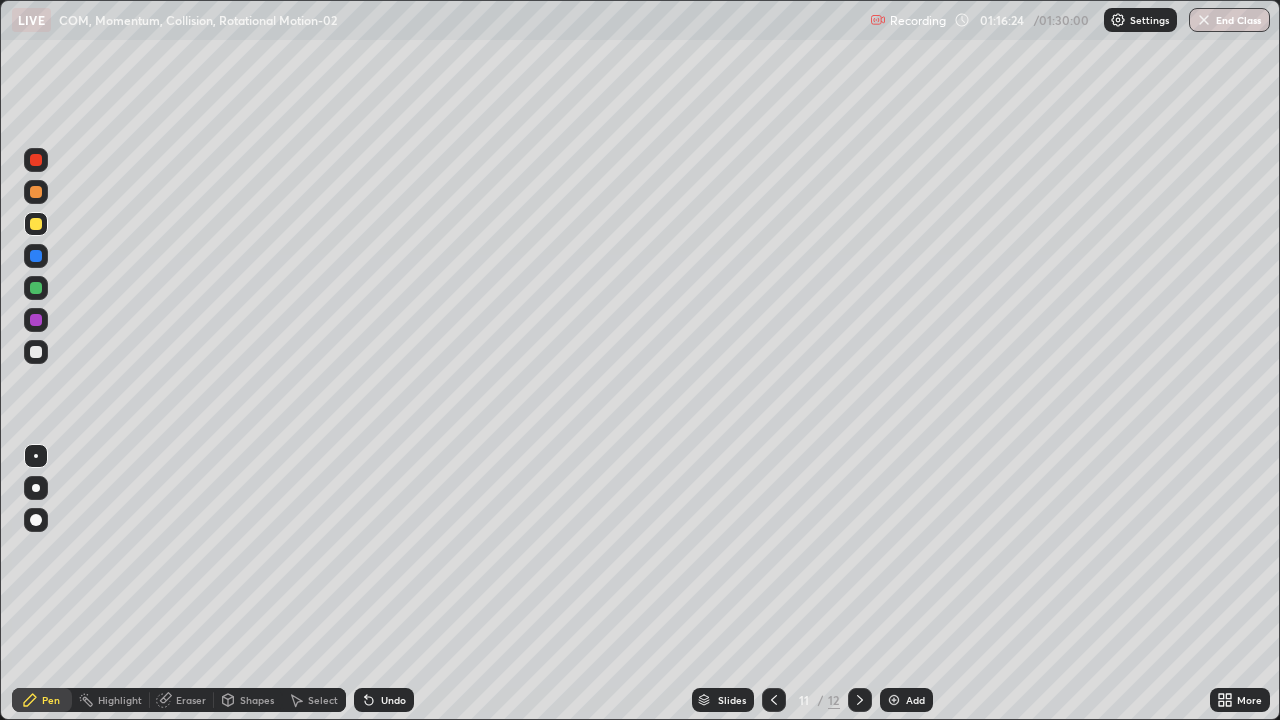click on "Undo" at bounding box center (384, 700) 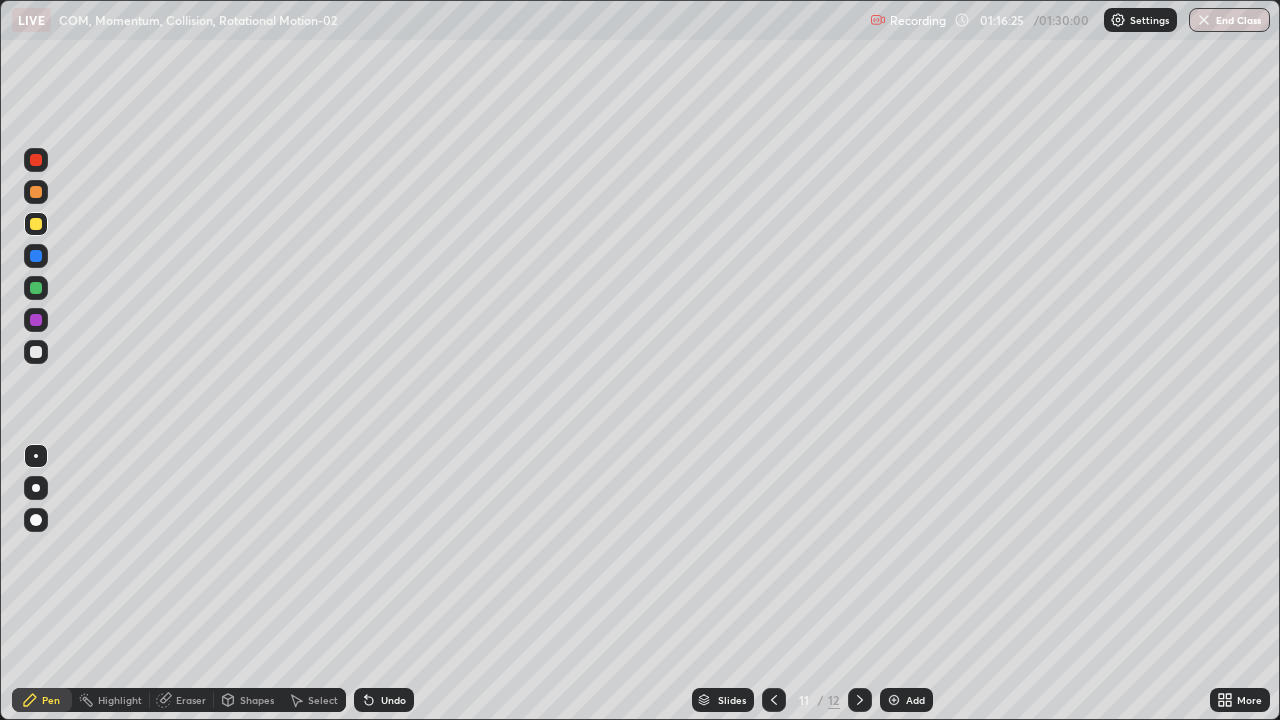 click at bounding box center [36, 352] 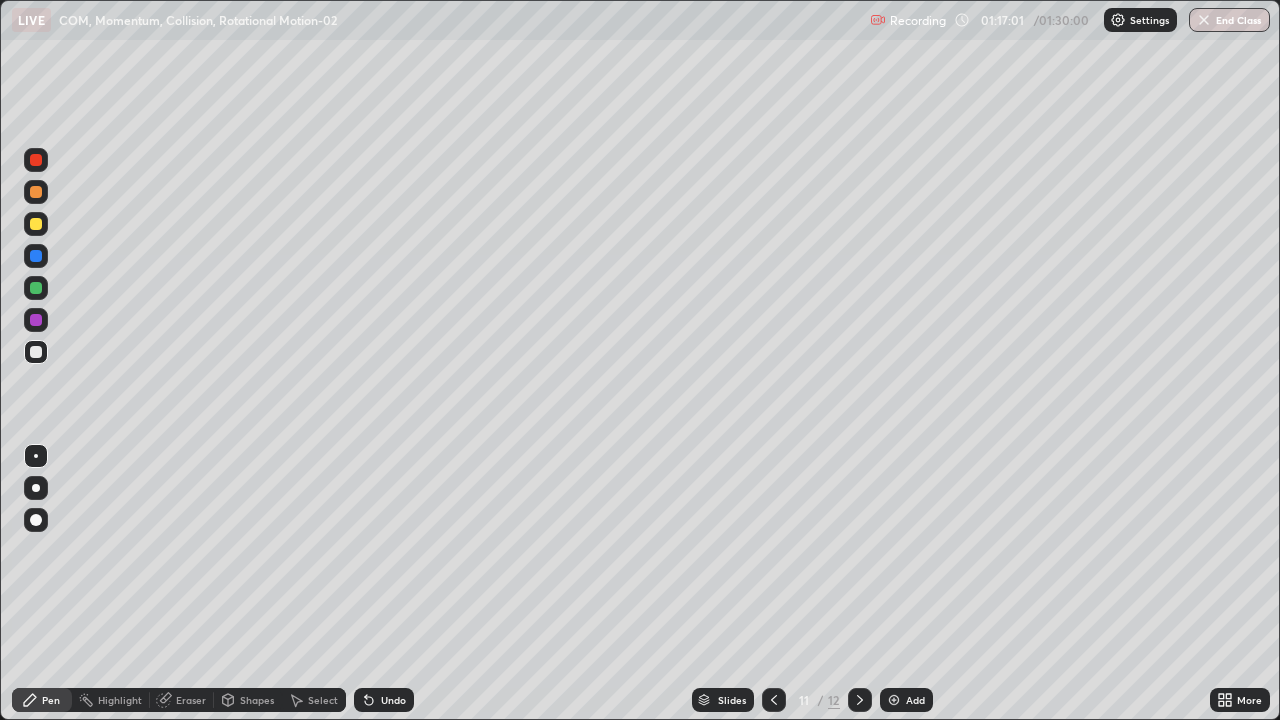 click at bounding box center [36, 352] 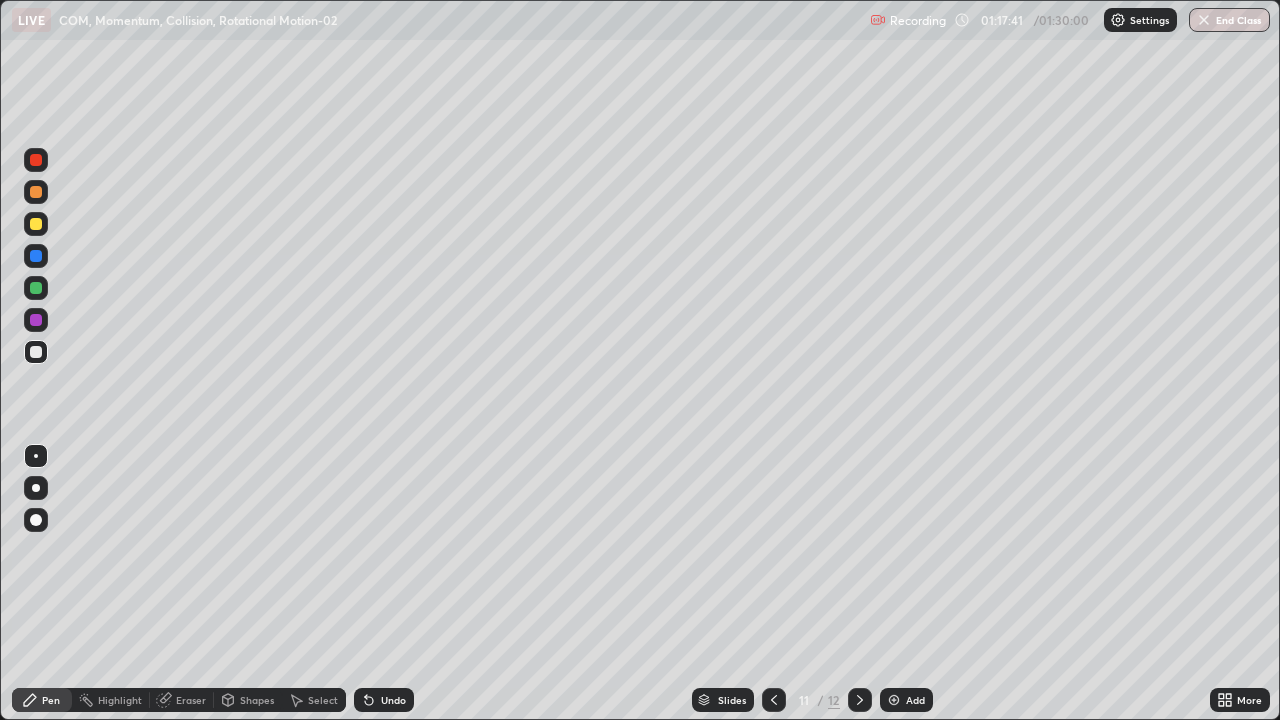 click 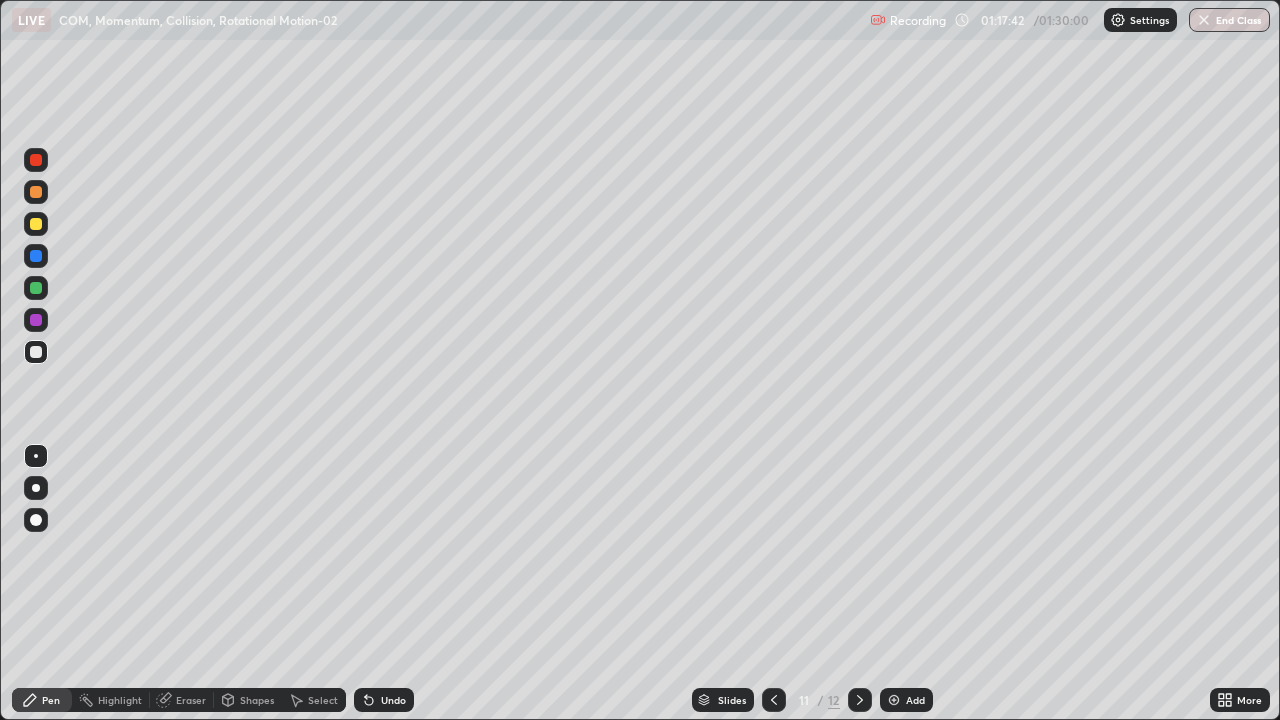 click at bounding box center [36, 352] 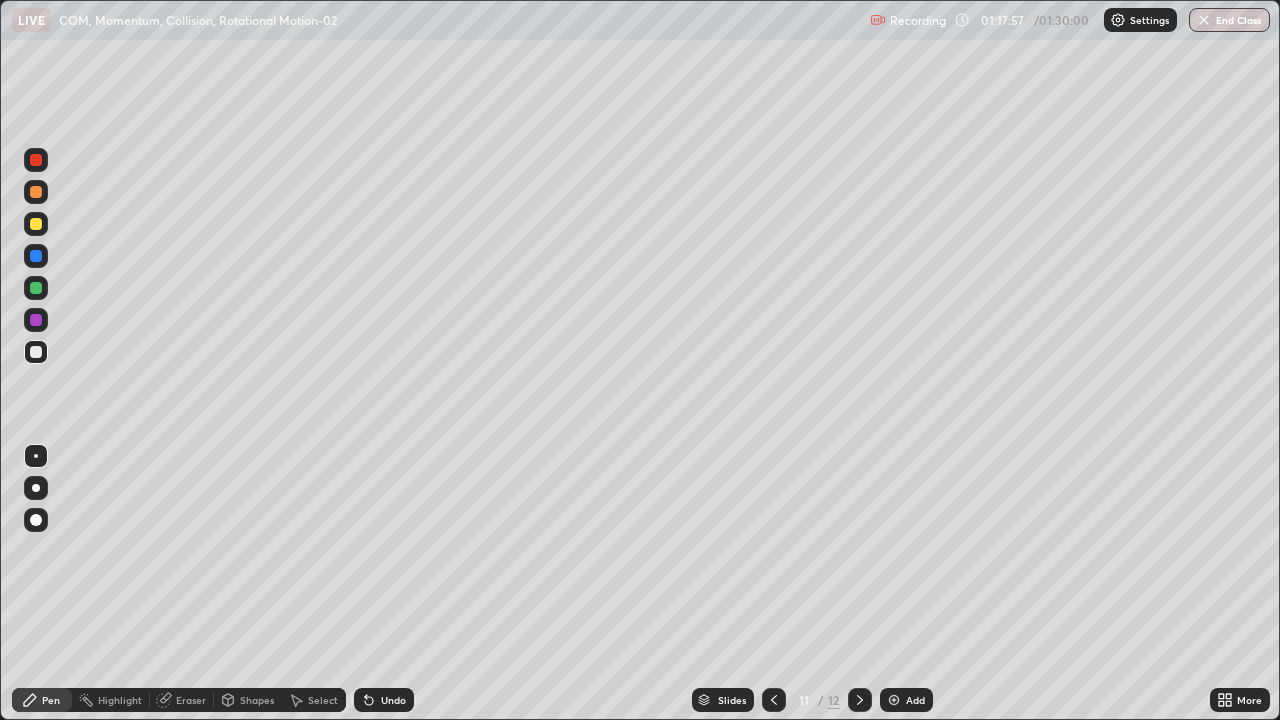 click at bounding box center (36, 288) 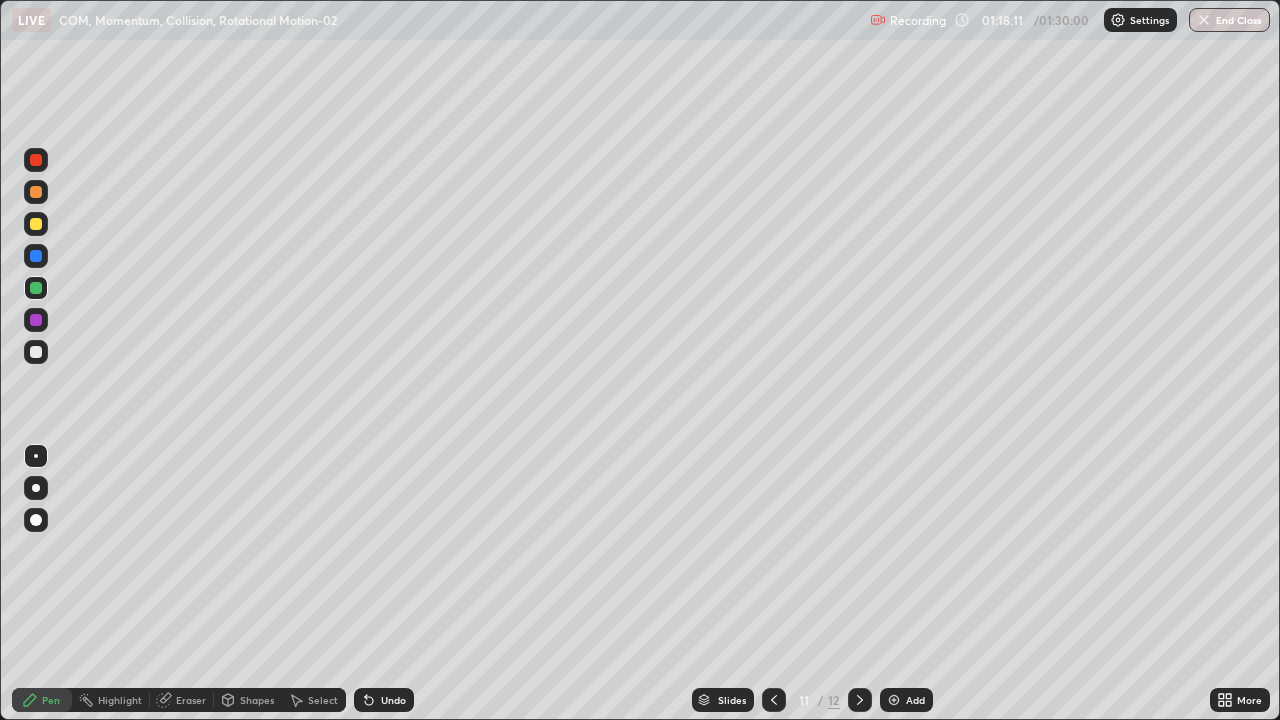 click on "Undo" at bounding box center [393, 700] 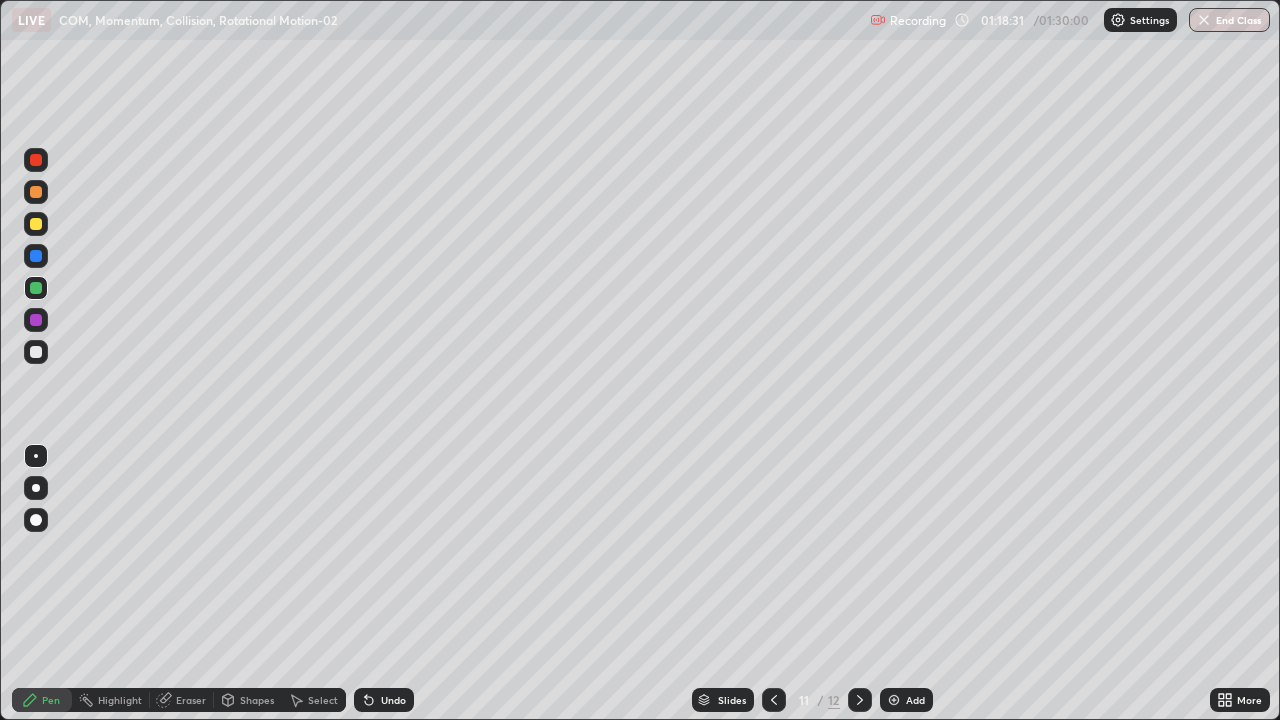 click at bounding box center [36, 352] 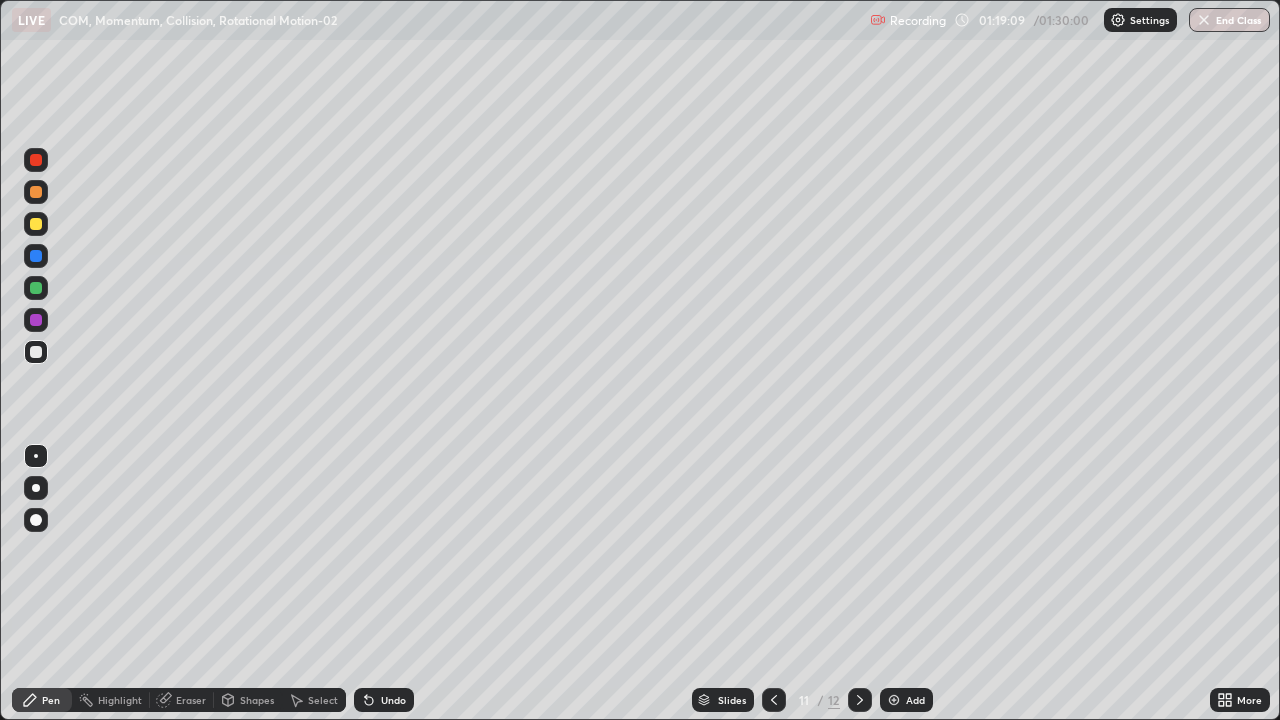 click at bounding box center (894, 700) 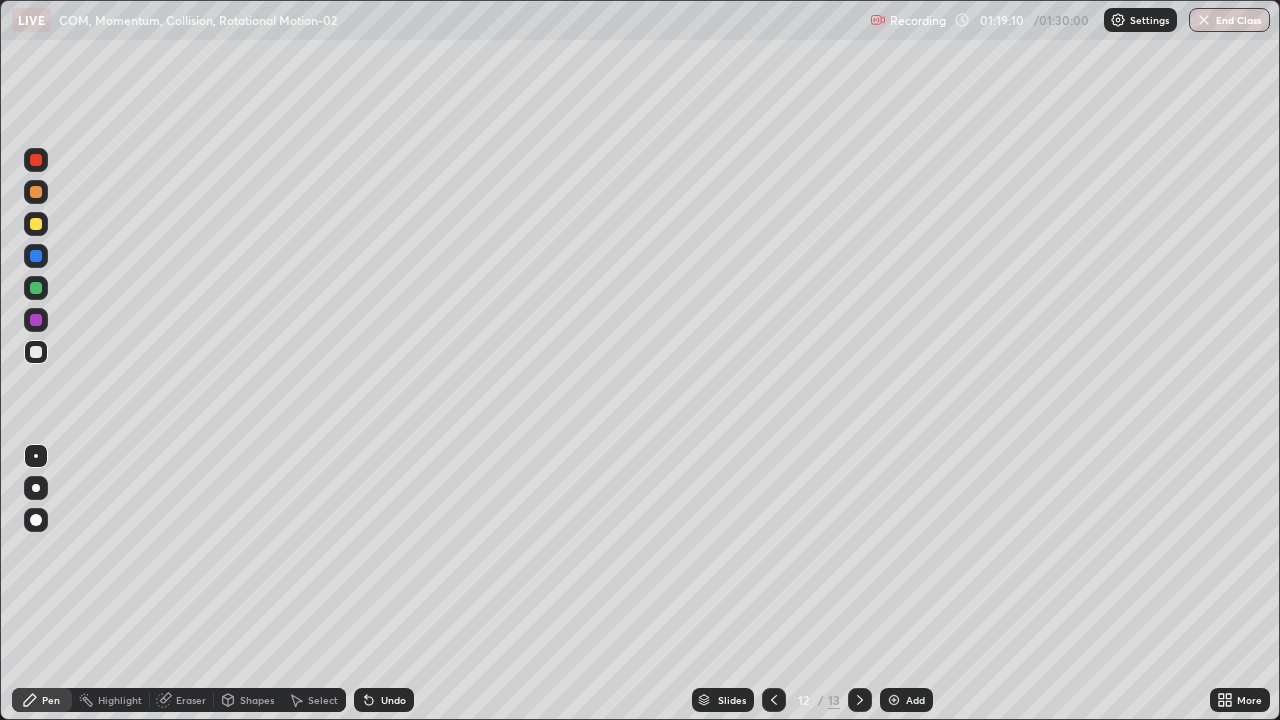 click on "Shapes" at bounding box center (248, 700) 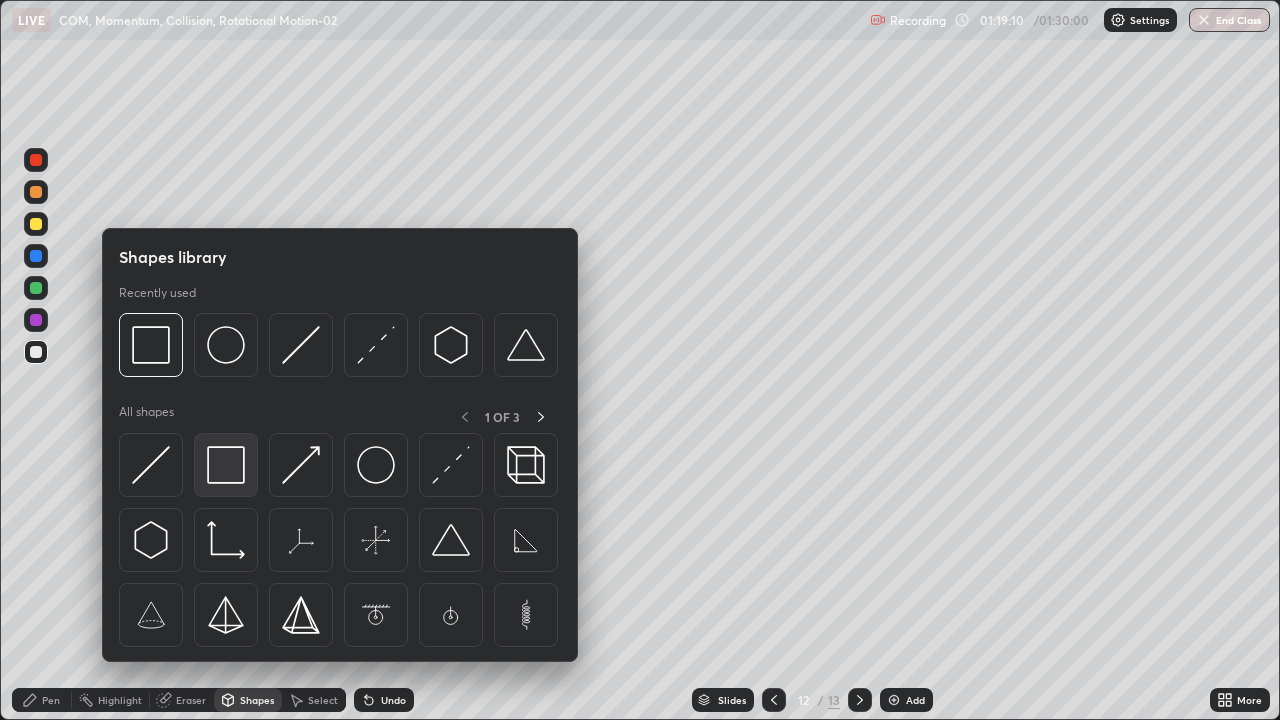 click at bounding box center (226, 465) 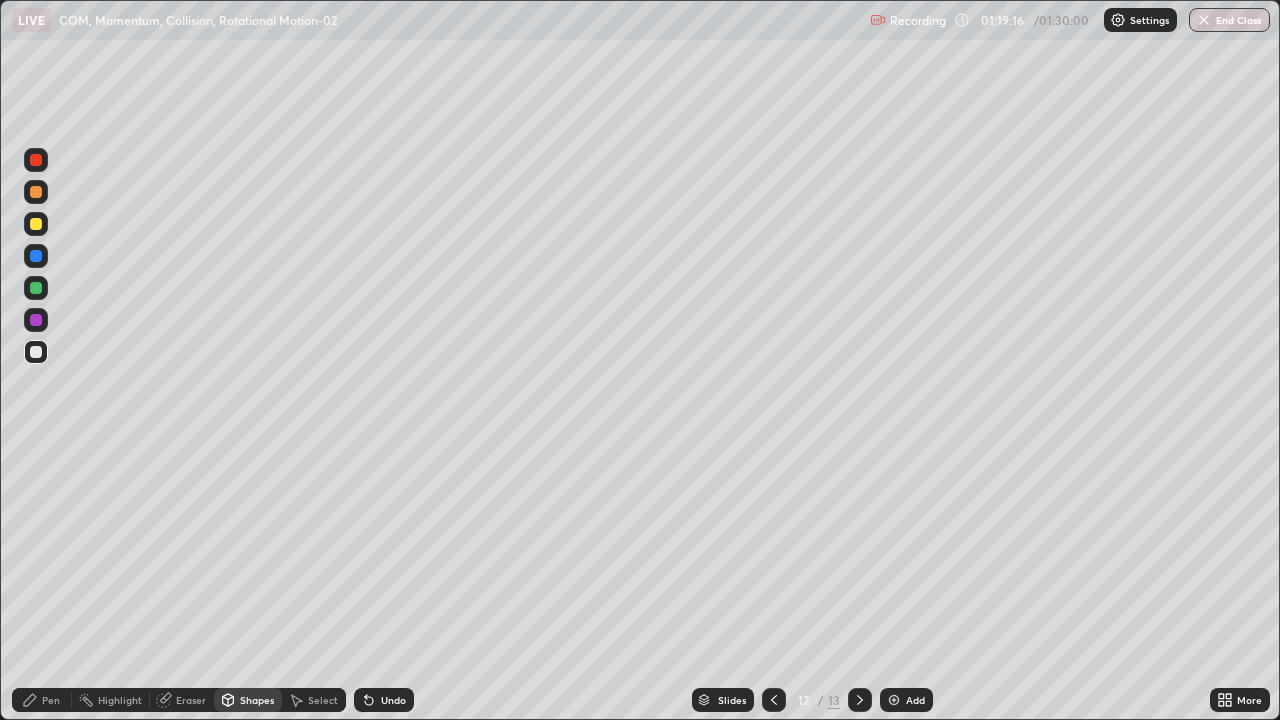 click on "Pen" at bounding box center [42, 700] 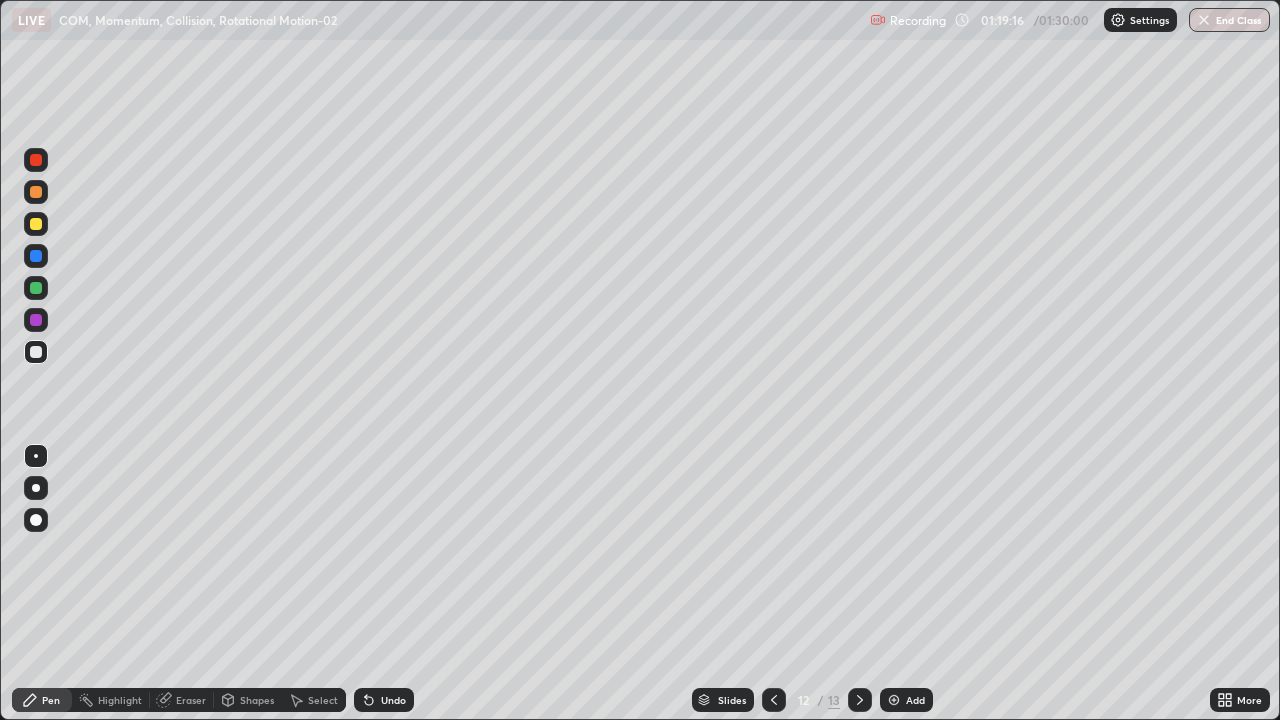 click at bounding box center [36, 352] 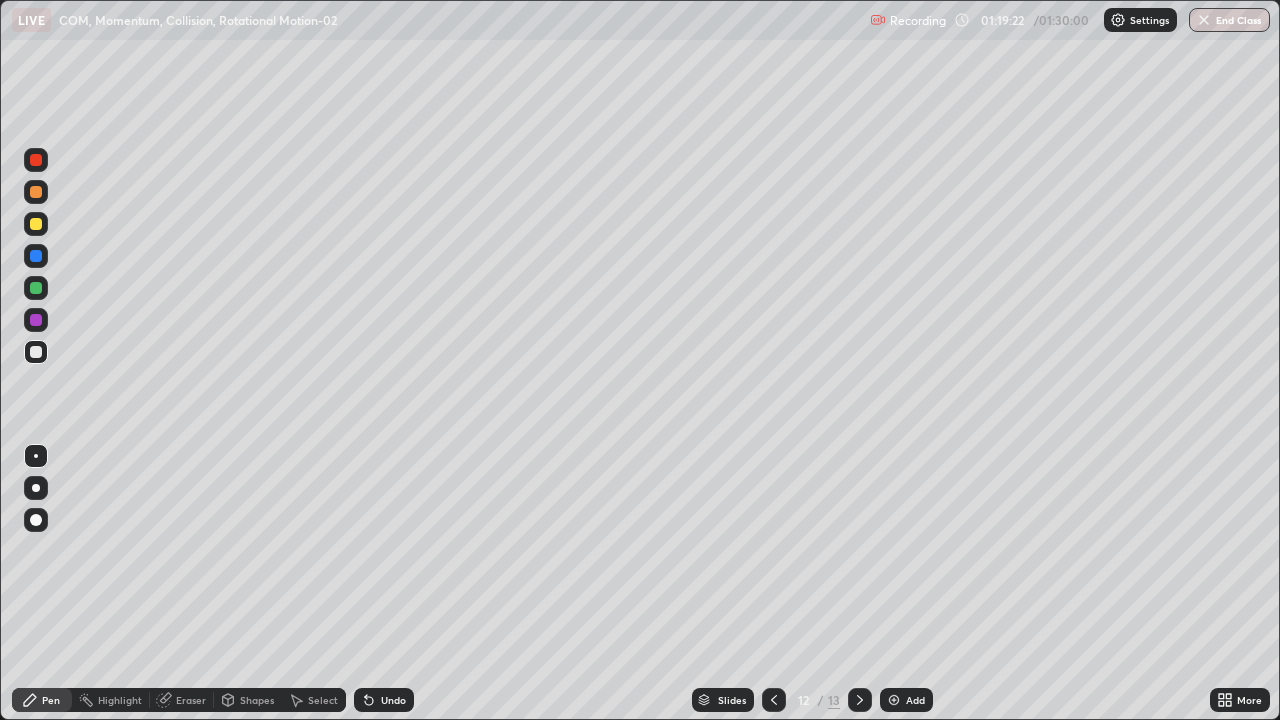 click 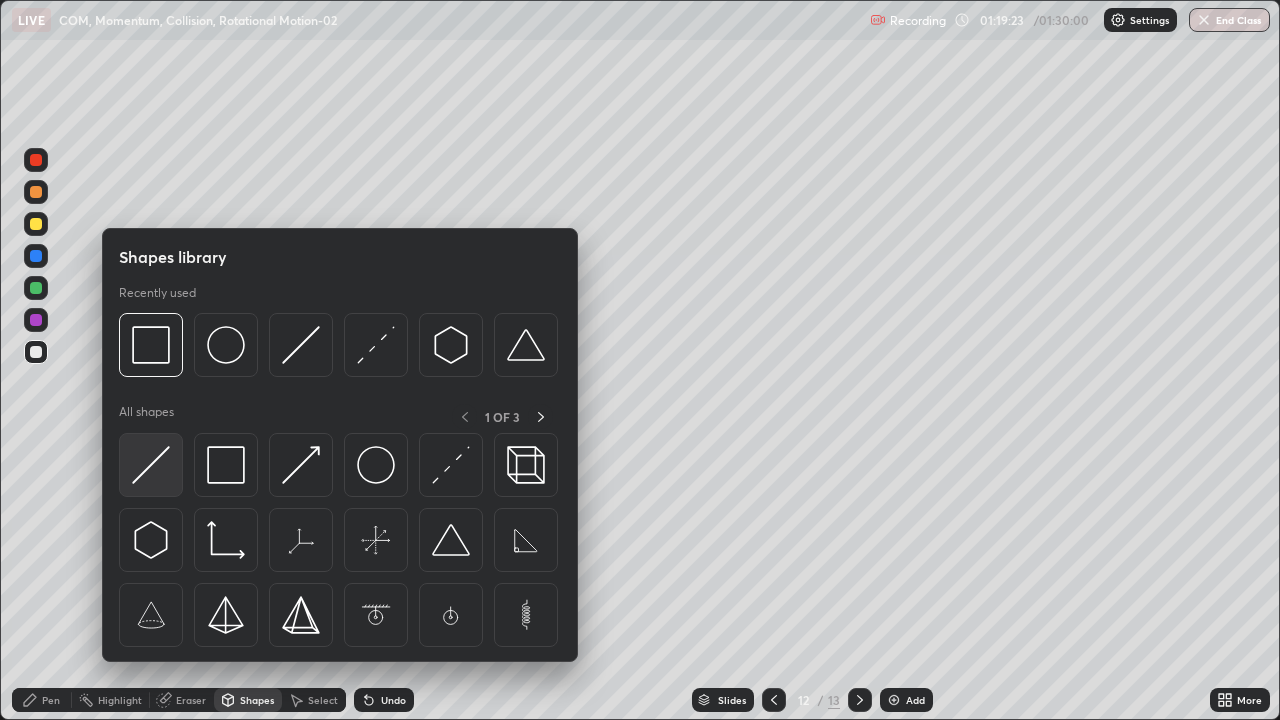click at bounding box center (151, 465) 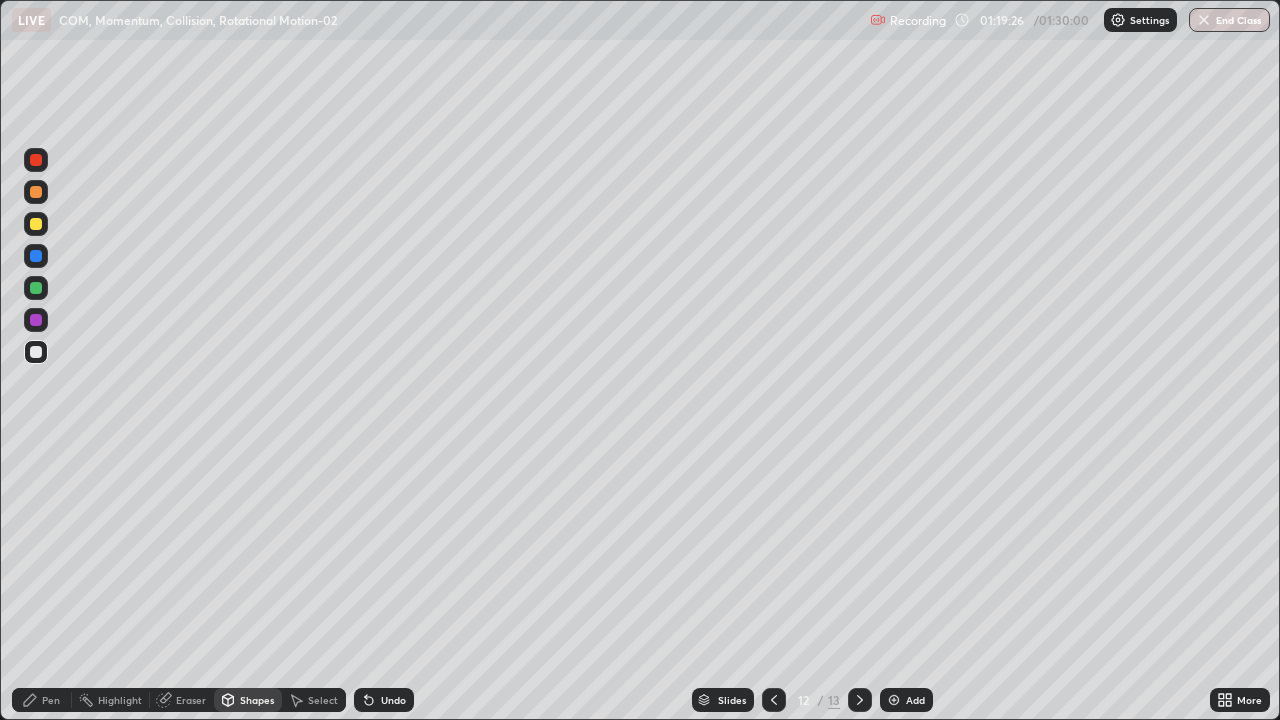 click on "Pen" at bounding box center [51, 700] 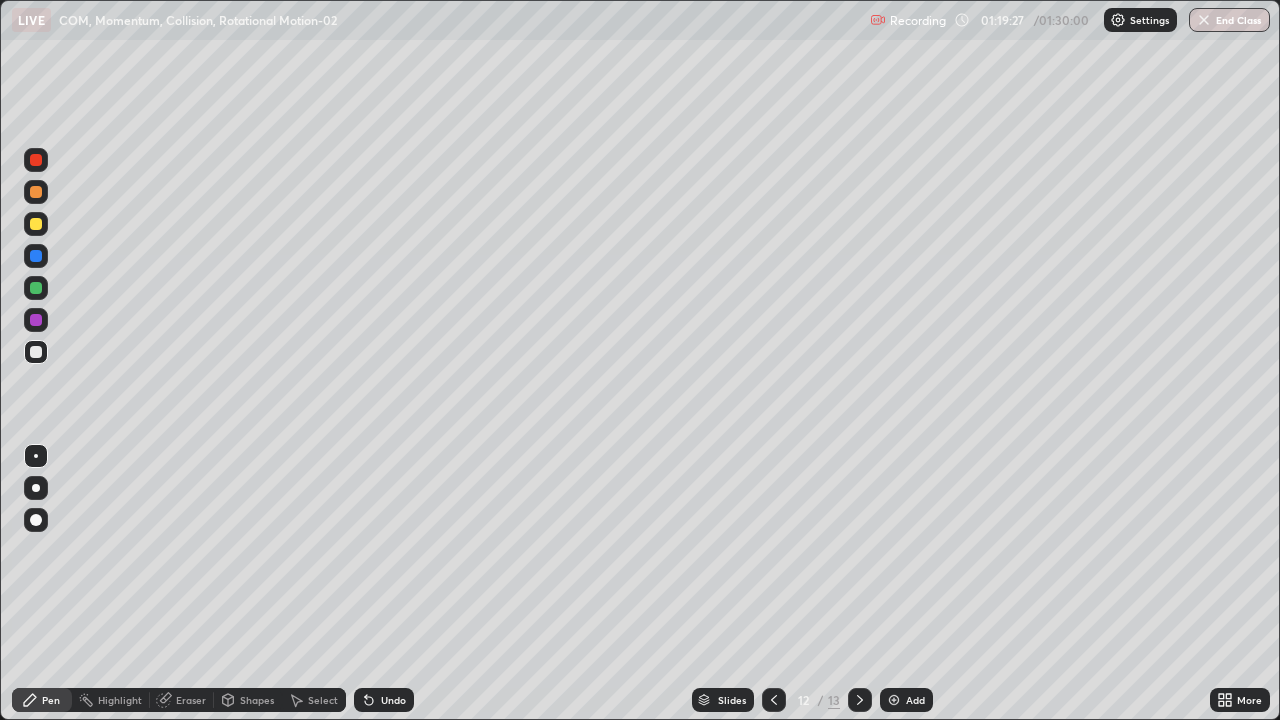 click at bounding box center [36, 256] 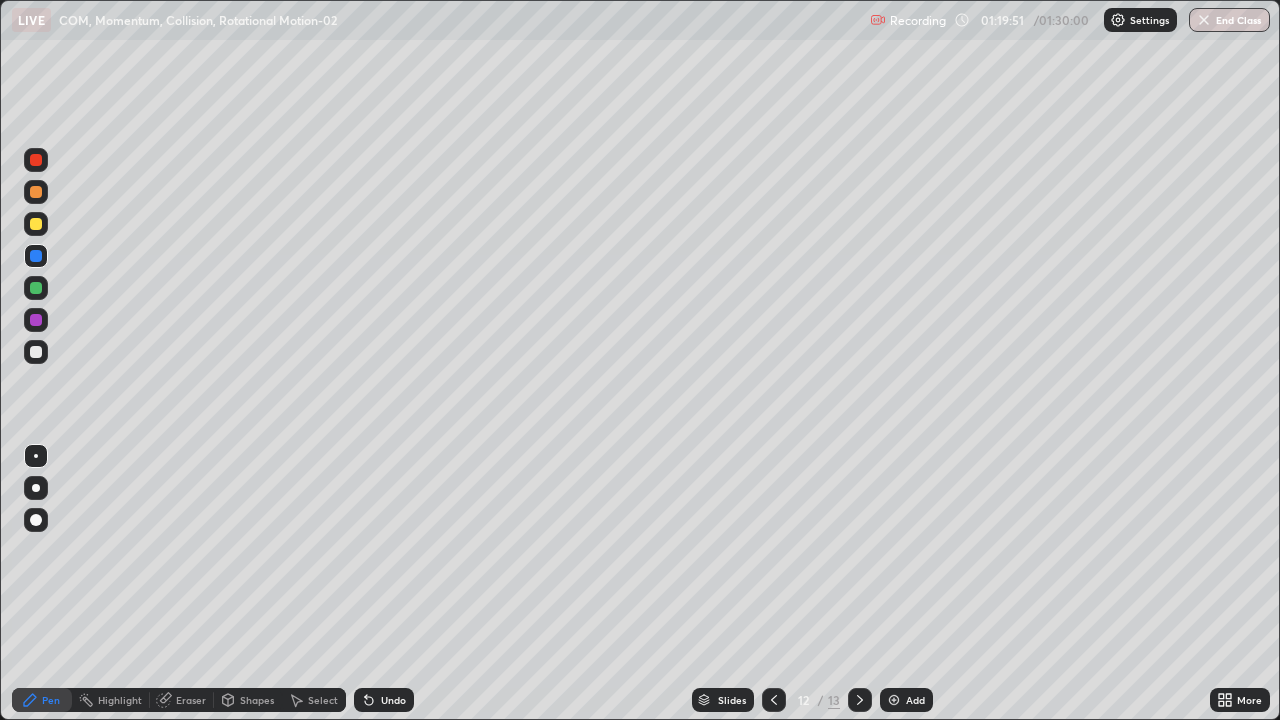 click at bounding box center (36, 352) 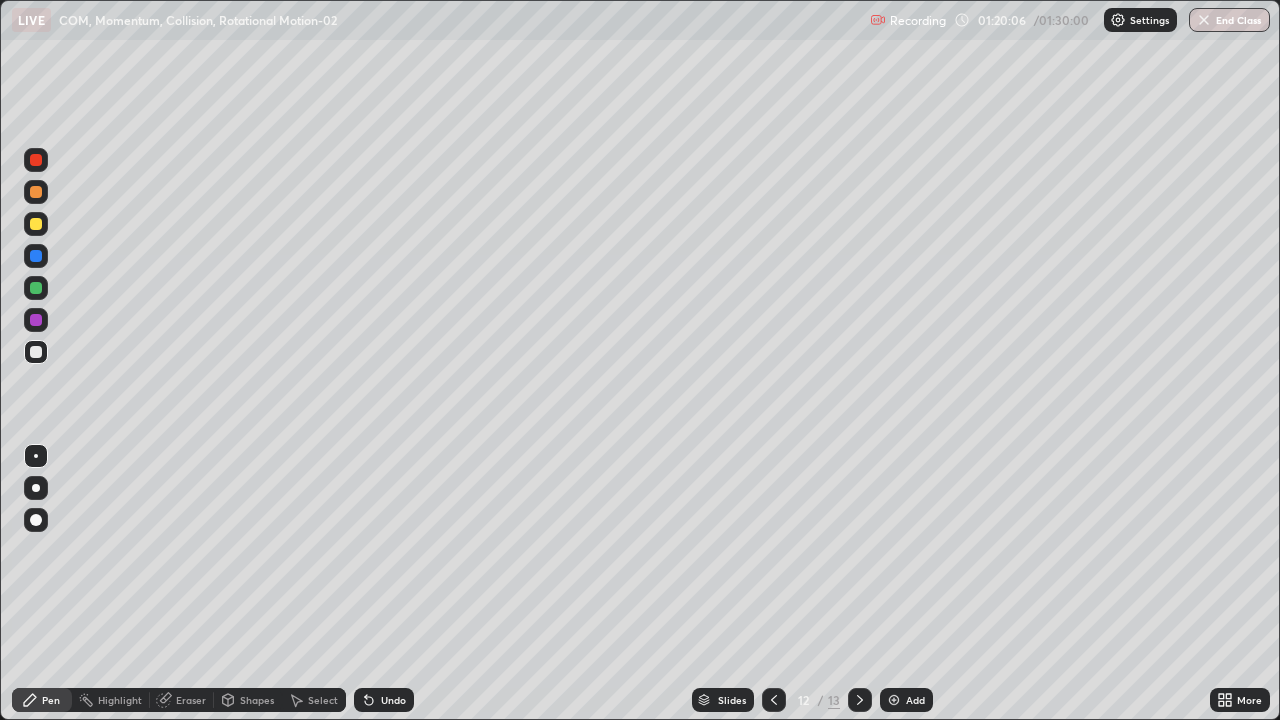 click 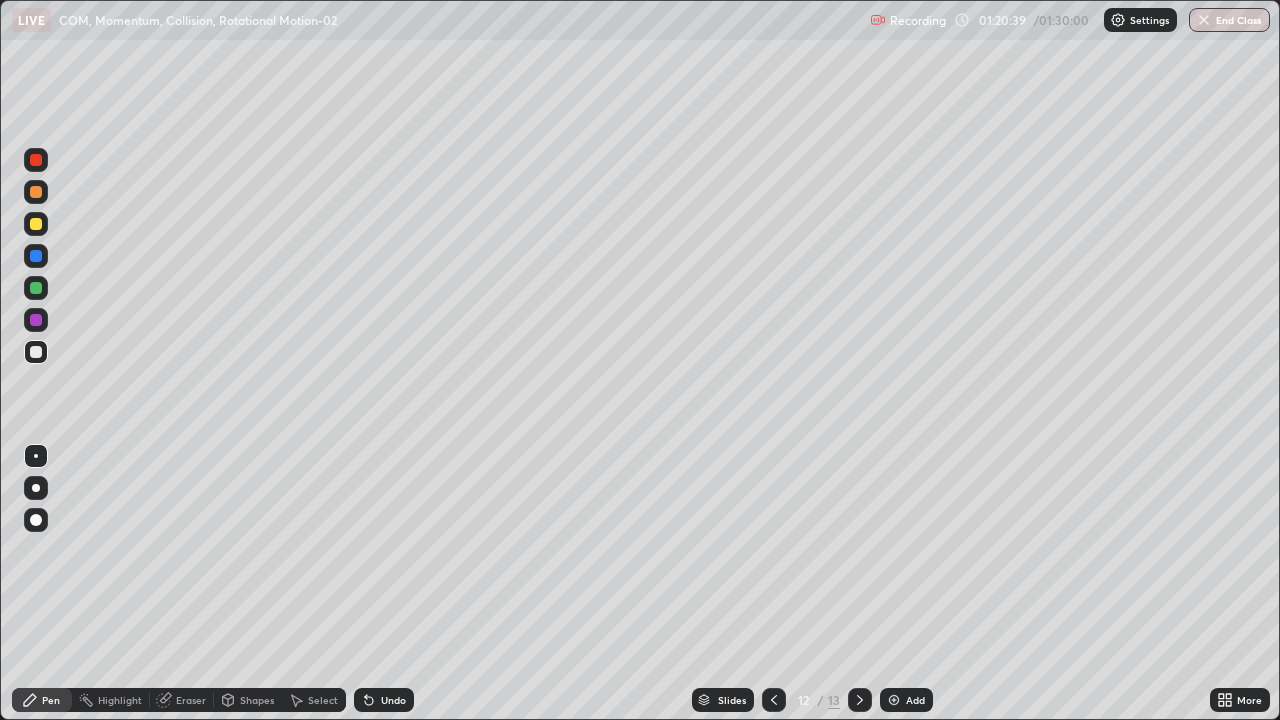 click at bounding box center [36, 288] 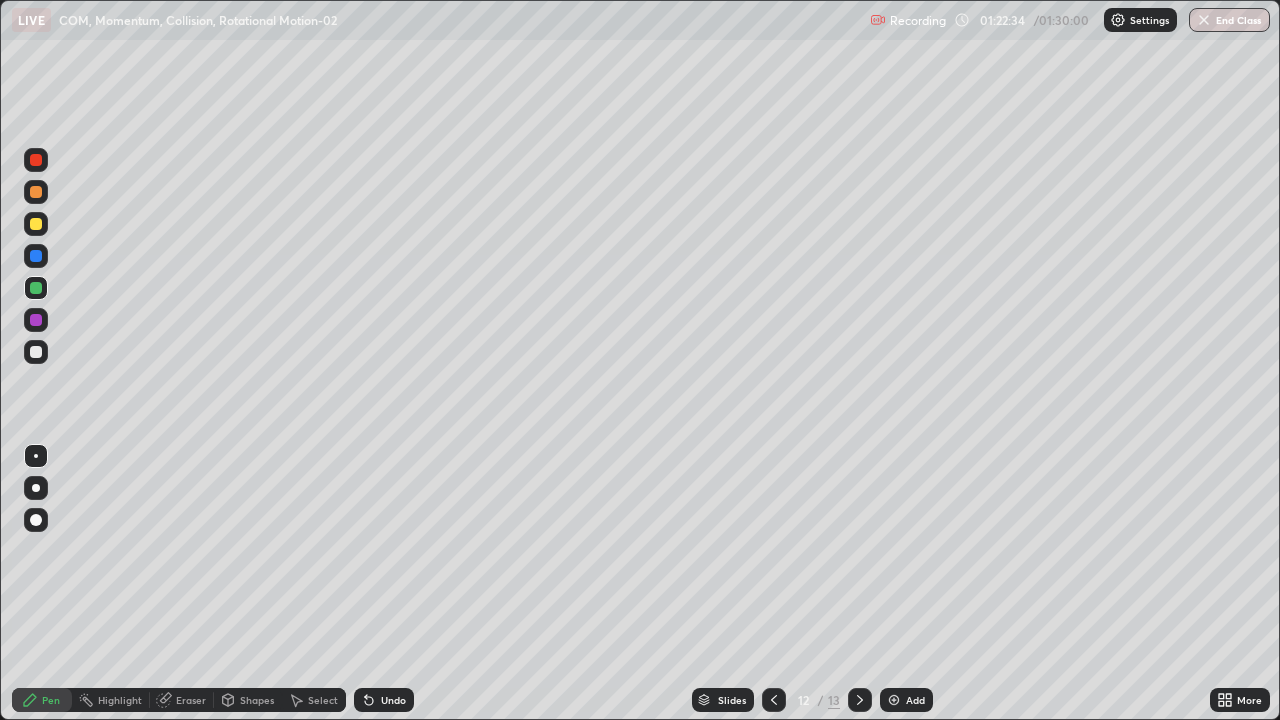 click on "End Class" at bounding box center [1229, 20] 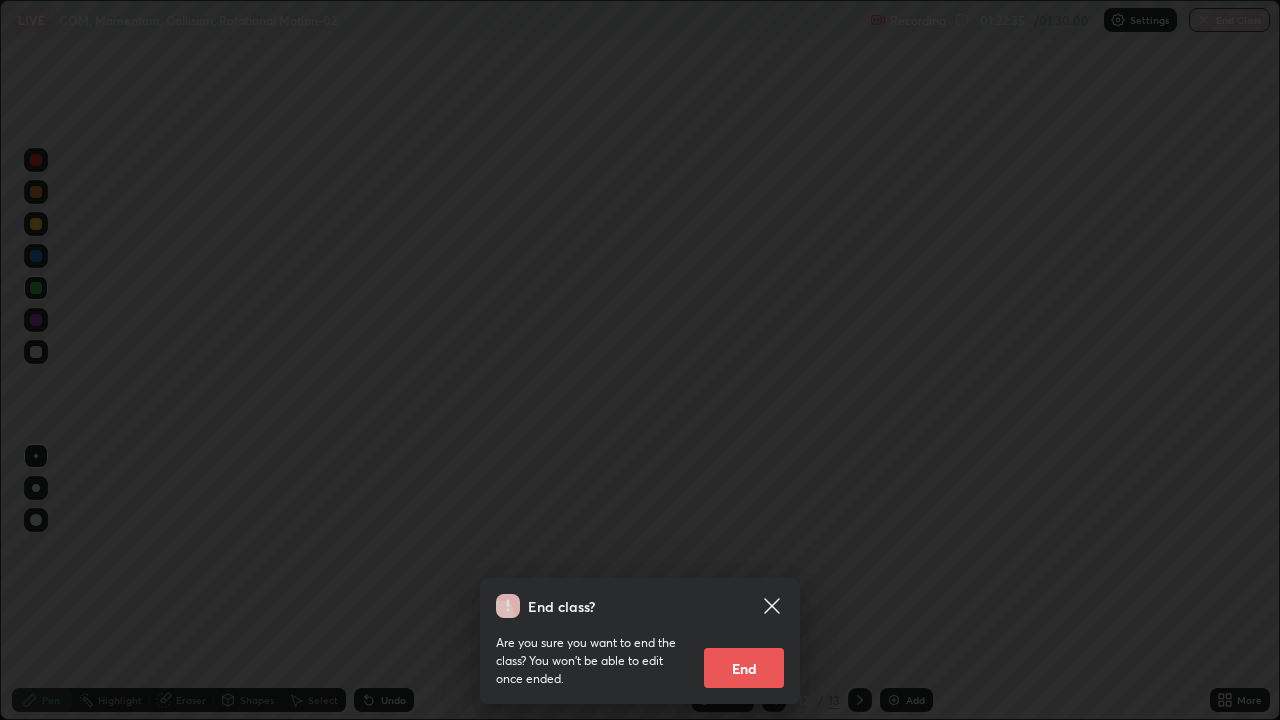 click on "End" at bounding box center [744, 668] 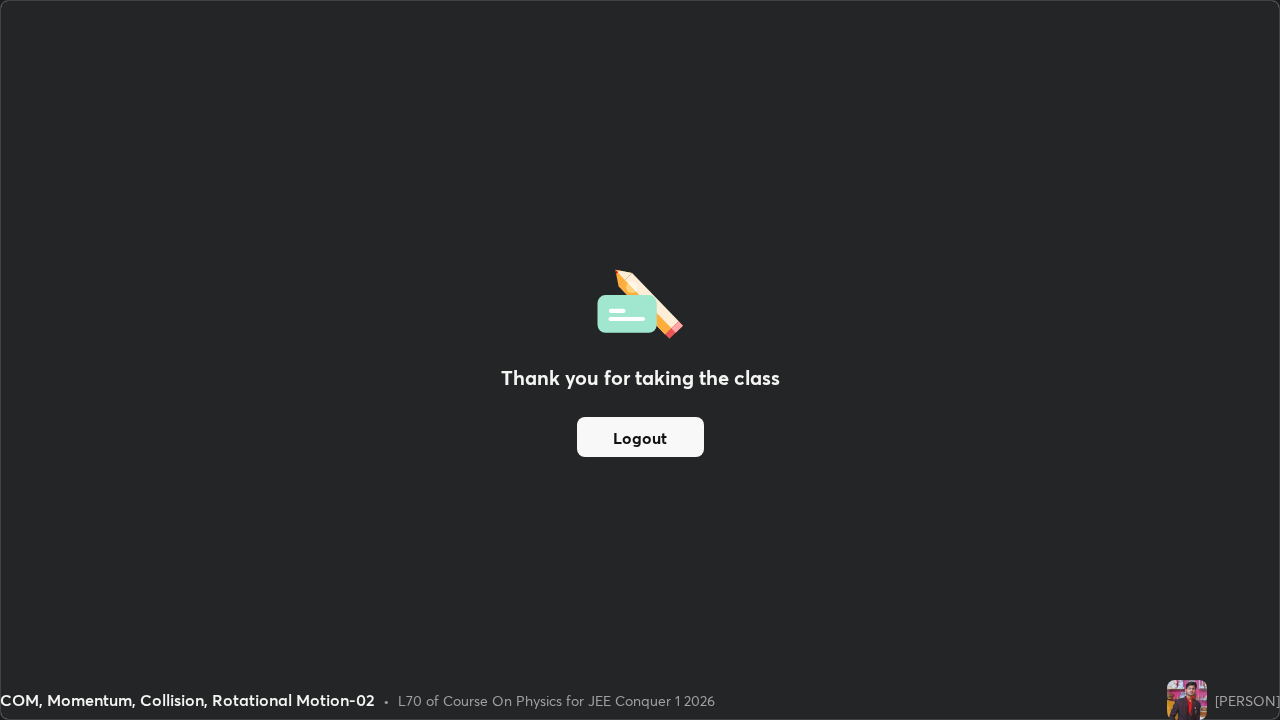 click on "Logout" at bounding box center (640, 437) 